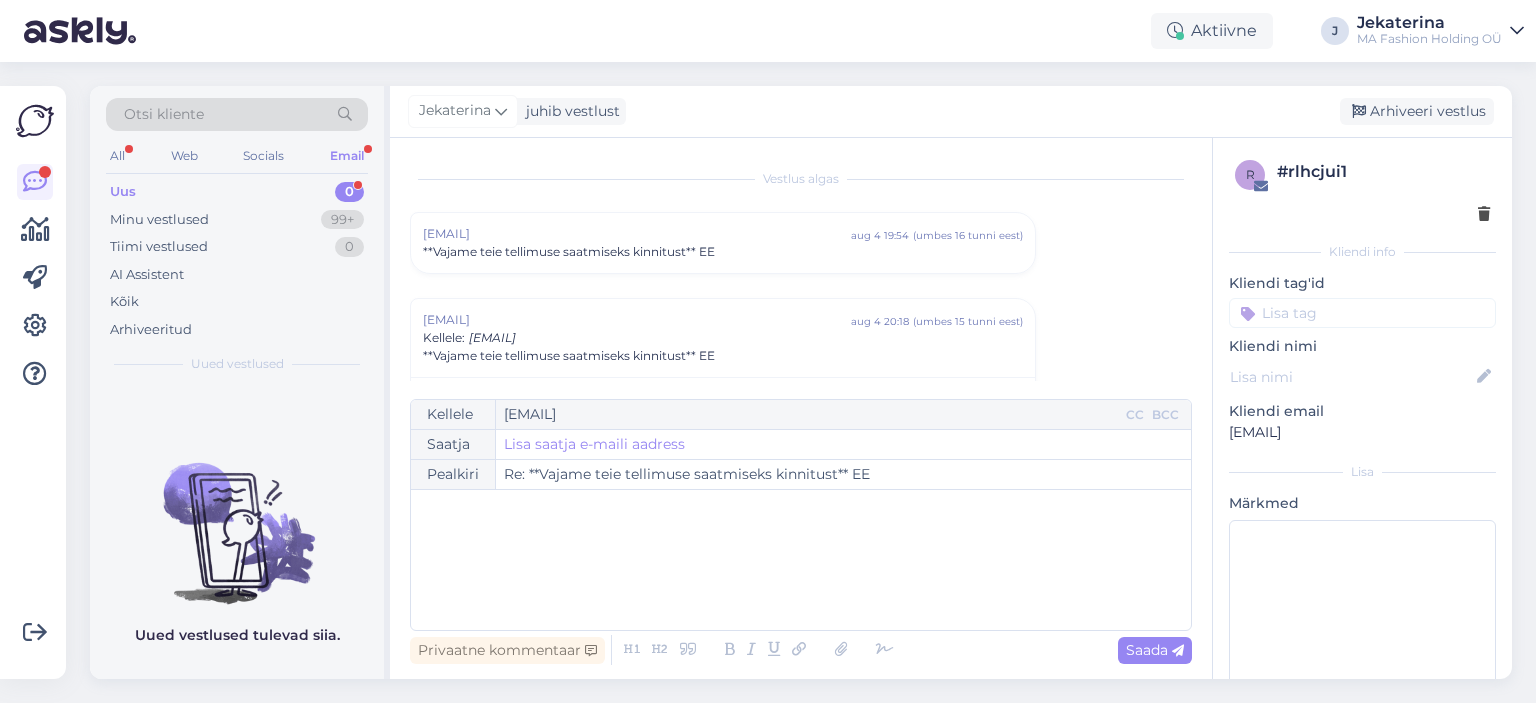 scroll, scrollTop: 0, scrollLeft: 0, axis: both 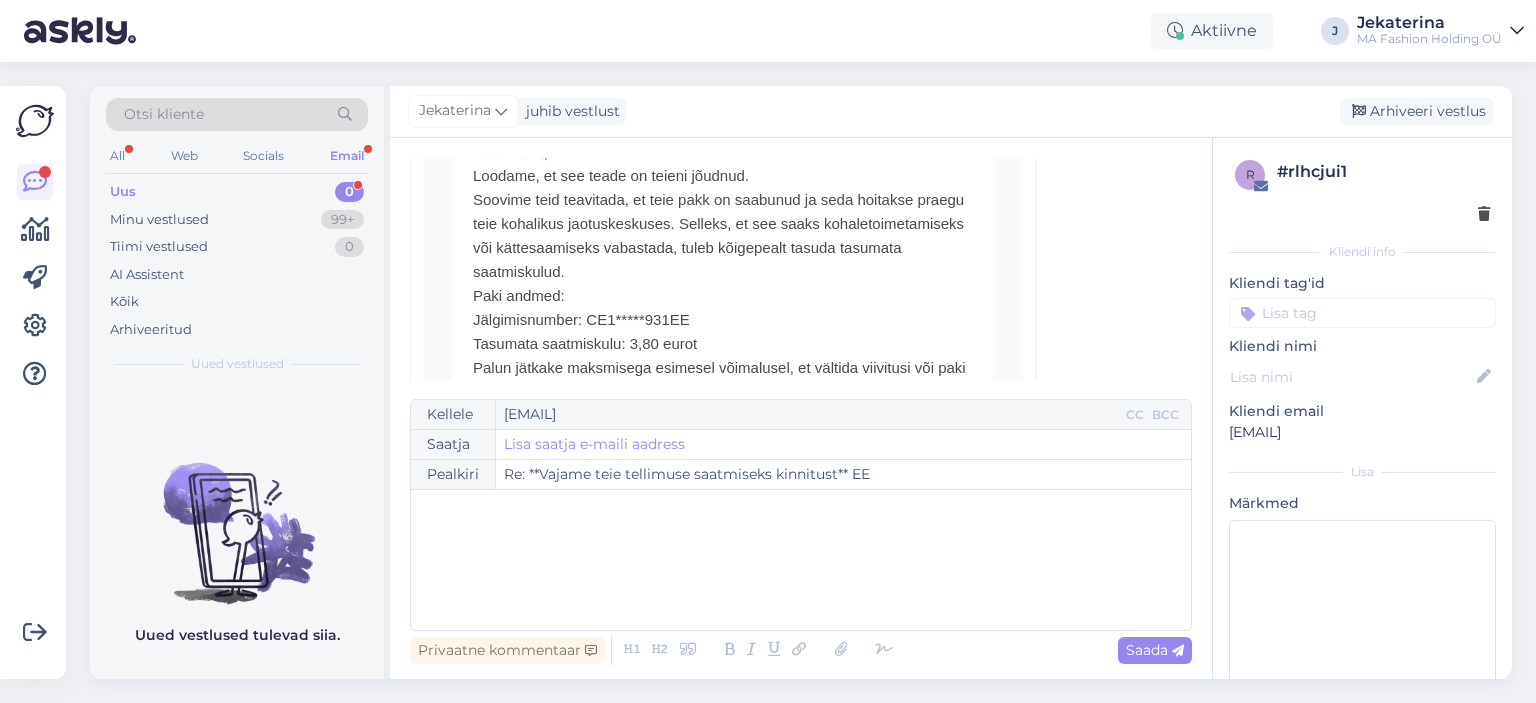 click on "Uus 0" at bounding box center (237, 192) 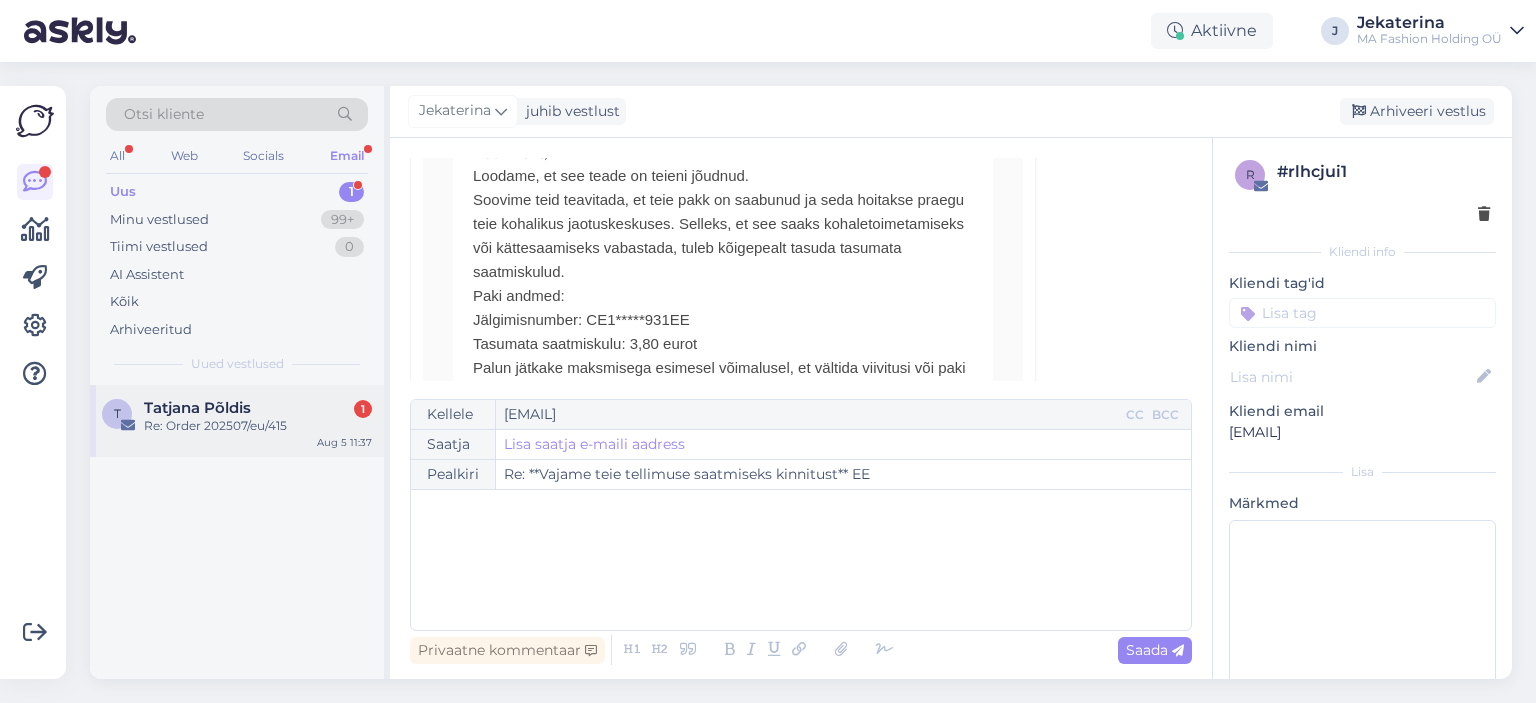 click on "T Tatjana Põldis 1 Re: Order 202507/eu/415 Aug 5 11:37" at bounding box center [237, 421] 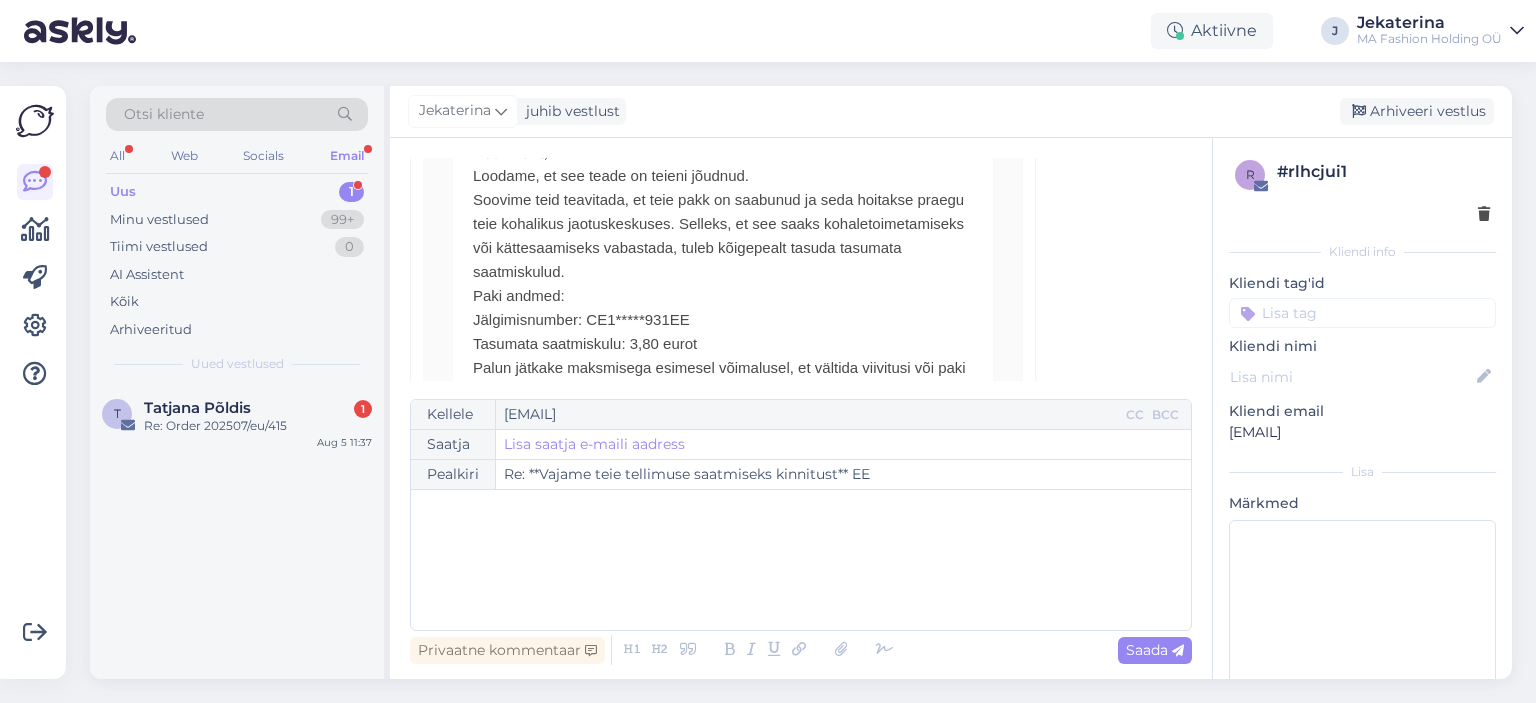 scroll, scrollTop: 0, scrollLeft: 0, axis: both 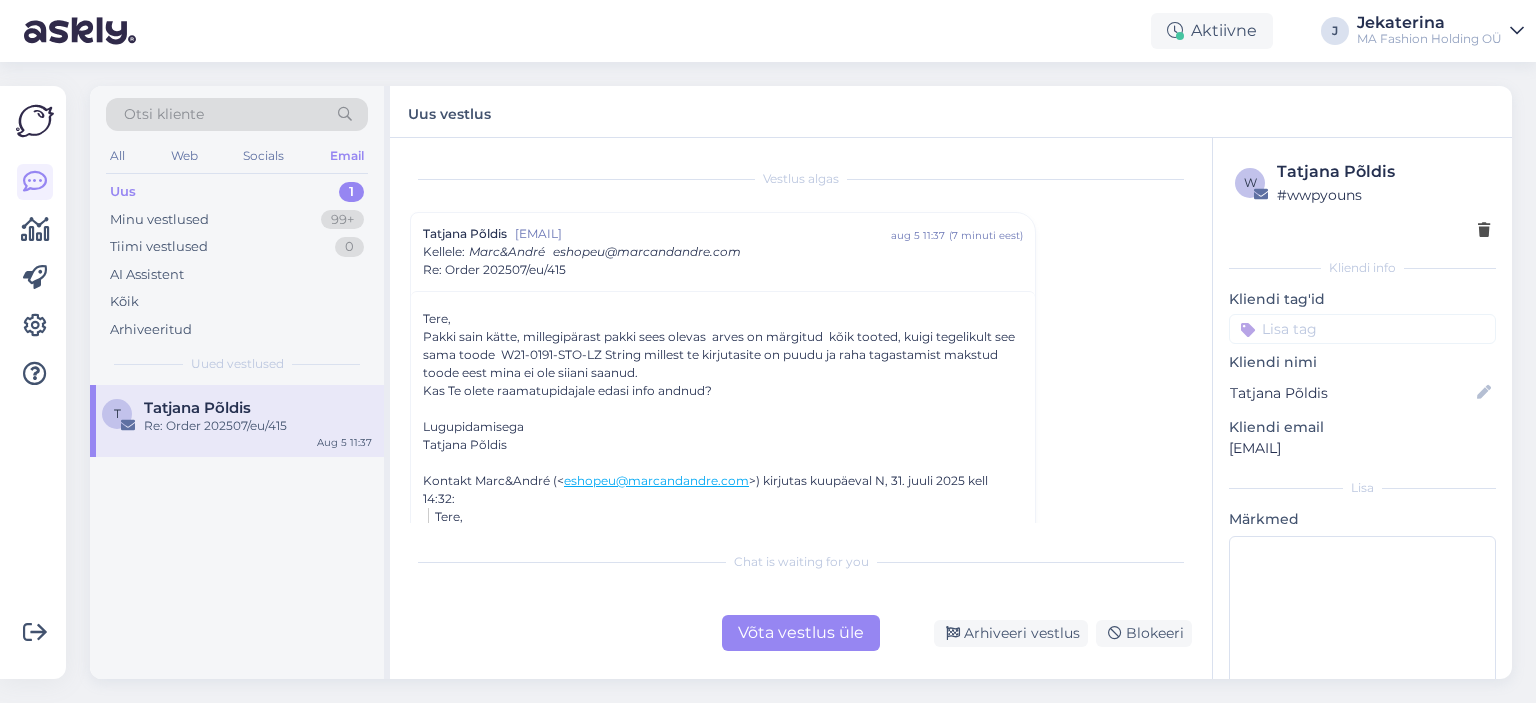 click on "Võta vestlus üle" at bounding box center [801, 633] 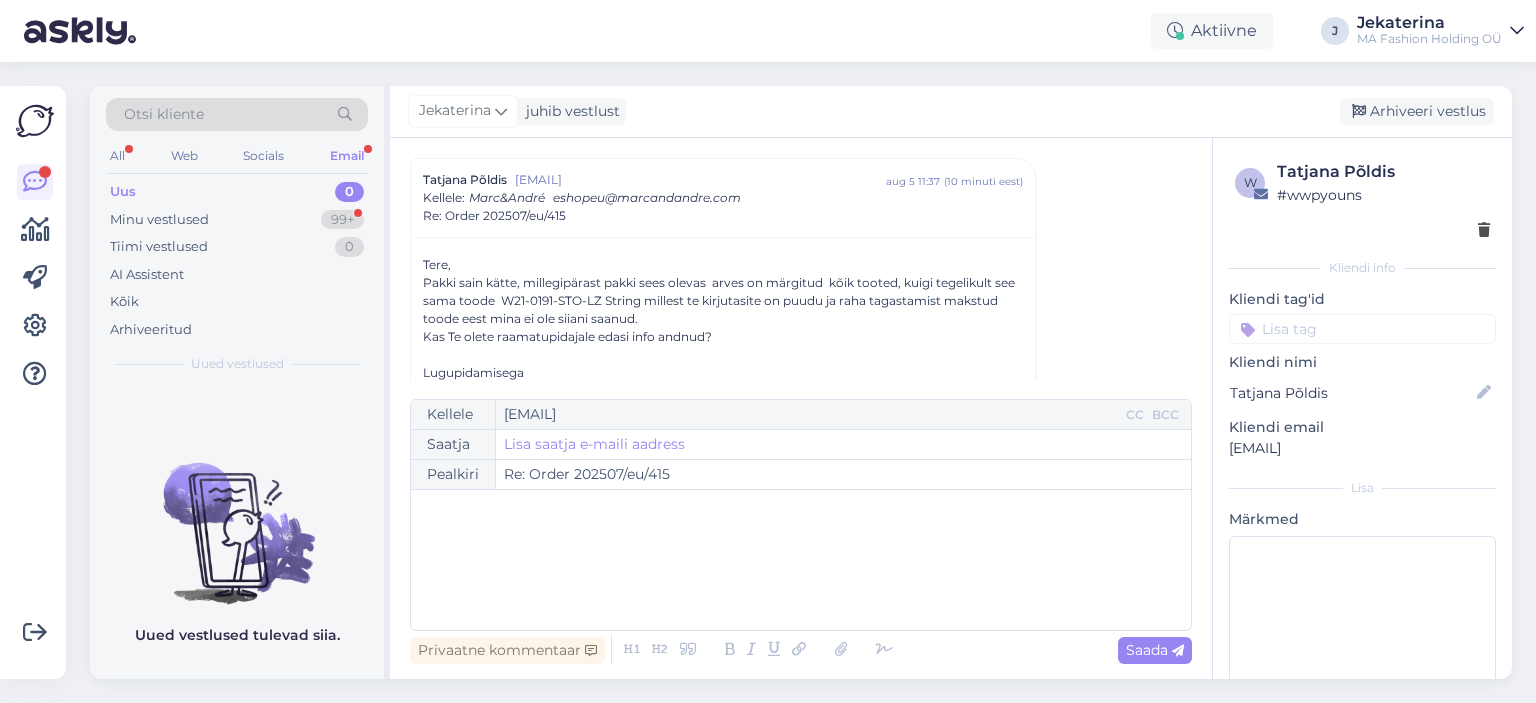 scroll, scrollTop: 730, scrollLeft: 0, axis: vertical 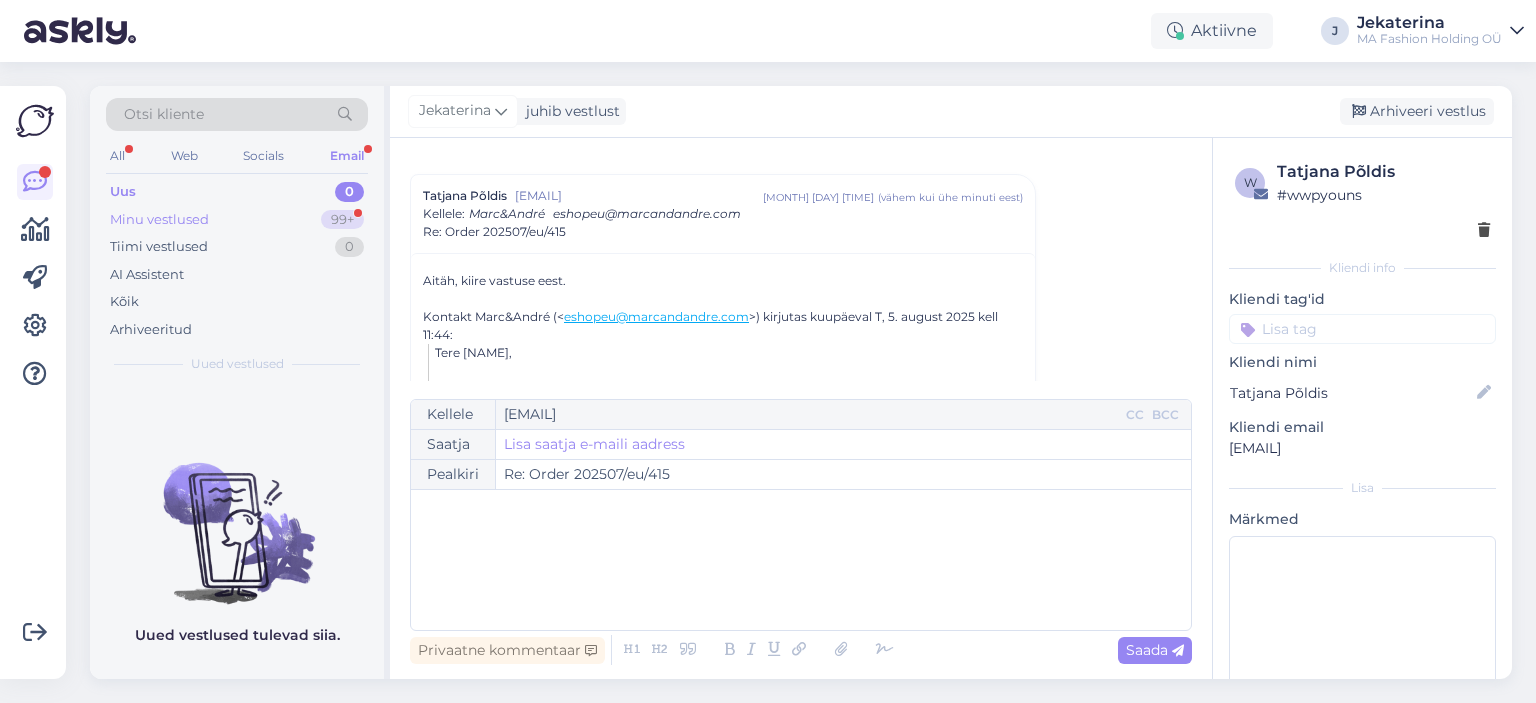 click on "99+" at bounding box center [342, 220] 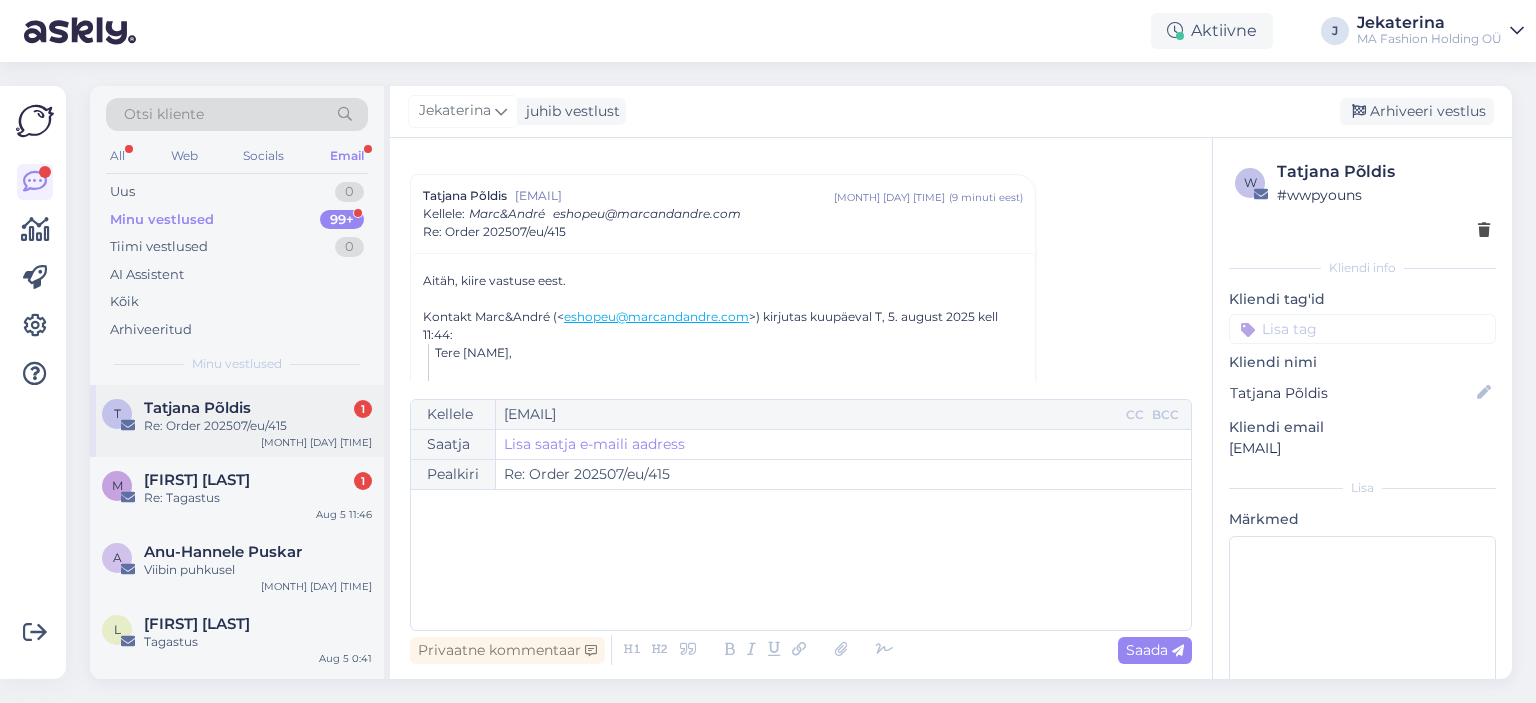 click on "Tatjana Põldis 1" at bounding box center (258, 408) 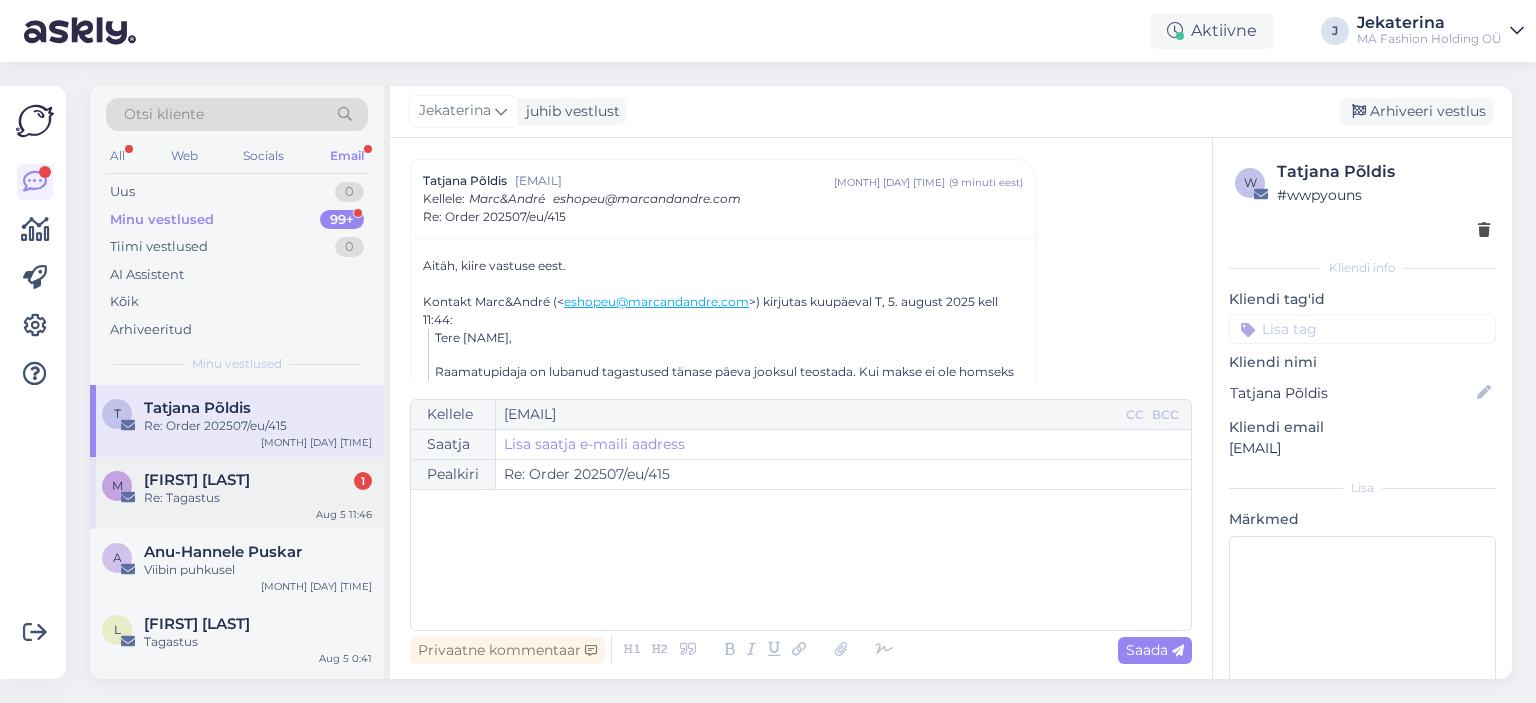 click on "Re: Tagastus" at bounding box center [258, 498] 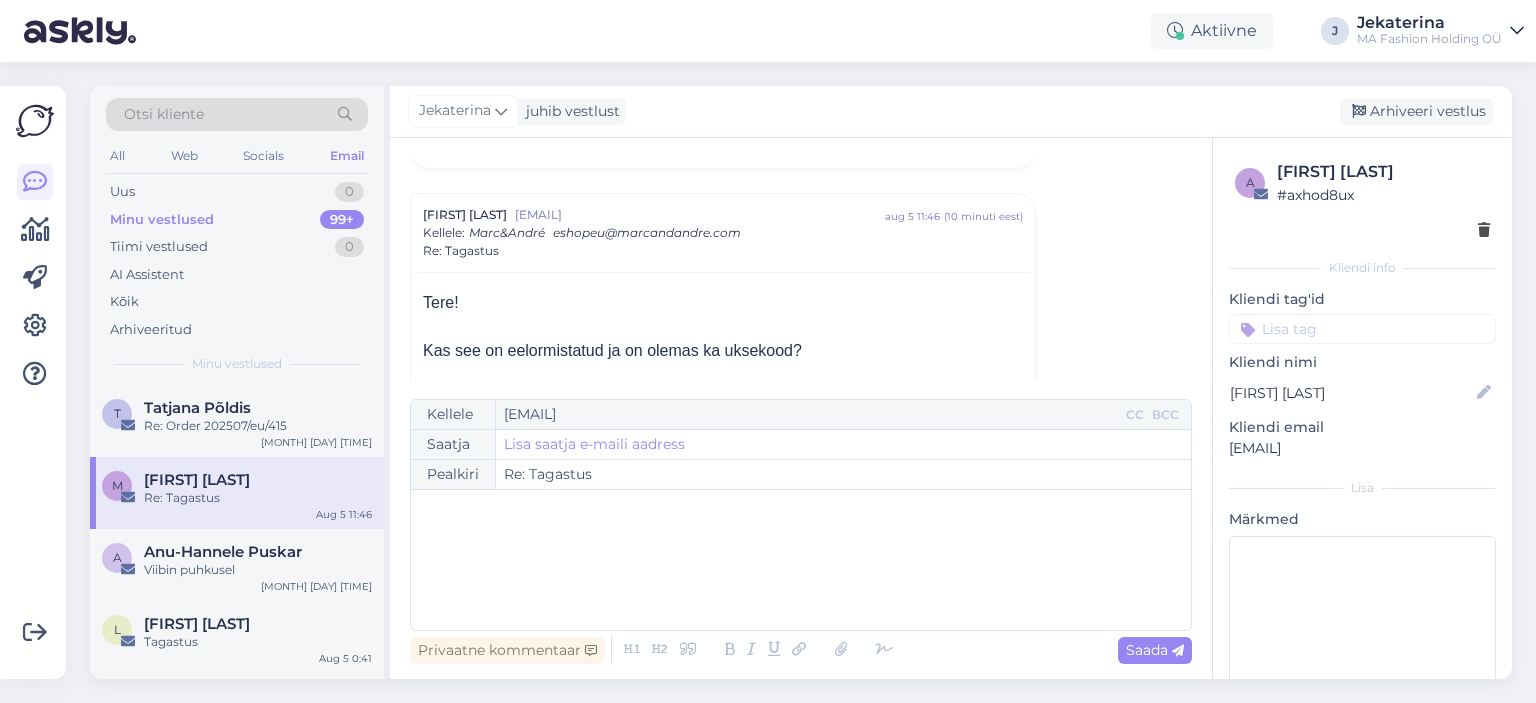 click on "Kas see on eelormistatud ja on olemas ka uksekood?" at bounding box center (723, 351) 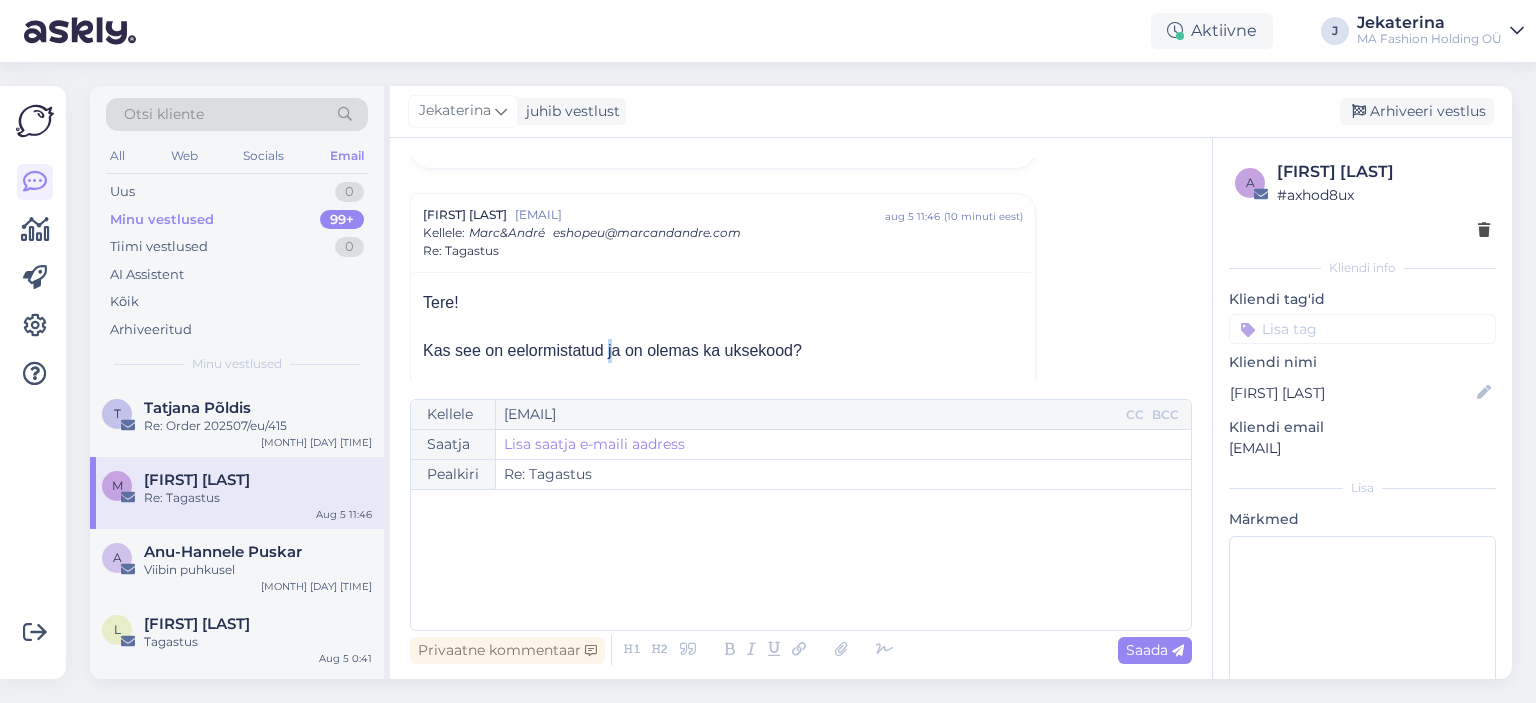 click on "Kas see on eelormistatud ja on olemas ka uksekood?" at bounding box center (723, 351) 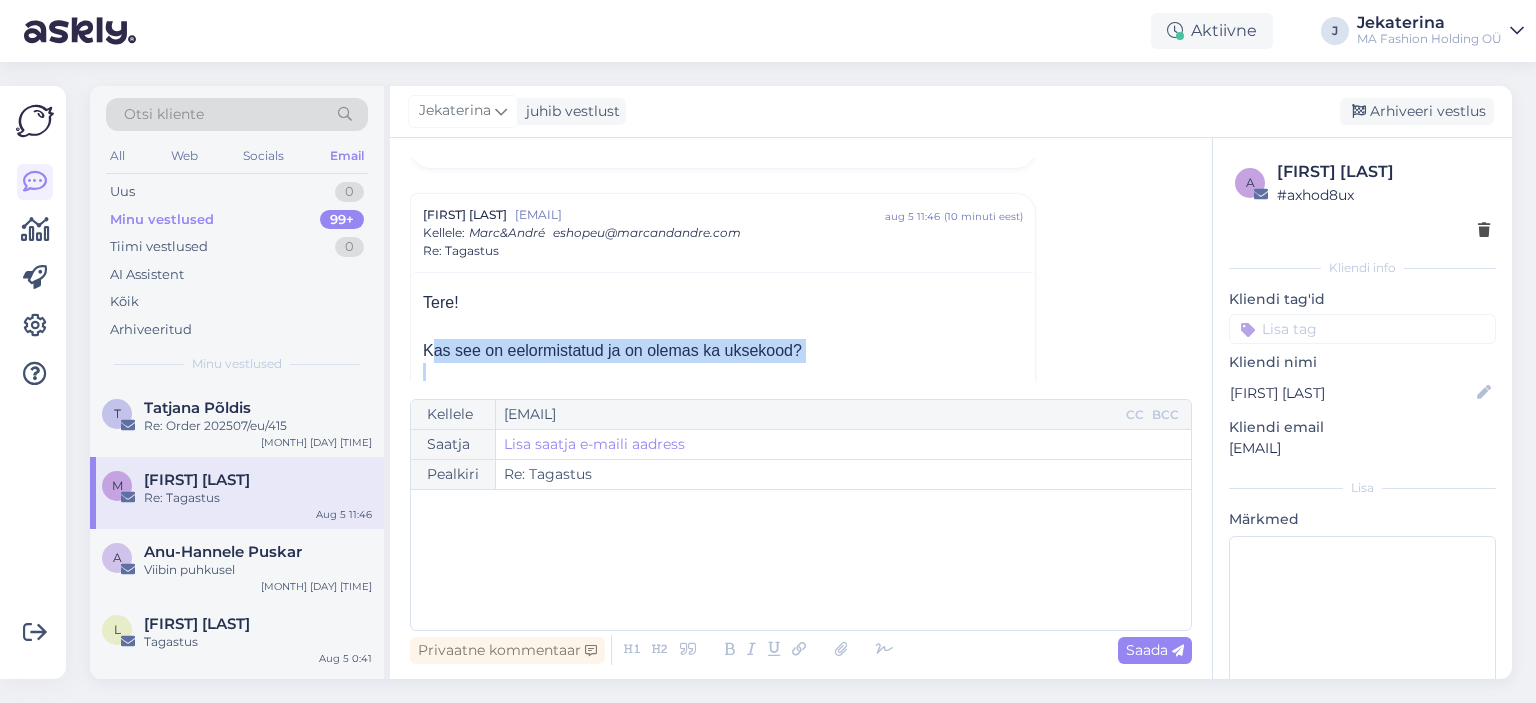click on "Kas see on eelormistatud ja on olemas ka uksekood?" at bounding box center (723, 351) 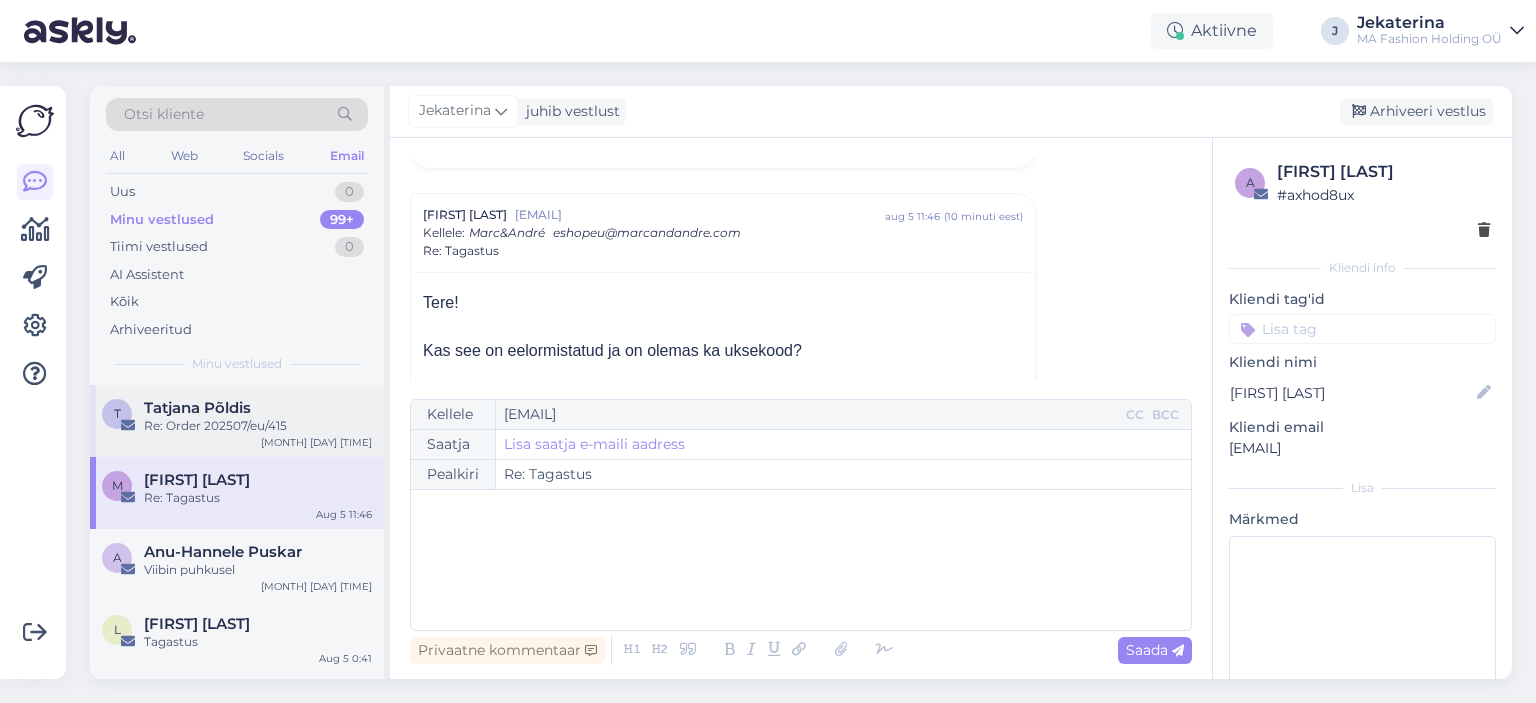 click on "Re: Order 202507/eu/415" at bounding box center [258, 426] 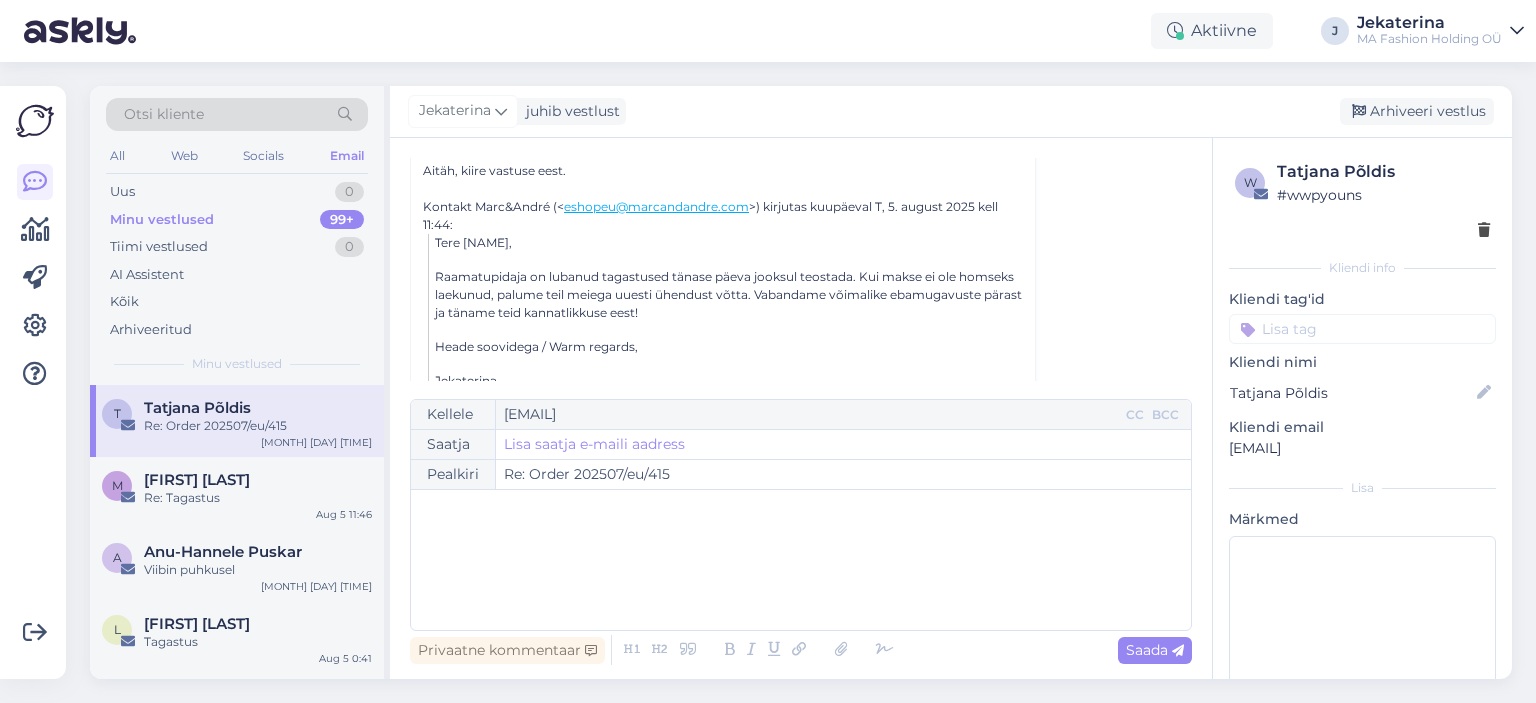 scroll, scrollTop: 182, scrollLeft: 0, axis: vertical 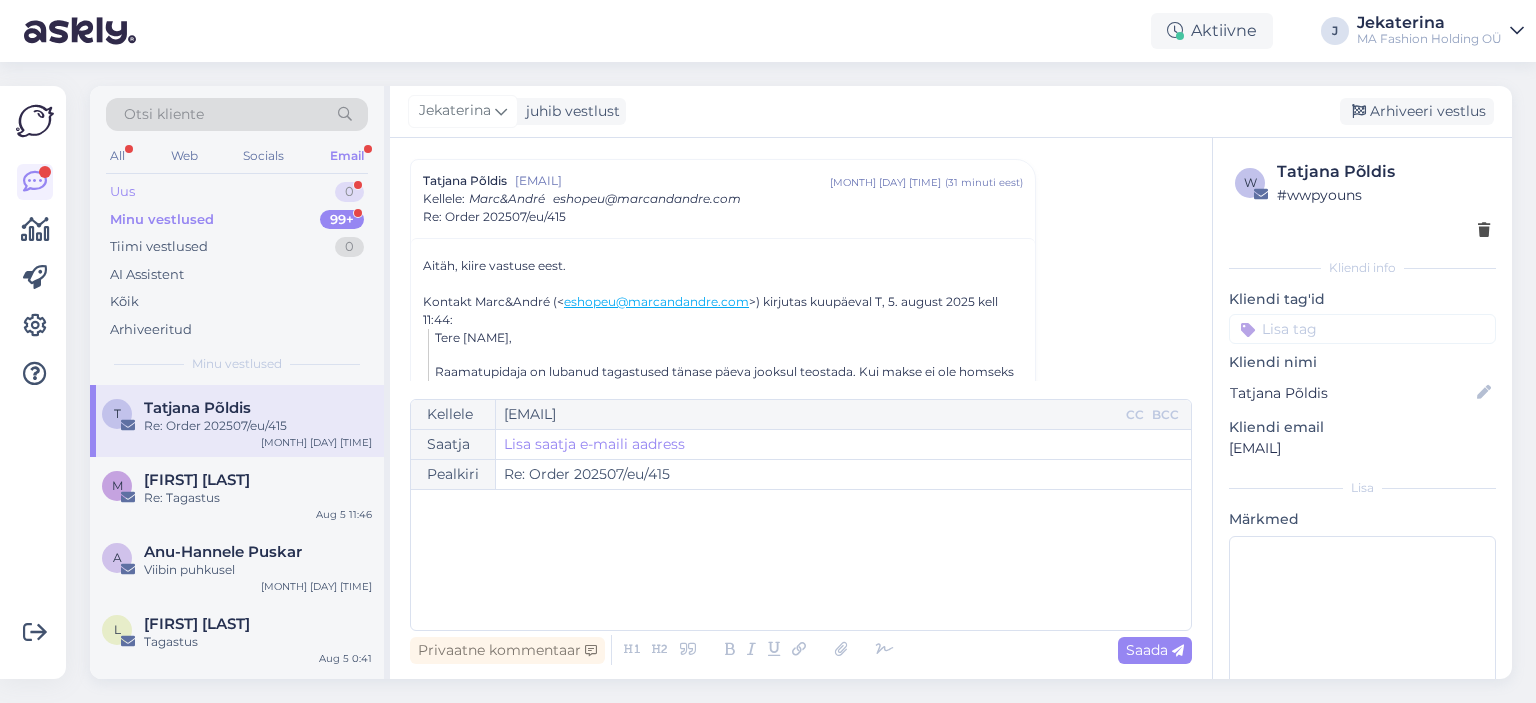 click on "Uus 0" at bounding box center [237, 192] 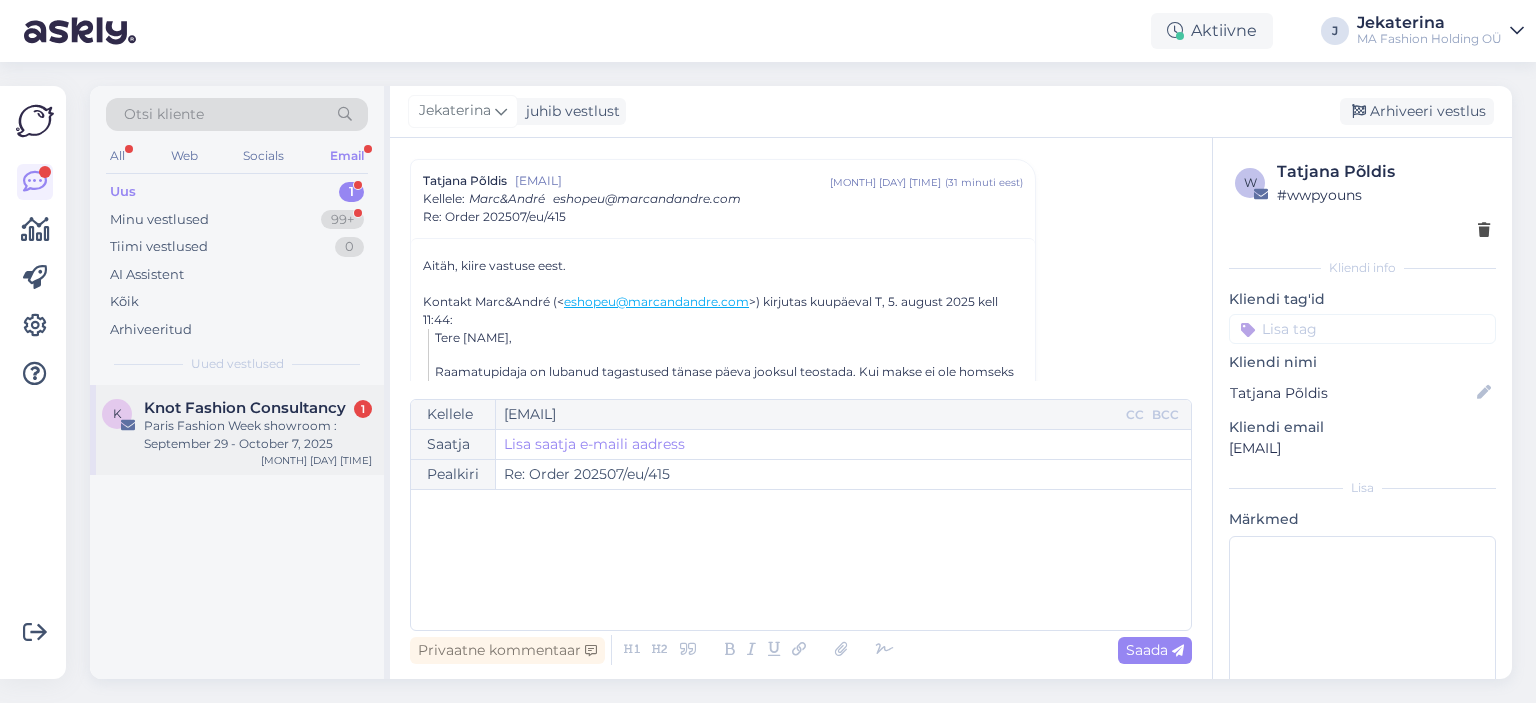 click on "K Knot Fashion Consultancy 1 Paris Fashion Week showroom : September 29 - October 7, 2025 Aug 5 12:18" at bounding box center [237, 430] 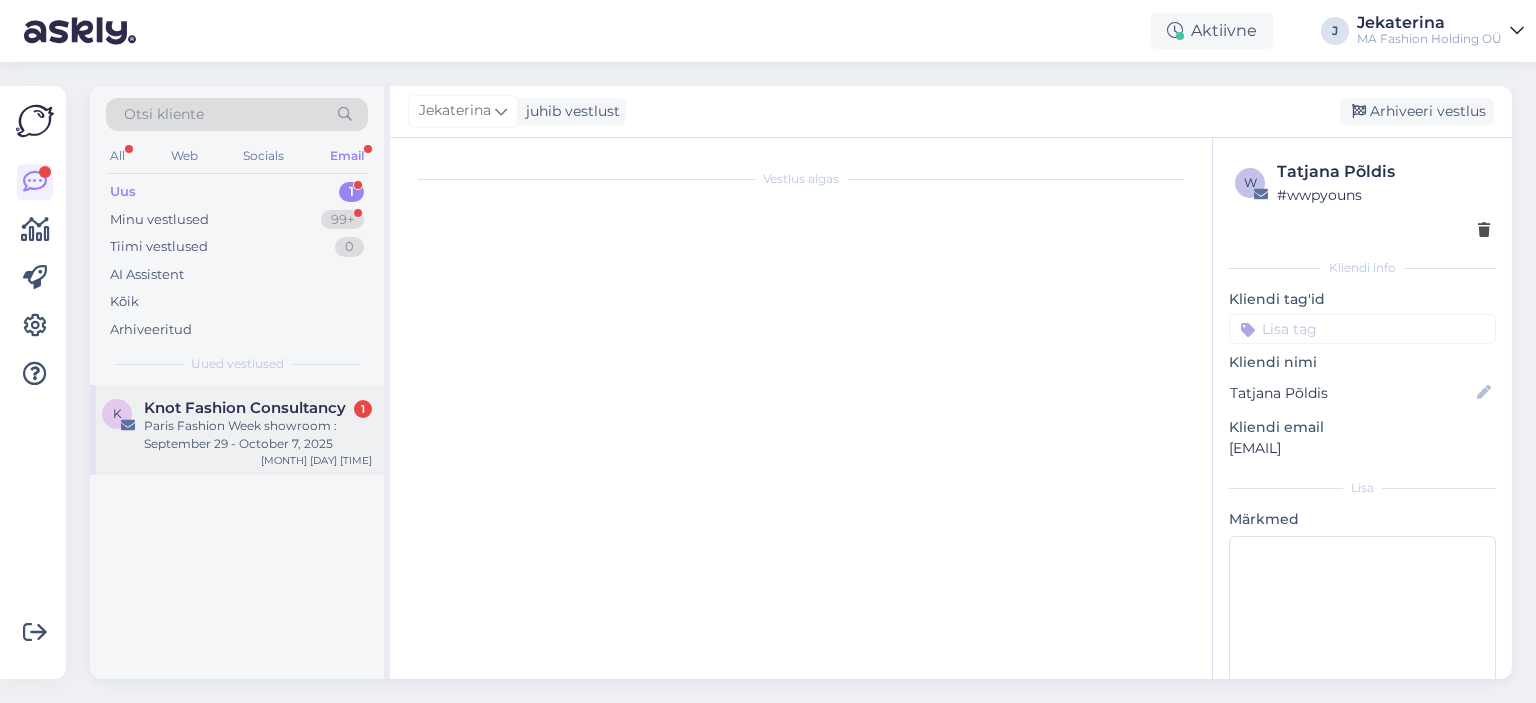 scroll, scrollTop: 0, scrollLeft: 0, axis: both 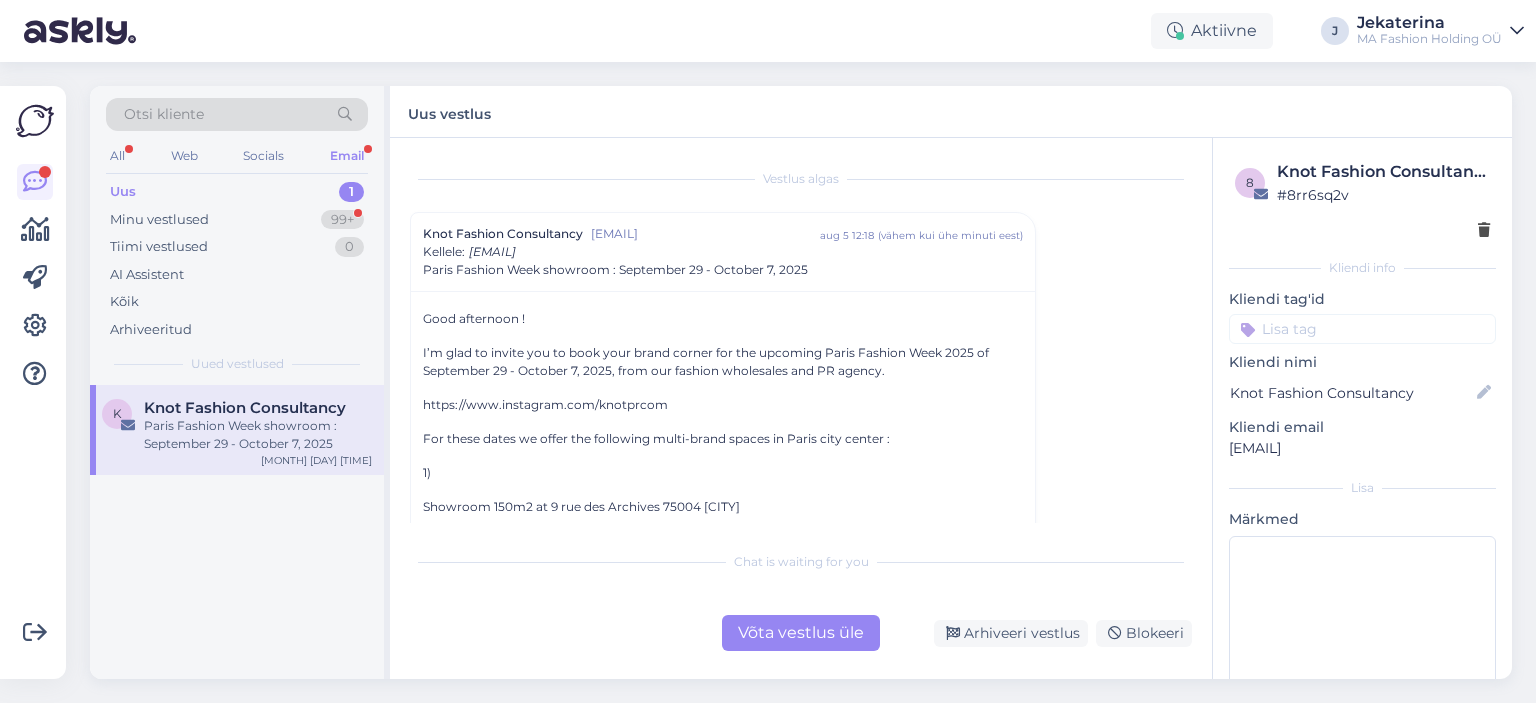 click on "Võta vestlus üle" at bounding box center (801, 633) 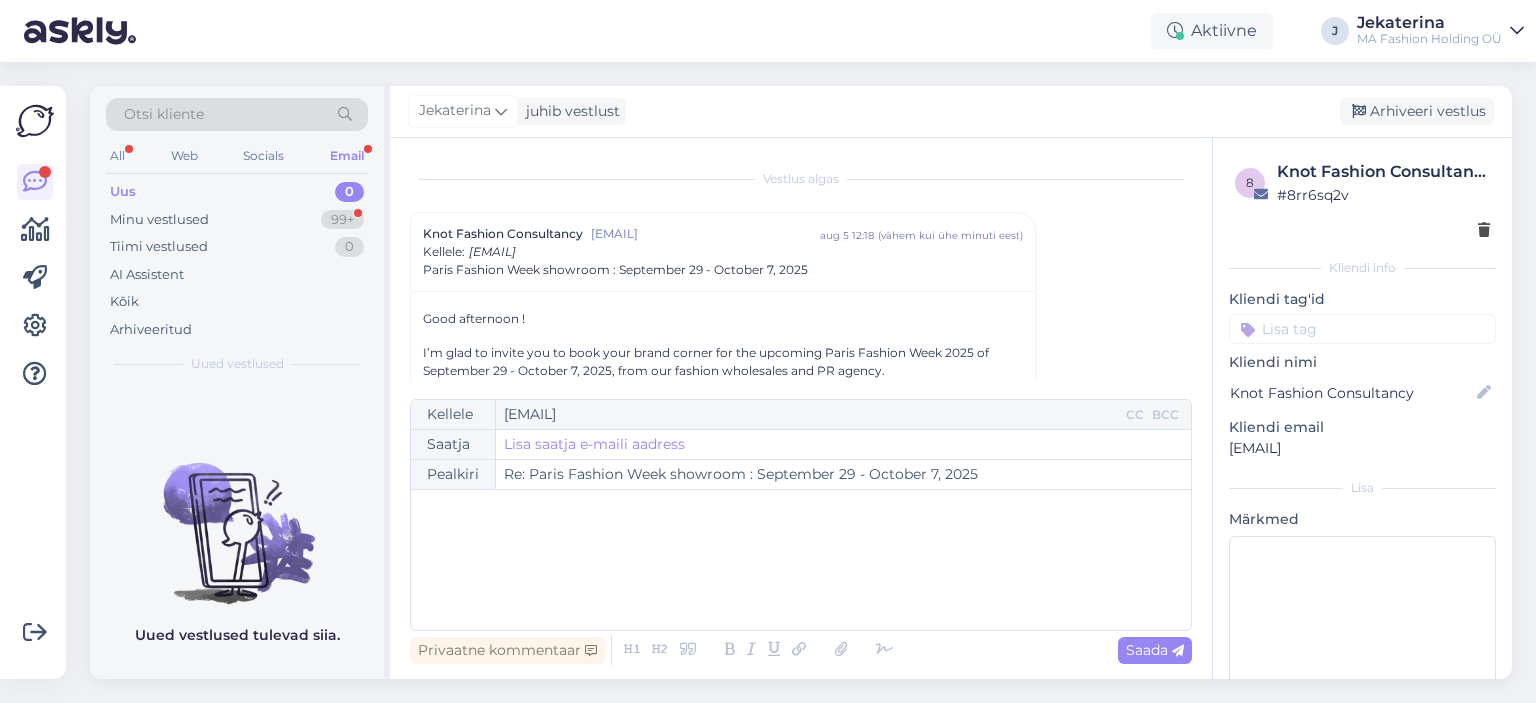 scroll, scrollTop: 54, scrollLeft: 0, axis: vertical 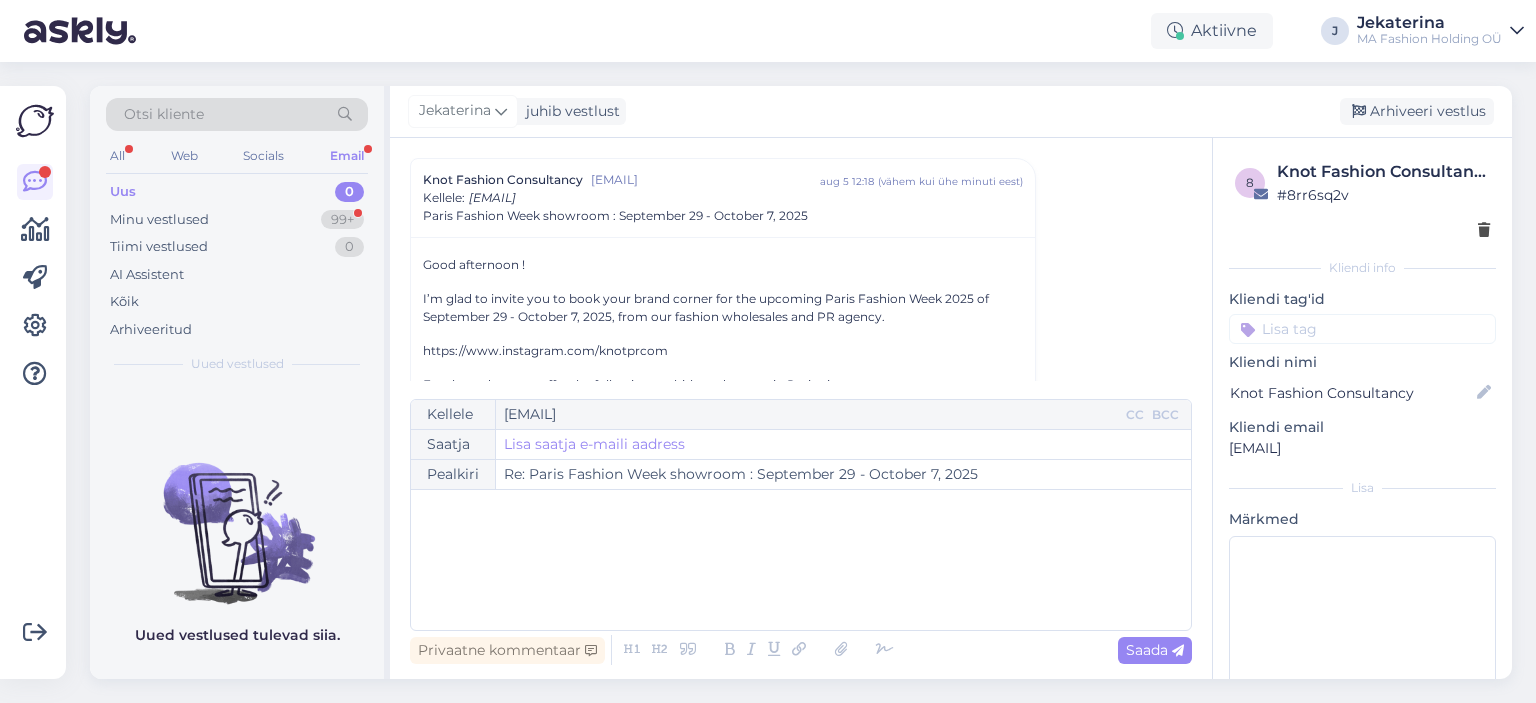 click on "Uus 0" at bounding box center [237, 192] 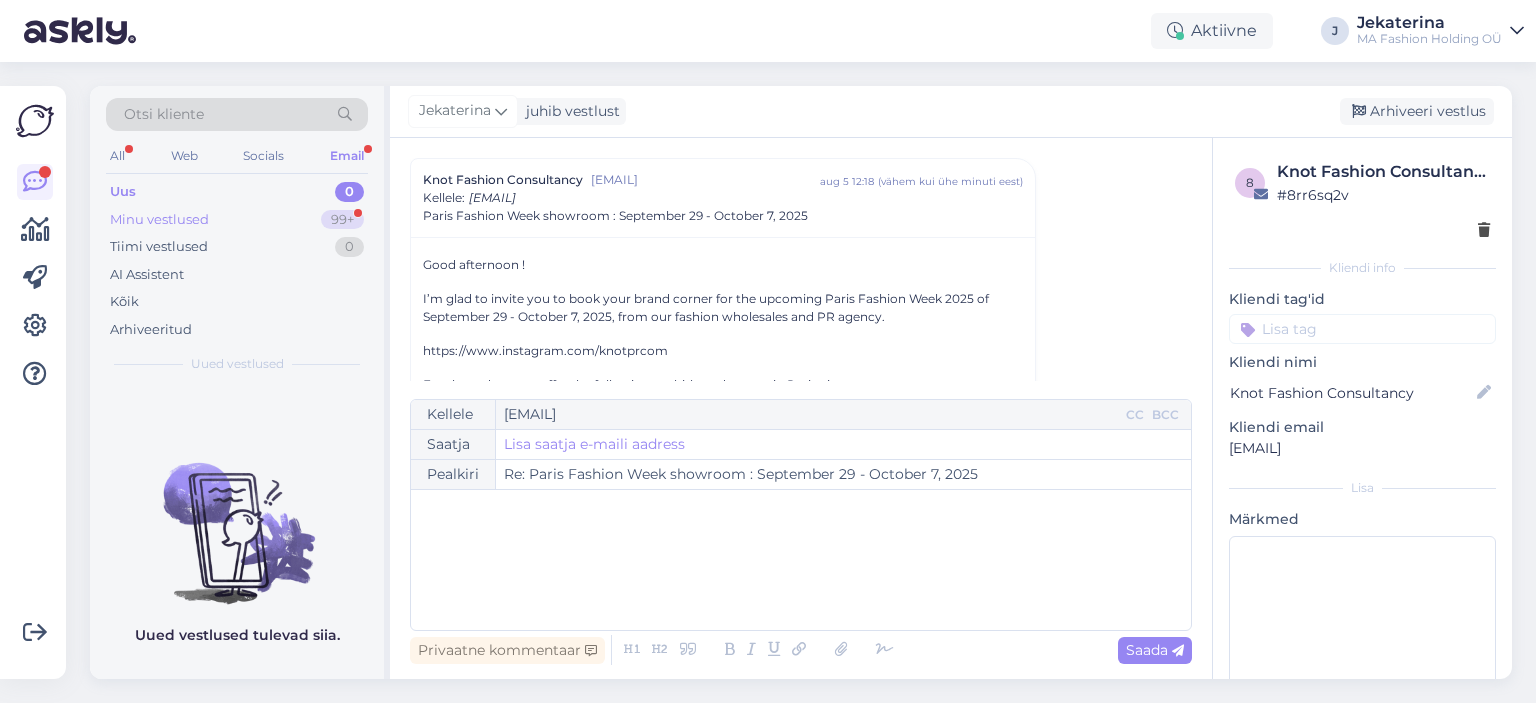 click on "Minu vestlused 99+" at bounding box center (237, 220) 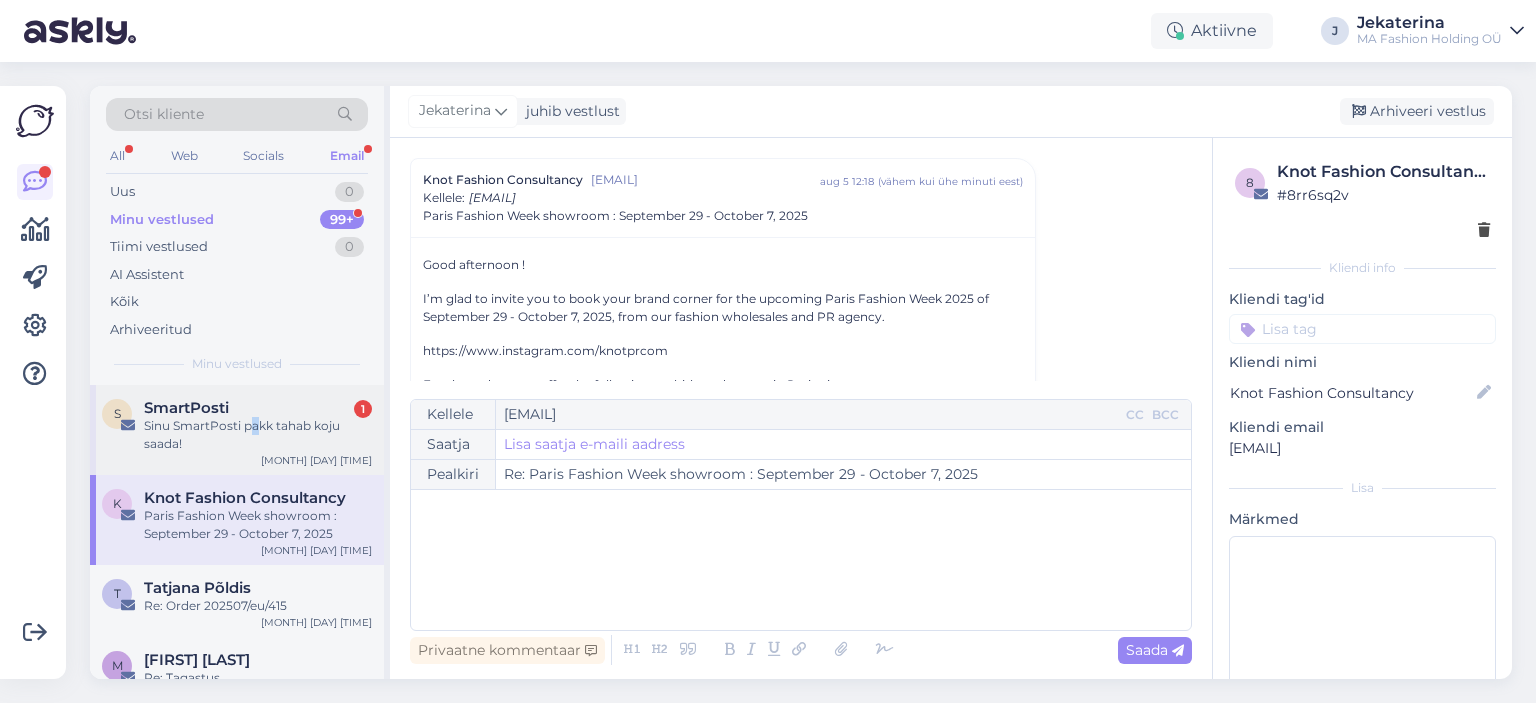 click on "Sinu SmartPosti pakk tahab koju saada!" at bounding box center [258, 435] 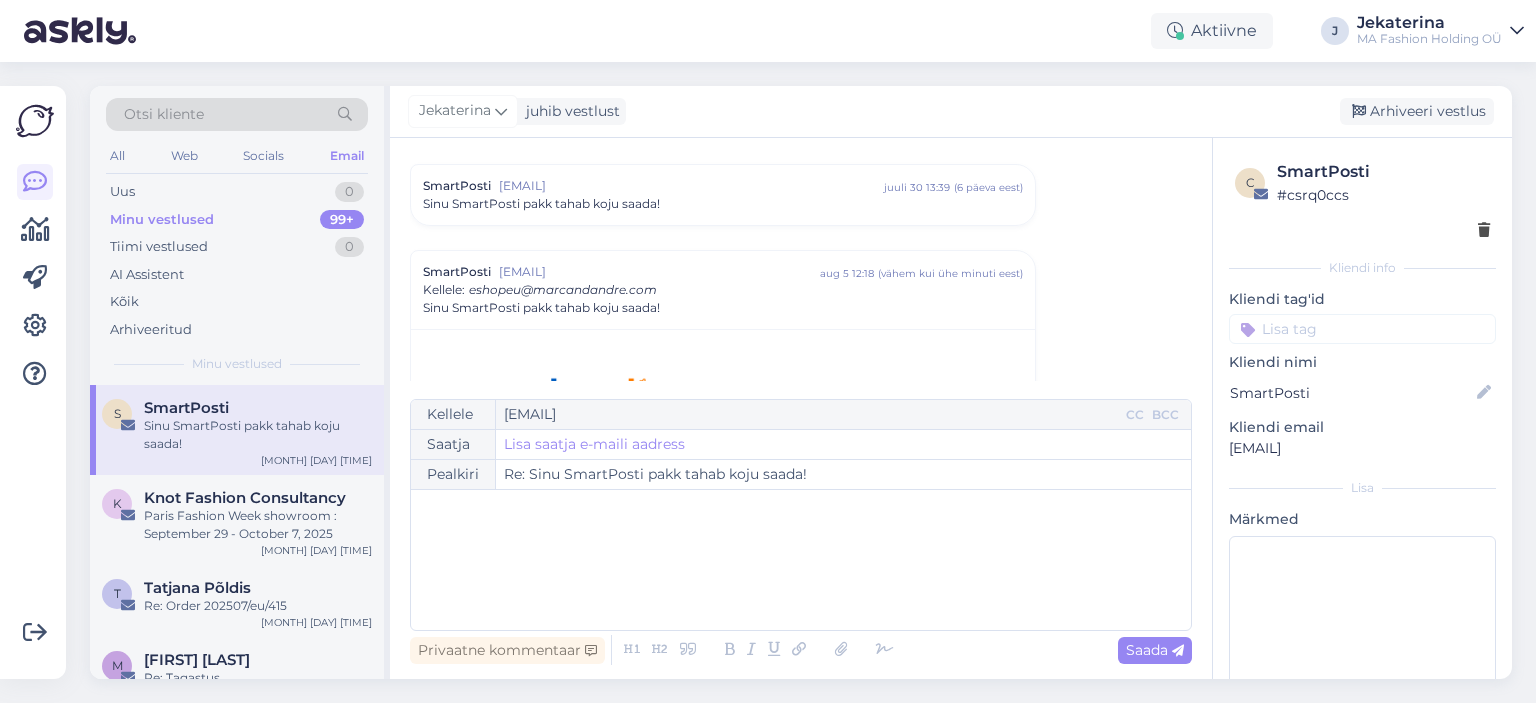 click on "Knot Fashion Consultancy" at bounding box center (245, 498) 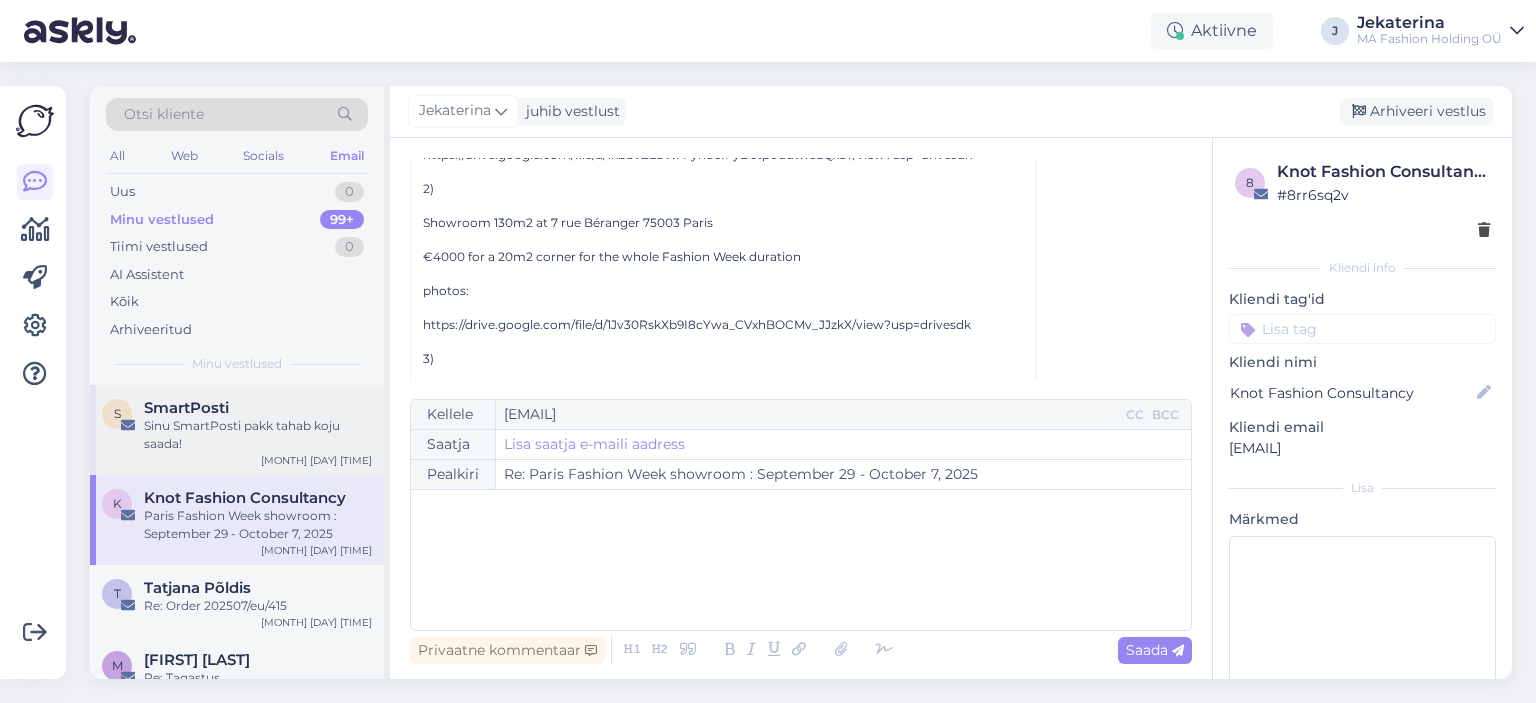 click on "Sinu SmartPosti pakk tahab koju saada!" at bounding box center [258, 435] 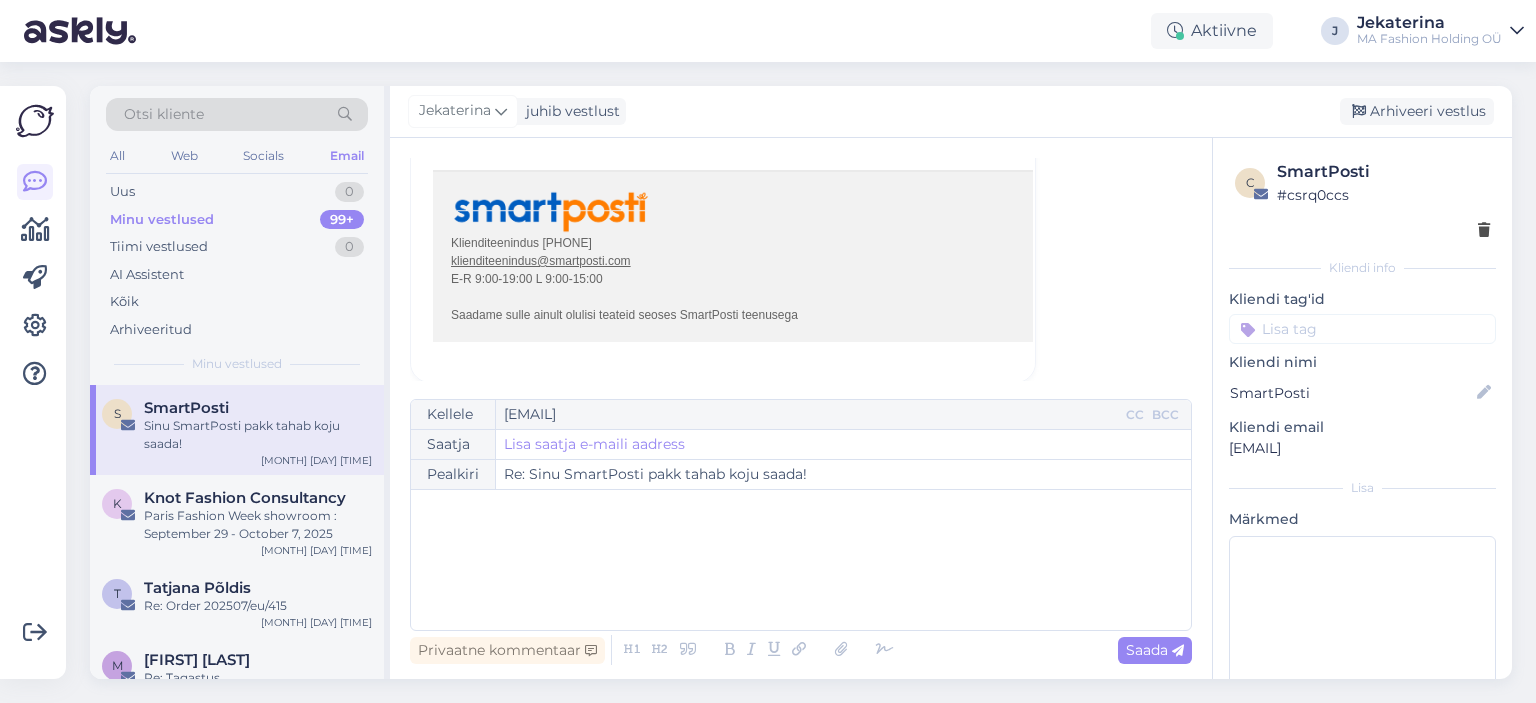 scroll, scrollTop: 2761, scrollLeft: 0, axis: vertical 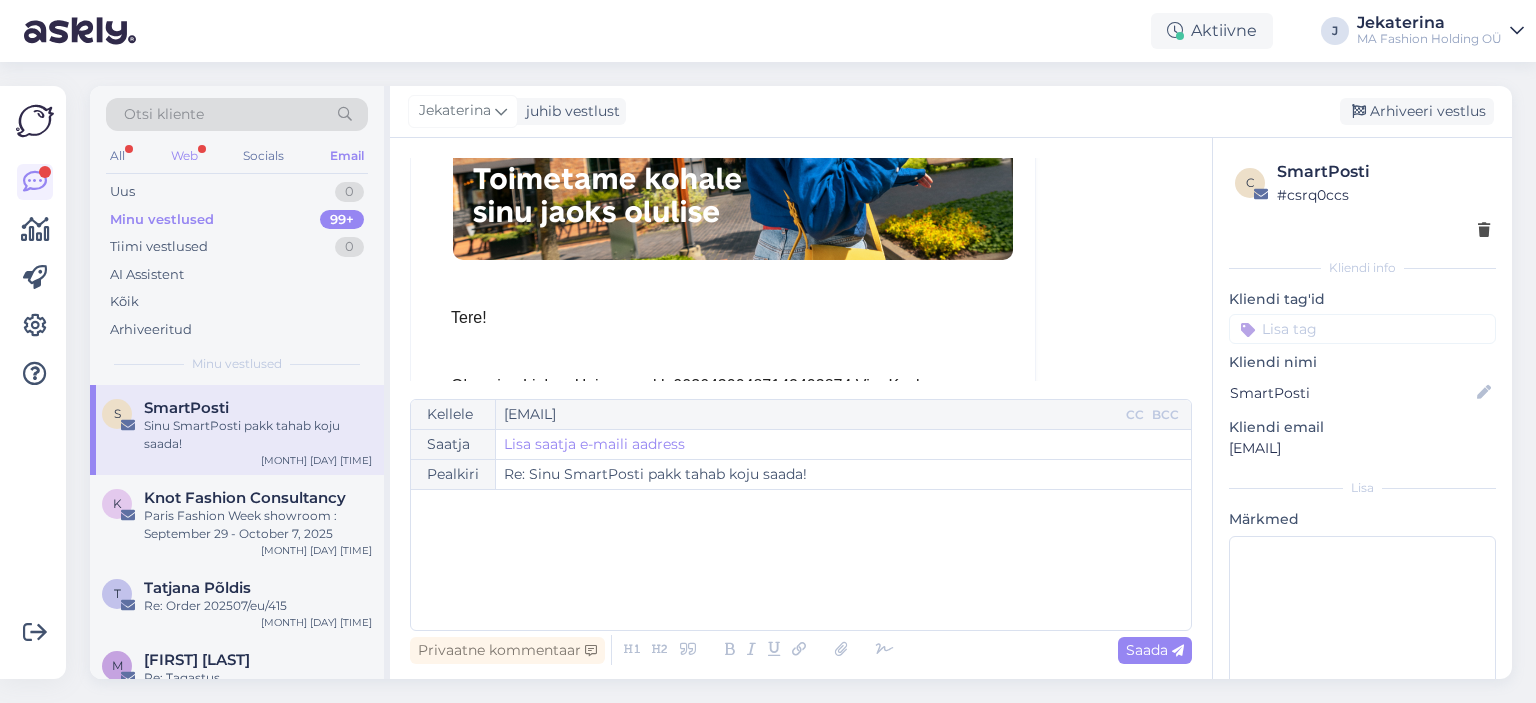 click on "Web" at bounding box center [184, 156] 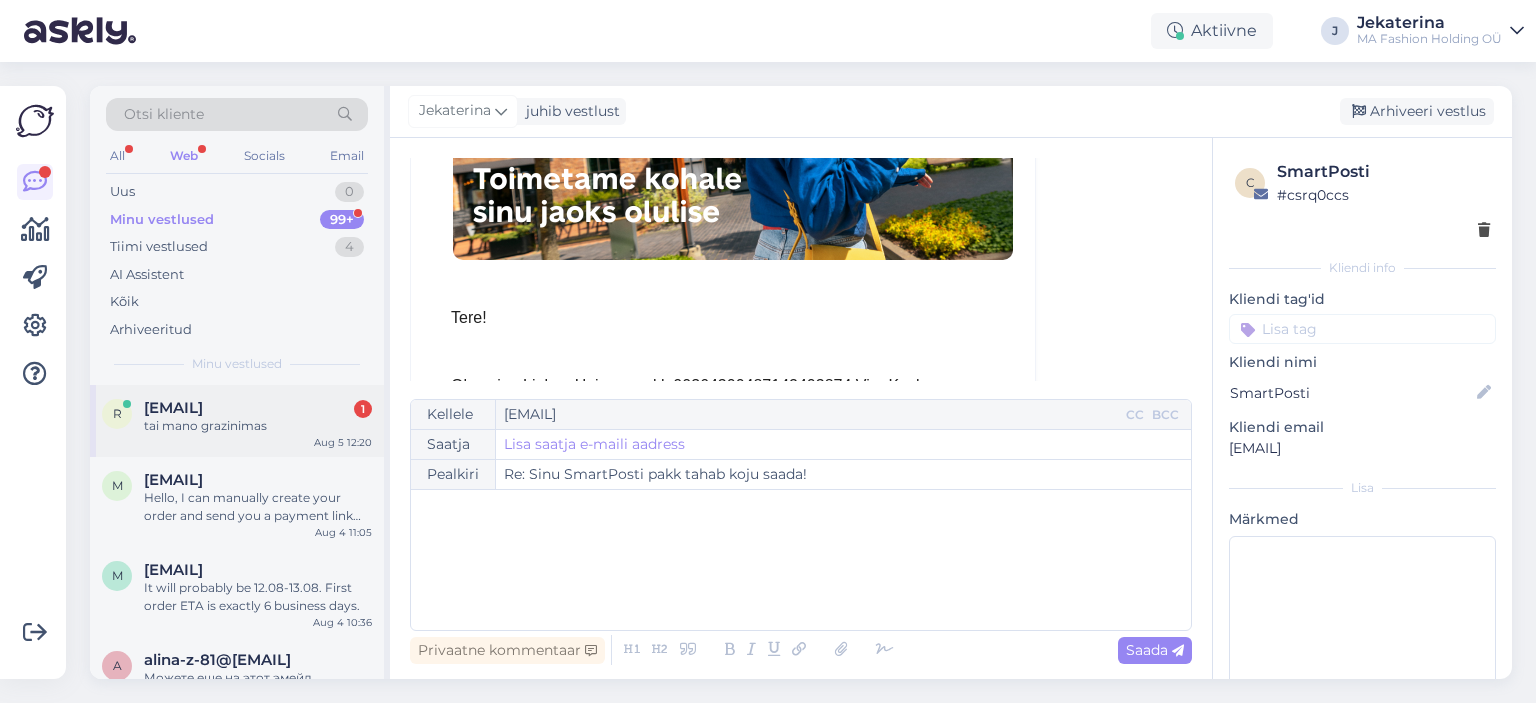 click on "tai mano grazinimas" at bounding box center [258, 426] 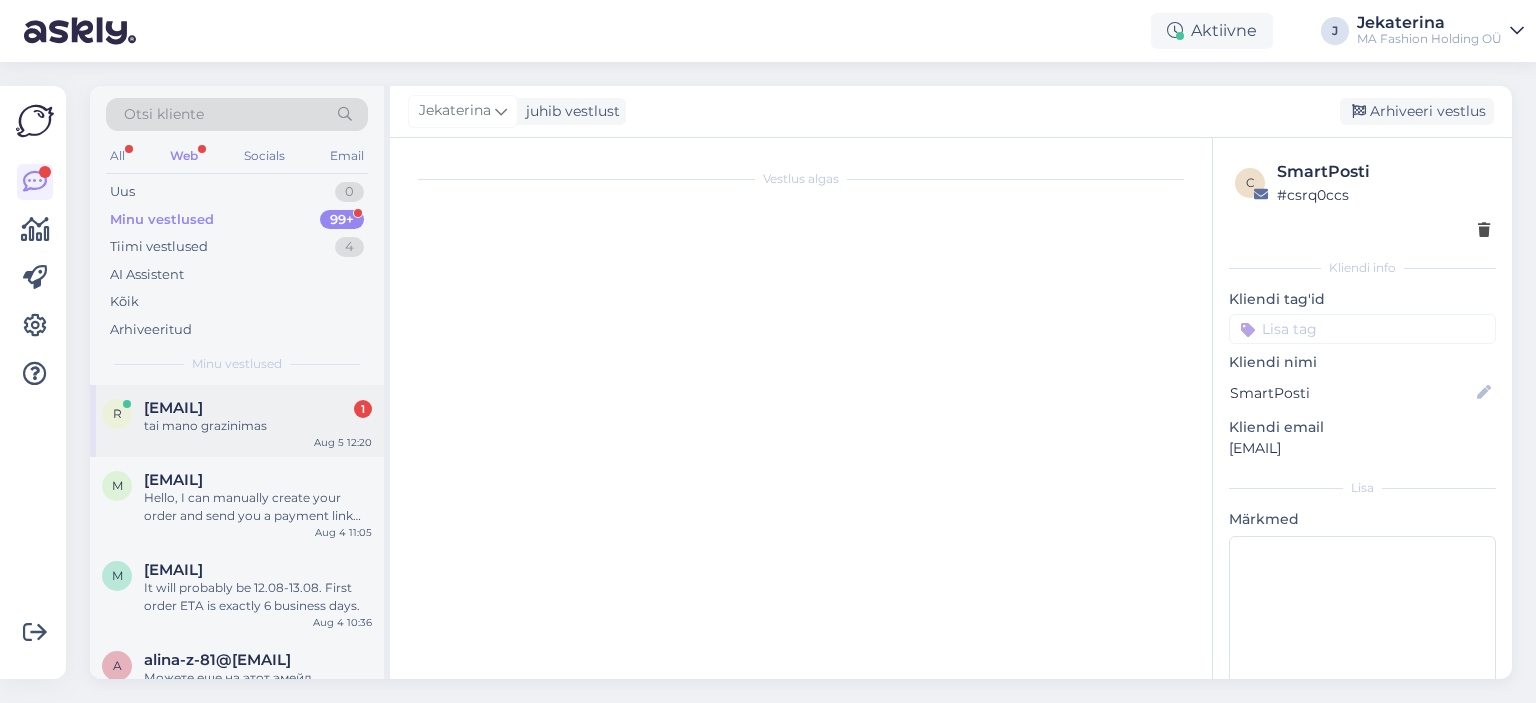 scroll, scrollTop: 1125, scrollLeft: 0, axis: vertical 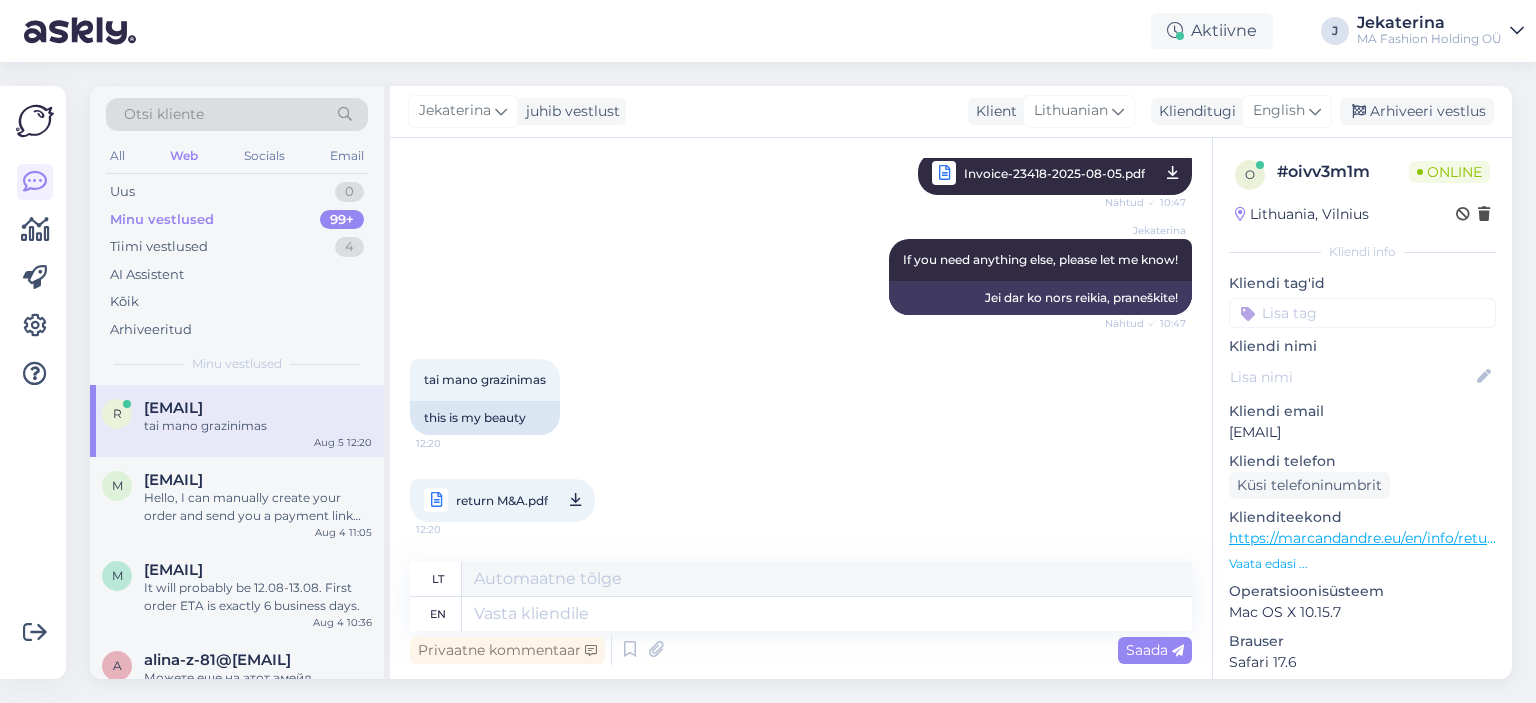 click on "return M&A.pdf" at bounding box center [502, 500] 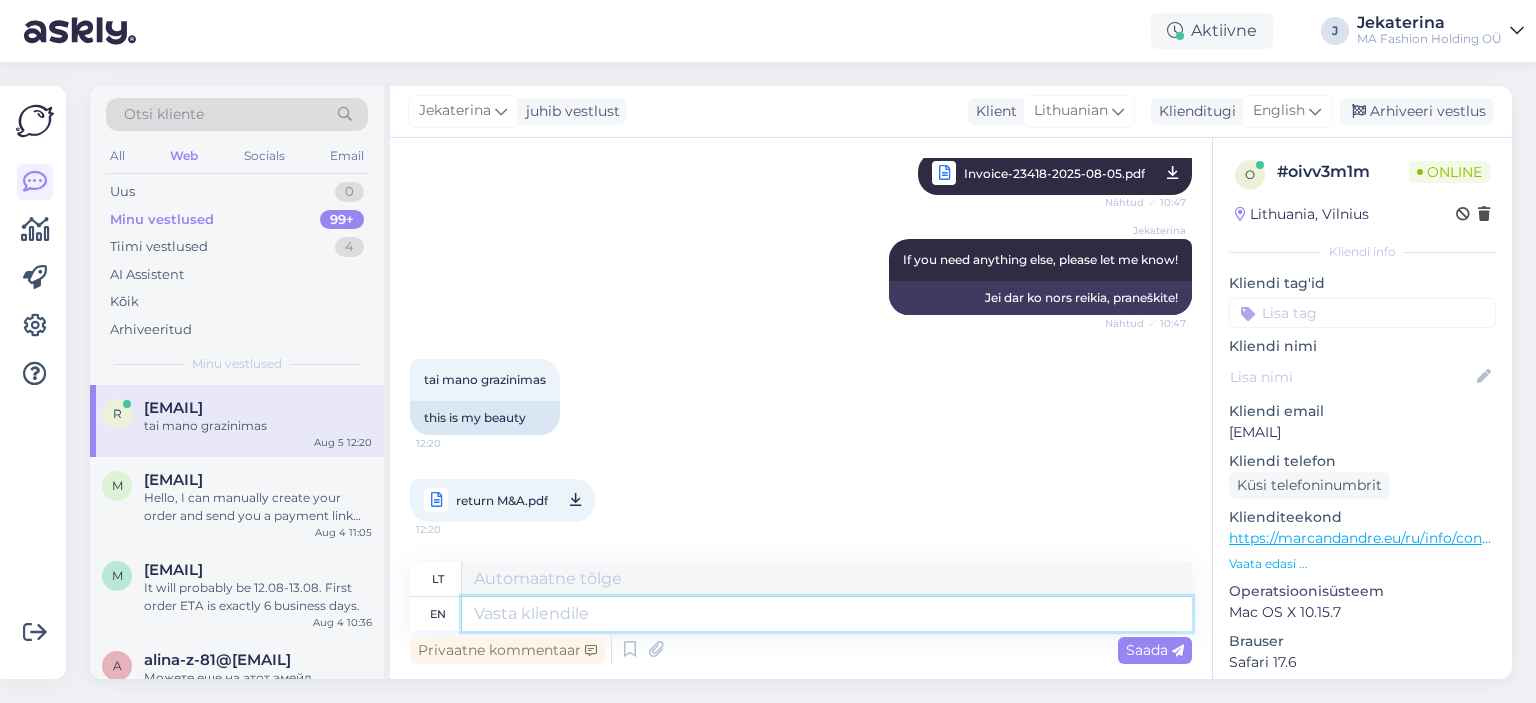 click at bounding box center [827, 614] 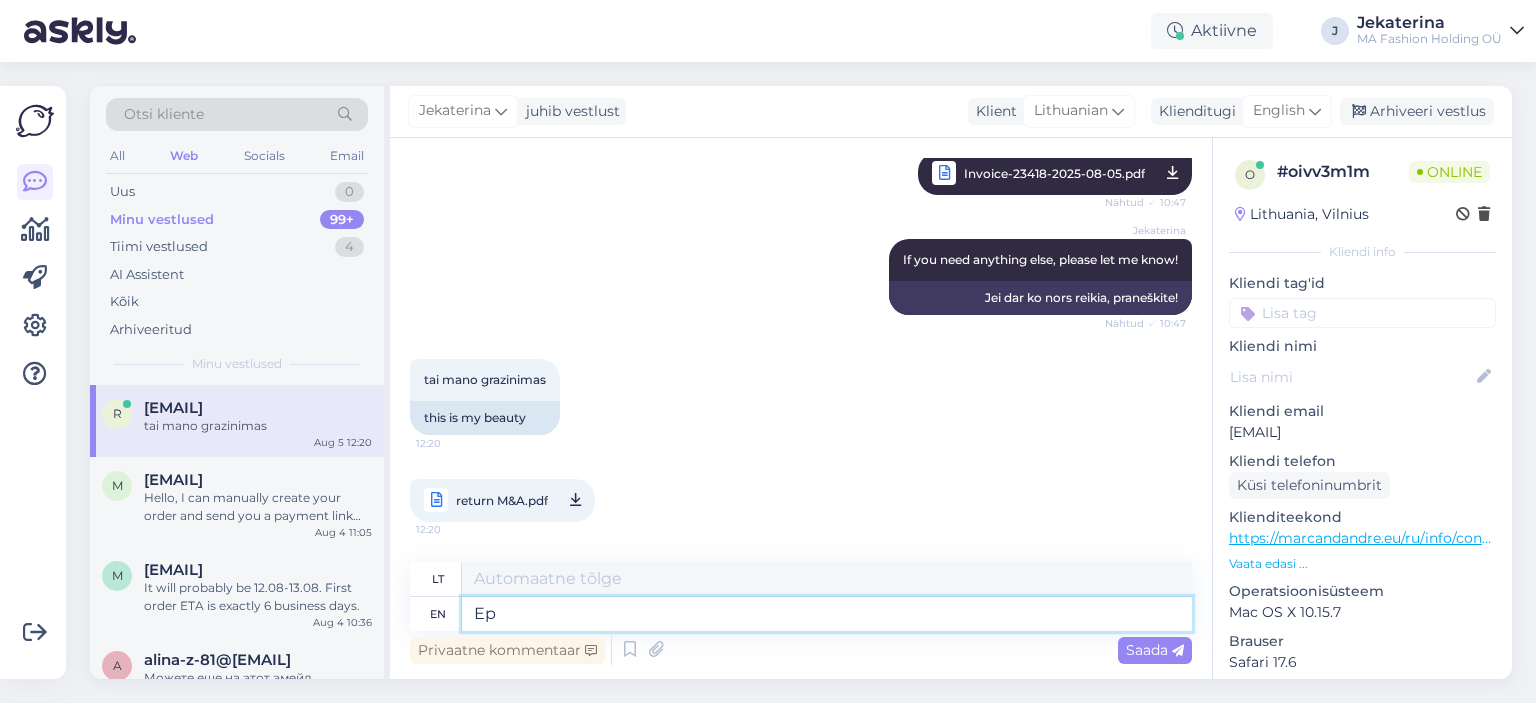type on "Е" 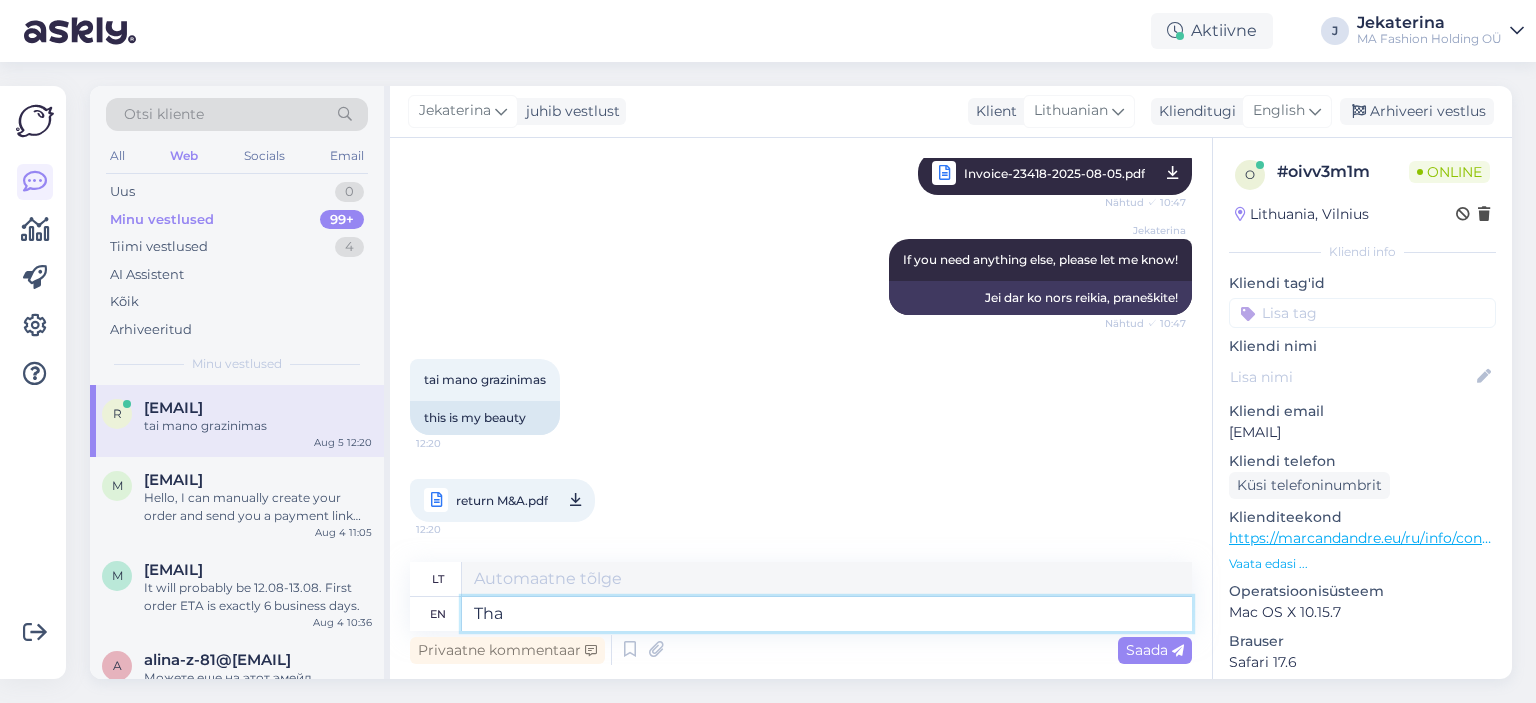 type on "Than" 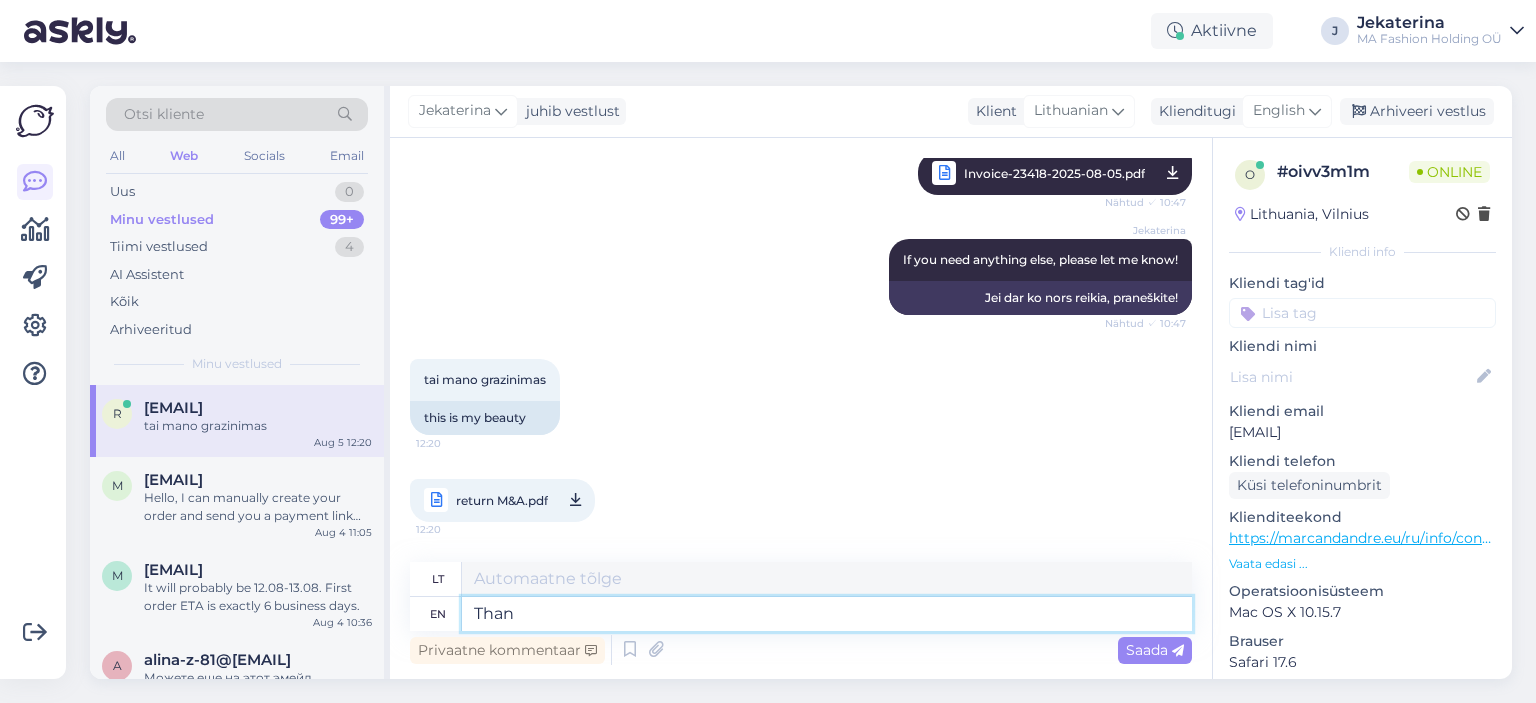 type on "Tha" 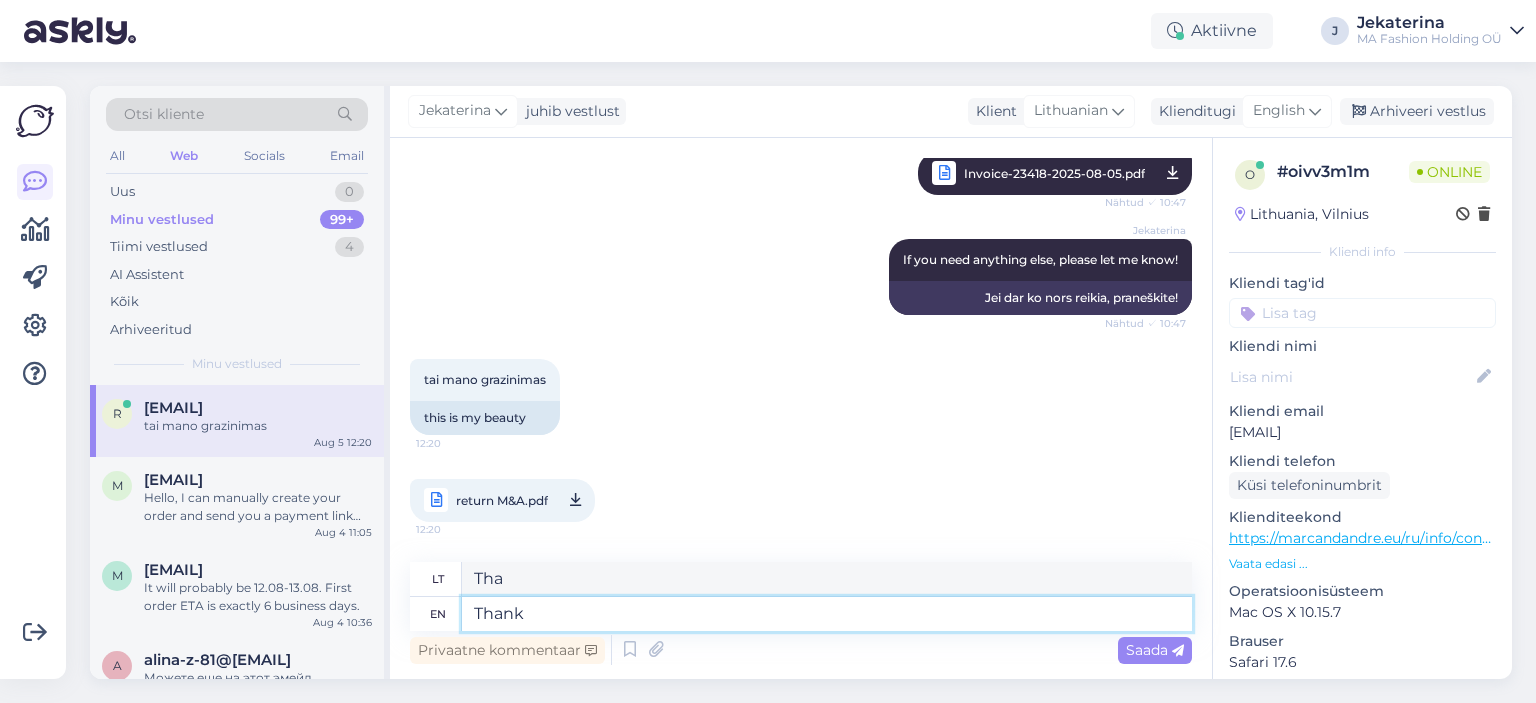 type on "Thank" 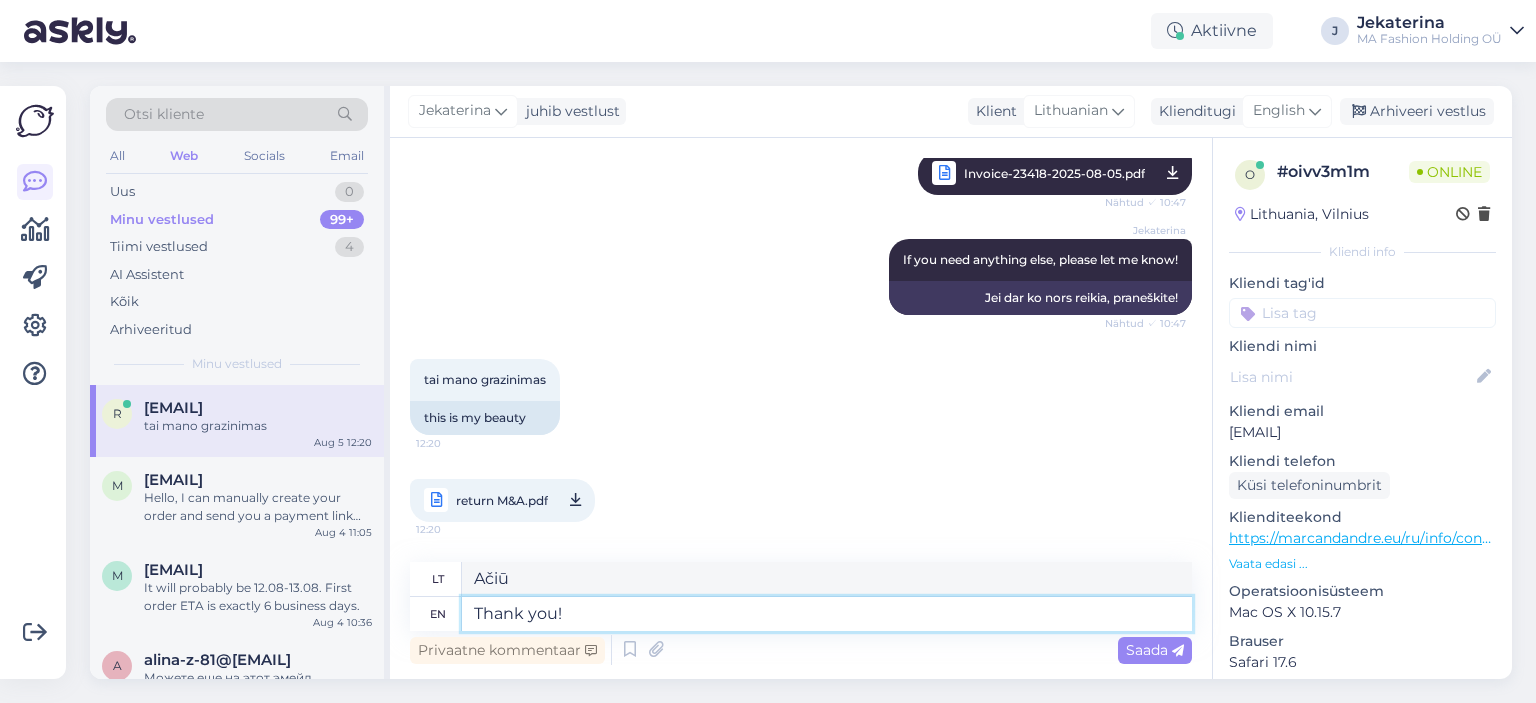 type on "Thank you!" 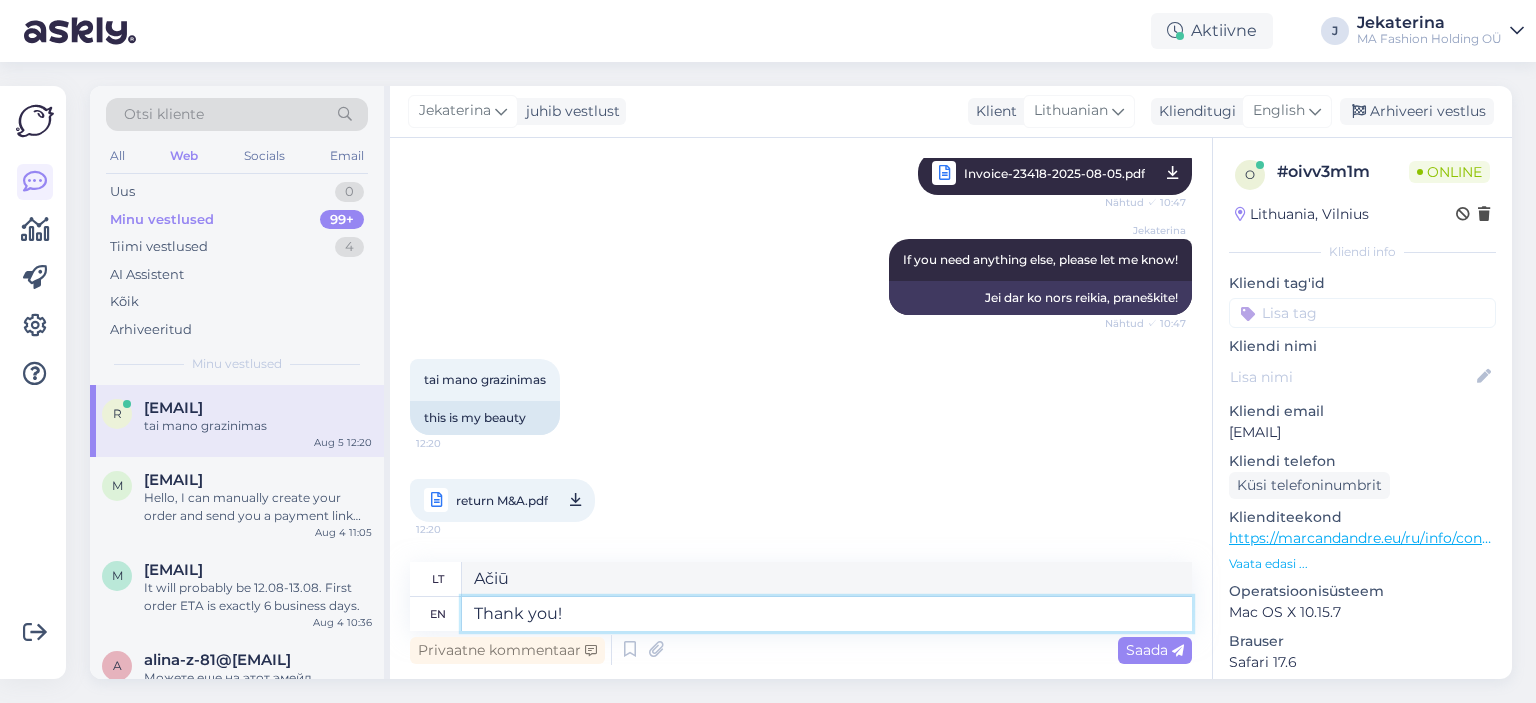 type on "Ačiū!" 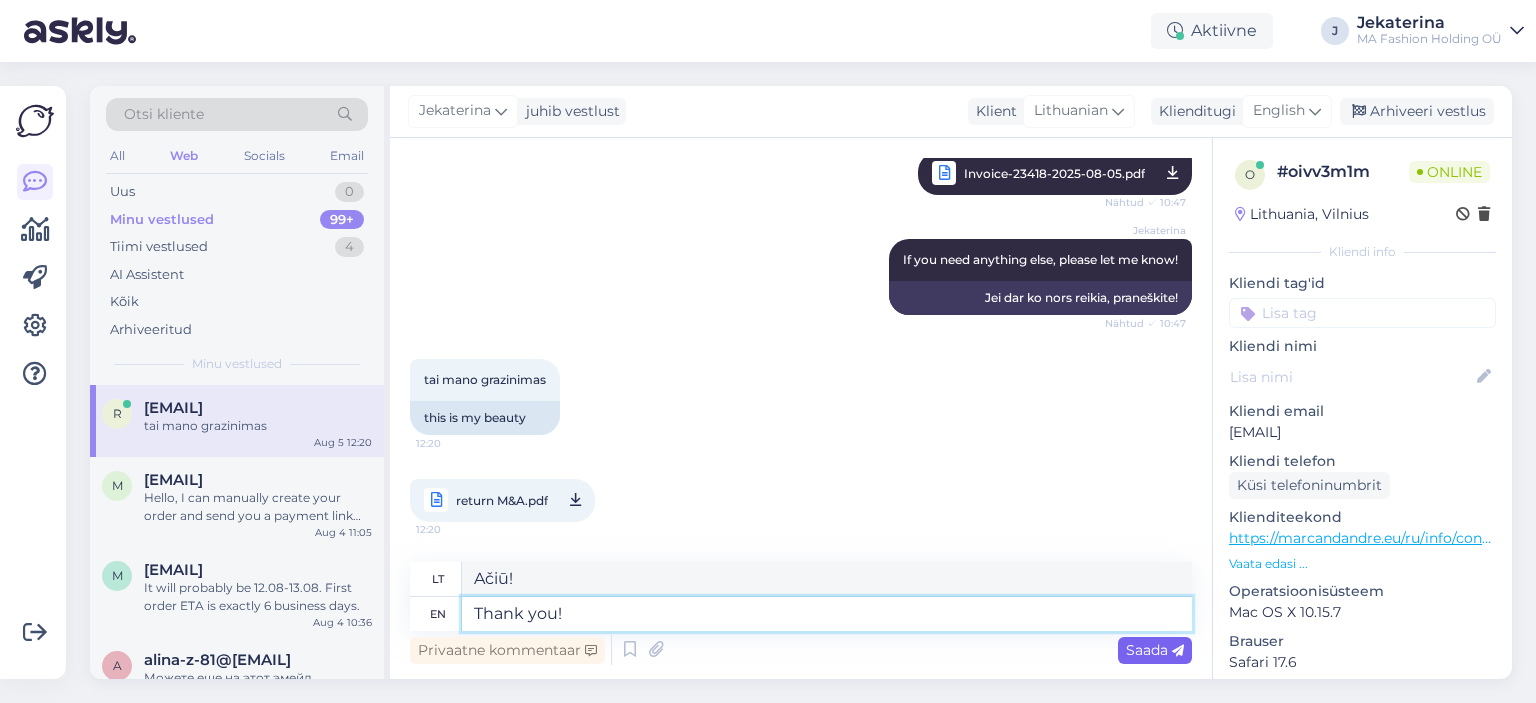 type on "Thank you!" 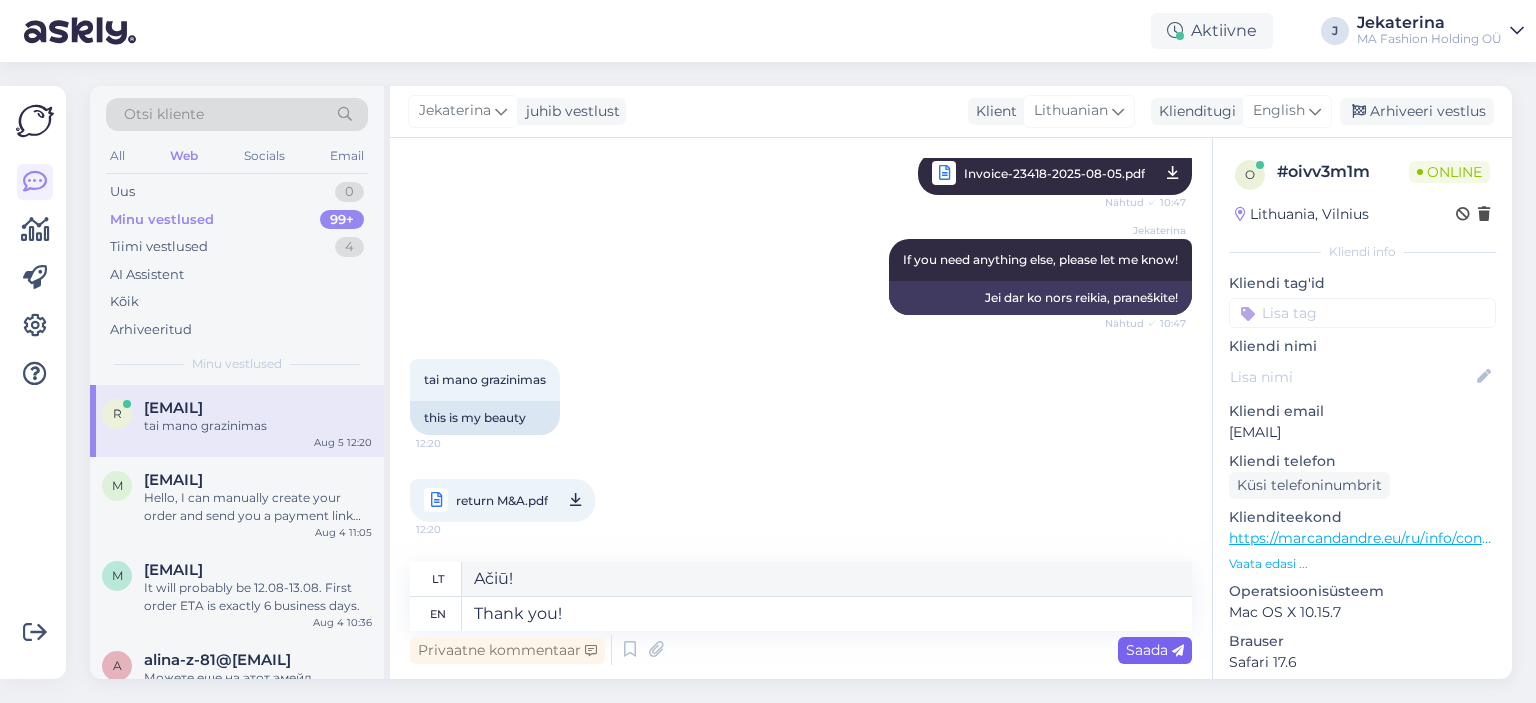 click on "Saada" at bounding box center (1155, 650) 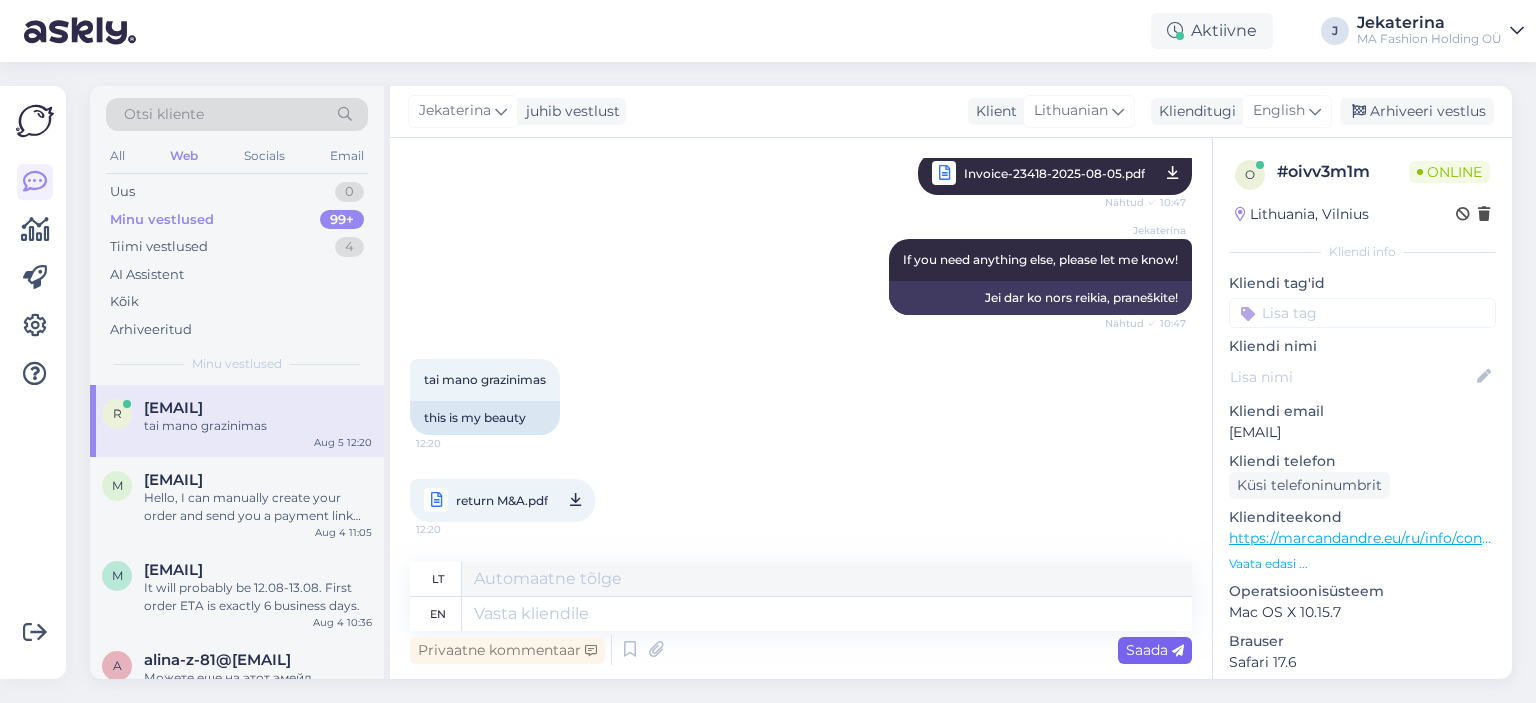 scroll, scrollTop: 1245, scrollLeft: 0, axis: vertical 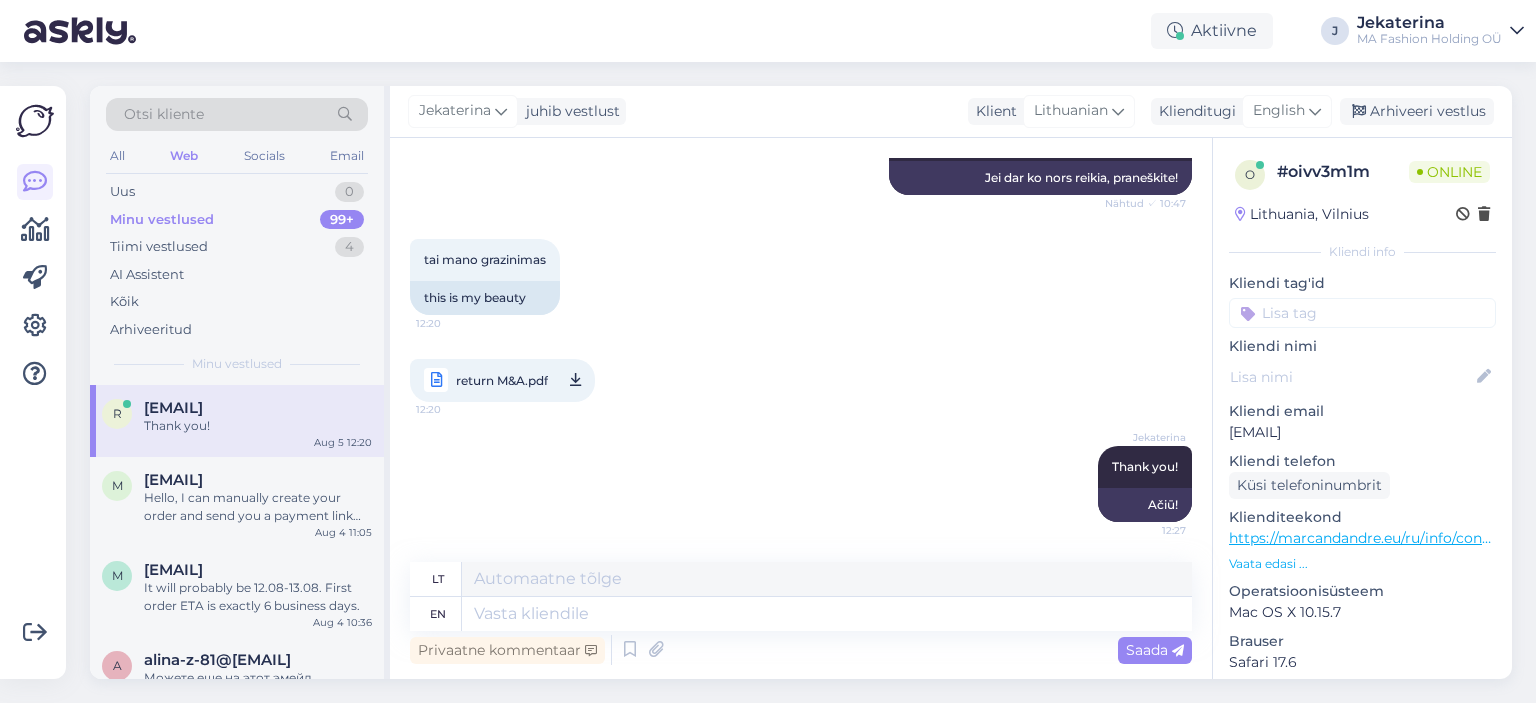 click on "Vestlus algas Aug 1 2025 kodel nematau savo uzsakymo 21:50  Why can't I see my order? Aug 4 2025 Jekaterina Hello, according to DPD, your order has been delivered on Thursday 31.07.2025 Nähtud ✓ 9:39  Sveiki, DPD duomenimis, jūsų užsakymas buvo pristatytas ketvirtadienį 31.07.2025 bet jo nera mano paskyroje 11:46  but it's not in my account !!! История заказов отсутствует - rasoma paskyroje 11:47  !!! История заказов оступления - found in the account Jekaterina I will forward this issue to our IT department. If you need any information about your order, please let me know Nähtud ✓ 13:58  Persiųsiu šią problemą mūsų IT skyriui. Jei jums reikia informacijos apie jūsų užsakymą, praneškite man. Aug 5 2025 O taip, man reikia duomenu grazinimo aktui uzpildyti 2:06  Oh yes, I need data to fill out the return form. Jekaterina Here is the copy of your order confirmation. I hope that helps Nähtud ✓ 10:47  Jekaterina Invoice-23418-2025-08-05.pdf lt" at bounding box center (801, 408) 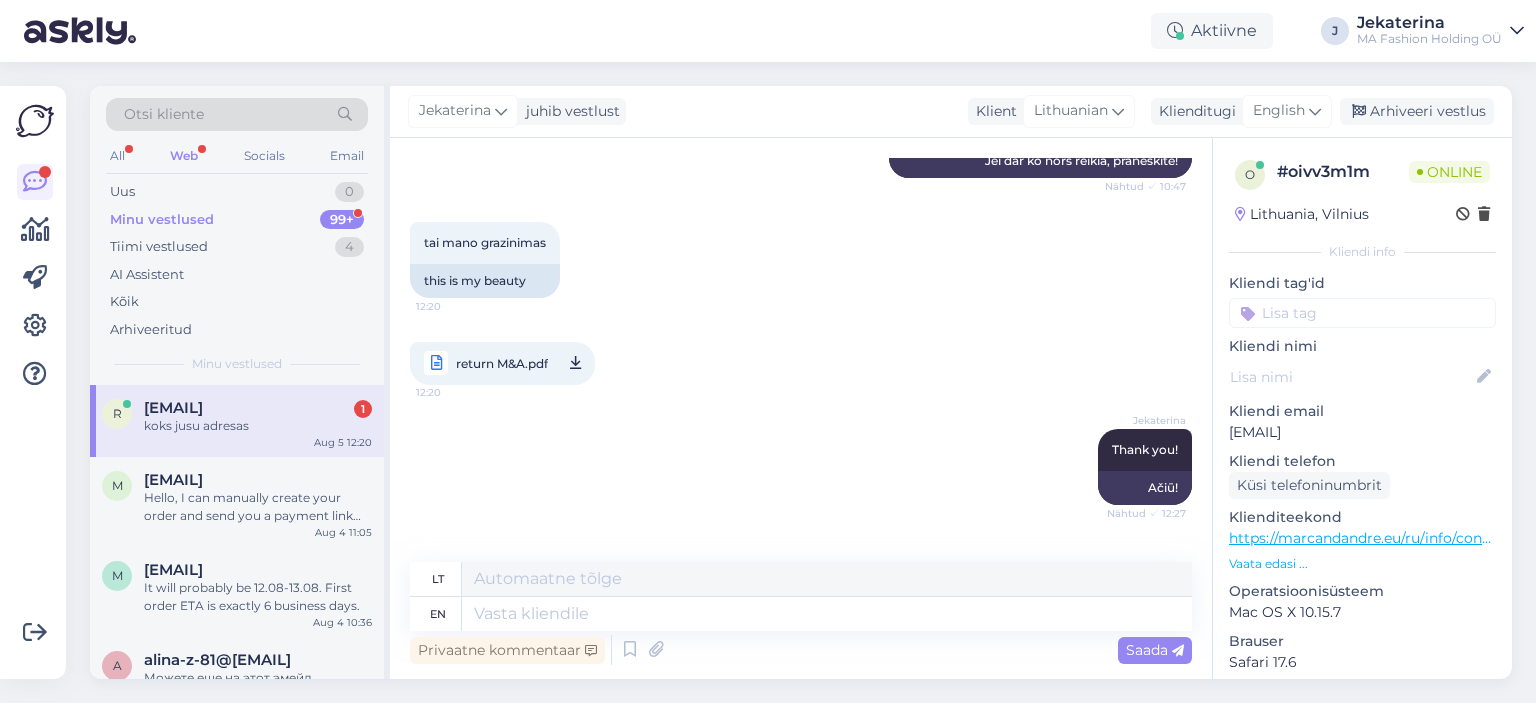 scroll, scrollTop: 1365, scrollLeft: 0, axis: vertical 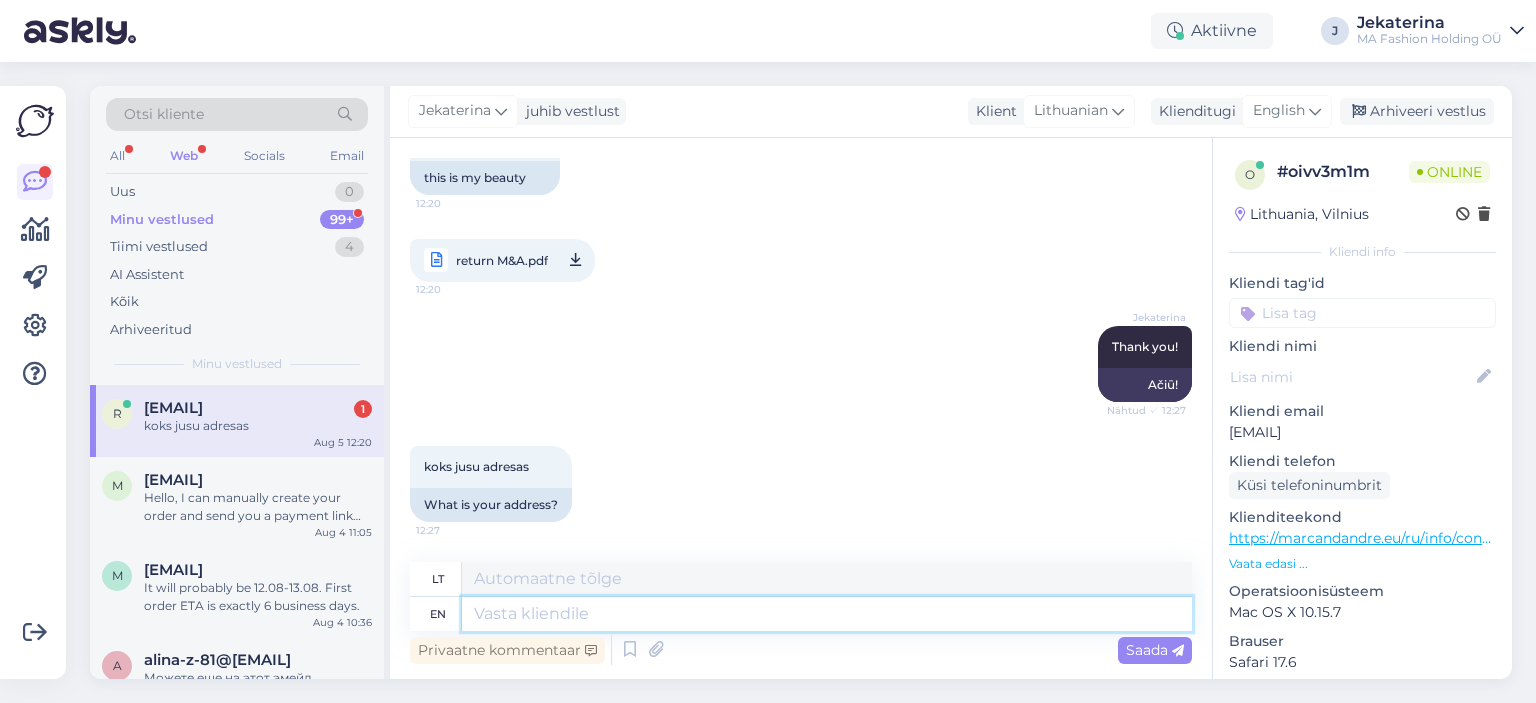 click at bounding box center (827, 614) 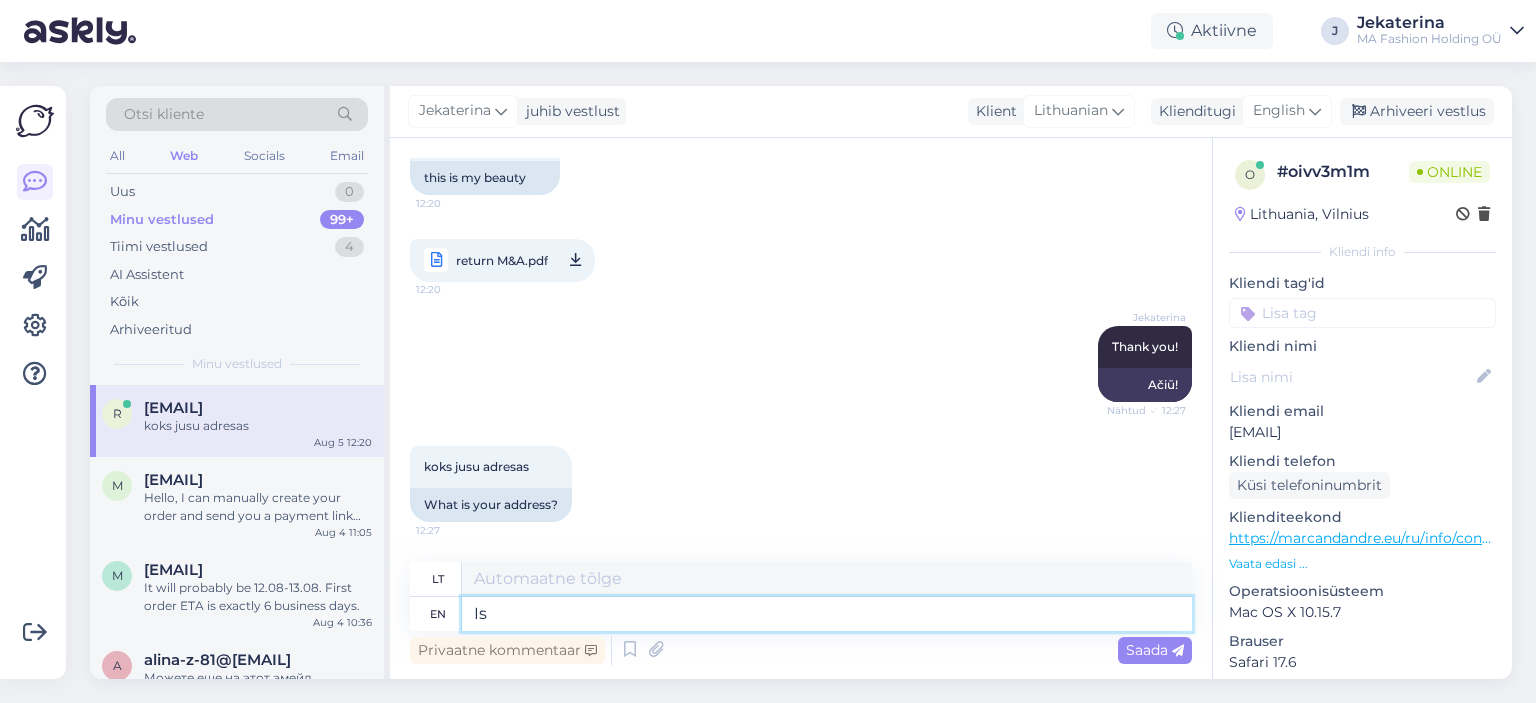 type on "Is" 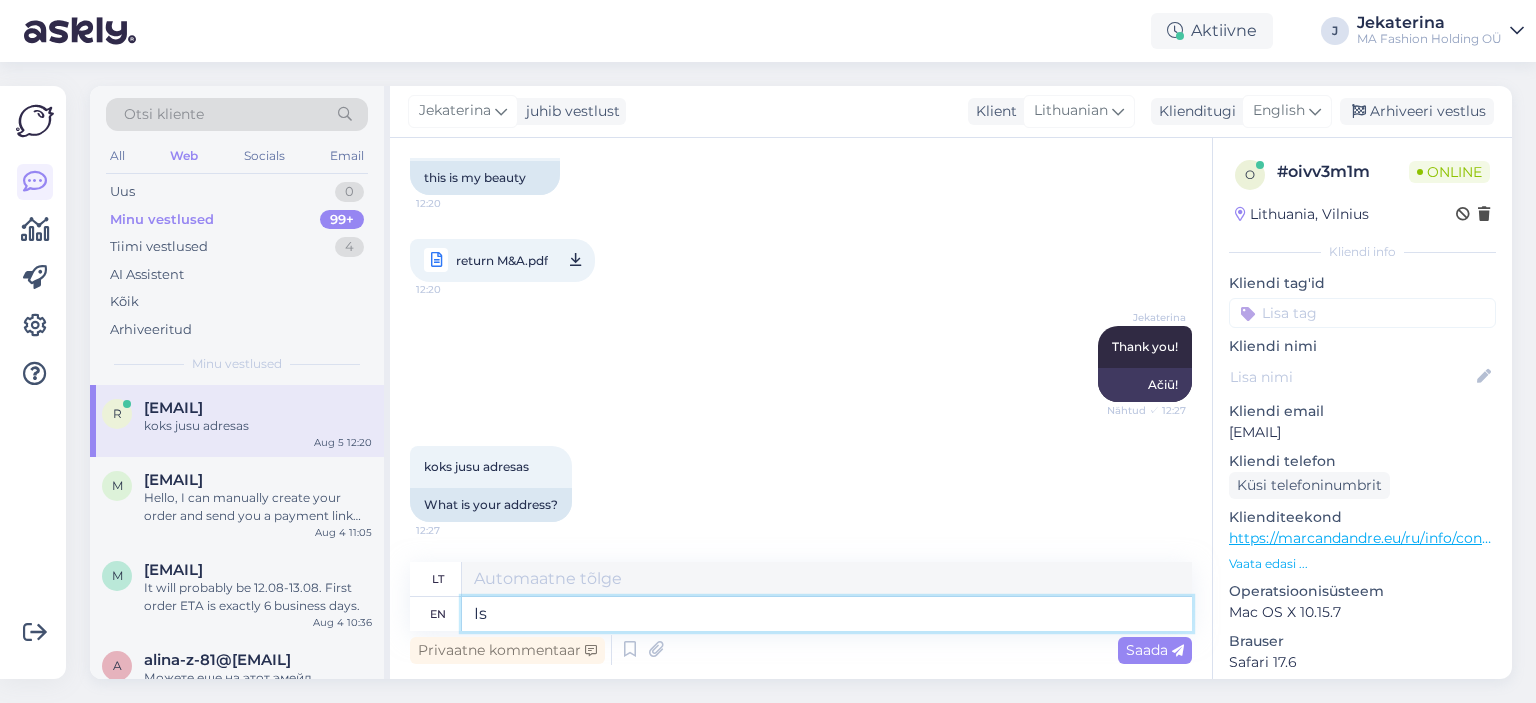 type on "Yra" 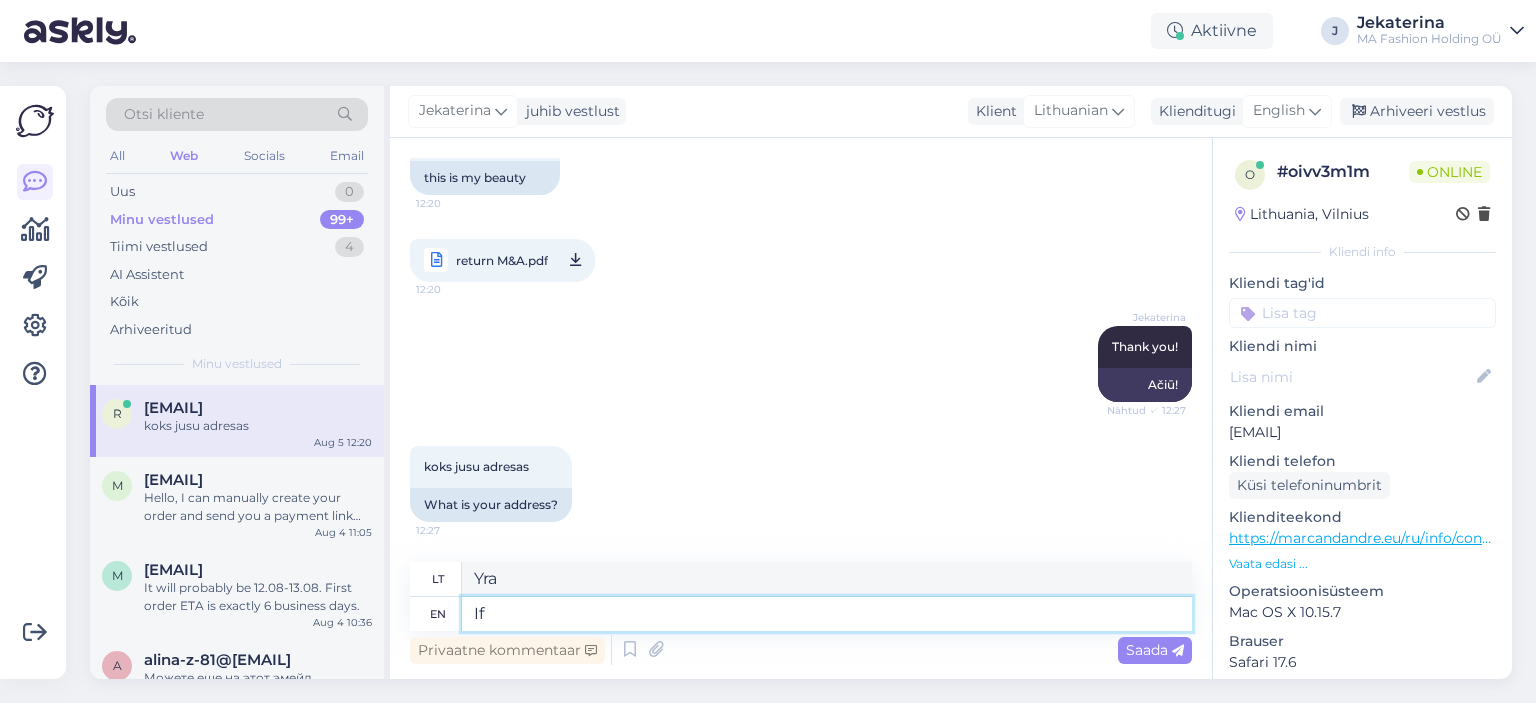 type on "If" 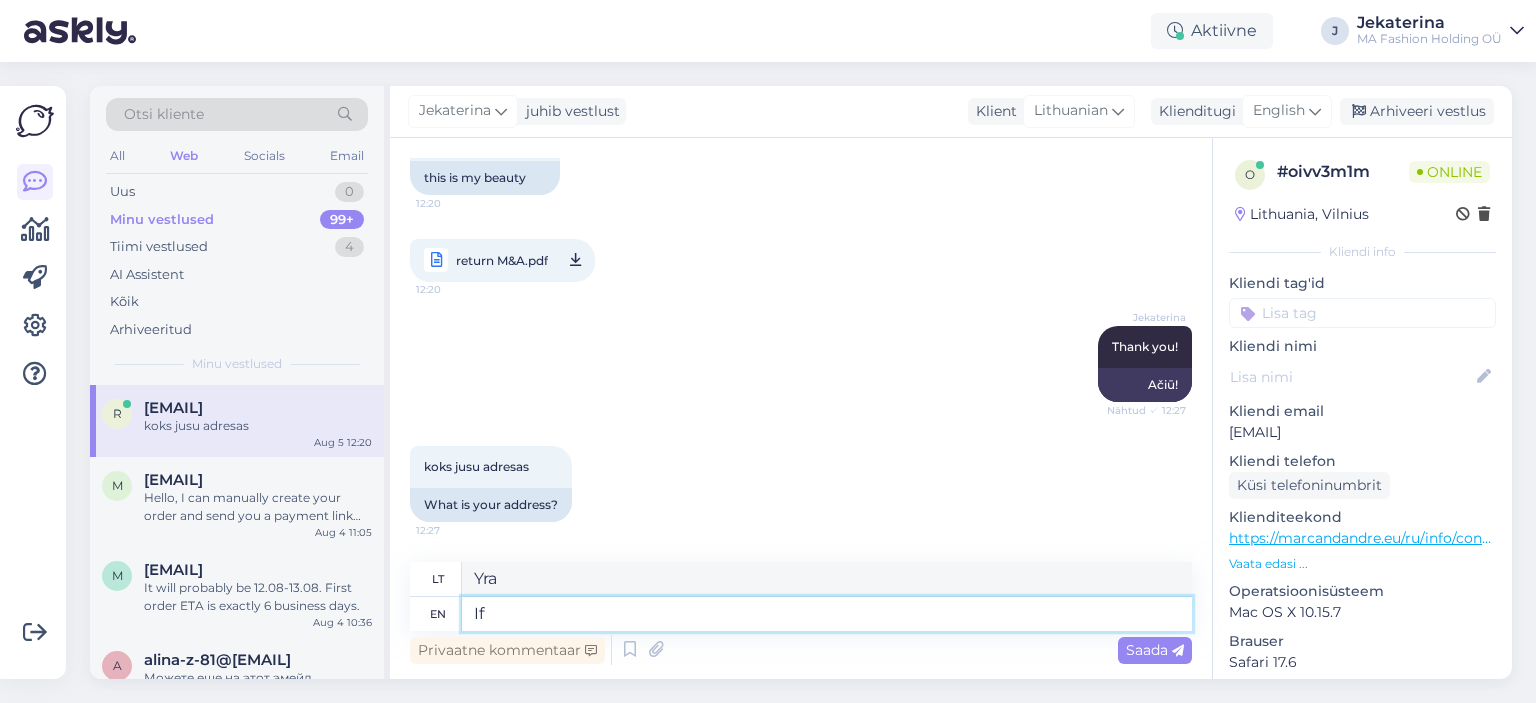 type on "Jei" 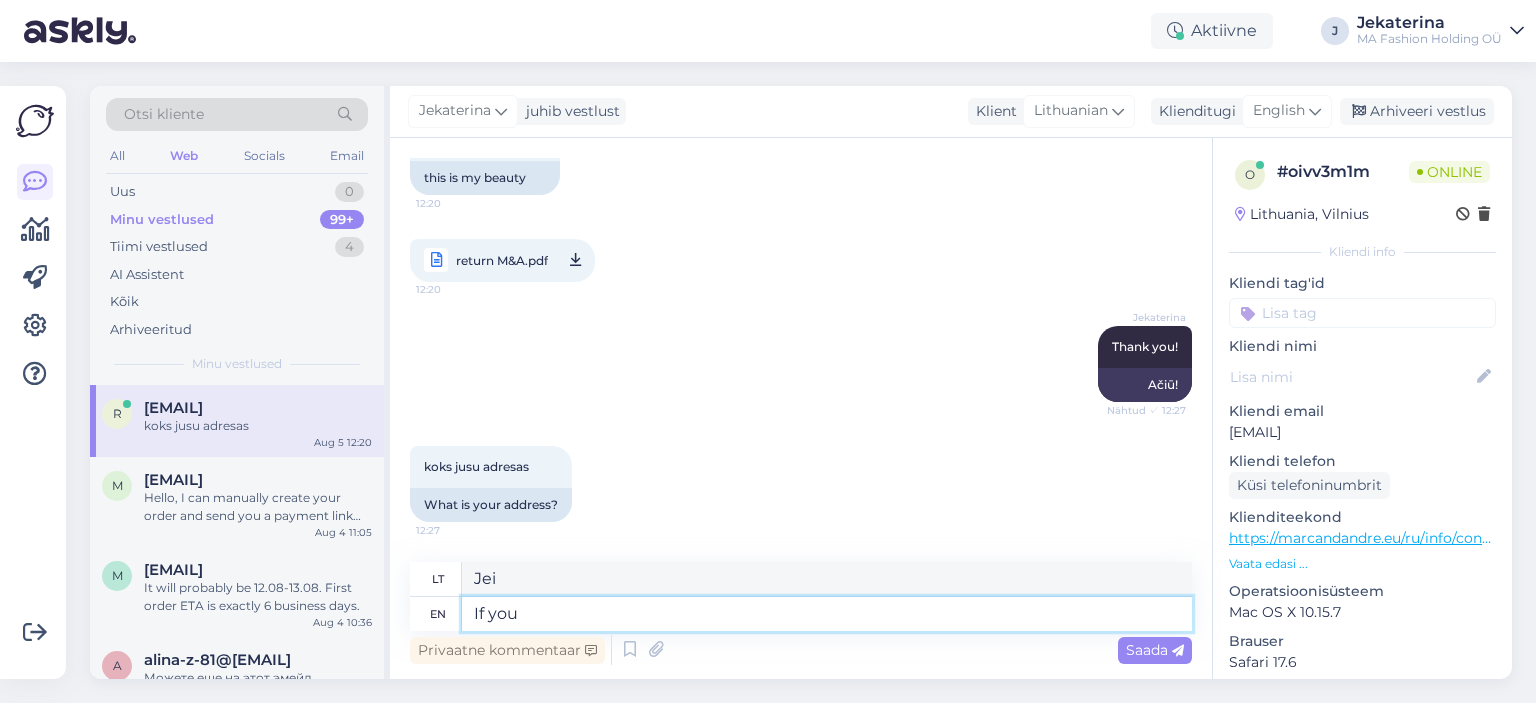 type on "If you" 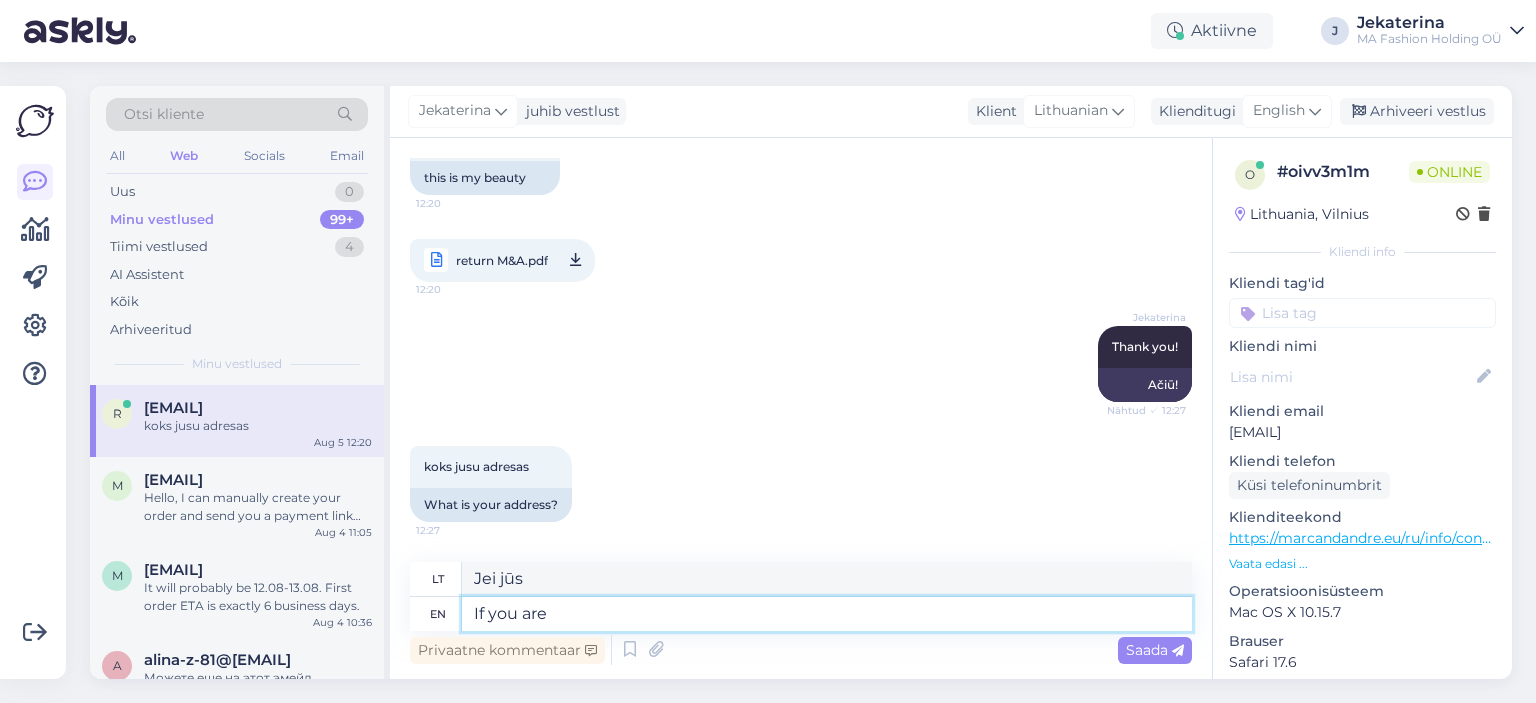 type on "If you are" 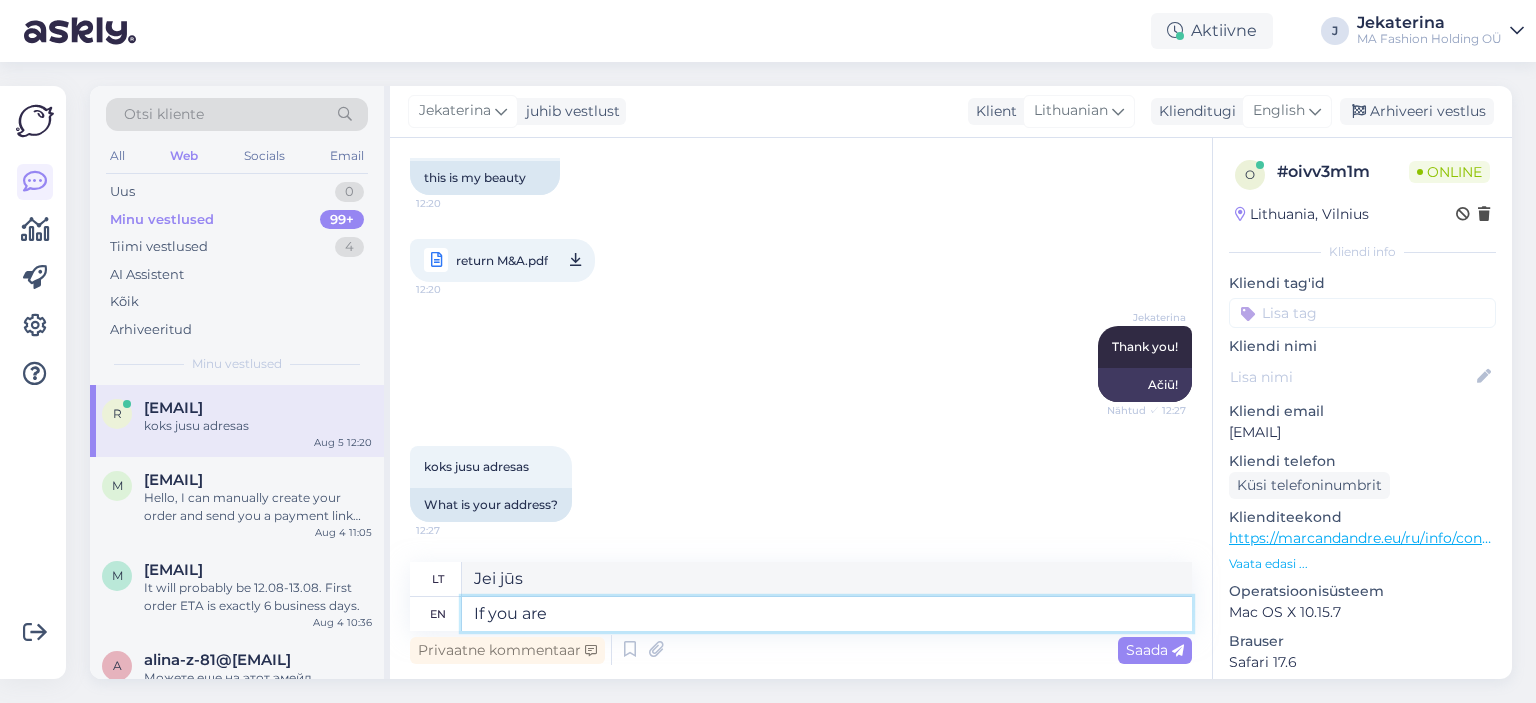 type on "Jei esate" 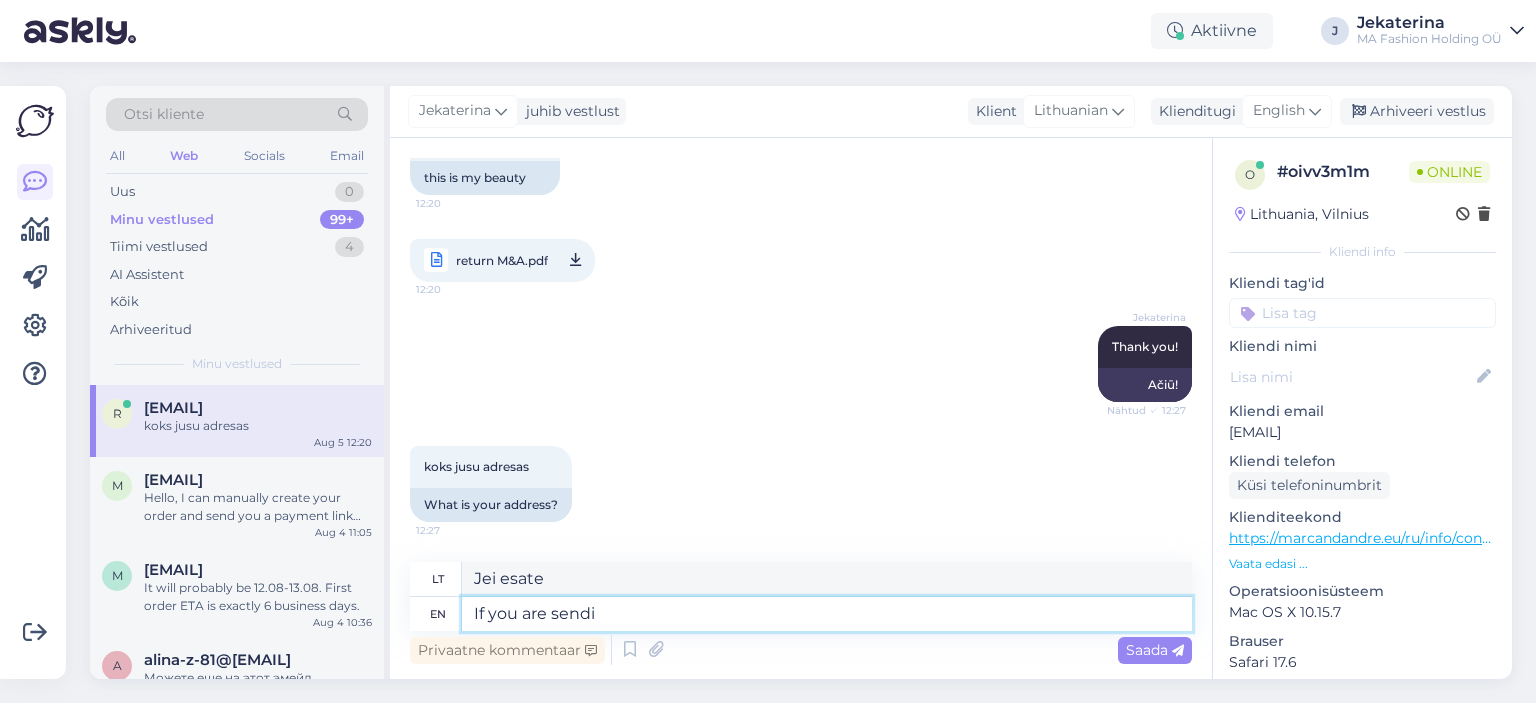 scroll, scrollTop: 1386, scrollLeft: 0, axis: vertical 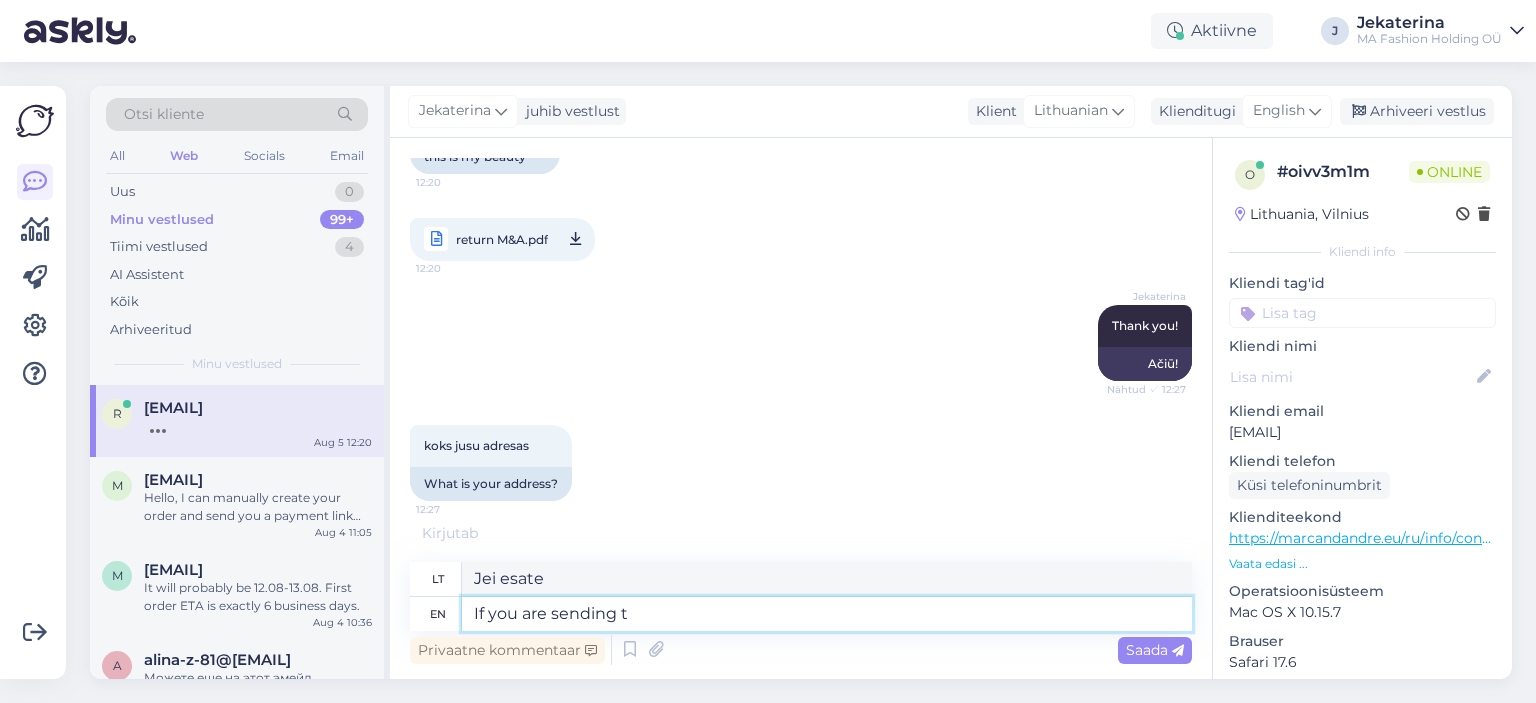 type on "If you are sending to" 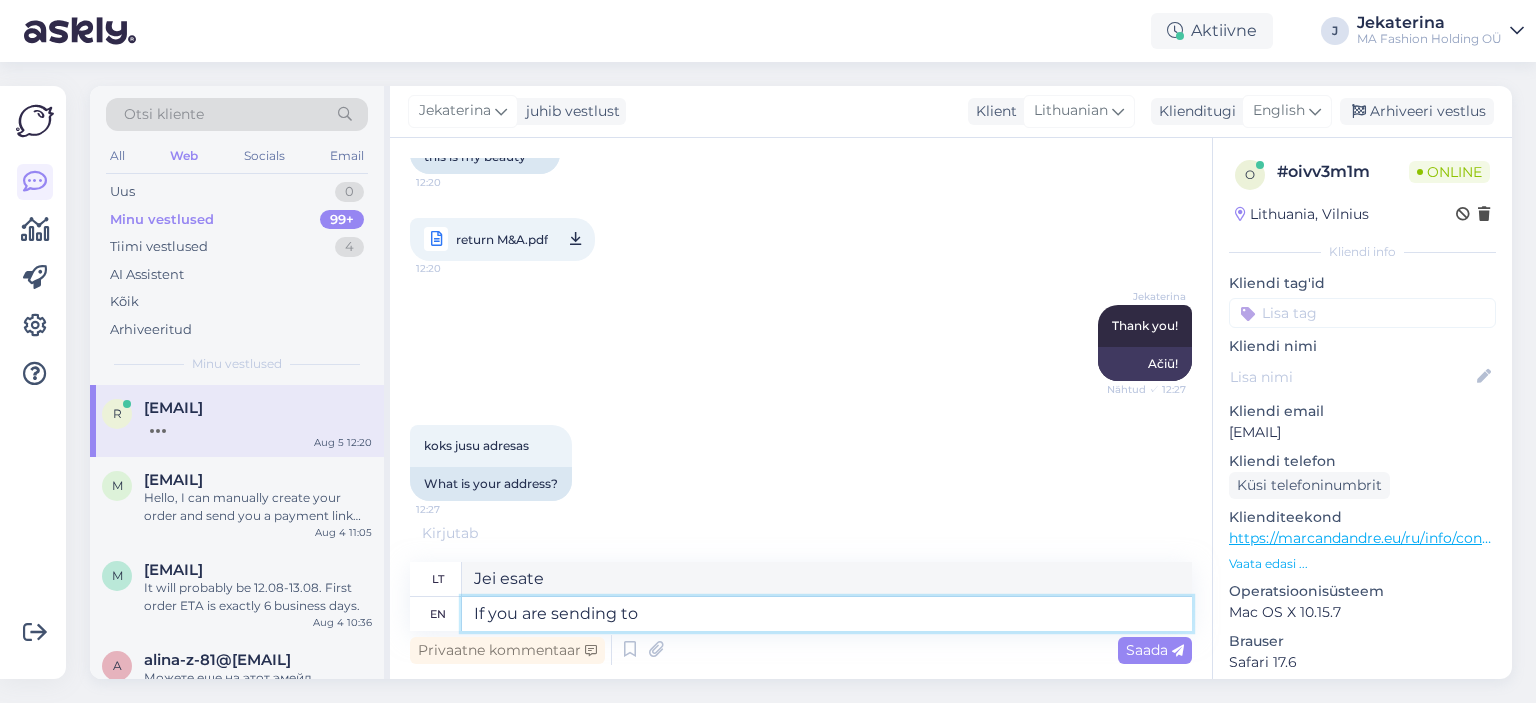 type on "Jei siunčiate" 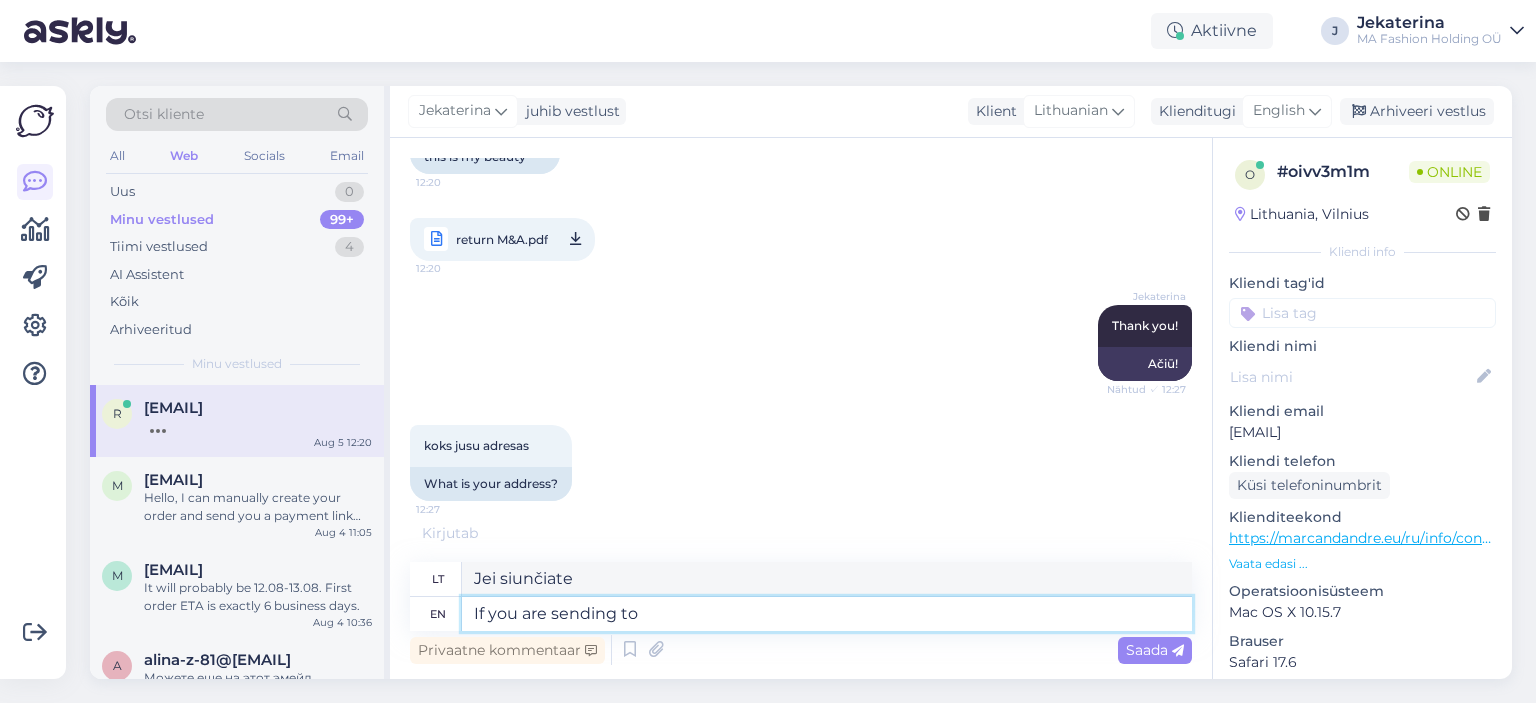 type on "If you are sending to t" 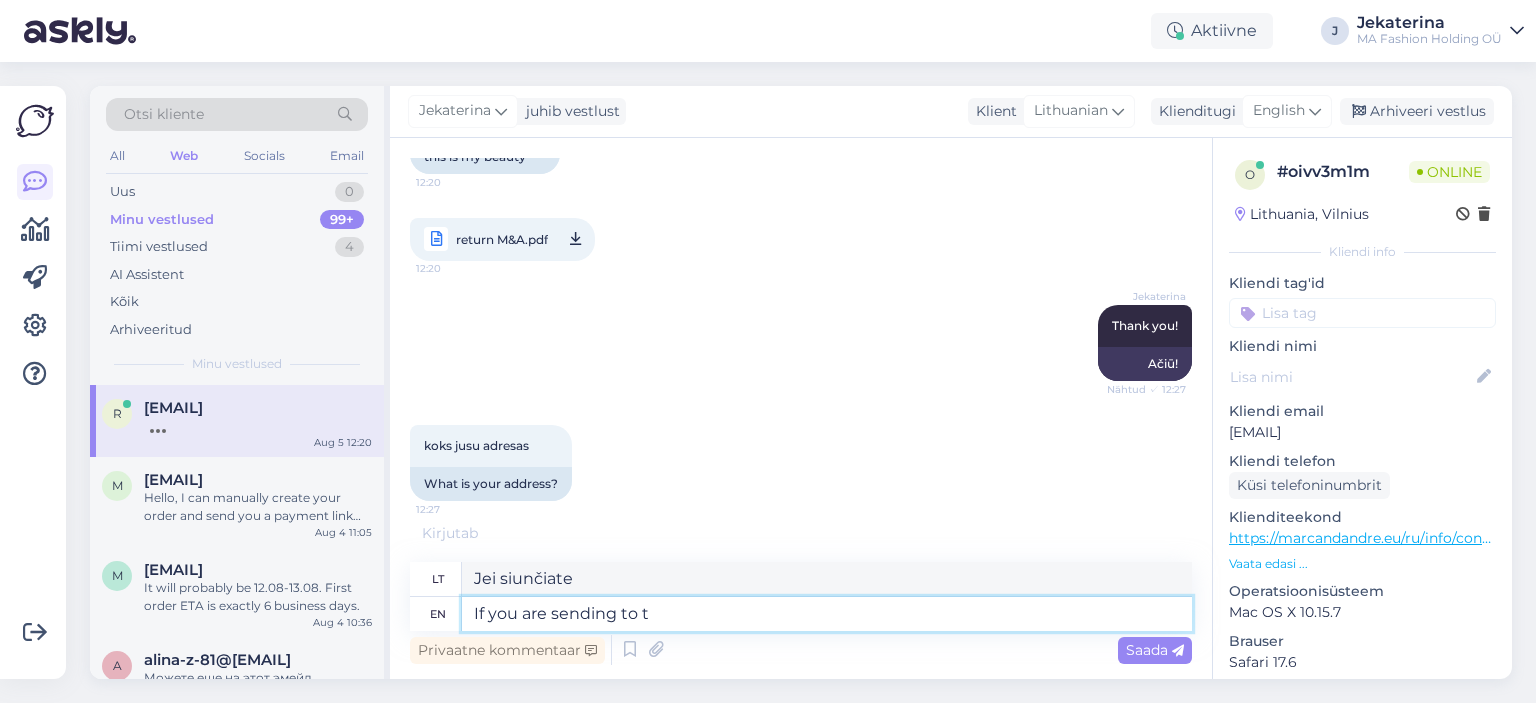 type on "Jei siunčiate į" 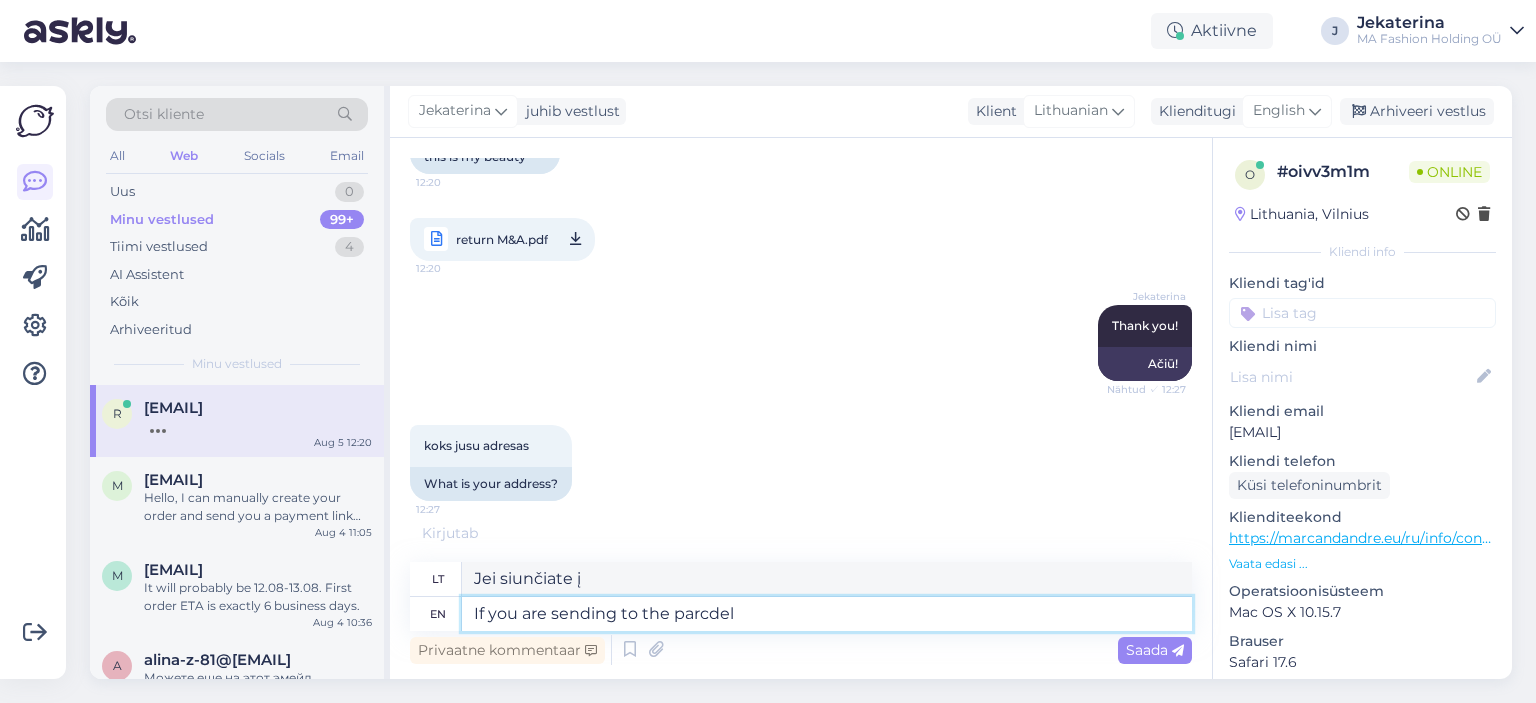 type on "If you are sending to the parcdel" 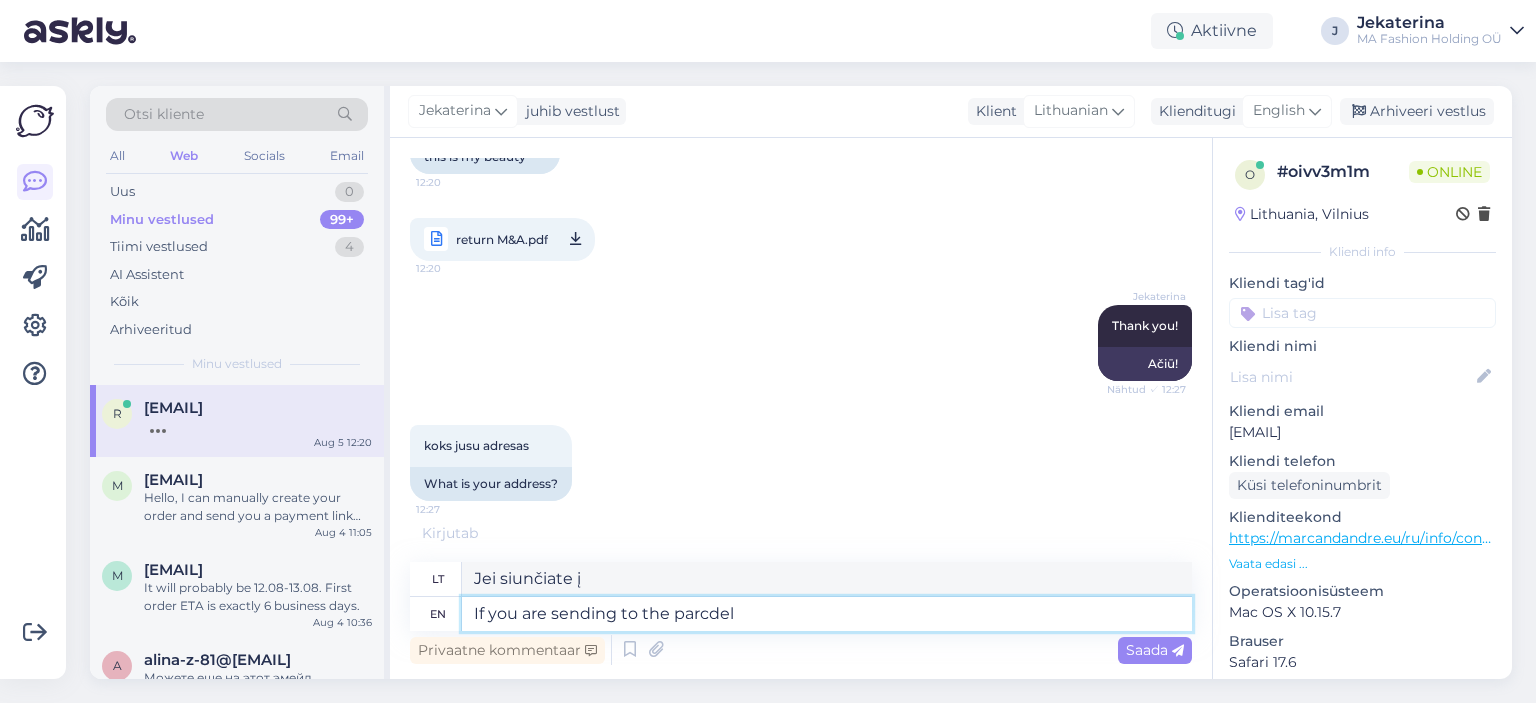 type on "Jei siunčiate į siuntų skyrių" 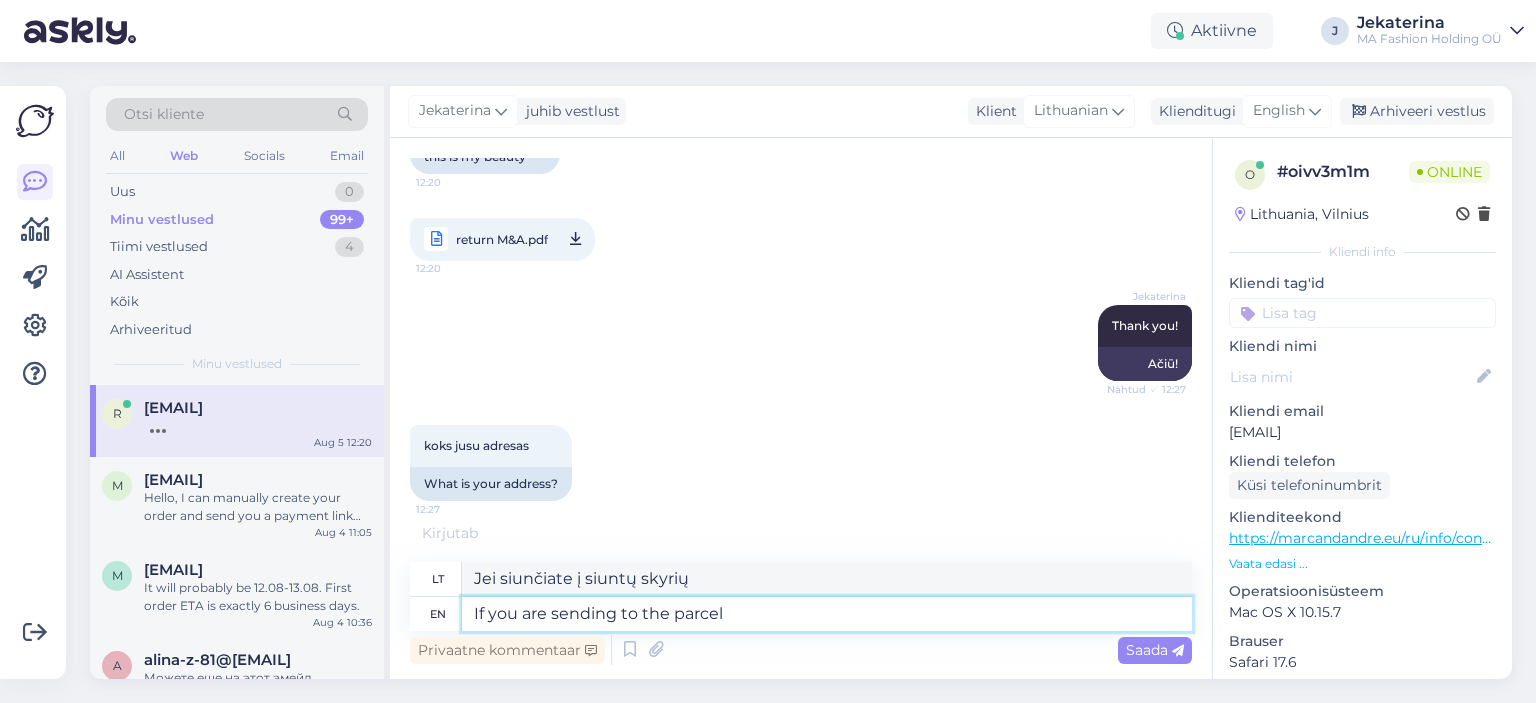 type on "If you are sending to the parcel l" 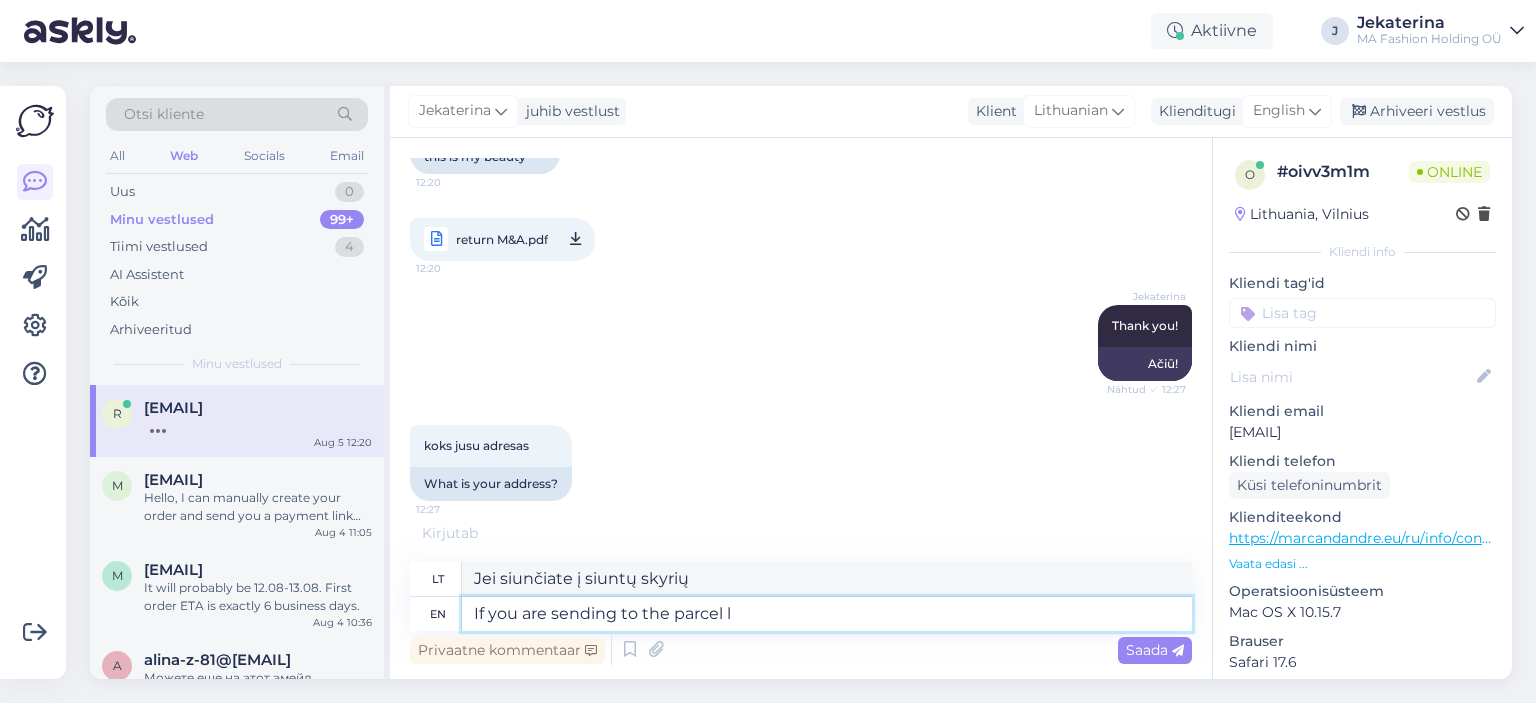 type on "Jei siunčiate į siuntinį" 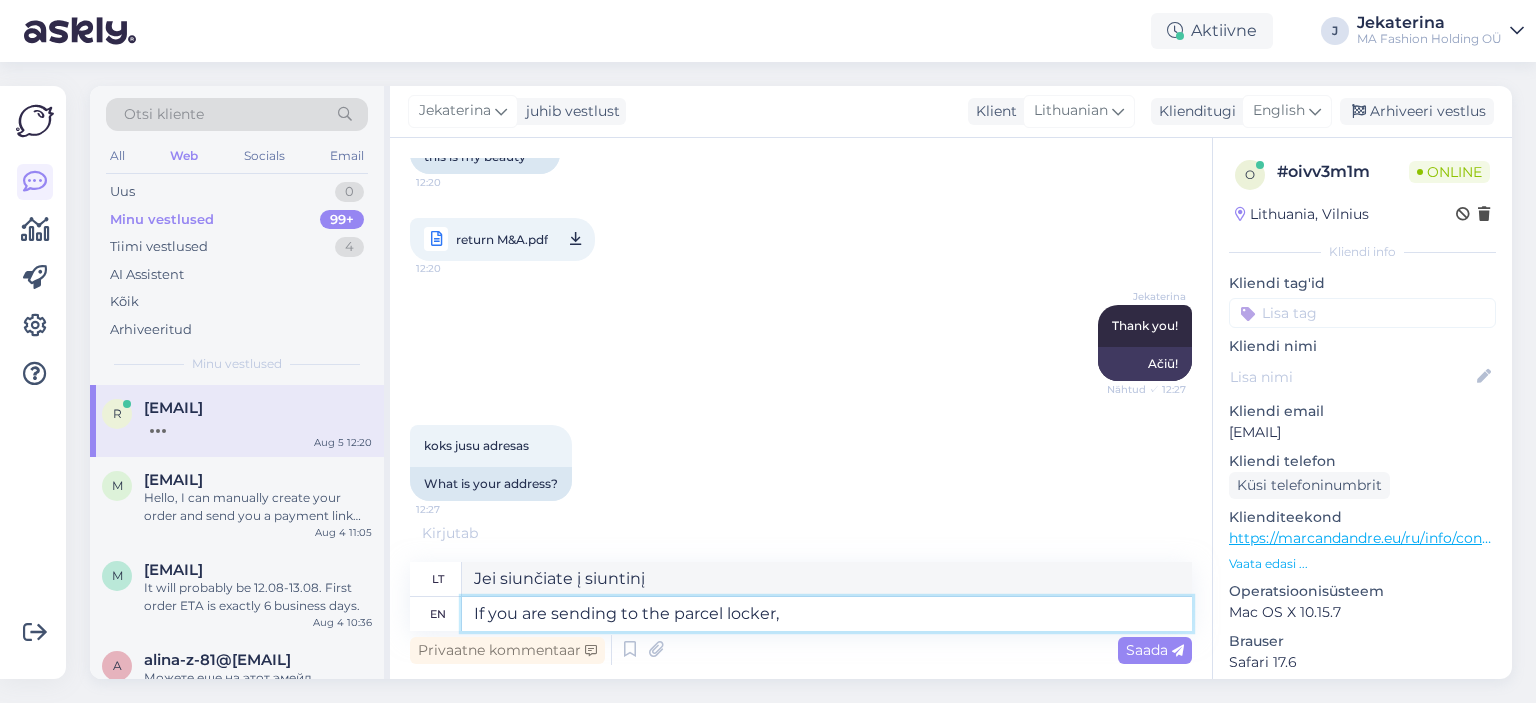 type on "If you are sending to the parcel locker," 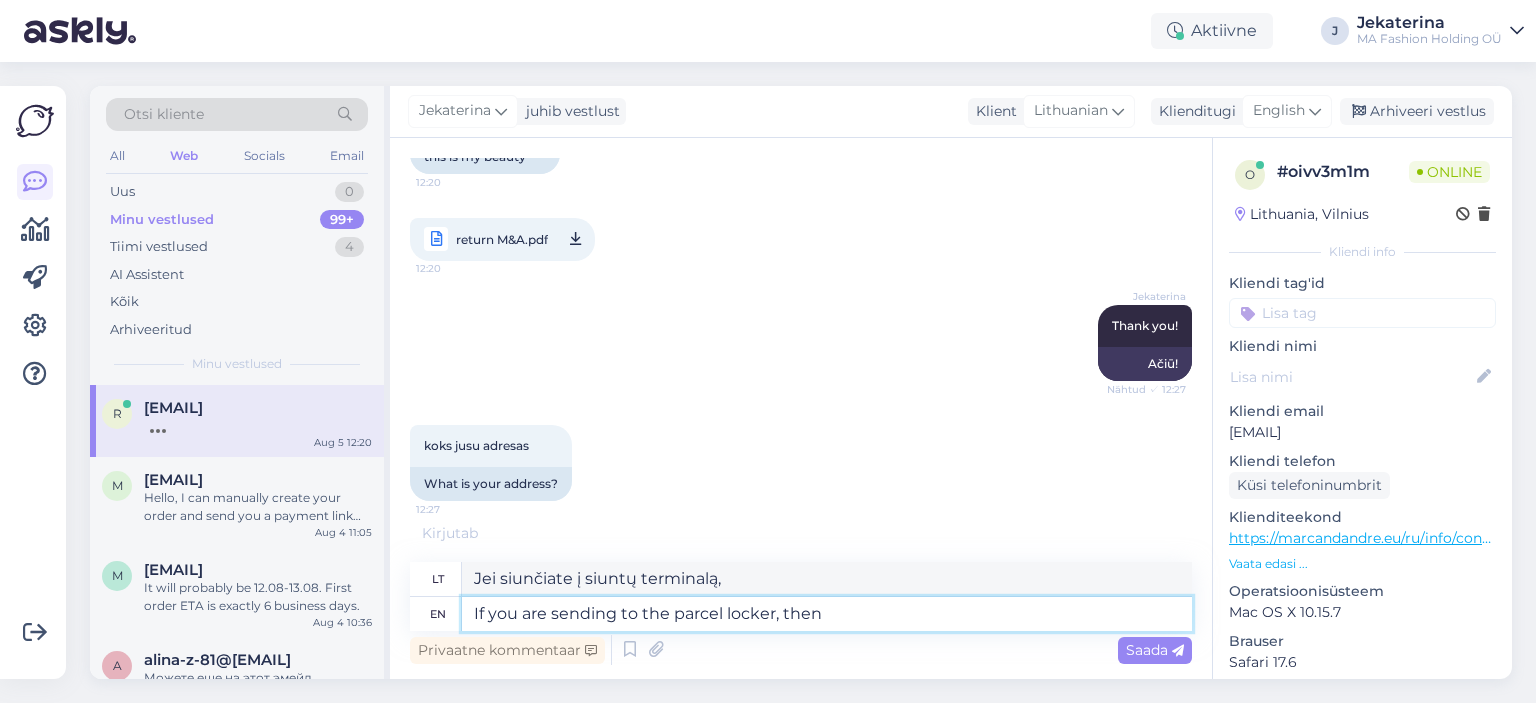 type on "If you are sending to the parcel locker, then" 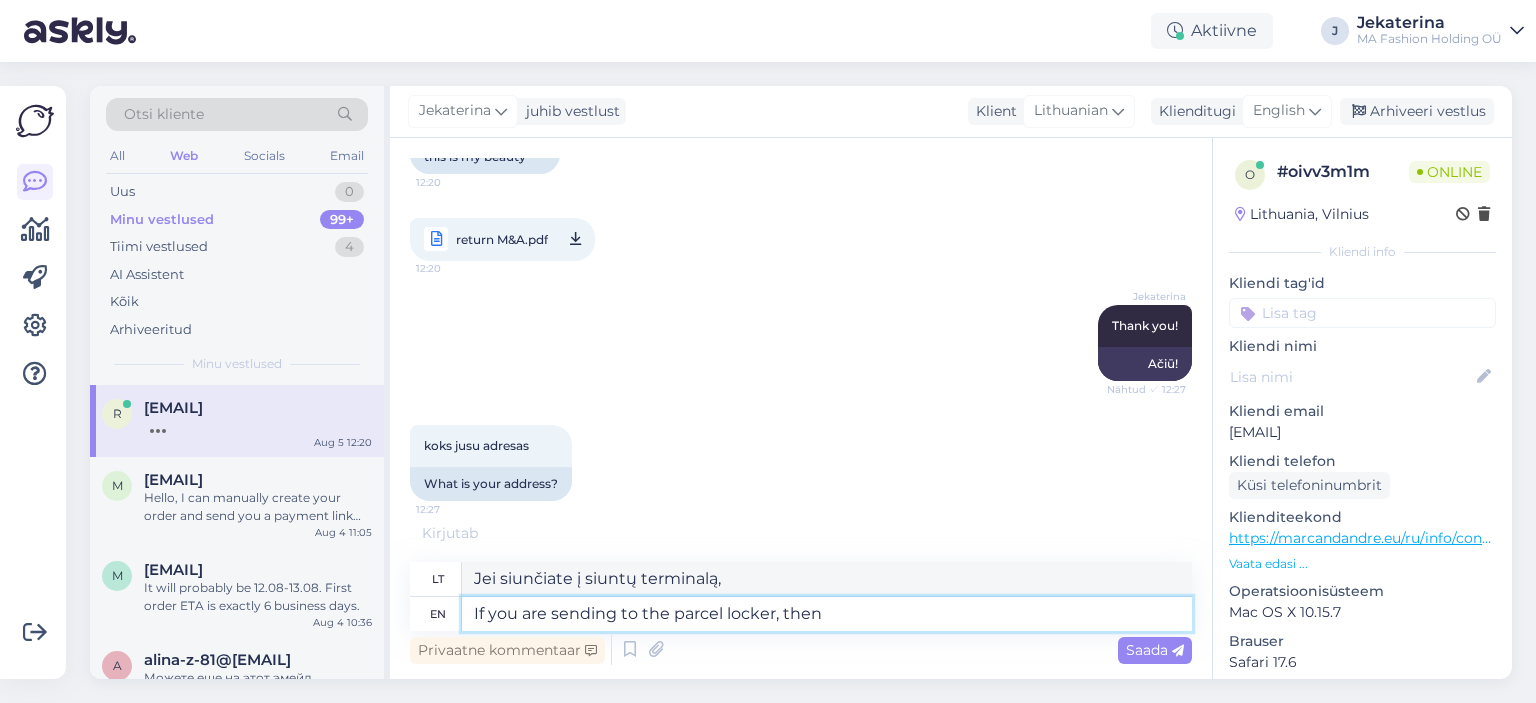 type on "Jei siunčiate į siuntų terminalą, tada" 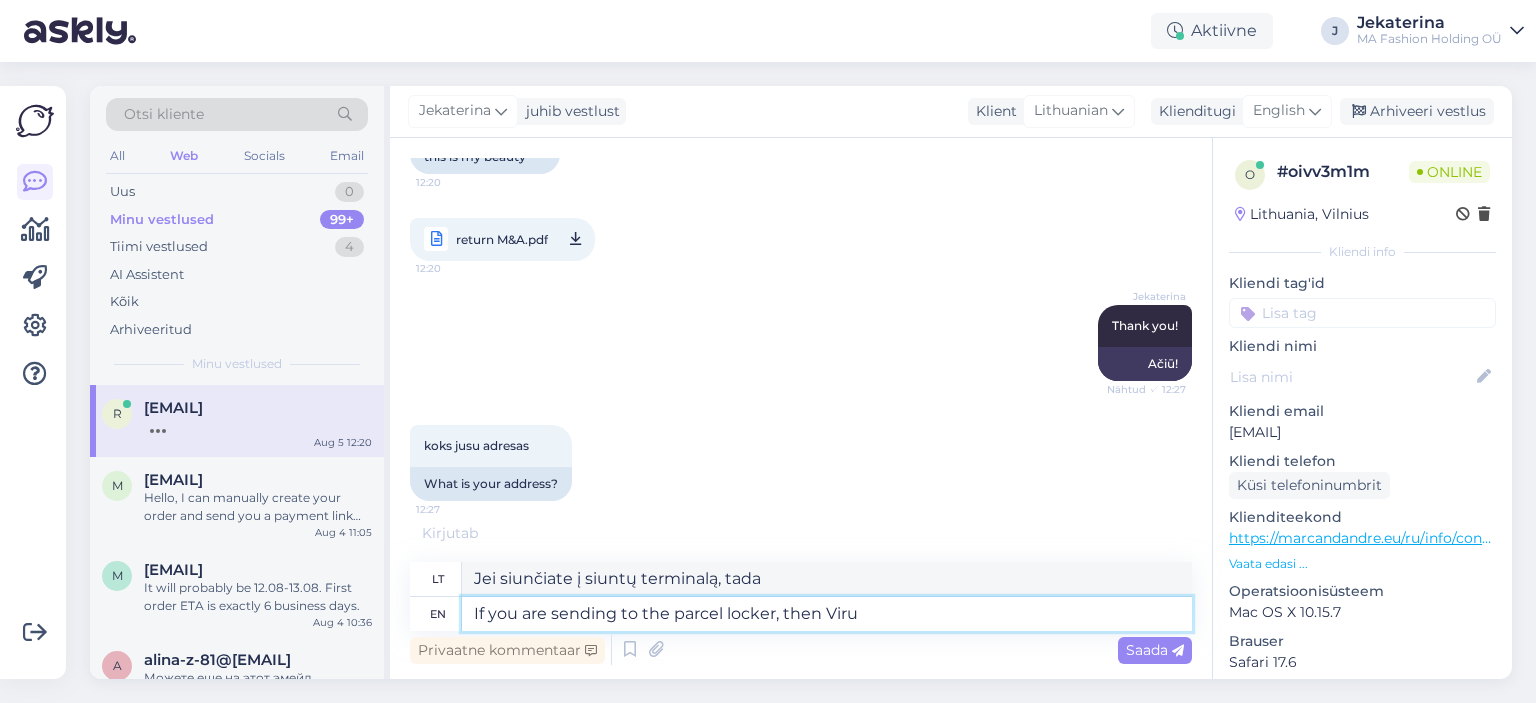 type on "If you are sending to the parcel locker, then Viru K" 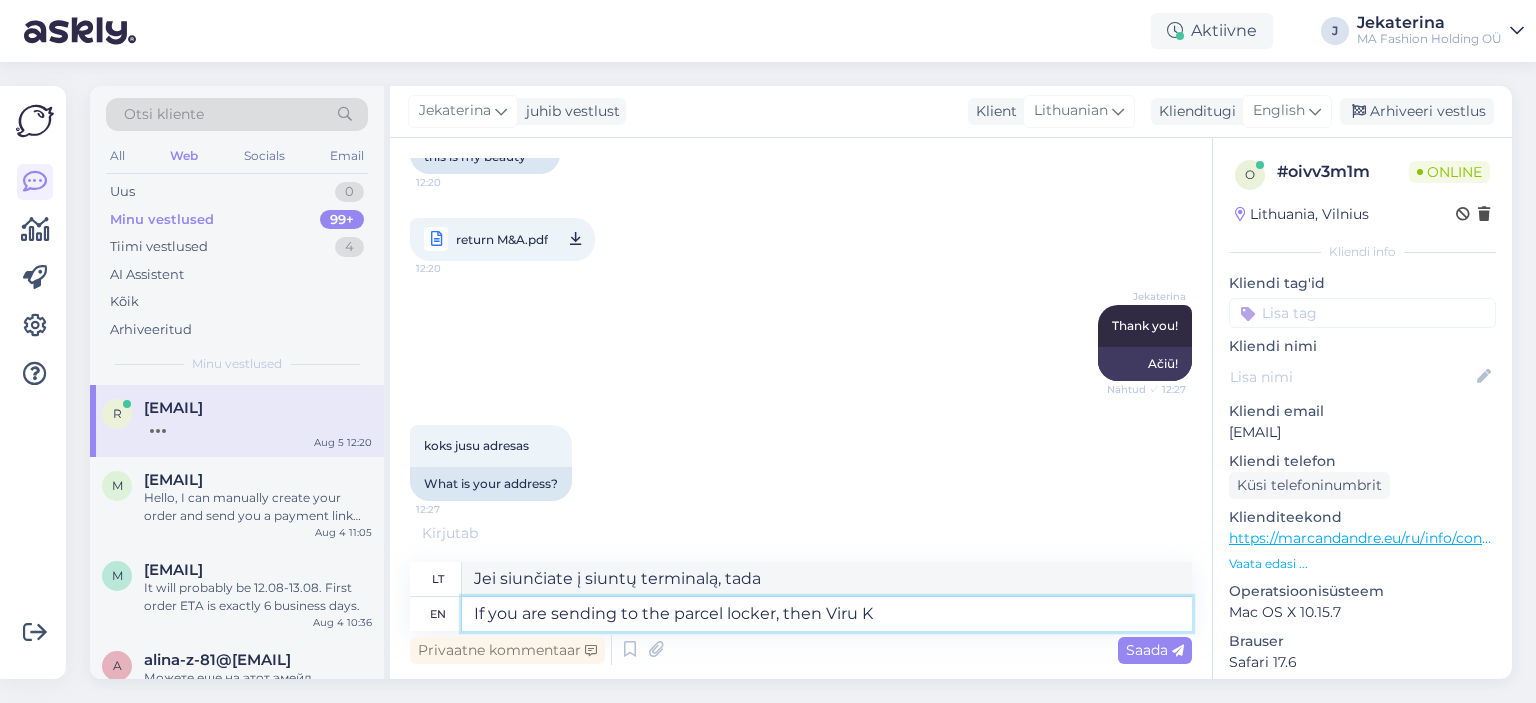 type on "Jei siunčiate į siuntų terminalą, tada „Viru“" 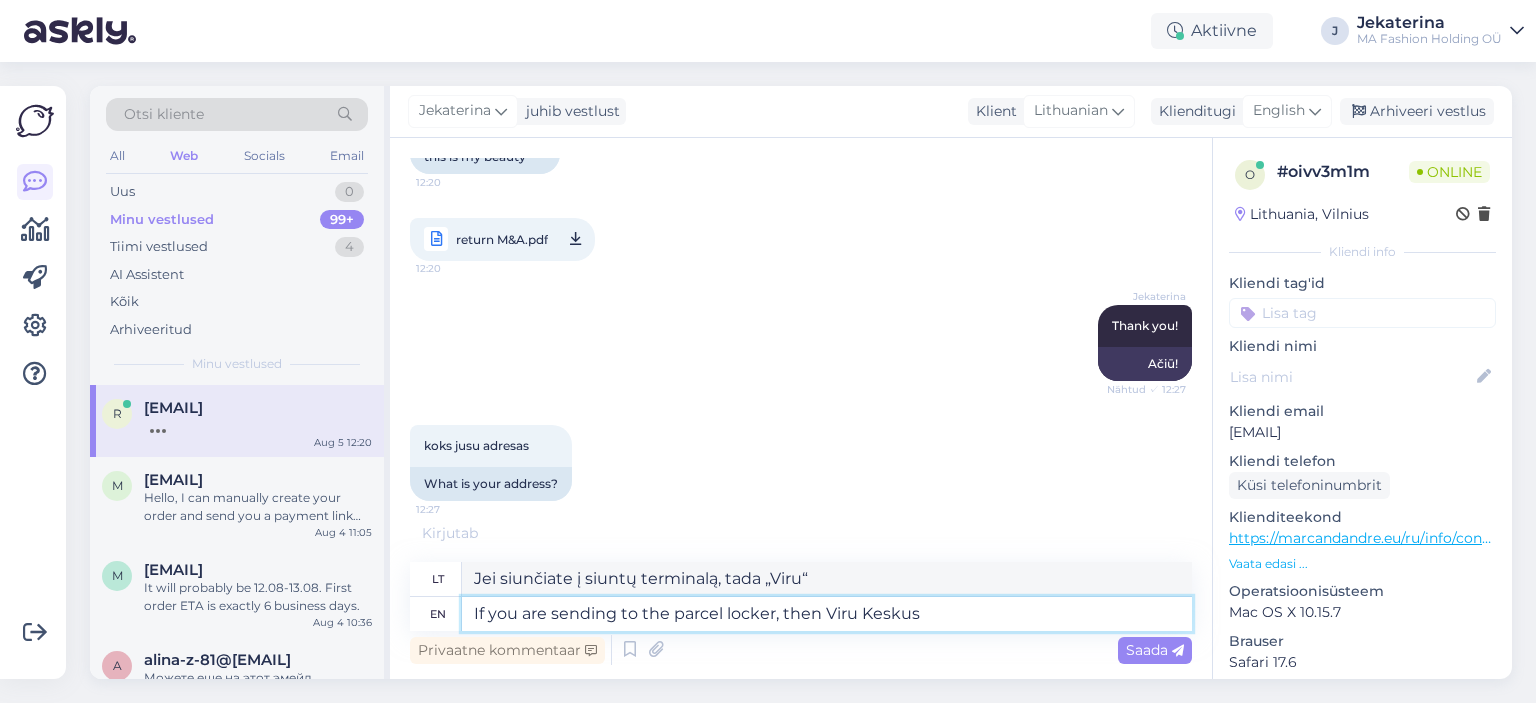 type on "If you are sending to the parcel locker, then Viru Keskuse" 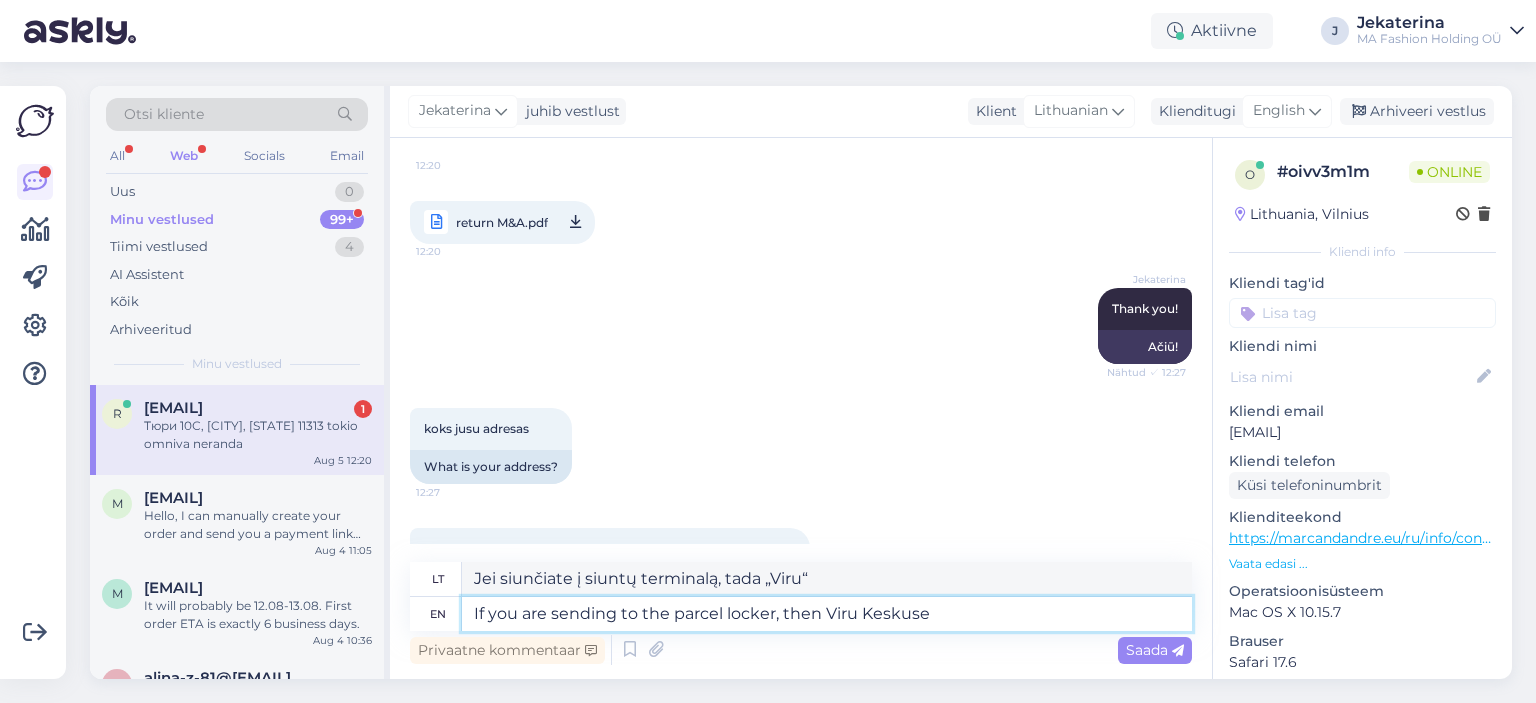 scroll, scrollTop: 1521, scrollLeft: 0, axis: vertical 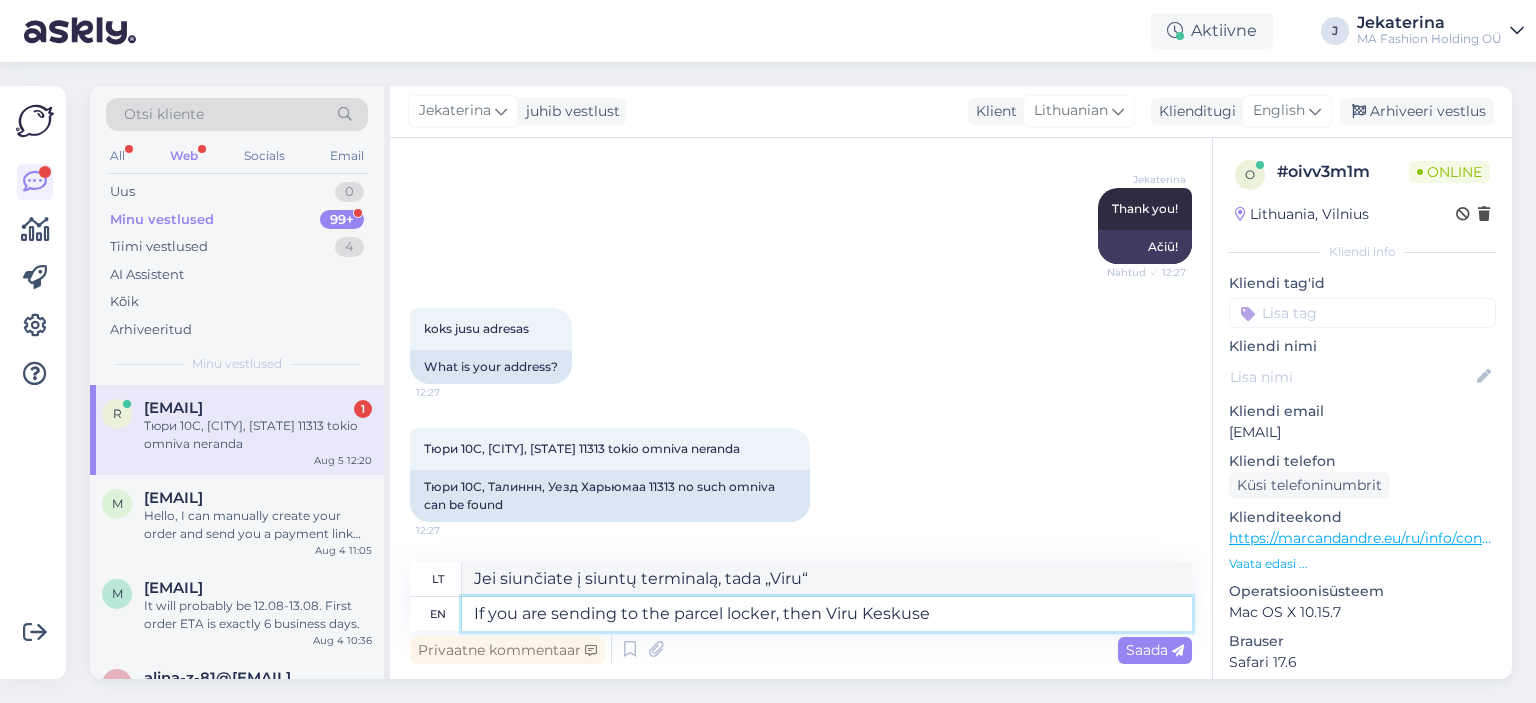 type on "Jei siunčiate į siuntų terminalą, tuomet Viru Keskuse" 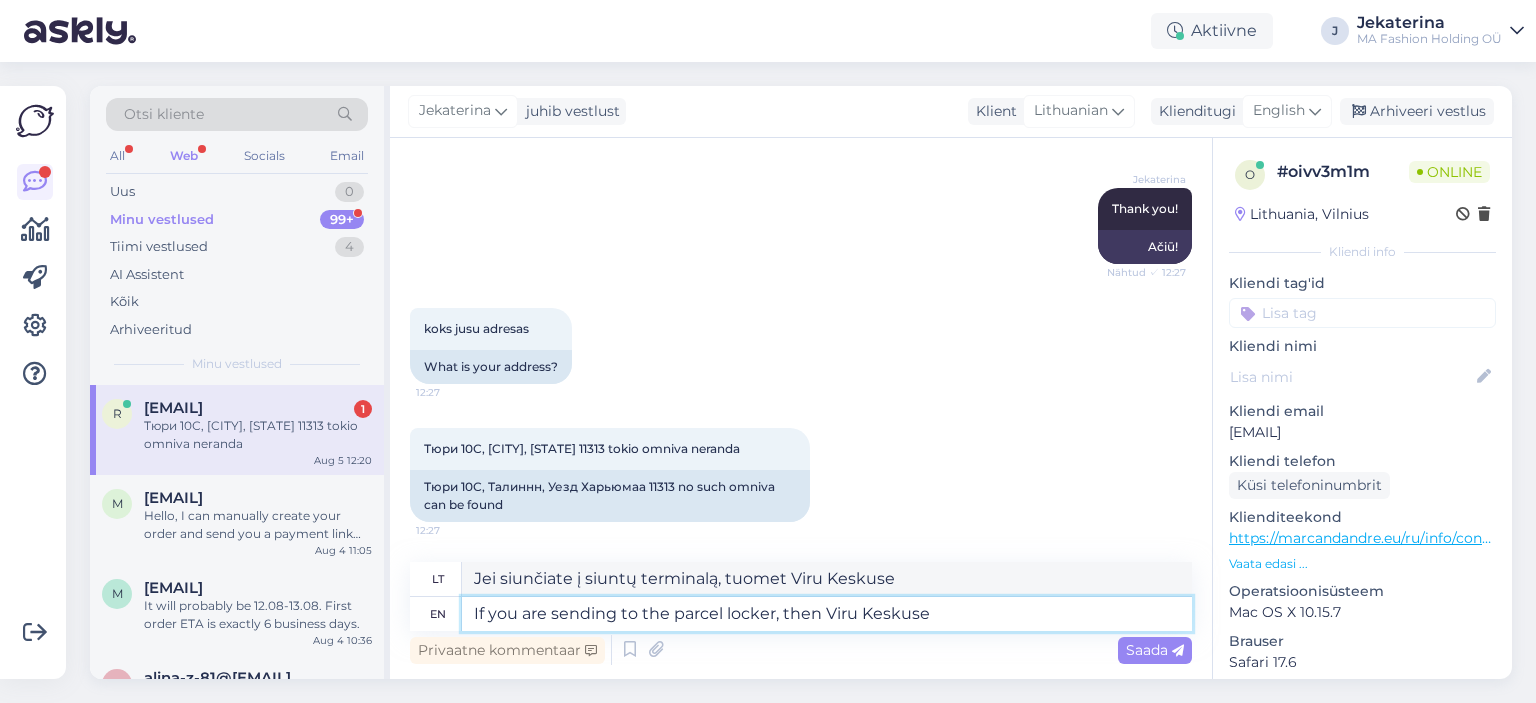 click on "If you are sending to the parcel locker, then Viru Keskuse" at bounding box center (827, 614) 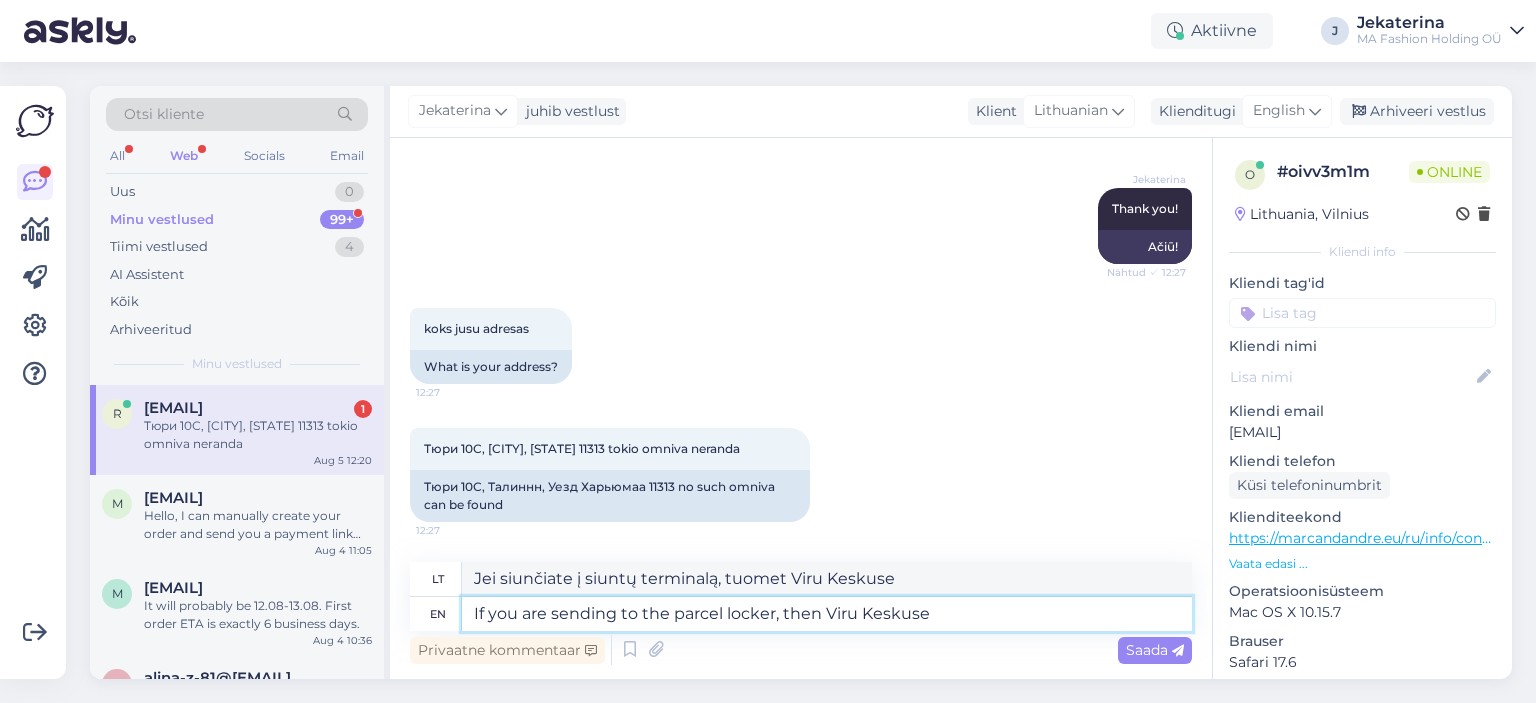 type on "If you are sending to the parcel locker, then Viru Keskus" 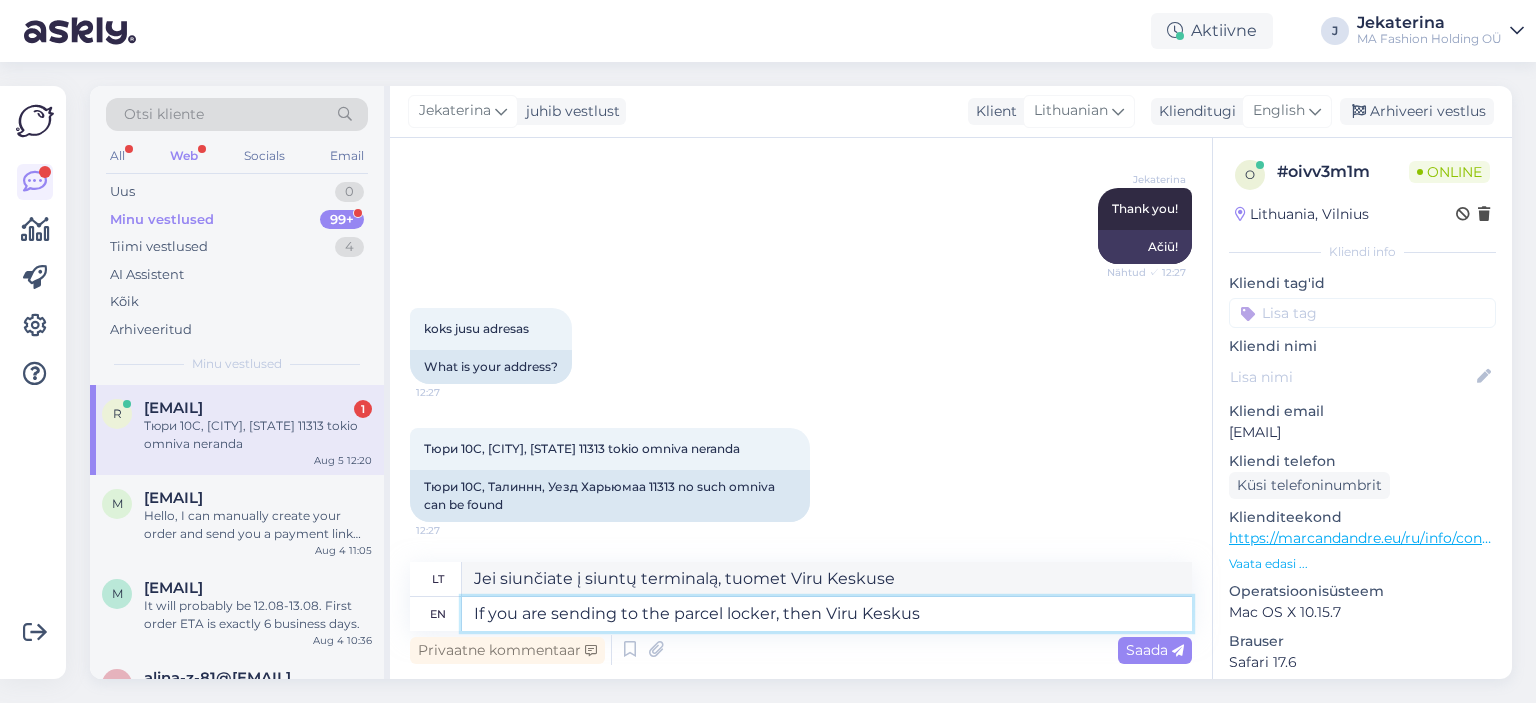 type on "Jei siunčiate į siuntų terminalą, tuomet Viru Keskus" 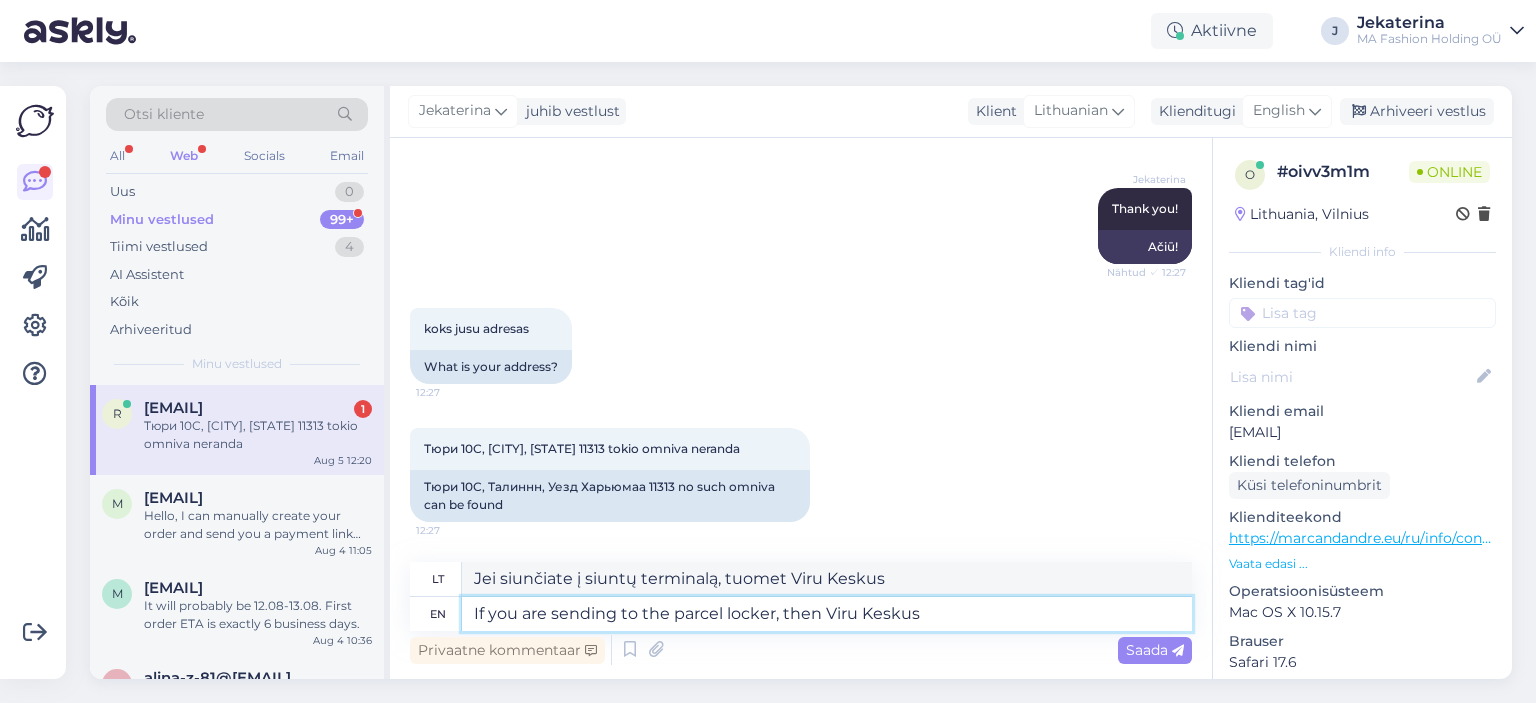 click on "If you are sending to the parcel locker, then Viru Keskus" at bounding box center (827, 614) 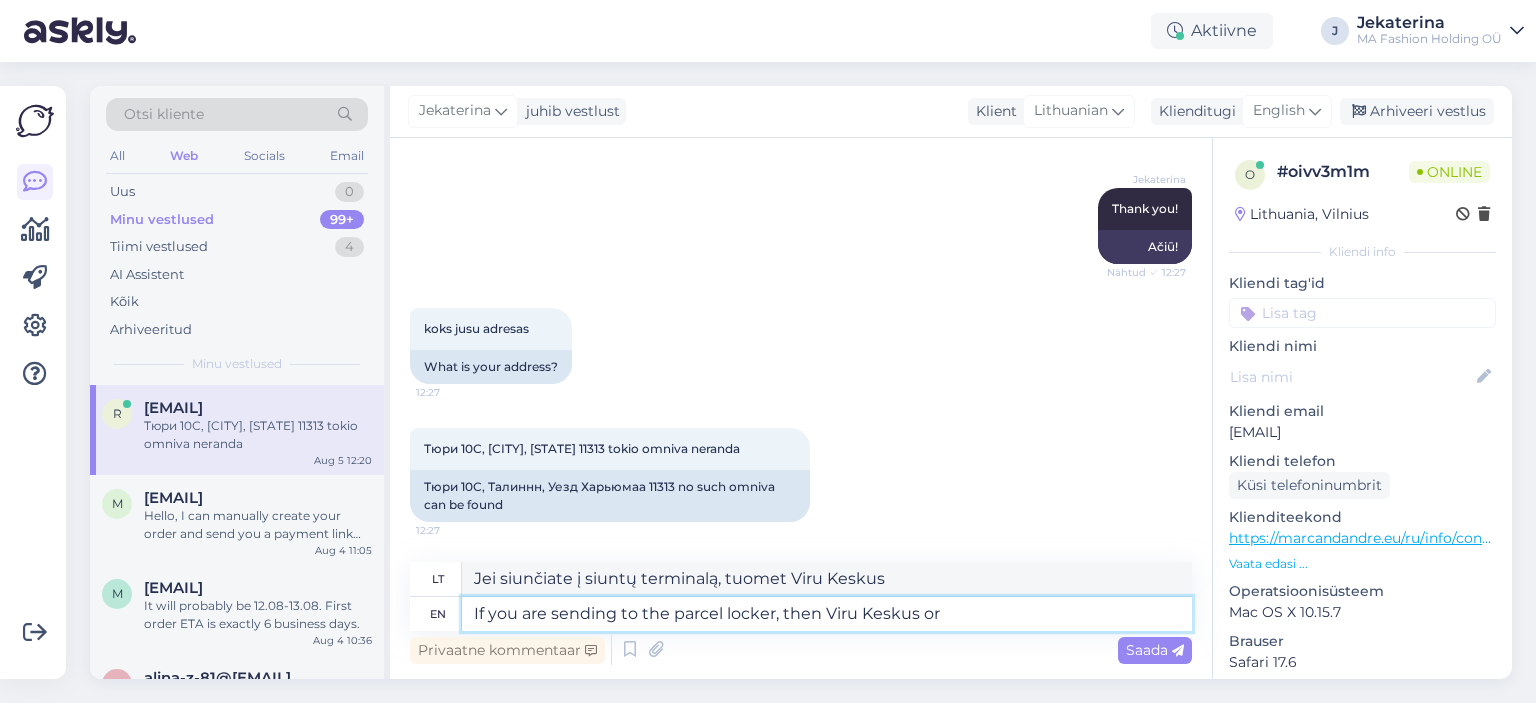 type on "If you are sending to the parcel locker, then Viru Keskus or" 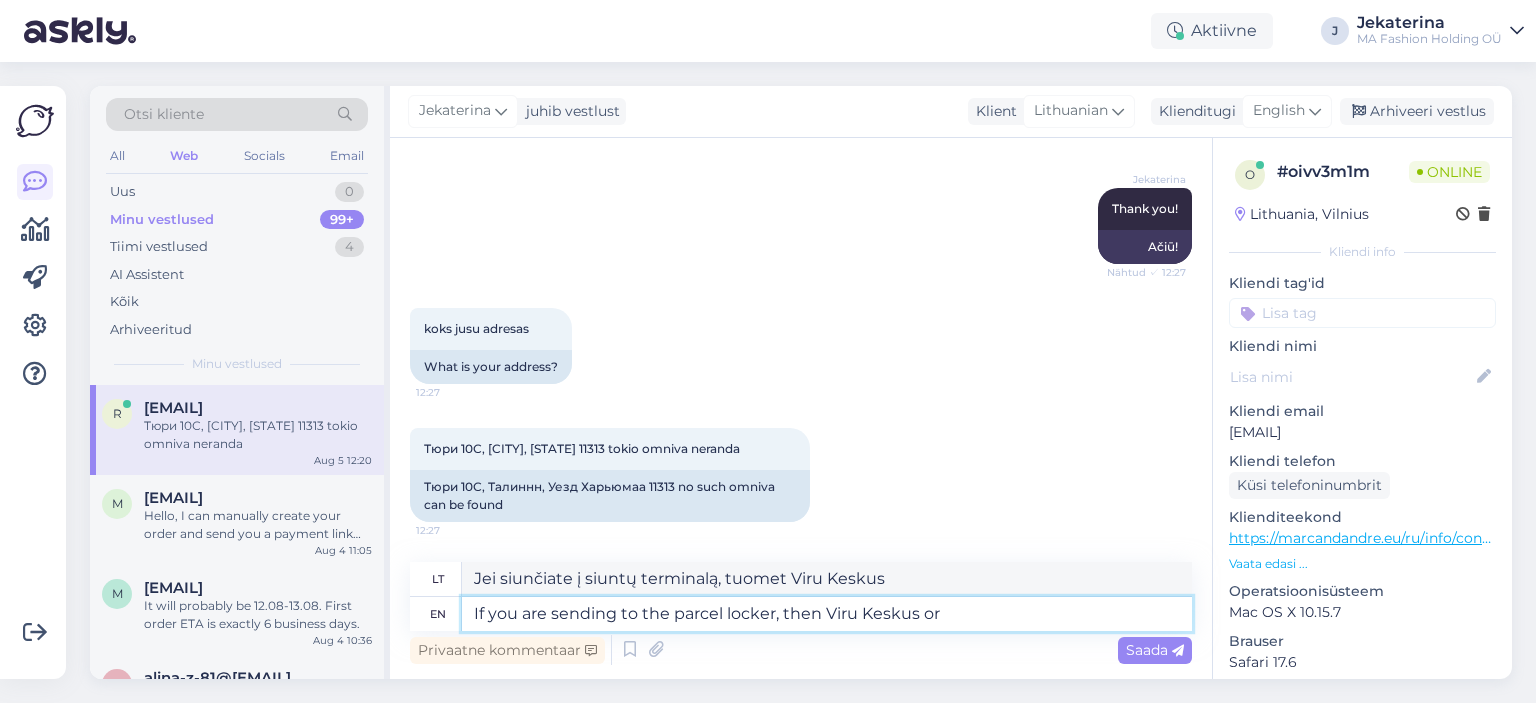 type on "Jei siunčiate į siuntų terminalą, tuomet Viru Keskus arba" 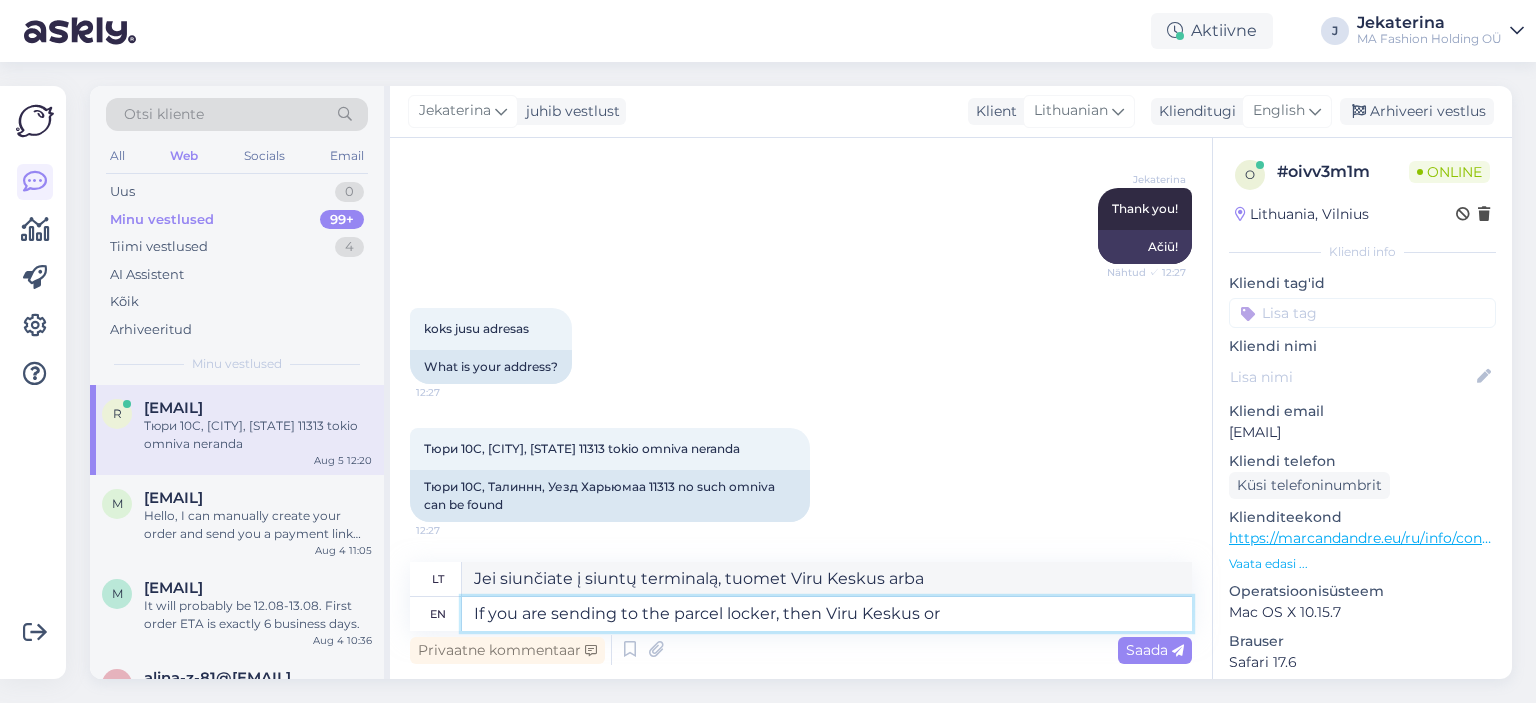 paste on "Tallinna  Viru bussiterminal" 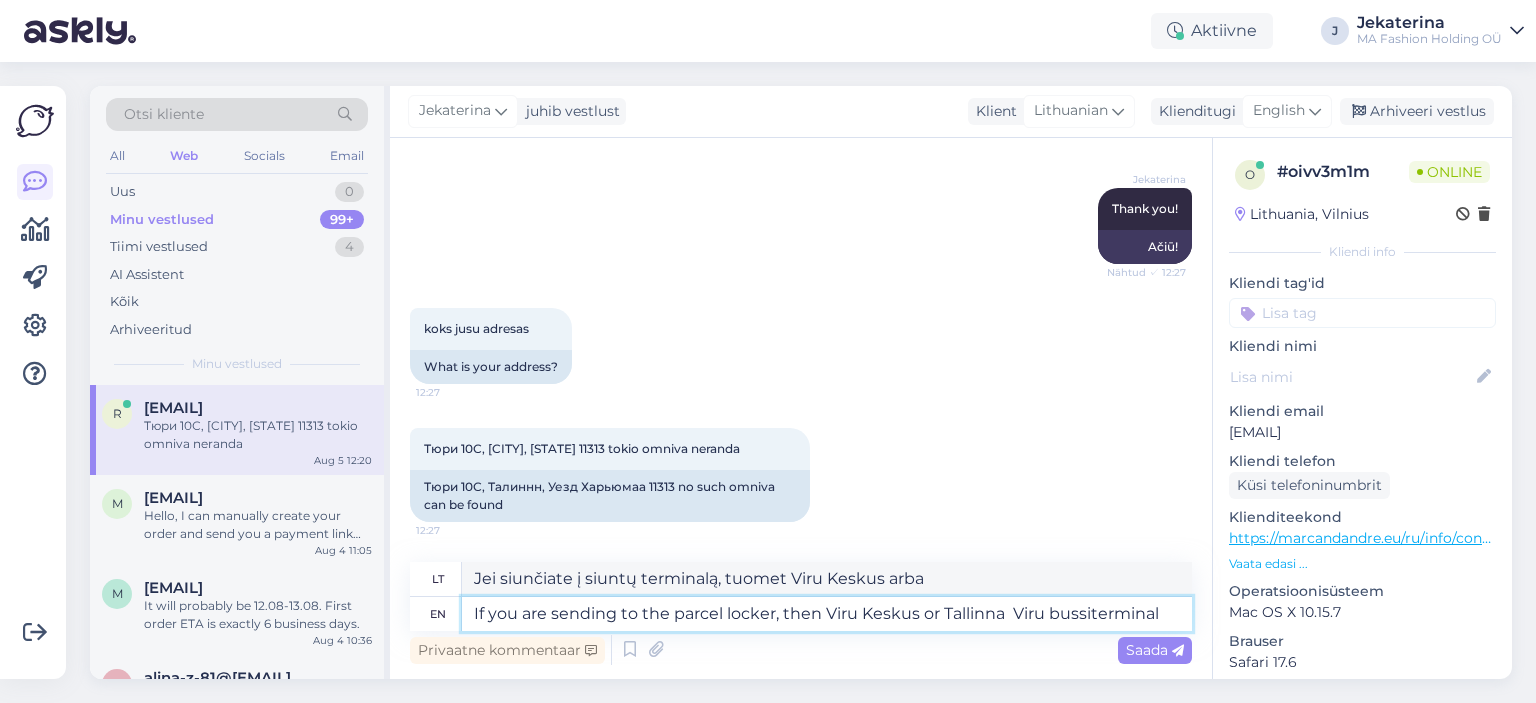 type on "Jei siunčiate į siuntų terminalą, tuomet Viru Keskus arba Tallina Viru autobusų terminalas" 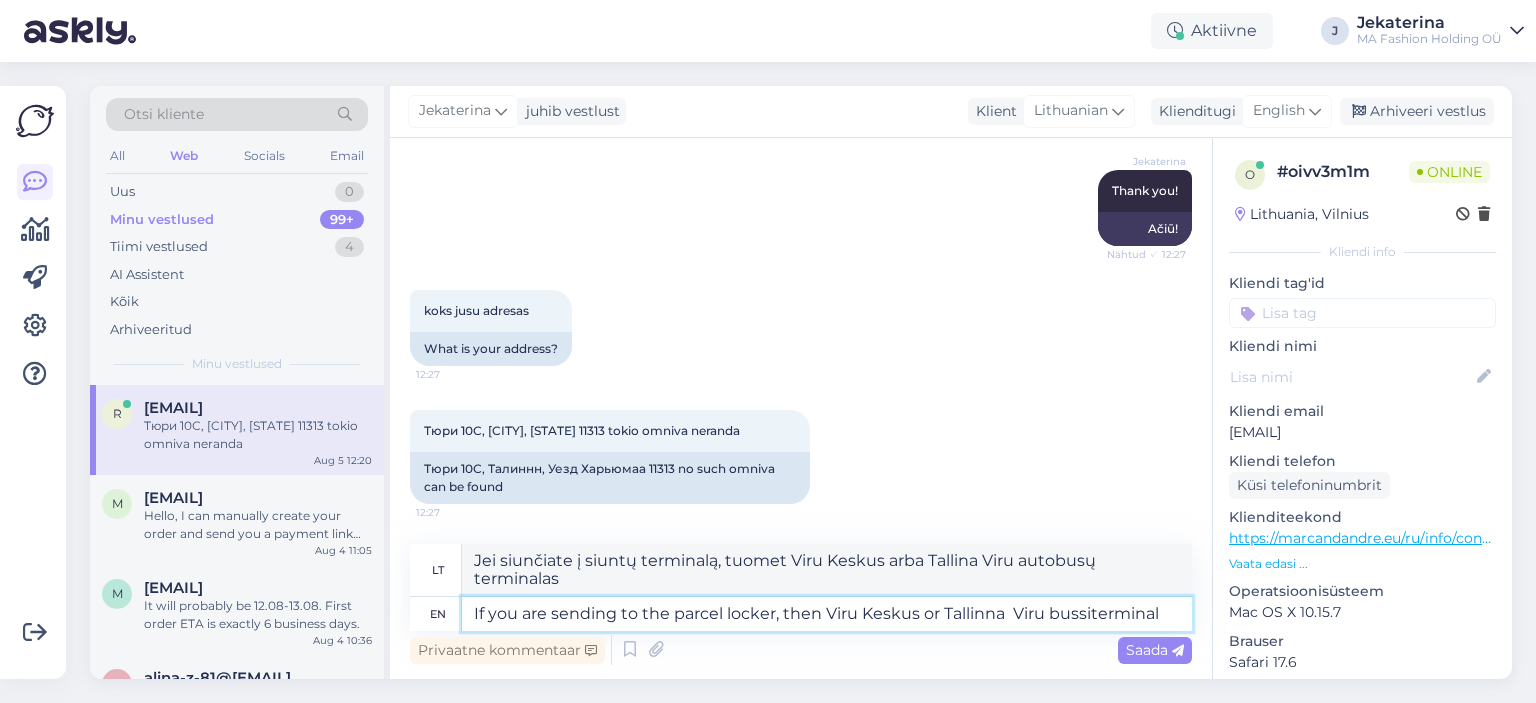 scroll, scrollTop: 1539, scrollLeft: 0, axis: vertical 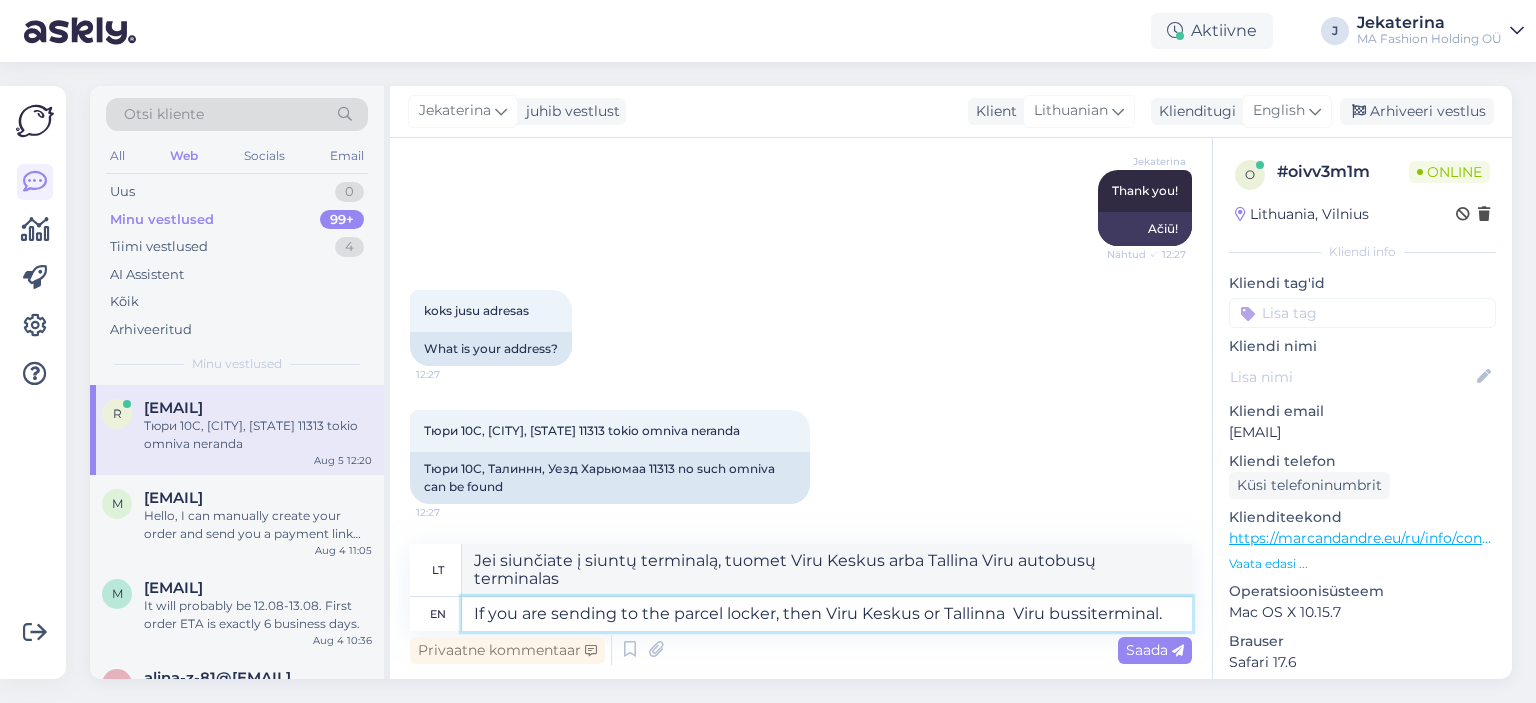 type on "If you are sending to the parcel locker, then Viru Keskus or Tallinna  Viru bussiterminal." 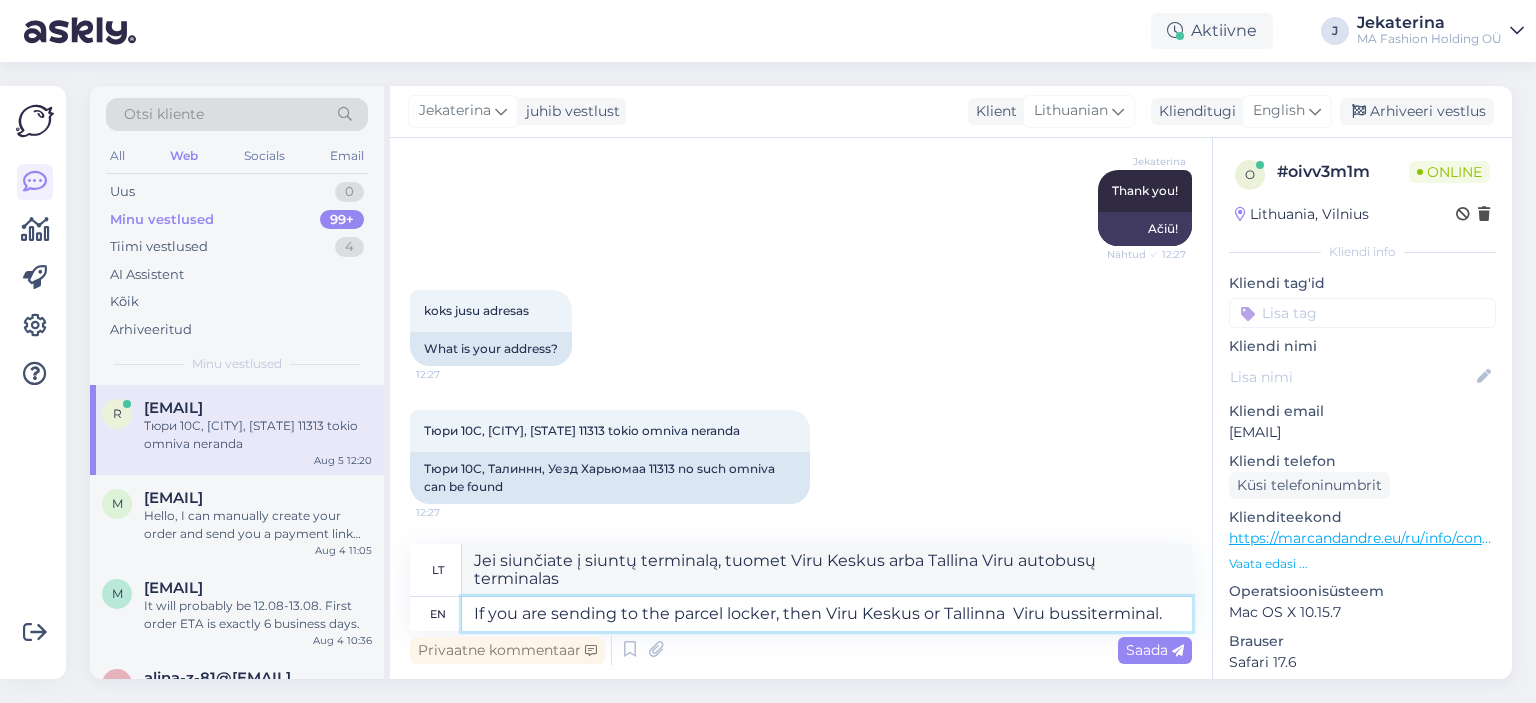 type on "Jei siunčiate į siuntų terminalą, tuomet Viru Keskus arba Talino Viru autobusų terminalą." 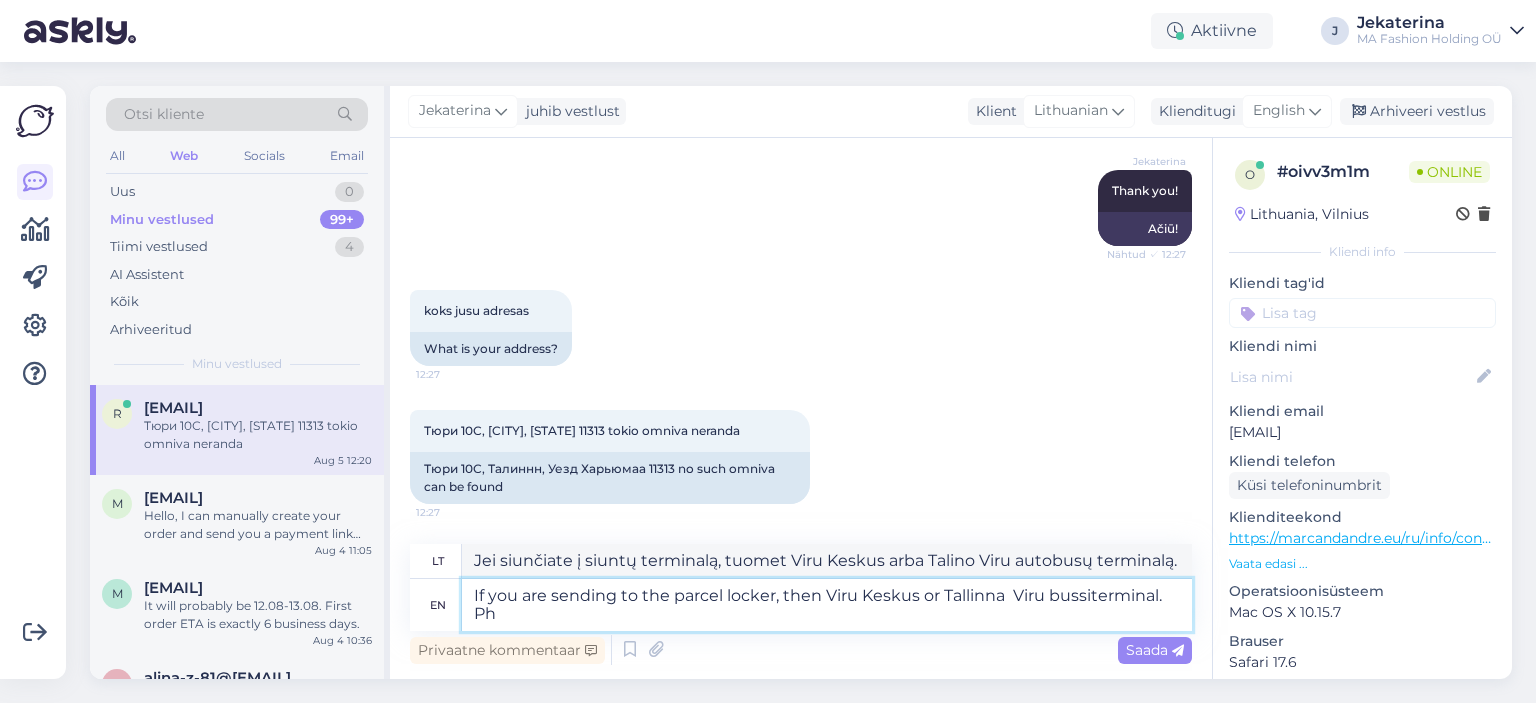 scroll, scrollTop: 1539, scrollLeft: 0, axis: vertical 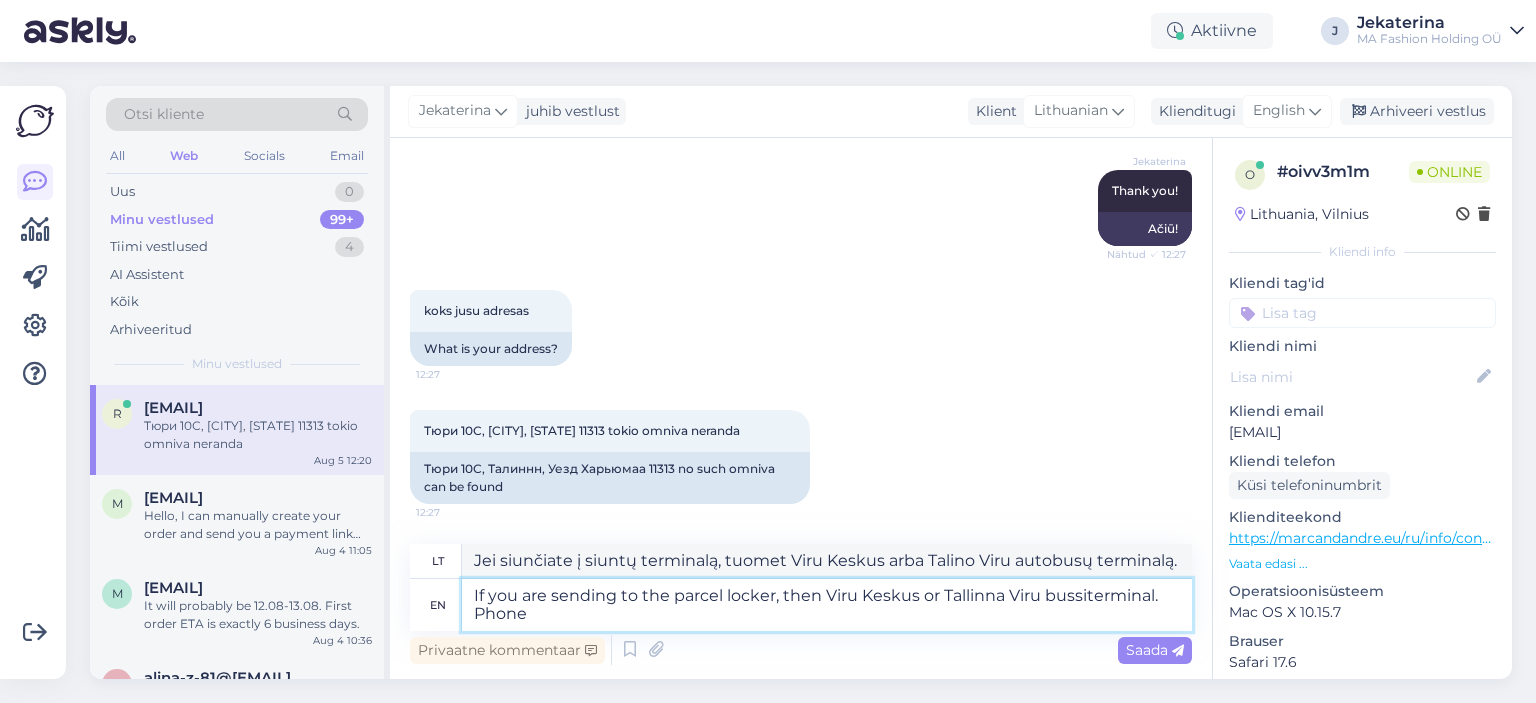 type on "If you are sending to the parcel locker, then Viru Keskus or Tallinna Viru bussiterminal. Phone" 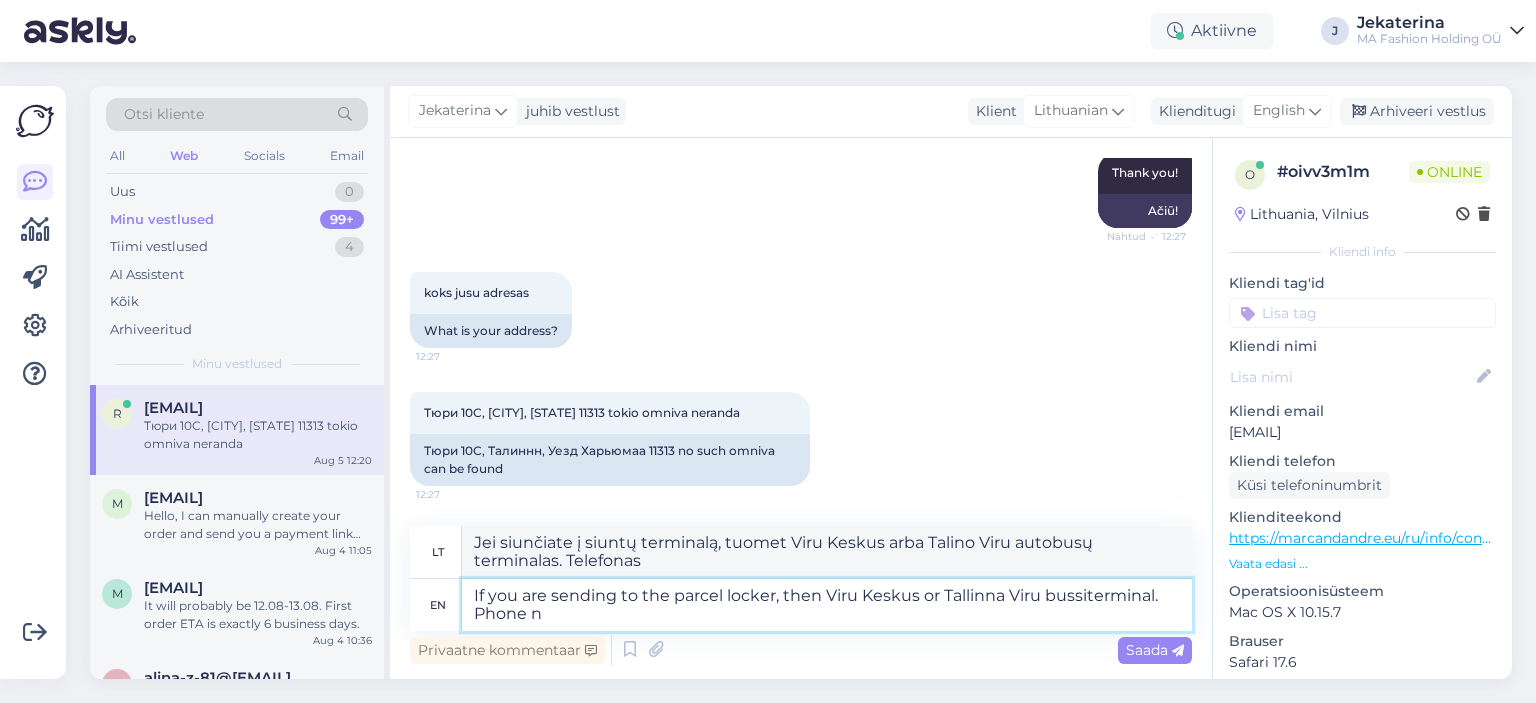 scroll, scrollTop: 1542, scrollLeft: 0, axis: vertical 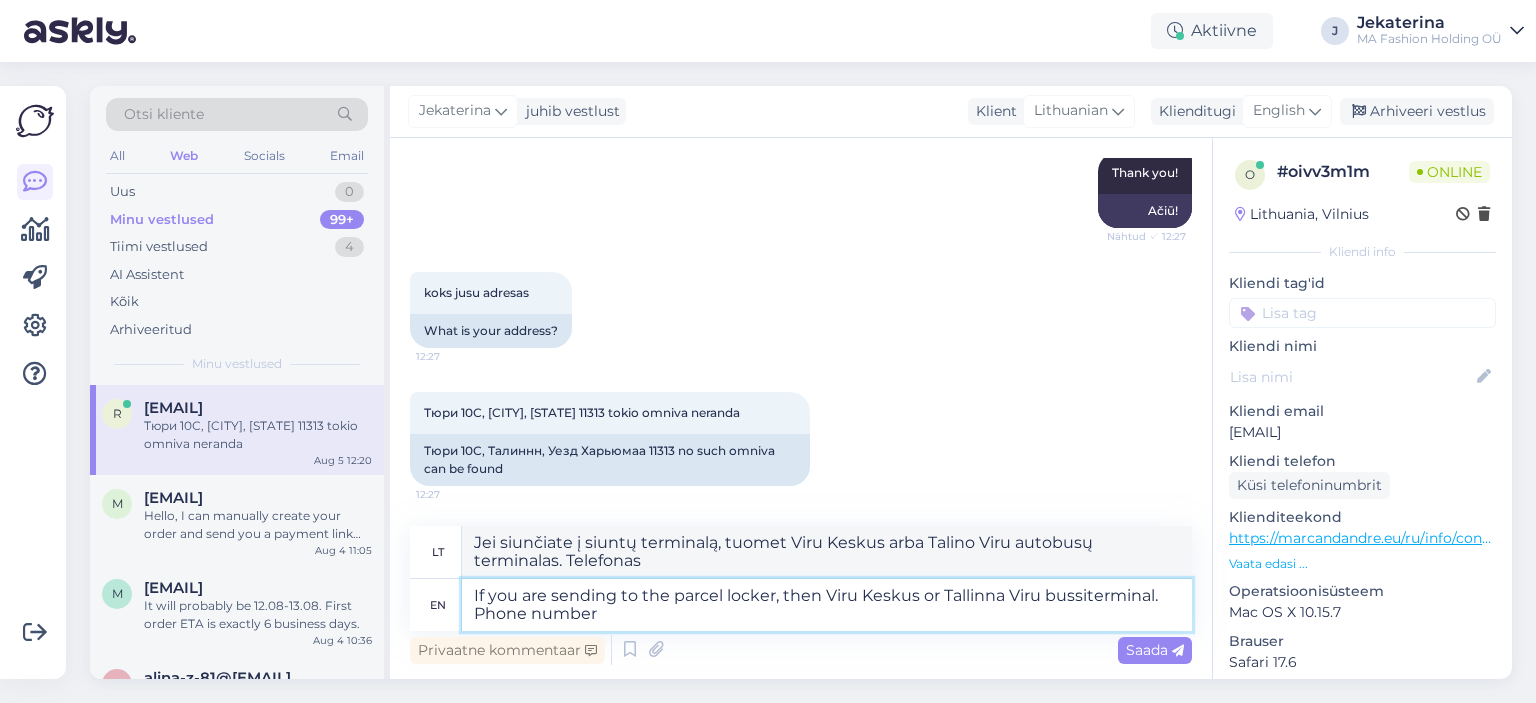 type on "If you are sending to the parcel locker, then Viru Keskus or Tallinna Viru bussiterminal. Phone number" 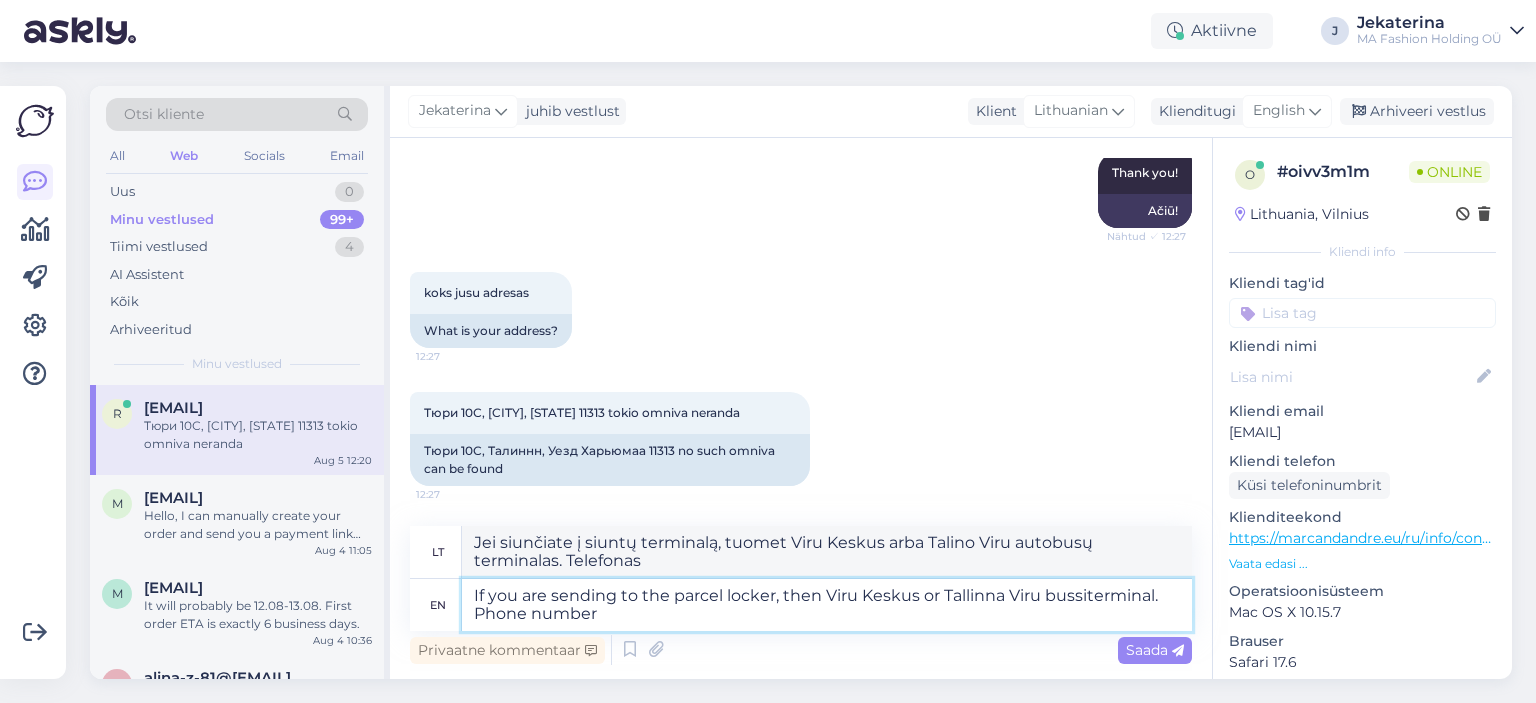 type on "Jei siunčiate į siuntų terminalą, tuomet Viru Keskus arba Tallina Viru autobusų terminalas. Telefono numeris" 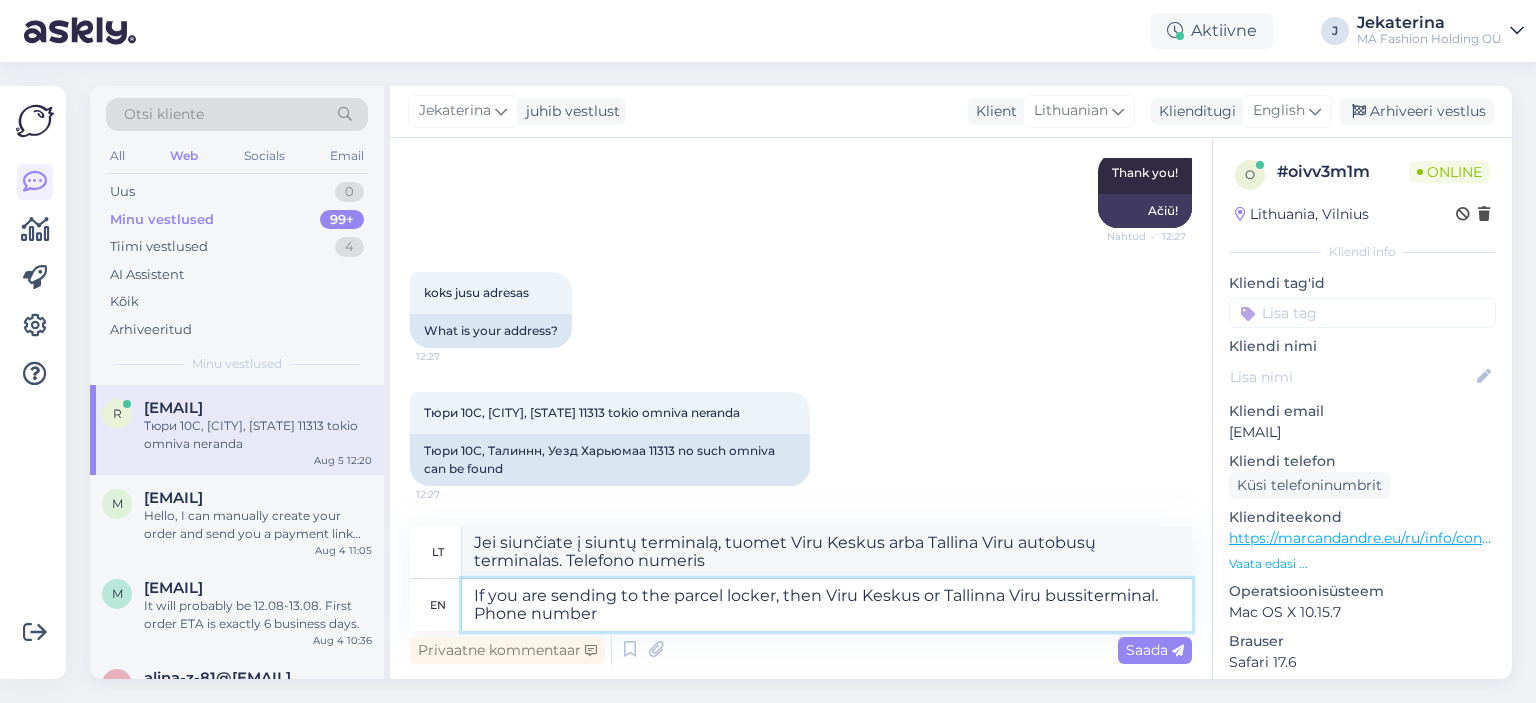 click on "If you are sending to the parcel locker, then Viru Keskus or Tallinna Viru bussiterminal. Phone number" at bounding box center (827, 605) 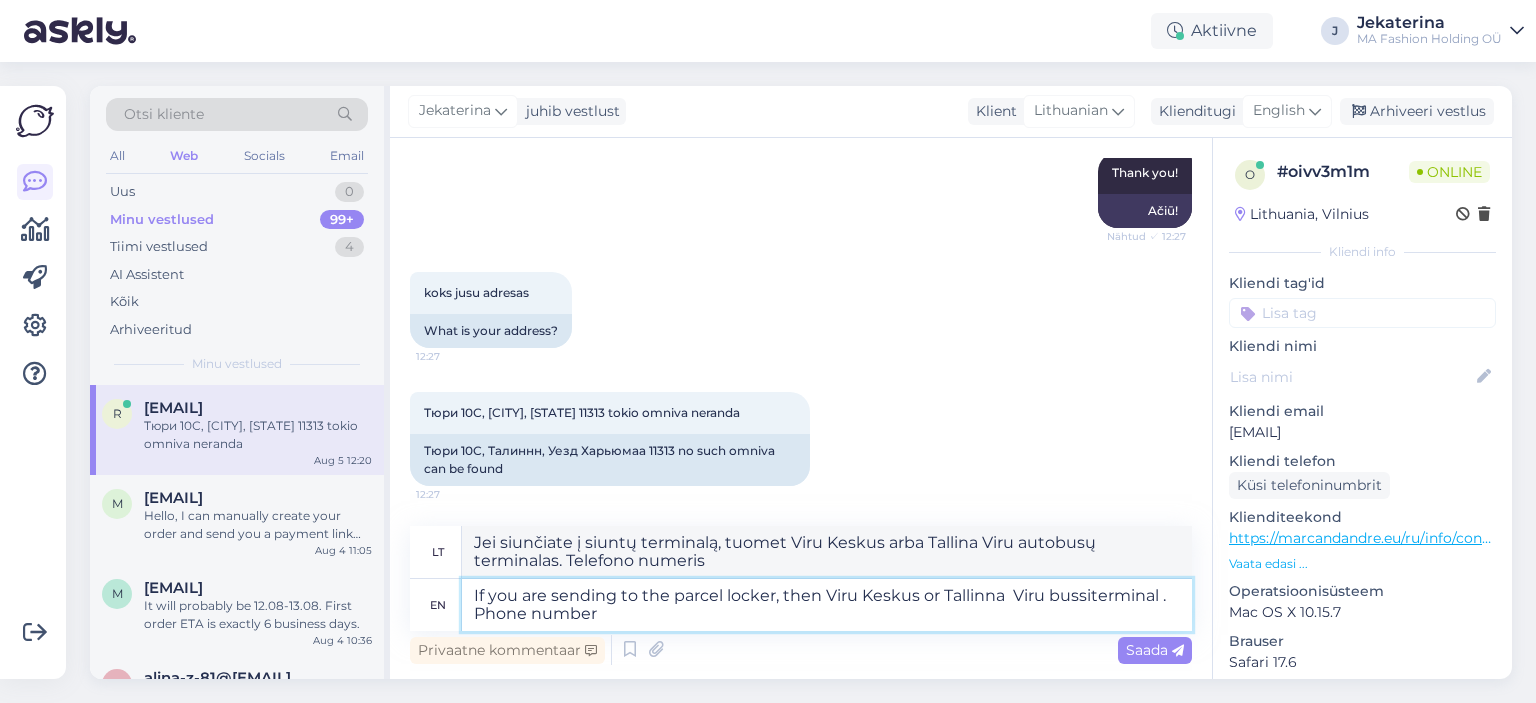 type on "Jei siunčiate į siuntų terminalą, tuomet Viru Keskus arba Talino Viru autobusų terminalas. Telefono numeris." 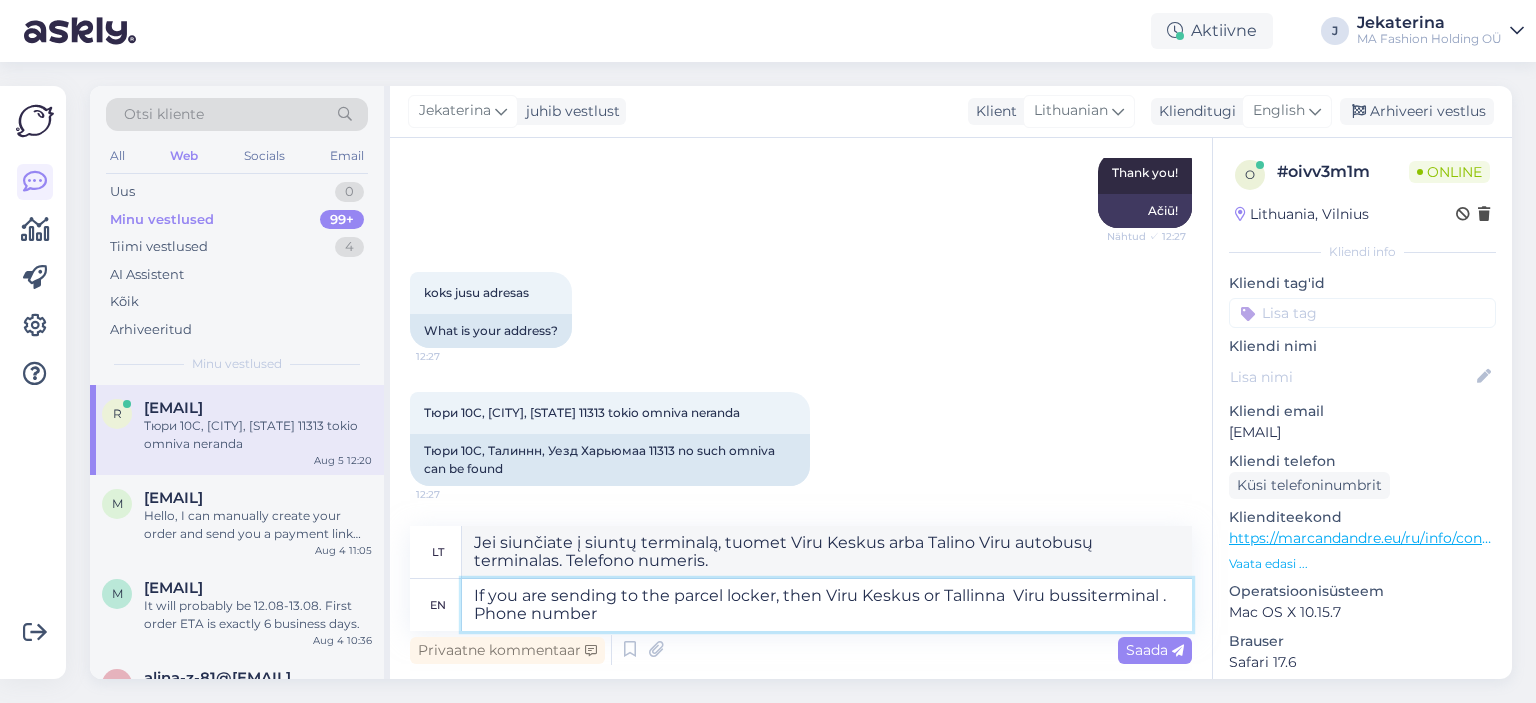 type on "If you are sending to the parcel locker, then Viru Keskus or Tallinna Viru bussiterminal *. Phone number" 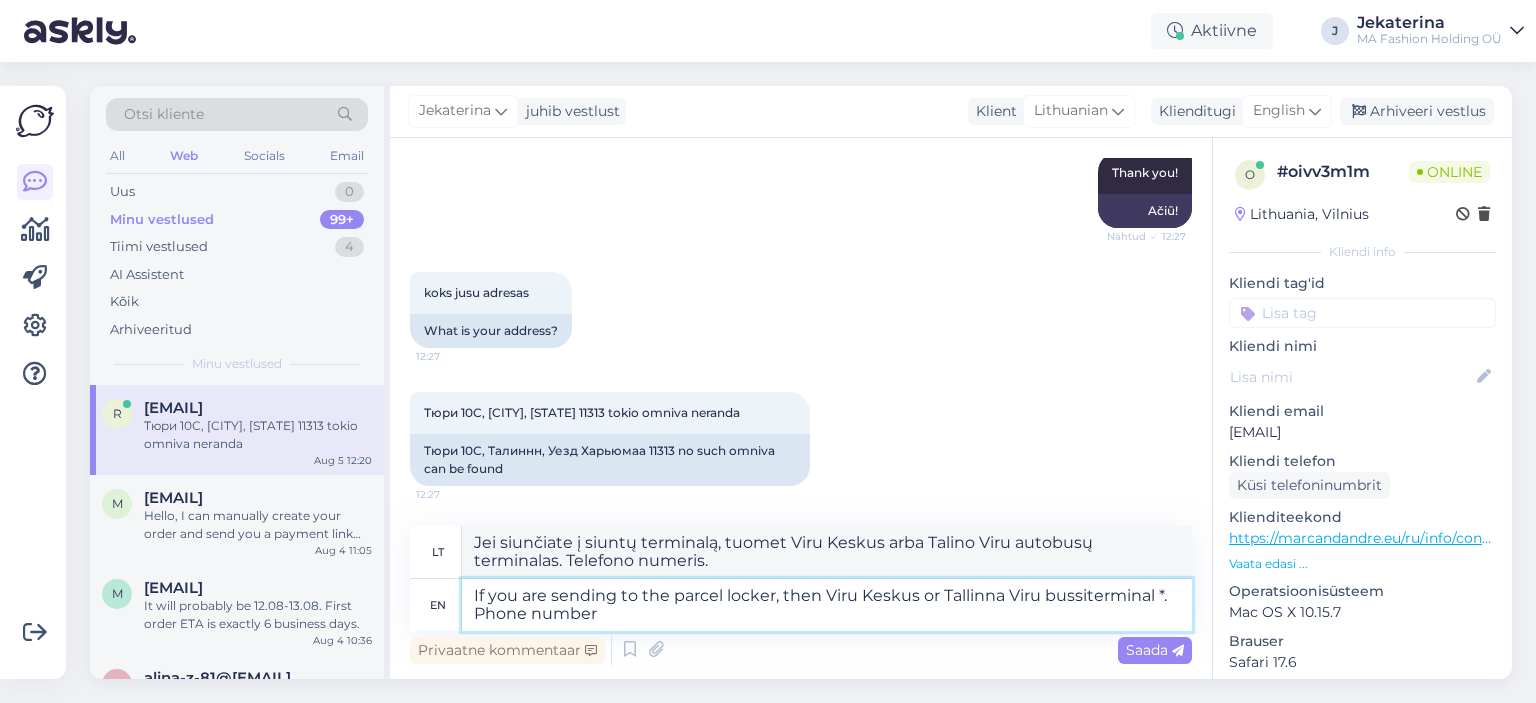 type on "Jei siunčiate į siuntų terminalą, tuomet Viru Keskus arba Tallinna Viru autobusų terminalas *. Telefono numeris" 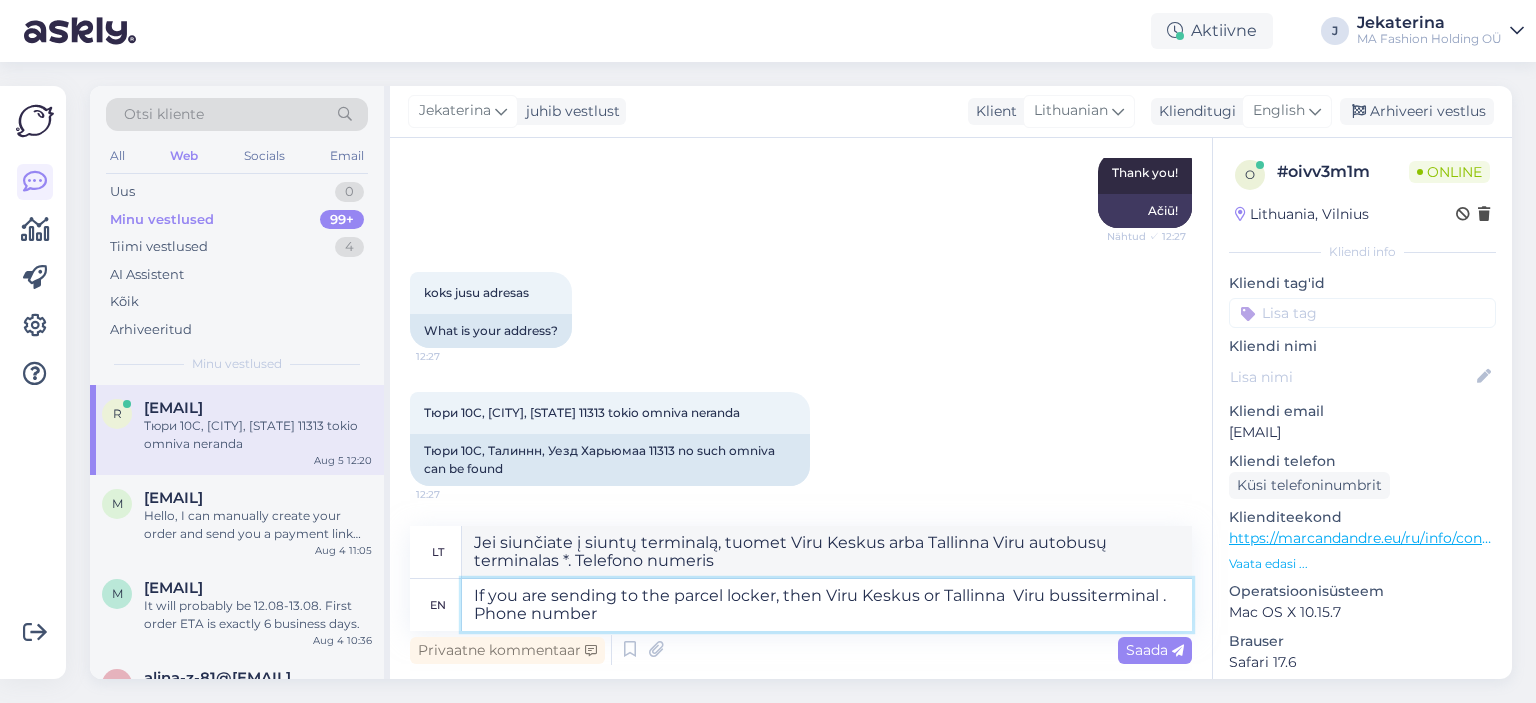 type on "If you are sending to the parcel locker, then Viru Keskus or Tallinna  Viru bussiterminal (. Phone number" 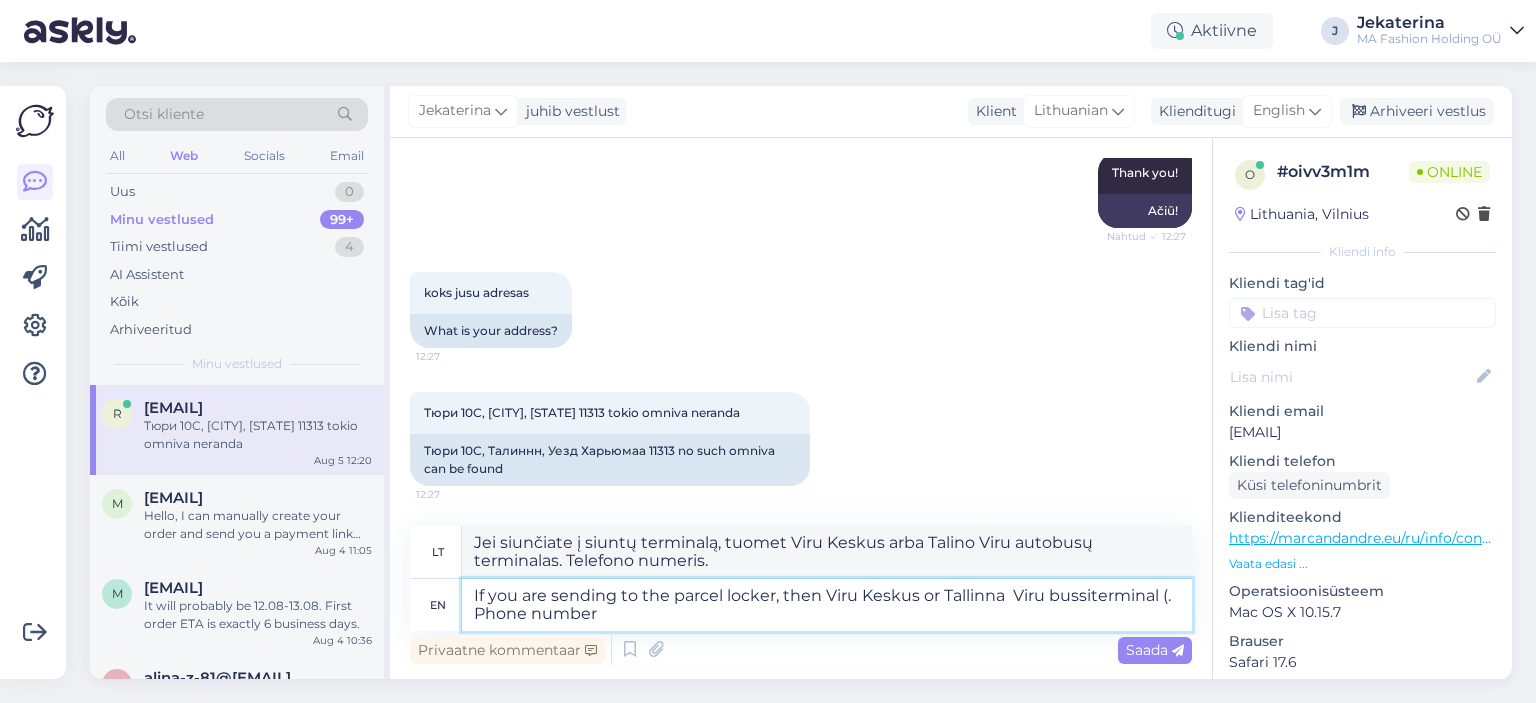 type on "Jei siunčiate į siuntų terminalą, tuomet Viru Keskus arba Tallinna Viru autobusų terminalas (. Telefono numeris" 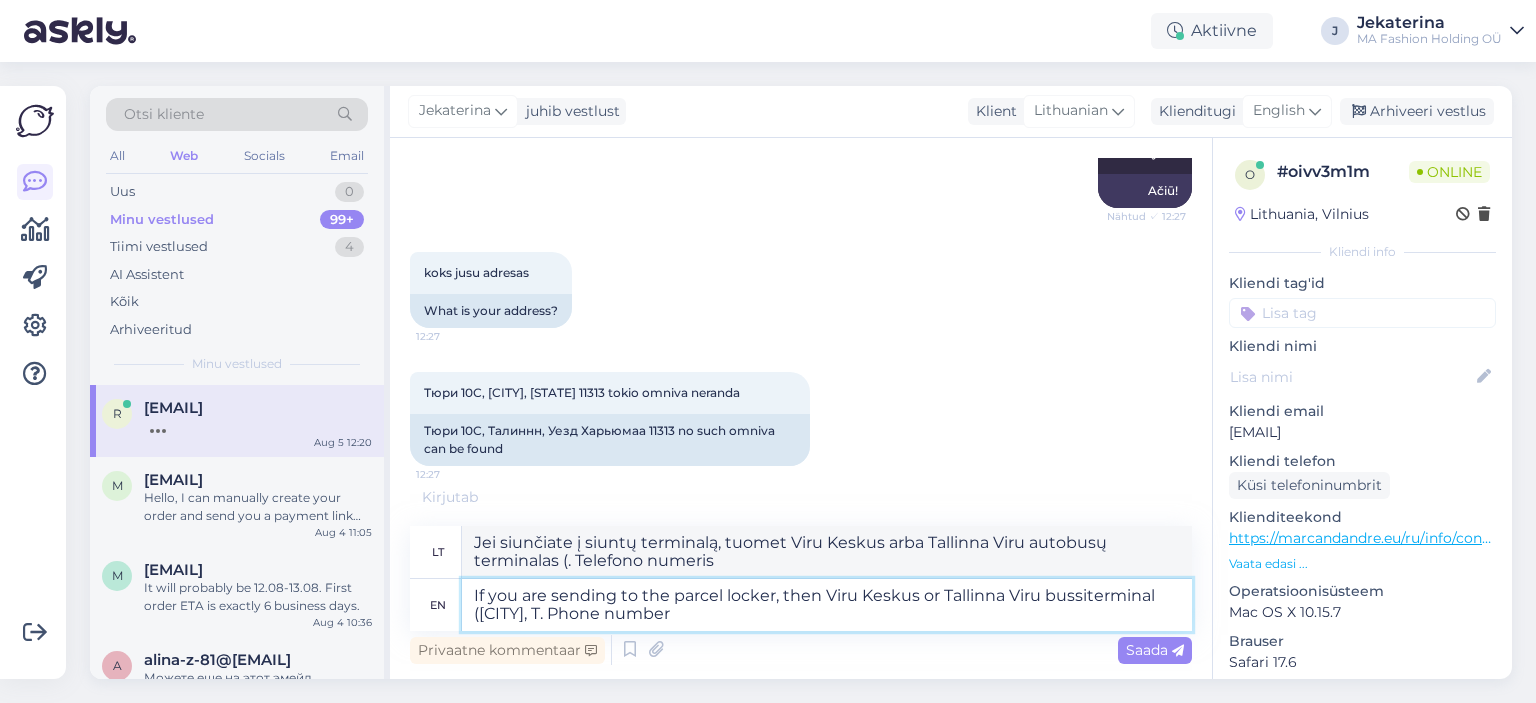 type on "If you are sending to the parcel locker, then Viru Keskus or Tallinna  Viru bussiterminal (Ta. Phone number" 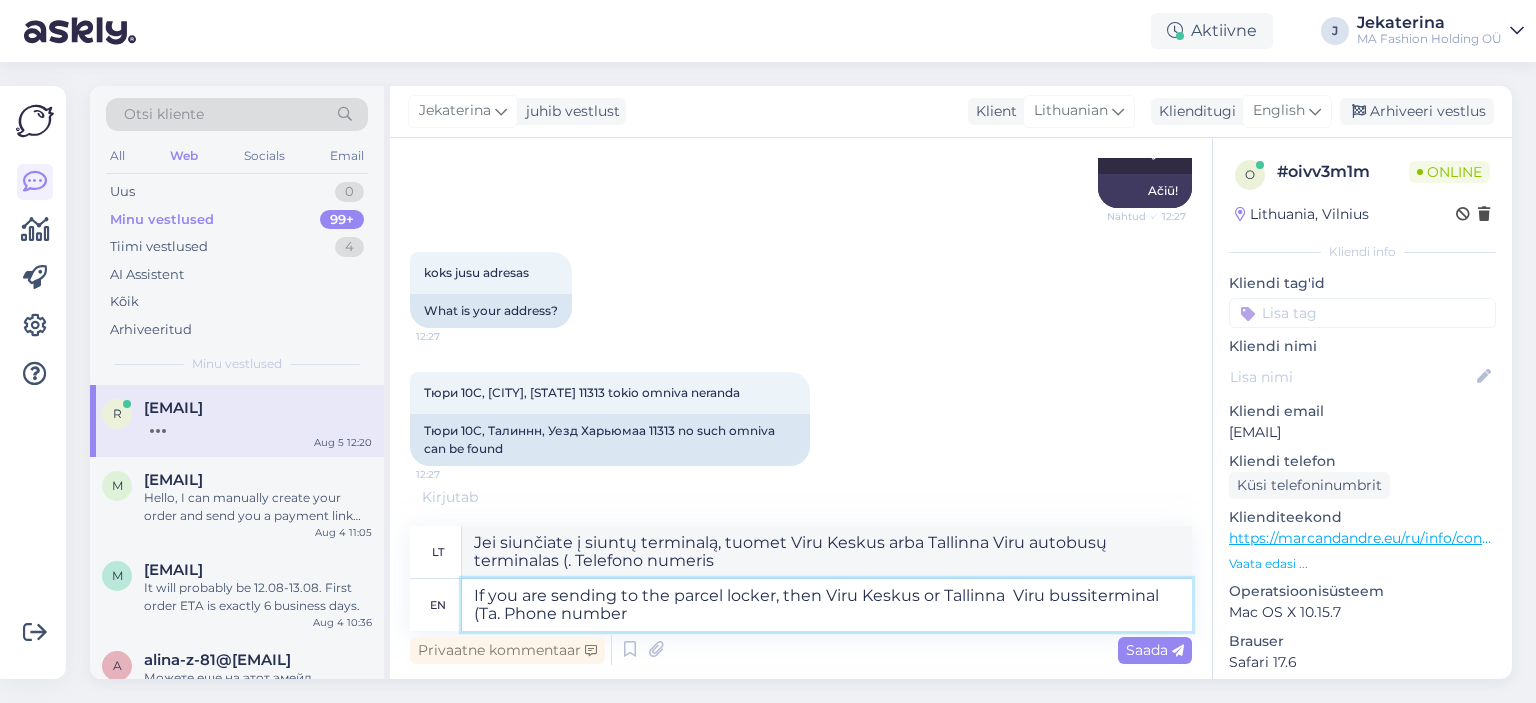 type on "Re: Tellimus N202507/eu/346 26.07.2025 18:33:34" 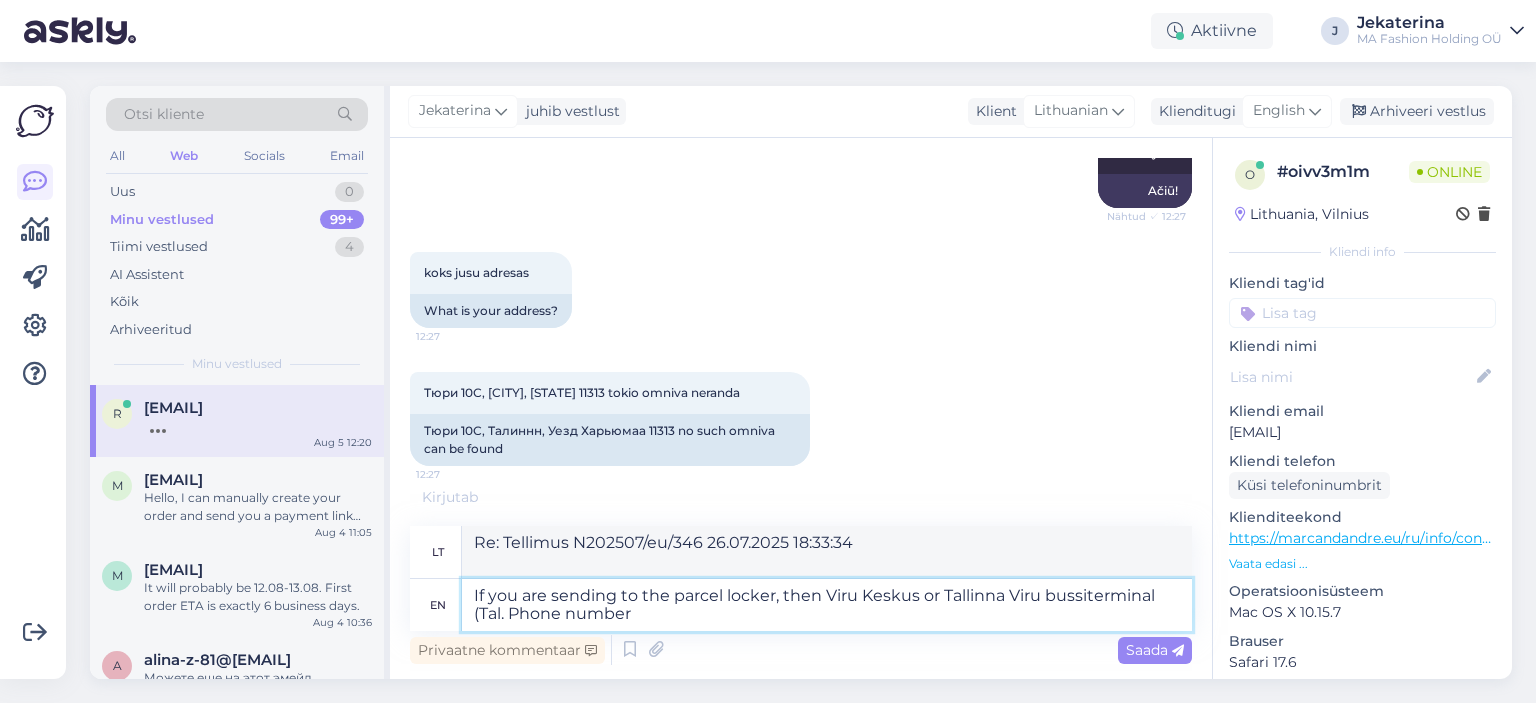 type on "If you are sending to the parcel locker, then Viru Keskus or Tallinna Viru bussiterminal (Tall. Phone number" 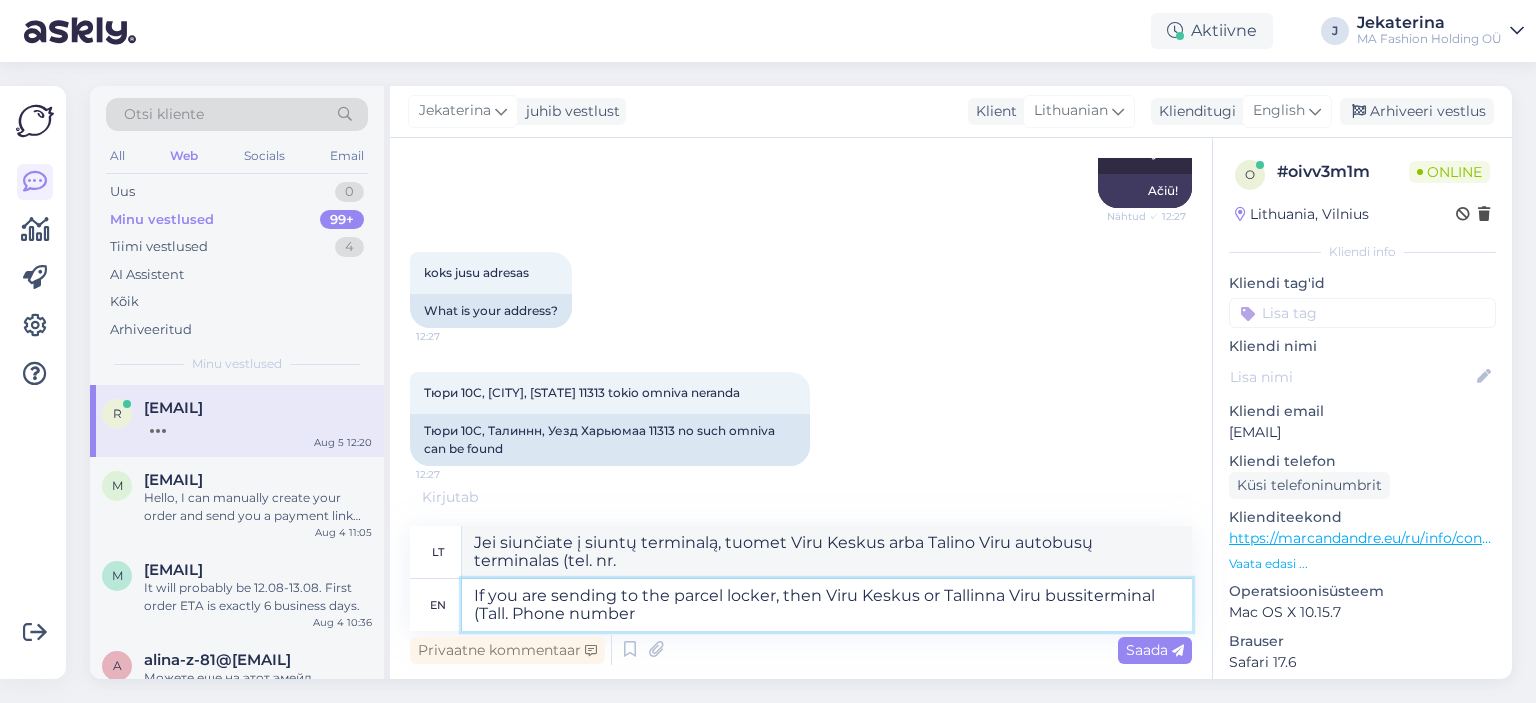 type on "Jei siunčiate į siuntų terminalą, tuomet Viru Keskus arba Tallinna Viru autobusų terminalas (Tallinn. Telefono numeris" 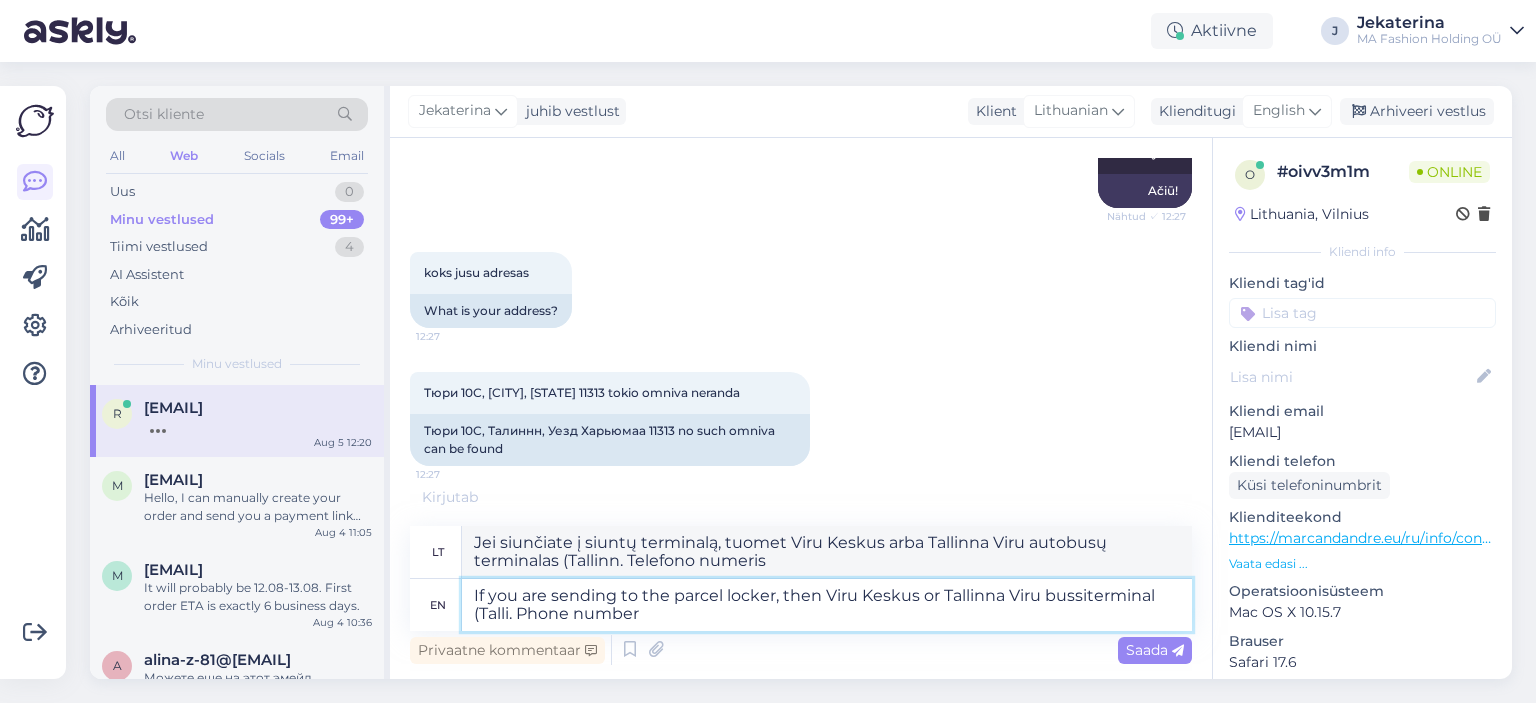 type on "If you are sending to the parcel locker, then Viru Keskus or Tallinna Viru bussiterminal ([CITY],. Phone number" 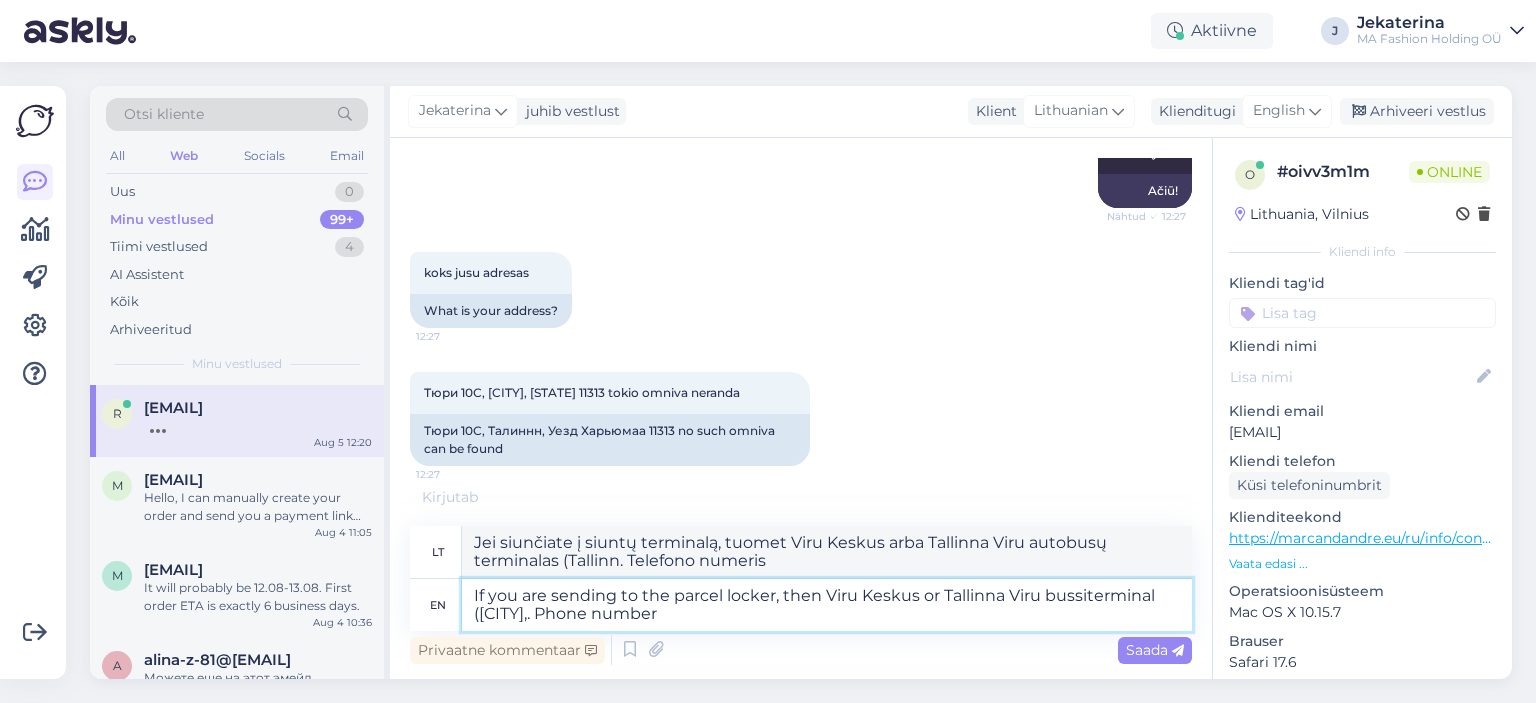 type on "Jei siunčiate į siuntų terminalą, tuomet Viru Keskus arba Talino Viru autobusų terminalas (Tallinn. Telefono numeris" 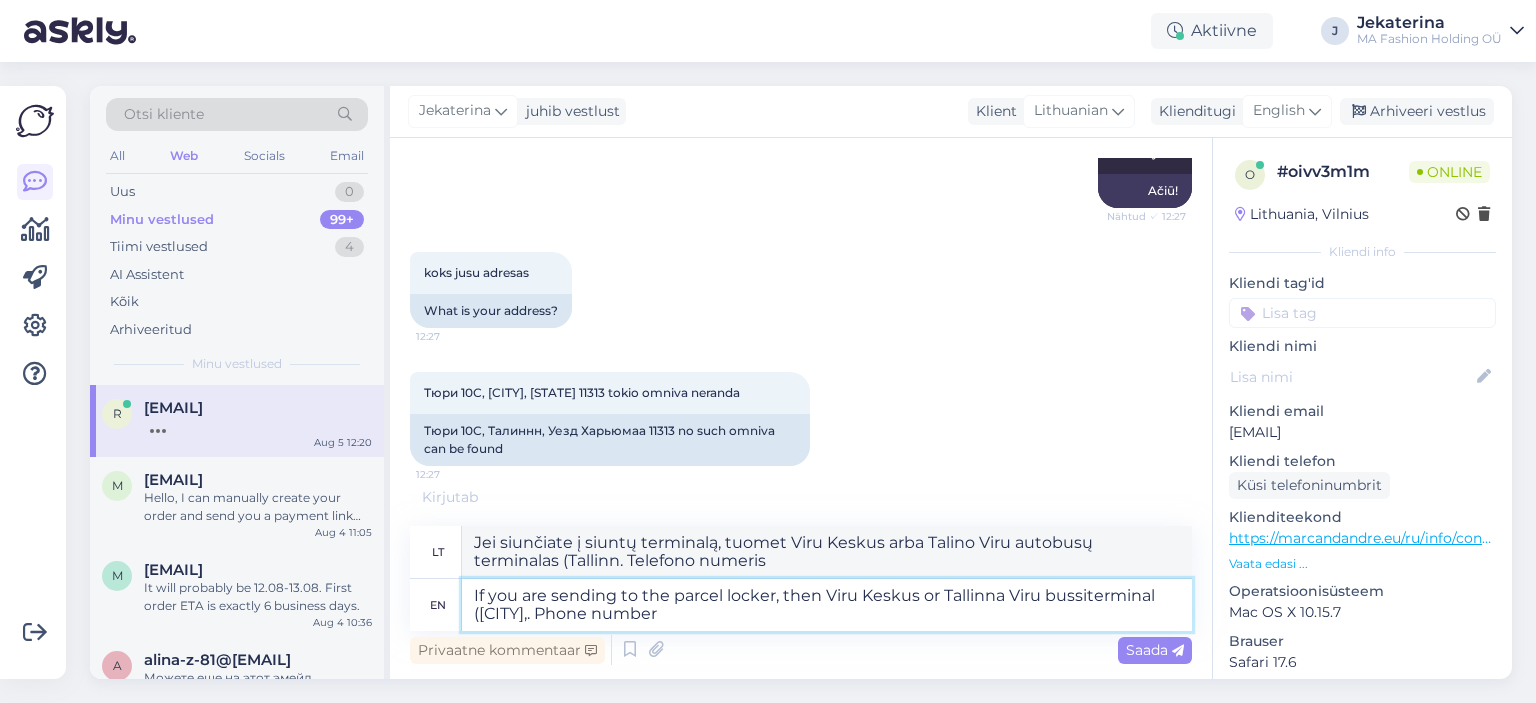 type on "If you are sending to the parcel locker, then Viru Keskus or Tallinna  Viru bussiterminal ([CITY], [COUNTRY]. Phone number" 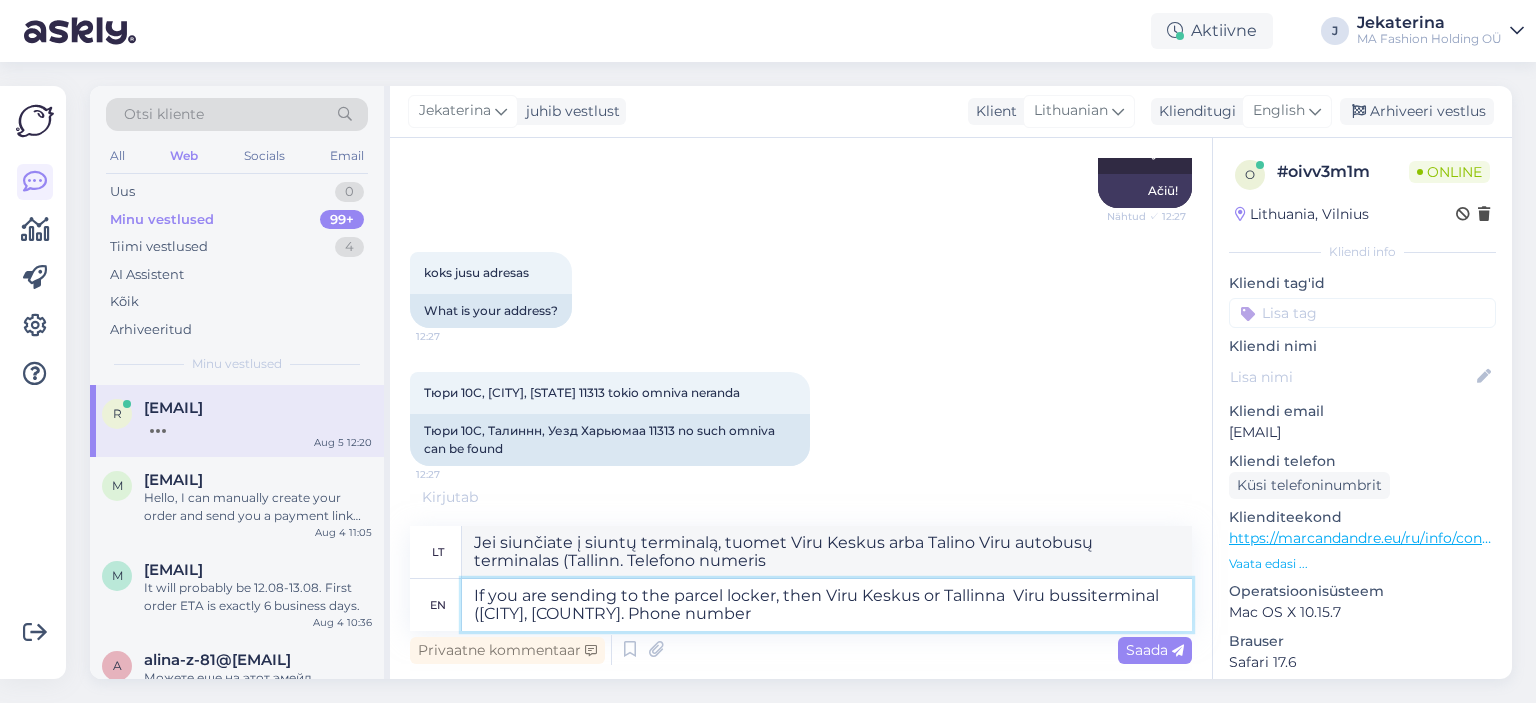 type on "Jei siunčiate į siuntų automatą, tuomet Viru Keskus arba Talino Viru autobusų terminalas (Talinas. Telefono numeris" 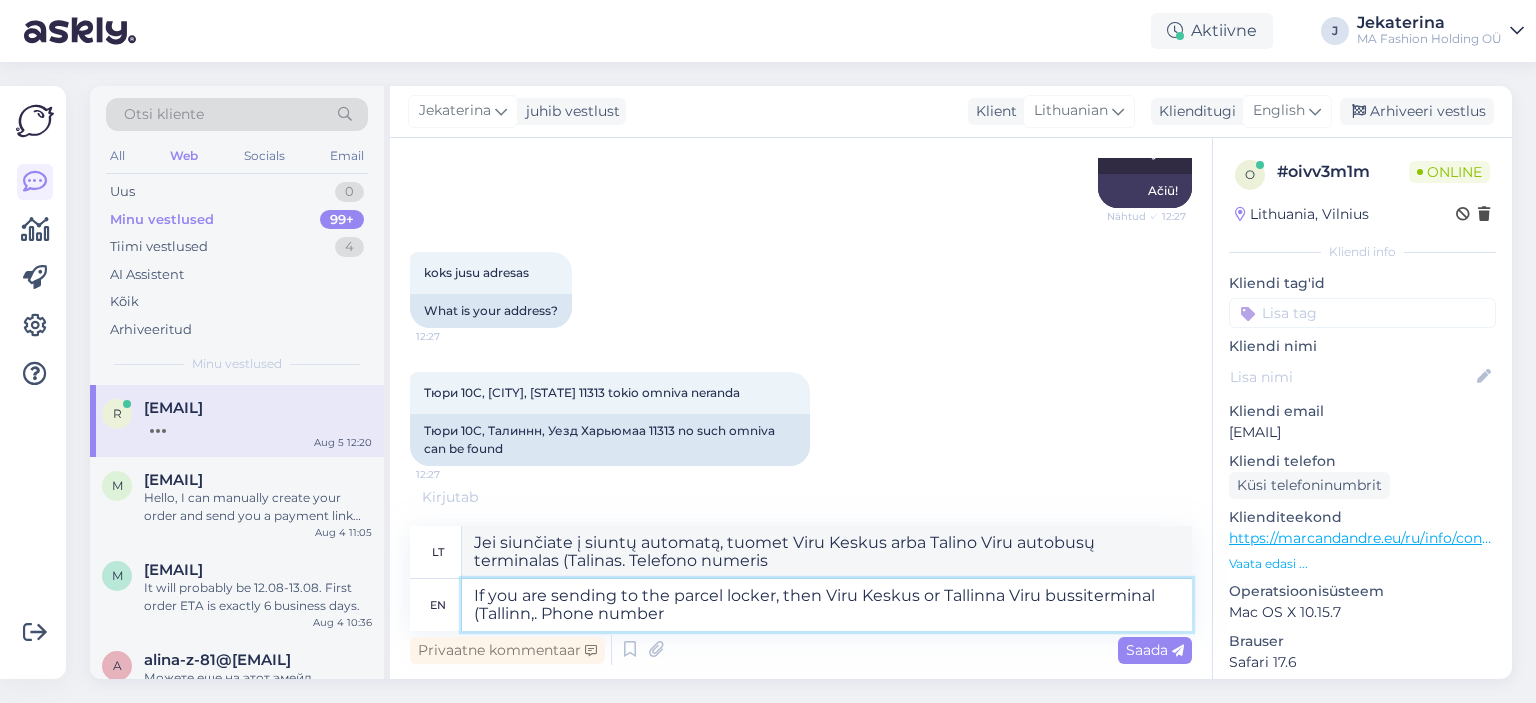 type on "If you are sending to the parcel locker, then Viru Keskus or Tallinna Viru bussiterminal (Tallinn, . Phone number" 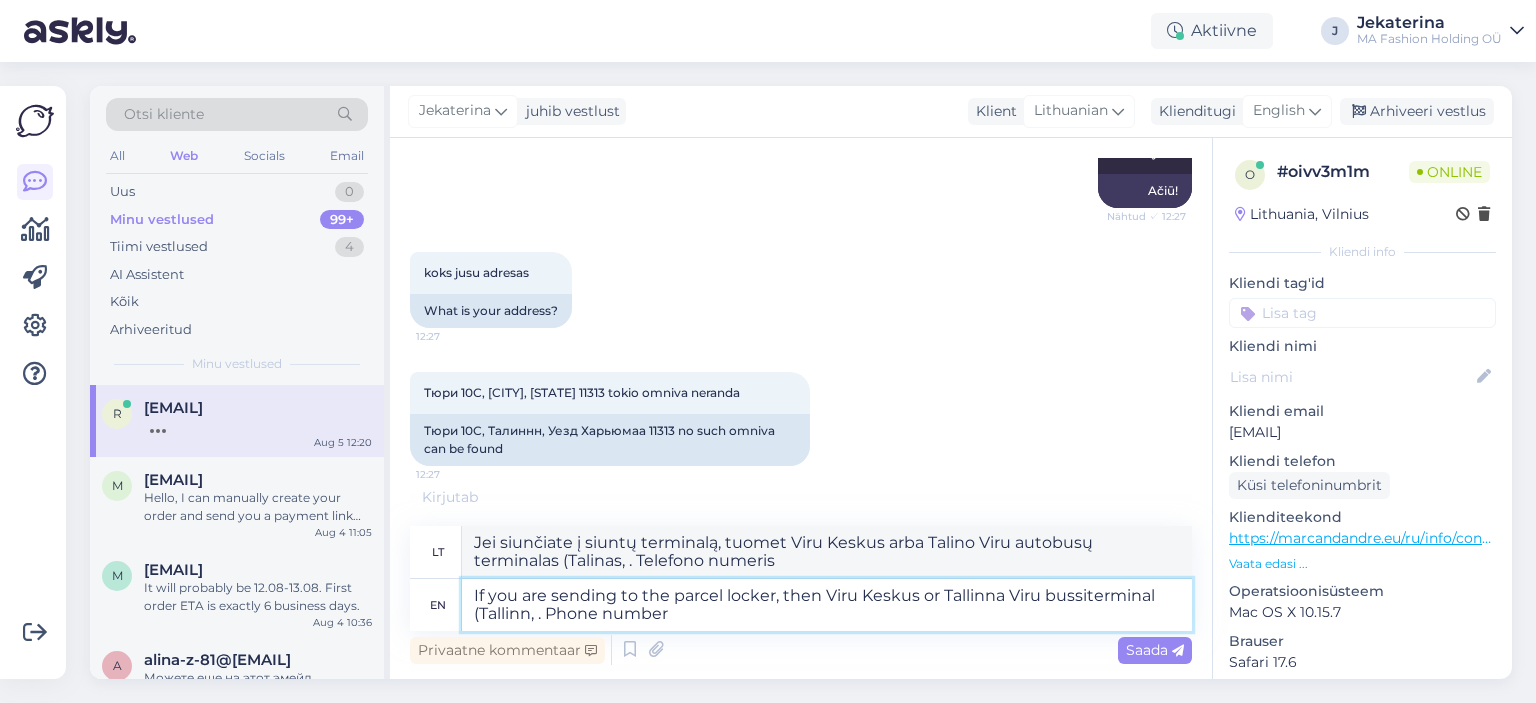 type on "Jei siunčiate į siuntų terminalą, tuomet Viru Keskus arba Talino Viru autobusų terminalas (Talinas, telefono numeris" 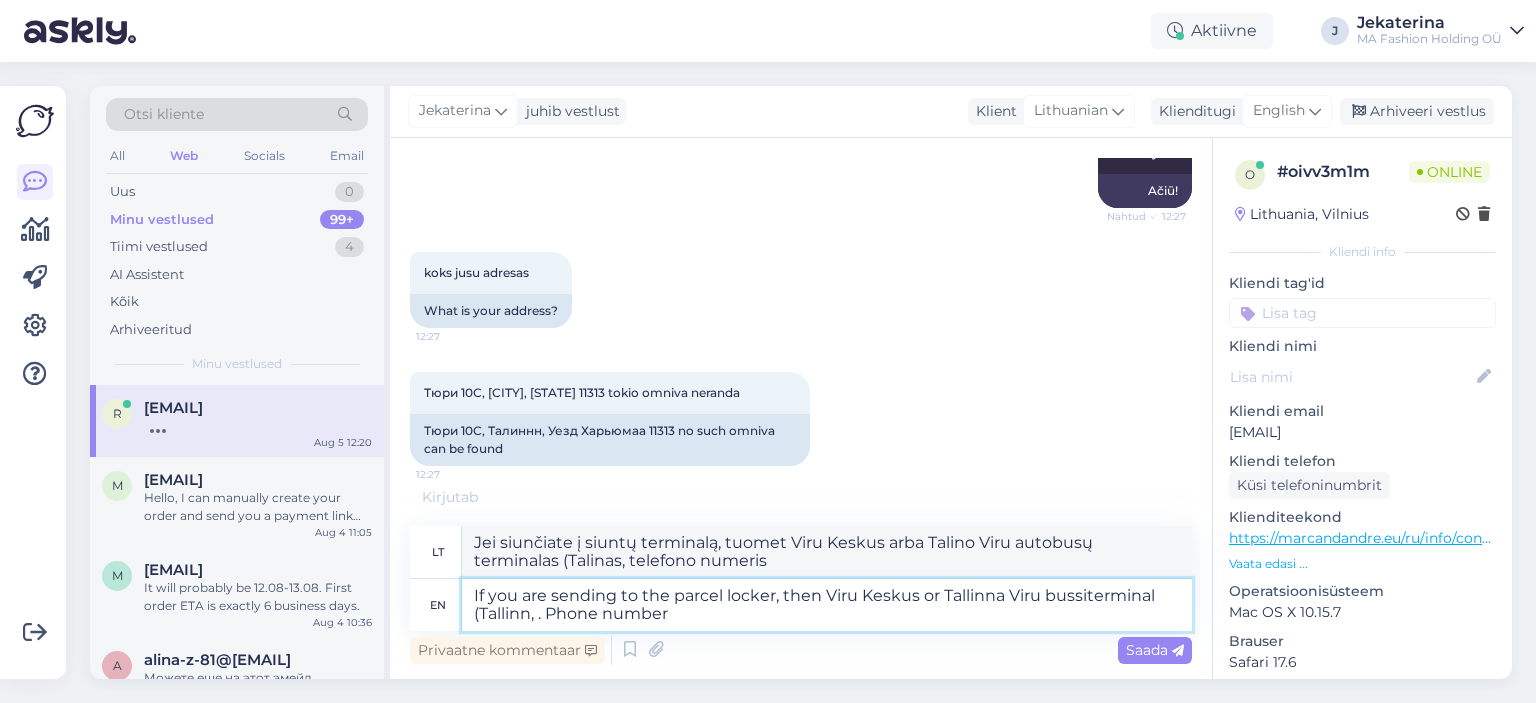 type on "If you are sending to the parcel locker, then Viru Keskus or Tallinna Viru bussiterminal (Tallinn, E. Phone number" 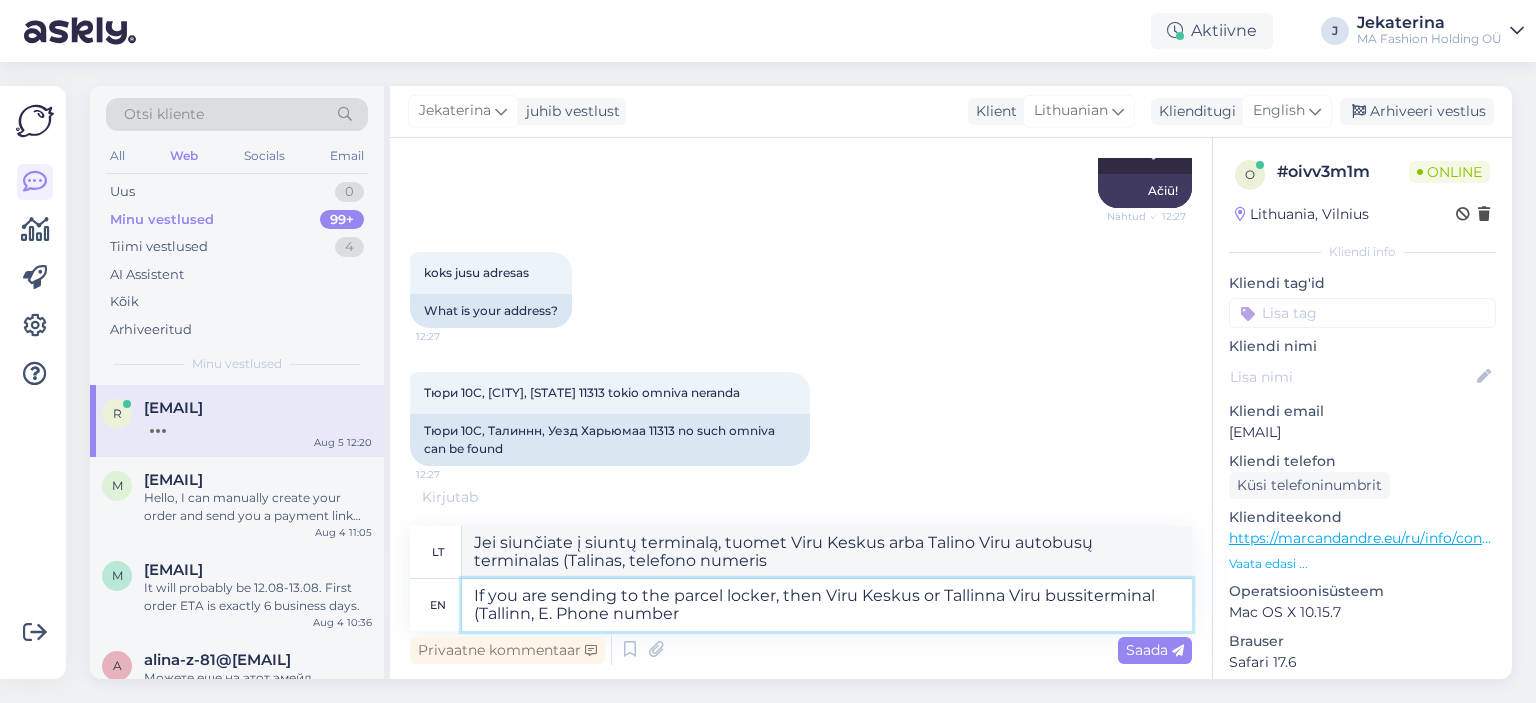 type on "Jei siunčiate į siuntų automatą, tuomet Viru Keskus arba Tallinna Viru autobusų terminalas (Talinas, E. Telefono numeris" 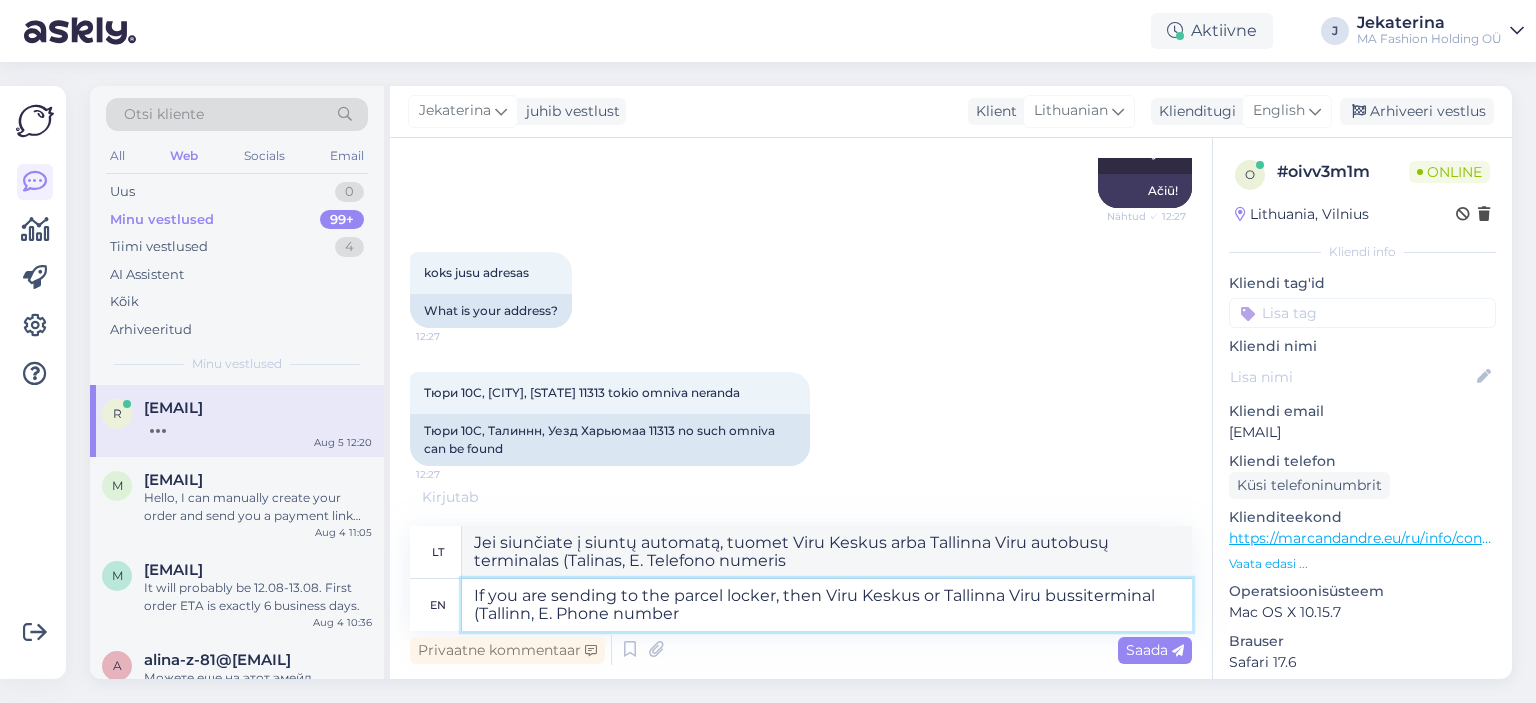 type on "If you are sending to the parcel locker, then Viru Keskus or Tallinna  Viru bussiterminal (Tallinn, Es. Phone number" 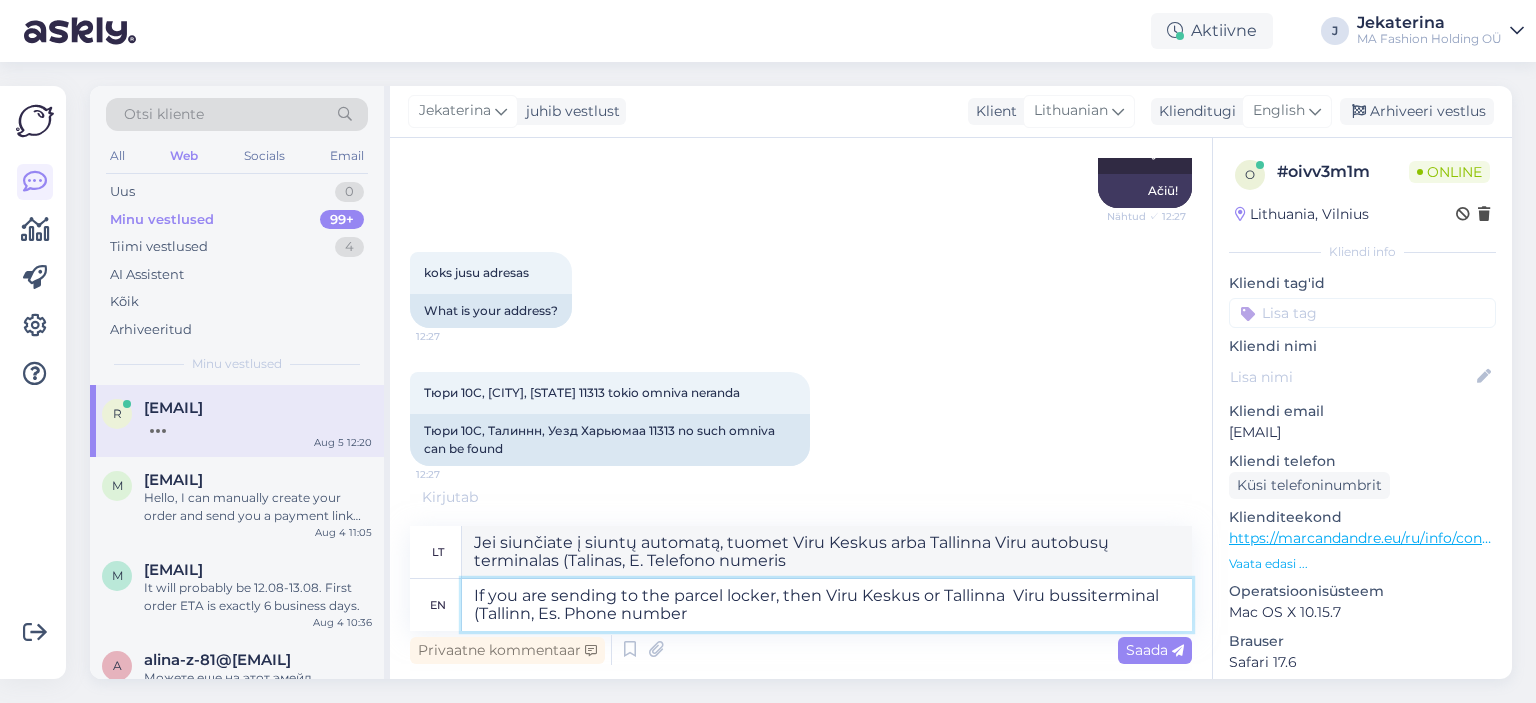 type on "Jei siunčiate į siuntų automatą, tuomet Viru Keskus arba Tallinna Viru autobusų terminalas (Talinas, Estija). Telefono numeris" 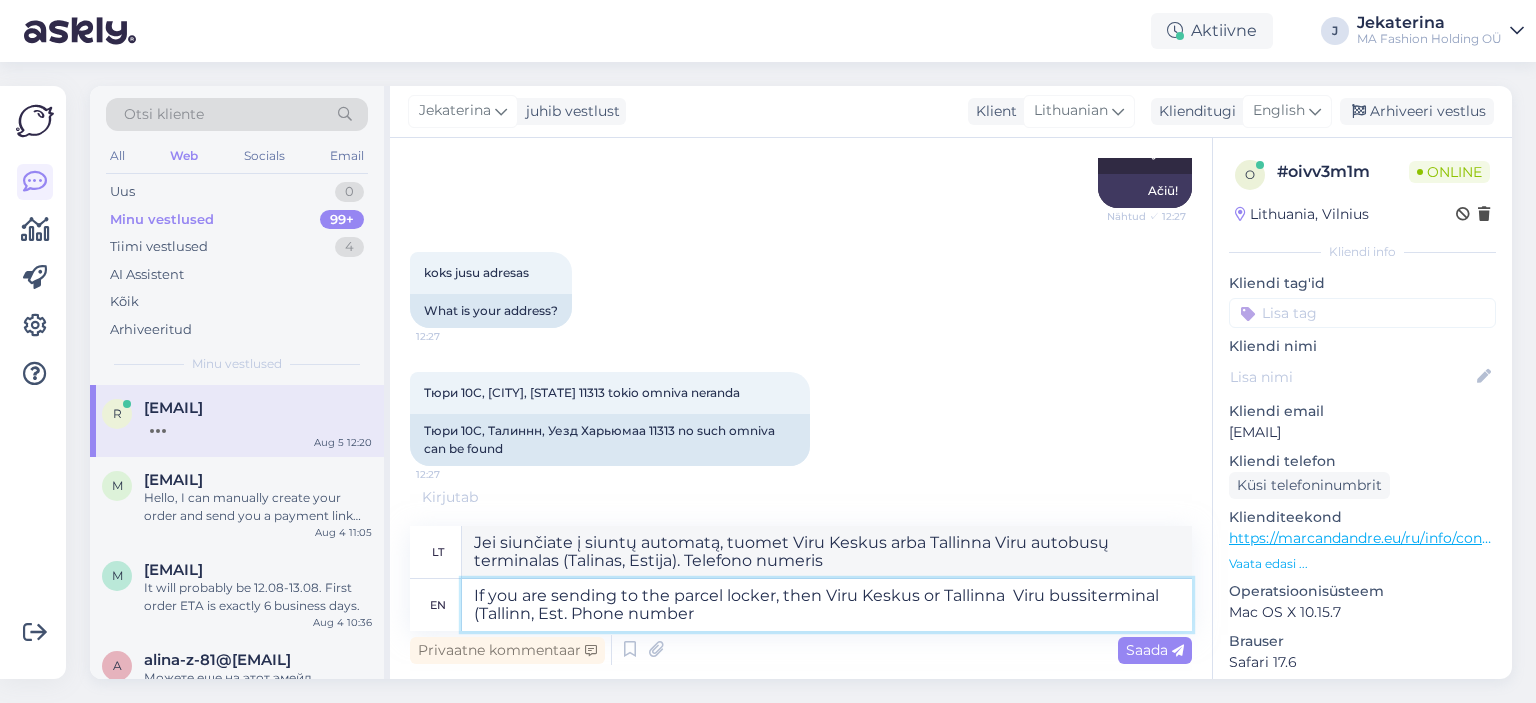 type on "If you are sending to the parcel locker, then Viru Keskus or Tallinna Viru bussiterminal ([CITY], [COUNTRY]). Phone number" 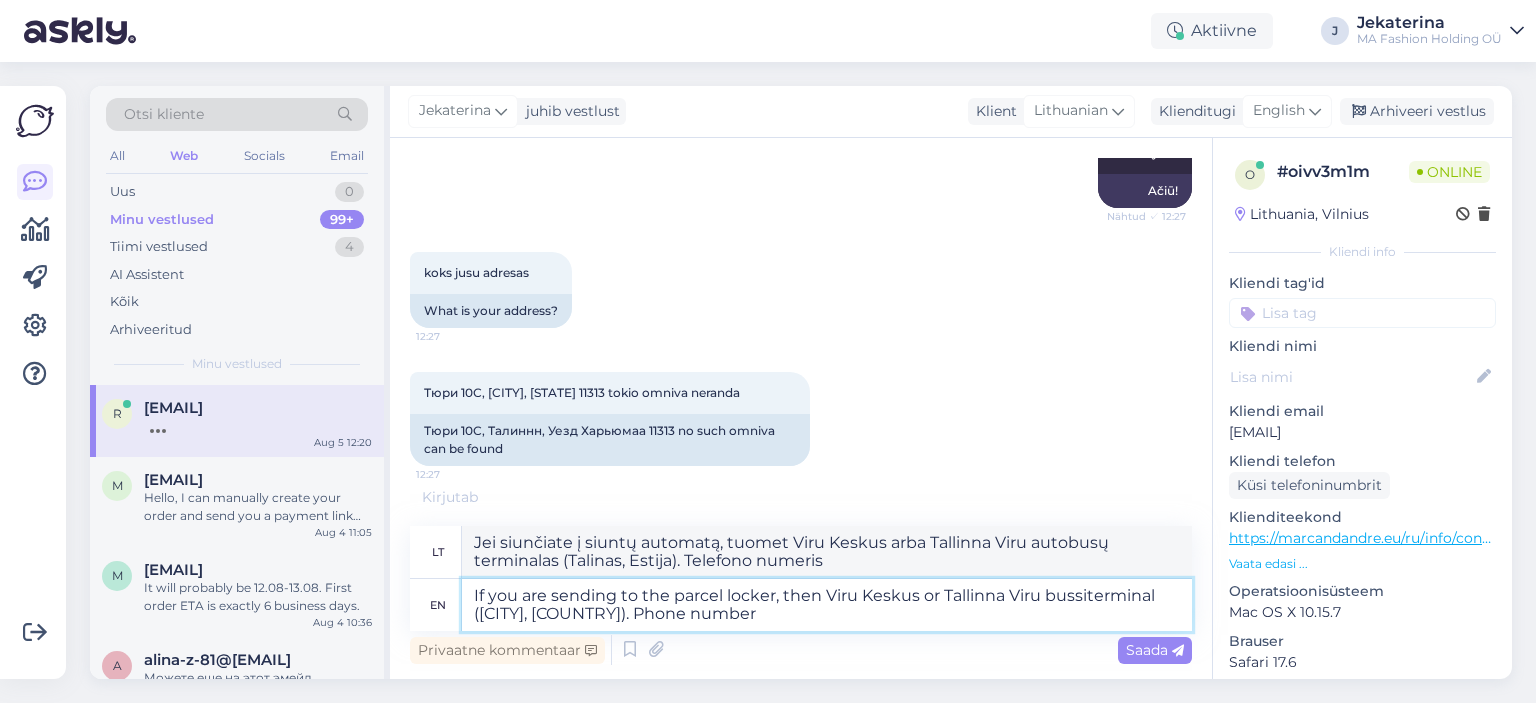 type on "Jei siunčiate į siuntų automatą, tuomet Viru Keskus arba Tallinna Viru autobusų terminalas (Talinas, Est. Telefono numeris" 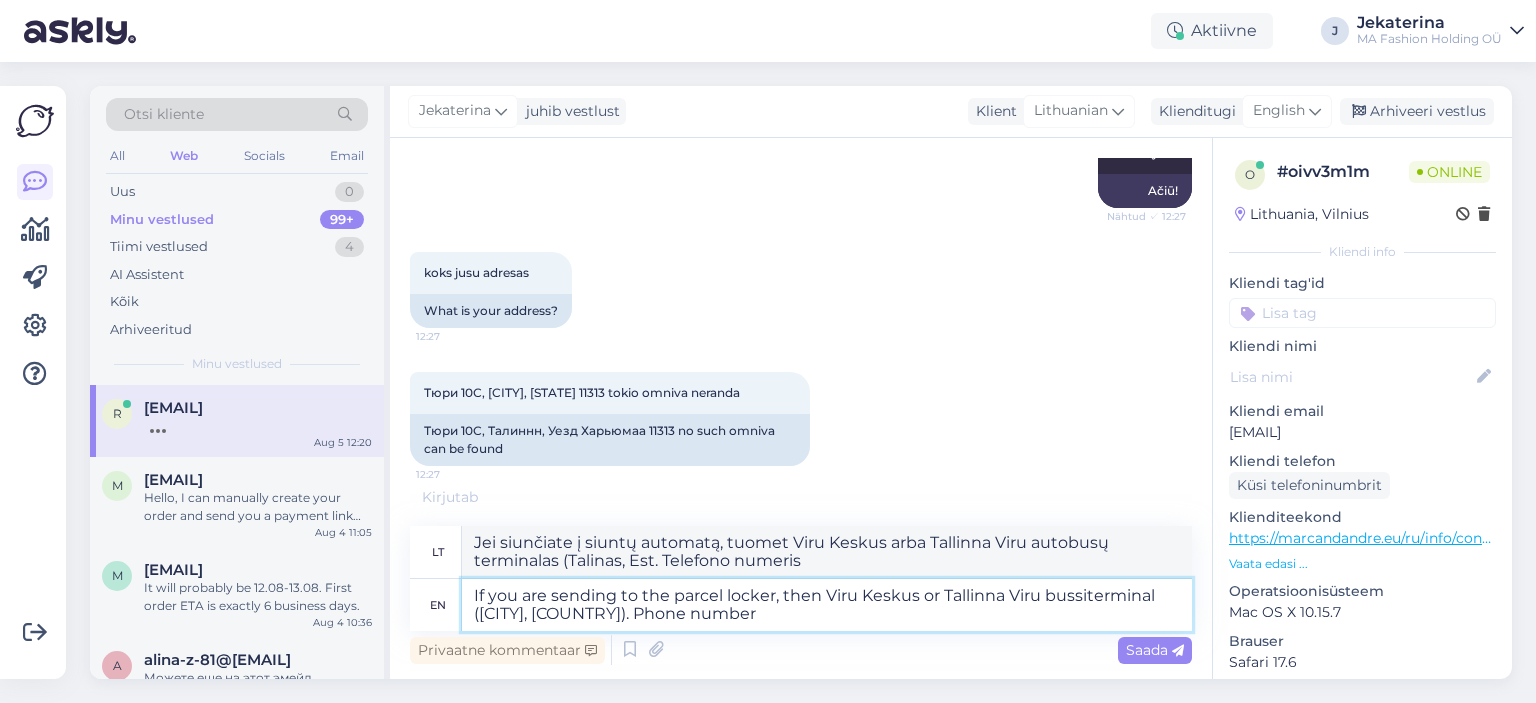 type on "If you are sending to the parcel locker, then Viru Keskus or Tallinna Viru bussiterminal (Tallinn, Eston. Phone number" 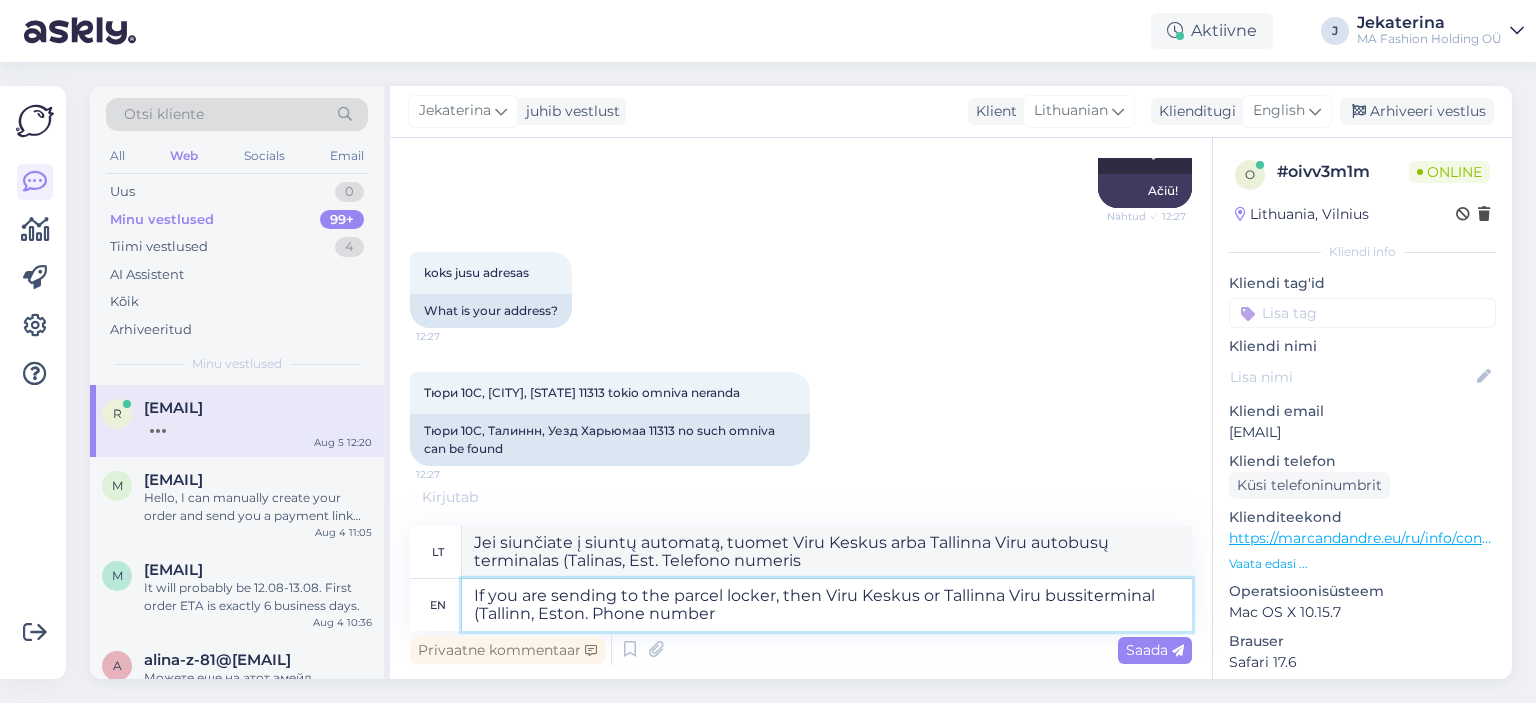 type on "Jei siunčiate į siuntų automatą, tuomet Viru Keskus arba Talino Viru autobusų terminalas (Talinas, Estija). Telefono numeris" 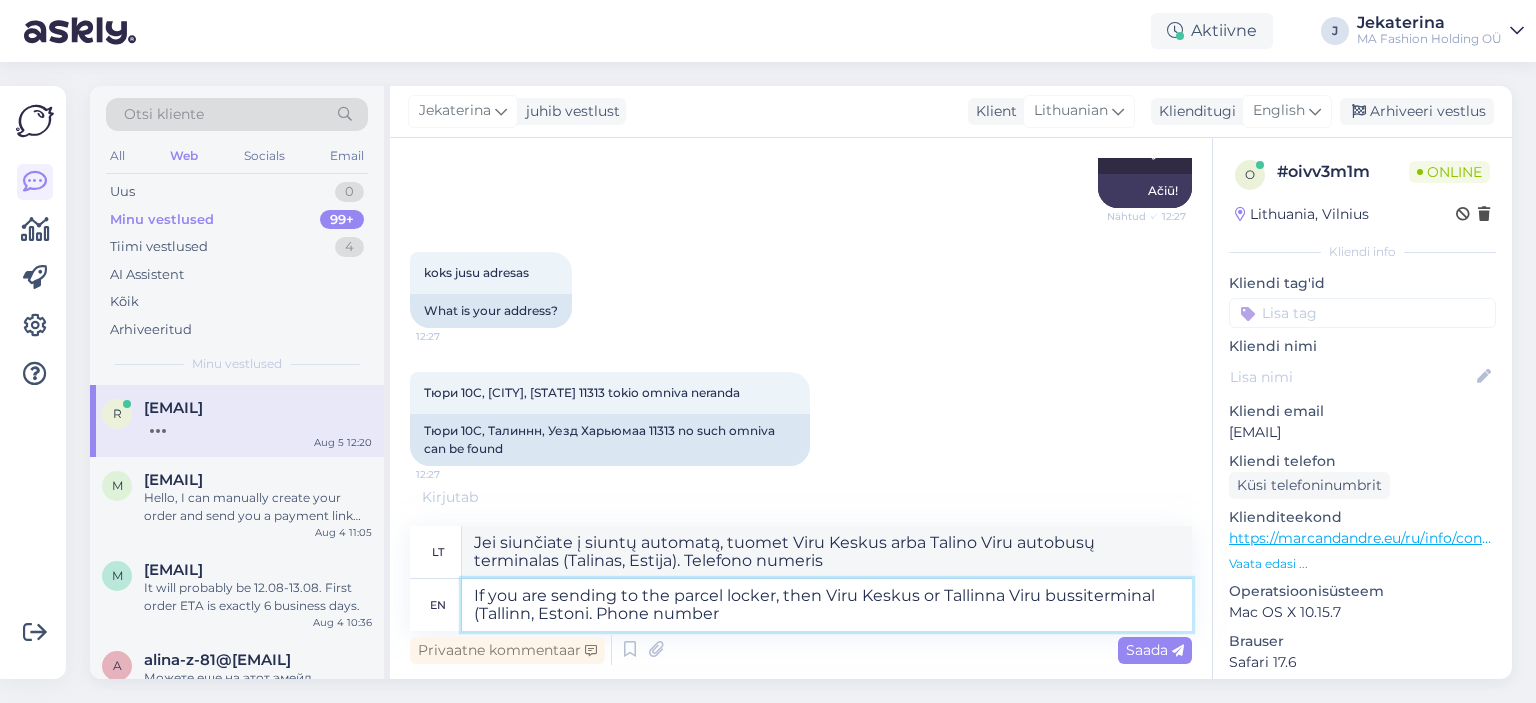 type on "If you are sending to the parcel locker, then Viru Keskus or Tallinna  Viru bussiterminal (Tallinn, Estonia. Phone number" 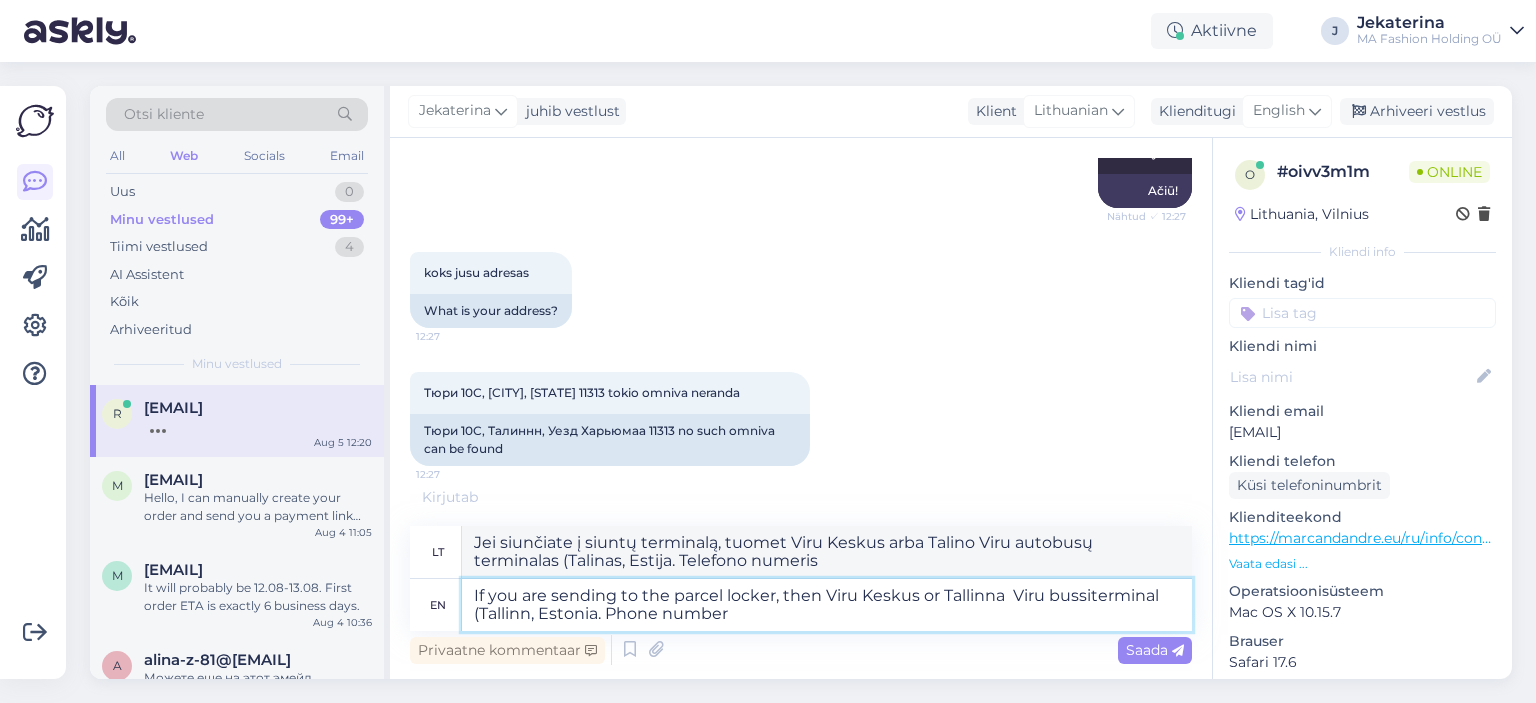 type on "Jei siunčiate į siuntų terminalą, tuomet Viru Keskus arba Talino Viru autobusų terminalas (Talinas, Estija. Telefono numeris" 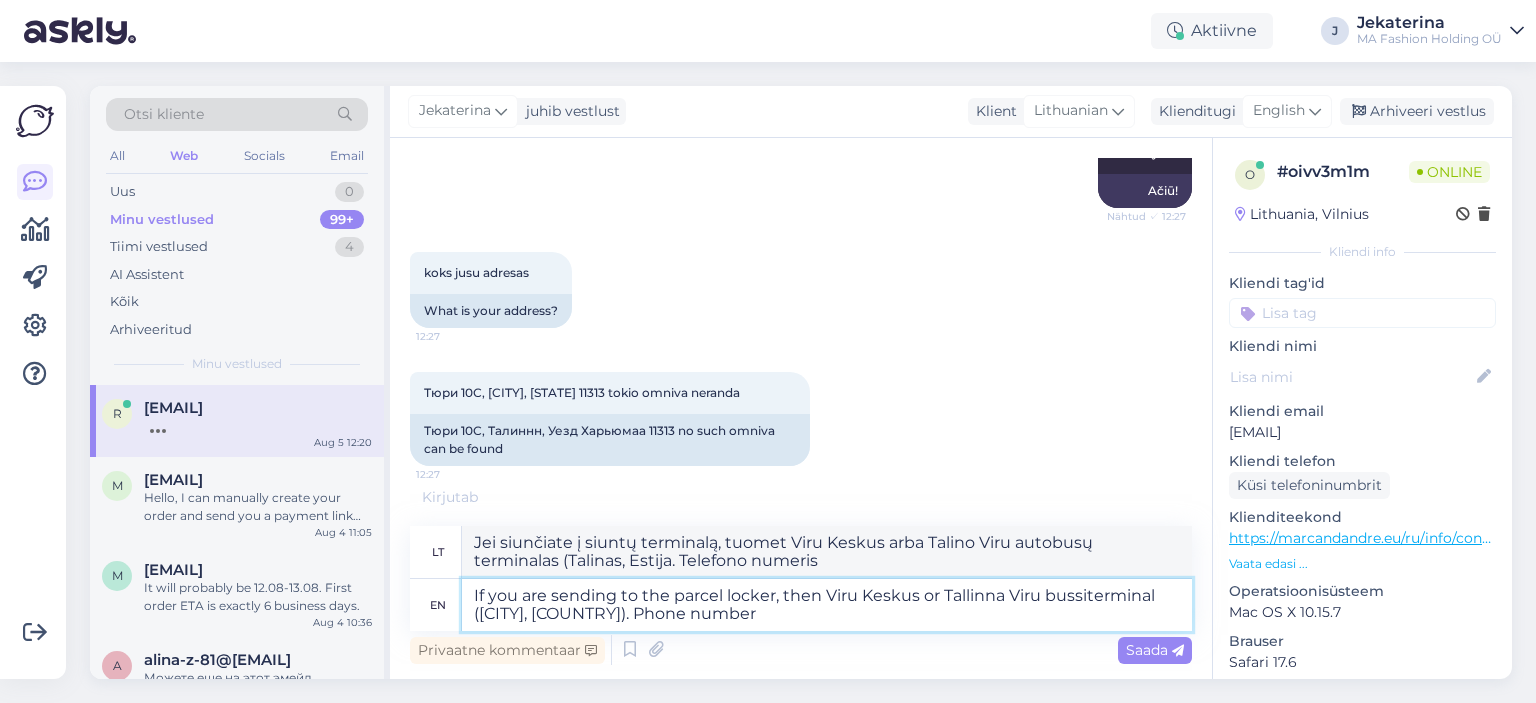 type on "Jei siunčiate į siuntų terminalą, tuomet Viru Keskus arba Tallinna Viru autobusų terminalas (Tallinn, Estija). Telefono numeris" 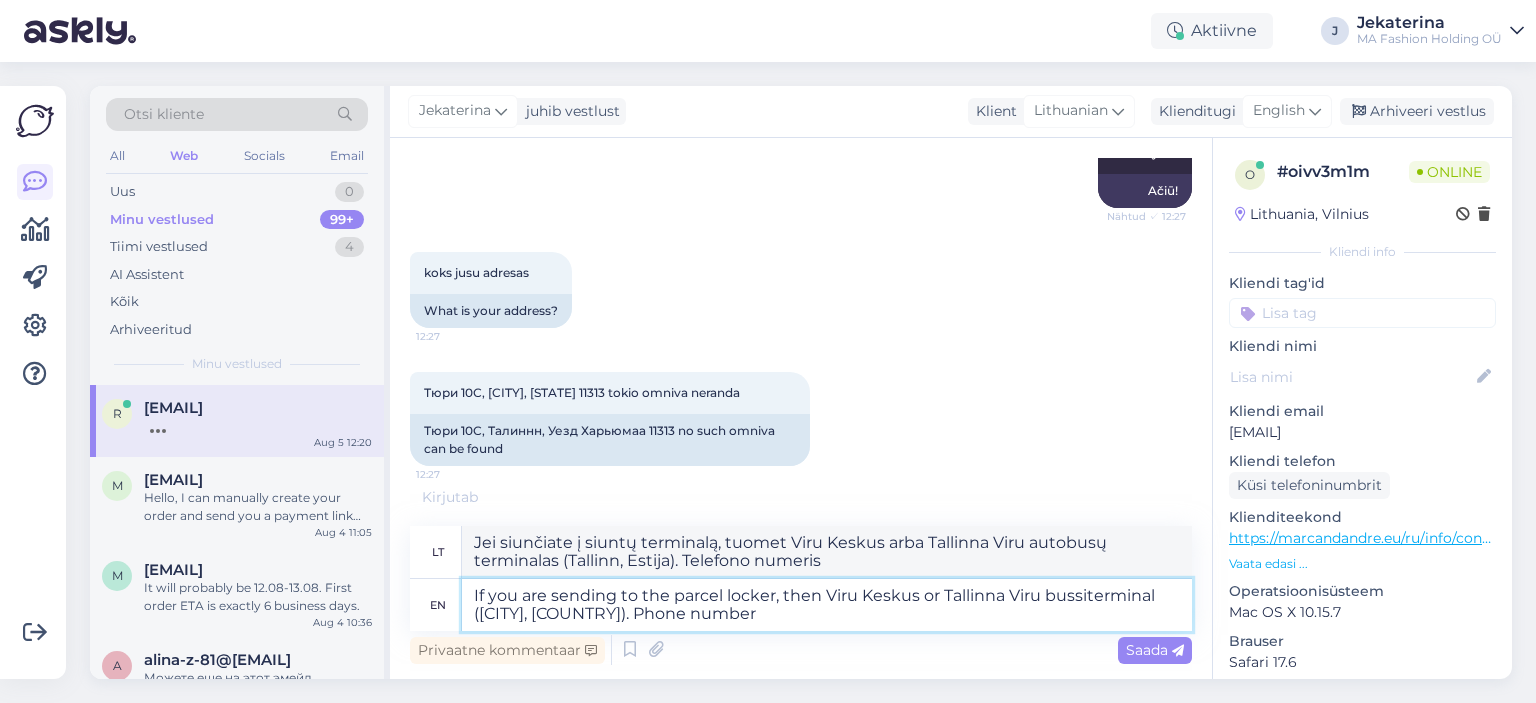 click on "If you are sending to the parcel locker, then Viru Keskus or Tallinna Viru bussiterminal ([CITY], [COUNTRY]). Phone number" at bounding box center [827, 605] 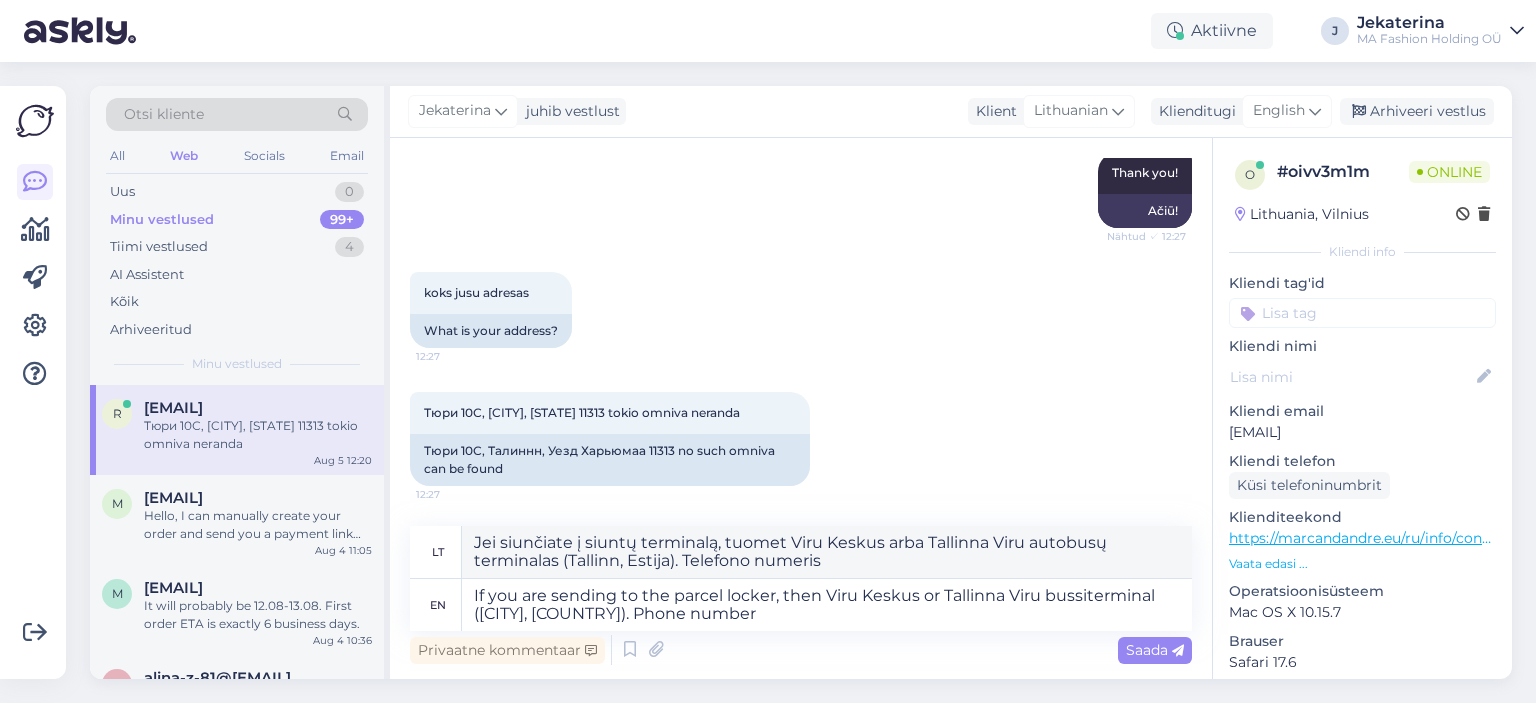 click on "Otsi kliente All Web Socials  Email Uus 0 Minu vestlused 99+ Tiimi vestlused 4 AI AssistentKõik Arhiveeritud Minu vestlused r [EMAIL] Тюри 10С, Таллинн, Уезд Харьюмаа 11313 tokio omniva neranda Aug 5 12:20  m [EMAIL] Hello, I can manually create your order and send you a payment link with 10% discount. Could you please provide the following details:
•	The article numbers, sizes, and quantities of the products you’d like to order (a screenshot or photo is perfectly fine!)
•	Your full name
•	Your email address
•	Your delivery address
•	Your phone number
Aug 4 11:05  m [EMAIL] It will probably be 12.08-13.08. First order ETA is exactly 6 business days.  Aug 4 10:36  a [EMAIL] Можете еще на этот эмейл написать при дальнейших вопросах  eshopru@marcandandre.com  Aug 1 13:40  k [EMAIL] Aug 1 12:03  a [EMAIL] Rozumiem , czekam cierpliwie nad odpowiedz  k a" at bounding box center (807, 382) 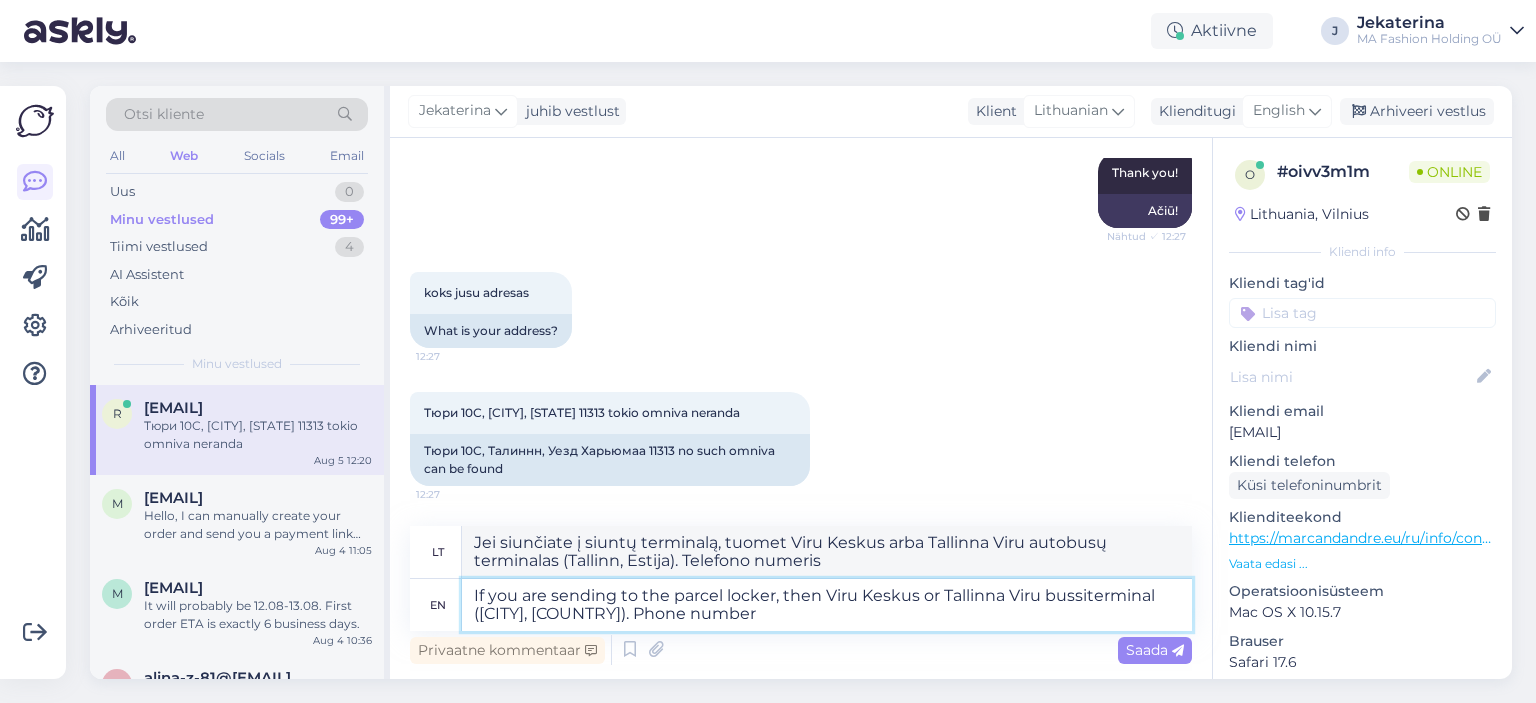 drag, startPoint x: 792, startPoint y: 630, endPoint x: 802, endPoint y: 616, distance: 17.20465 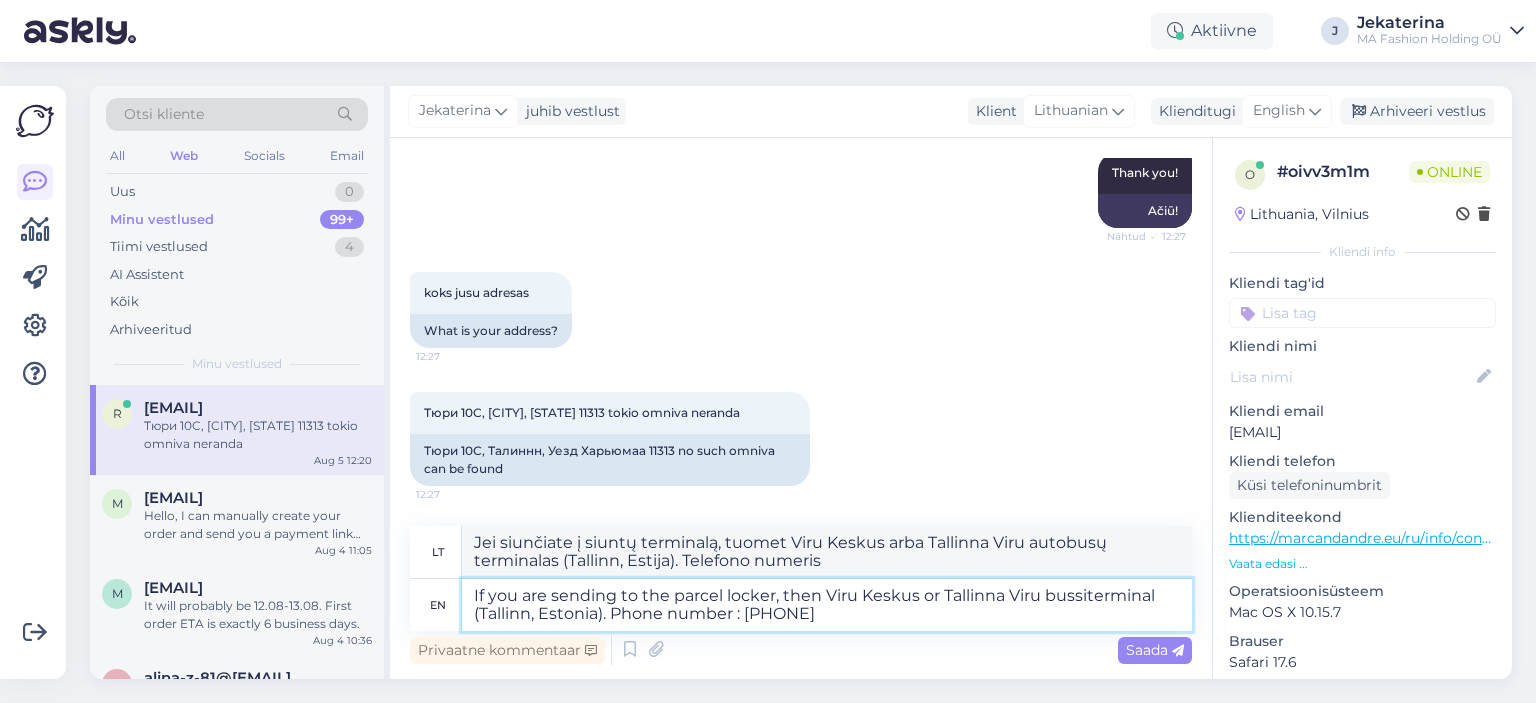 type on "If you are sending to the parcel locker, then Viru Keskus or Tallinna  Viru bussiterminal (Tallinn, Estonia). Phone number : [PHONE]/" 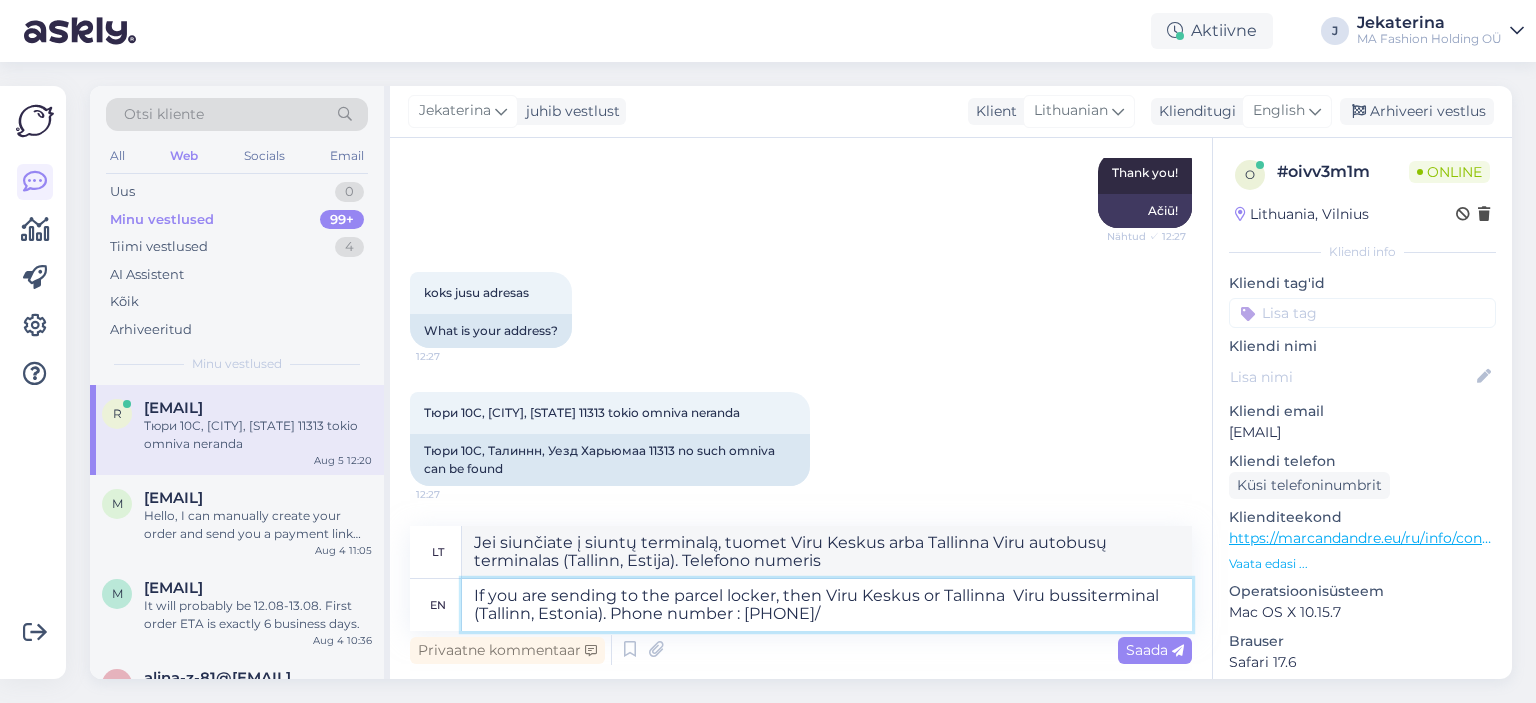 type on "Jei siunčiate į siuntų terminalą, tuomet „Viru Keskus“ arba „Tallina Viru“ autobusų terminalą (Talinas, Estija). Telefono numeris: [PHONE]" 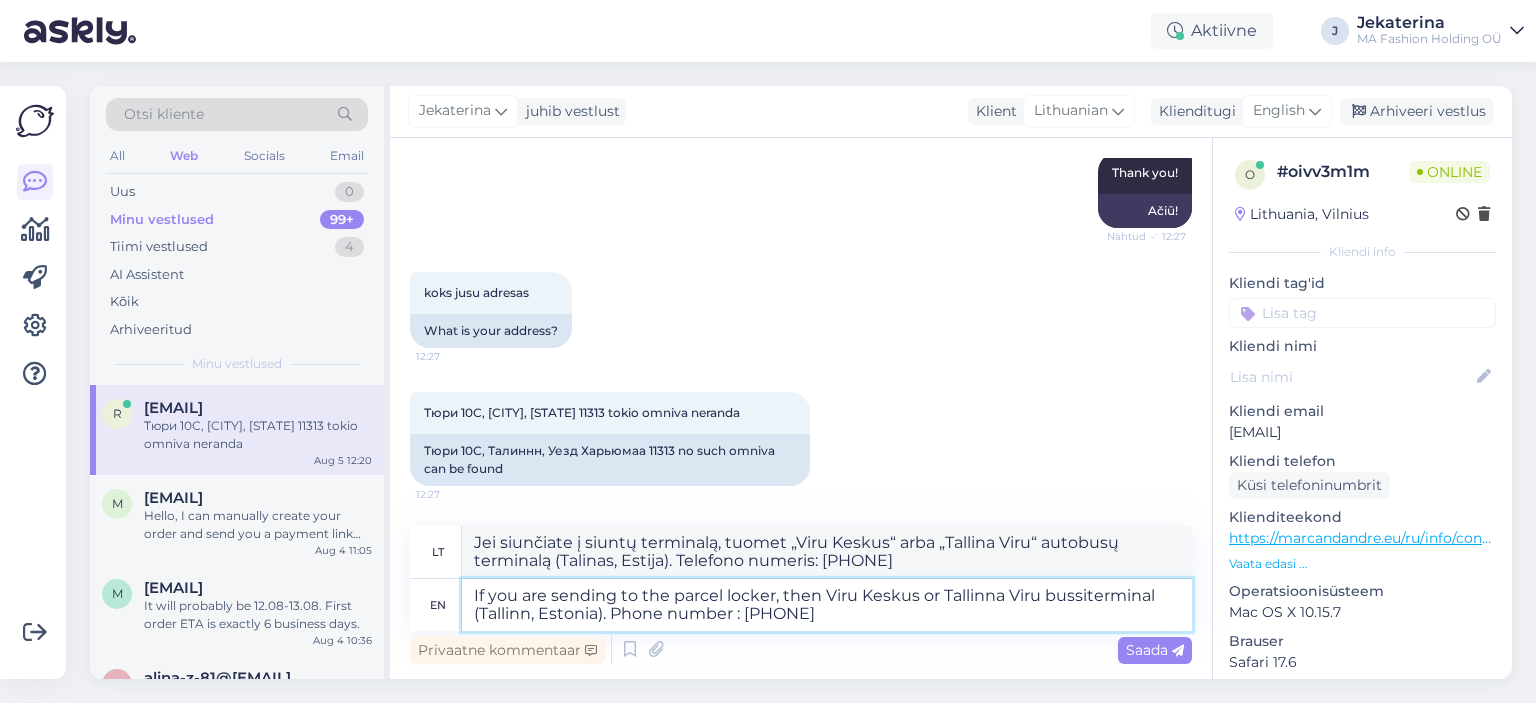 type on "If you are sending to the parcel locker, then Viru Keskus or Tallinna Viru bussiterminal (Tallinn, Estonia). Phone number : [PHONE]" 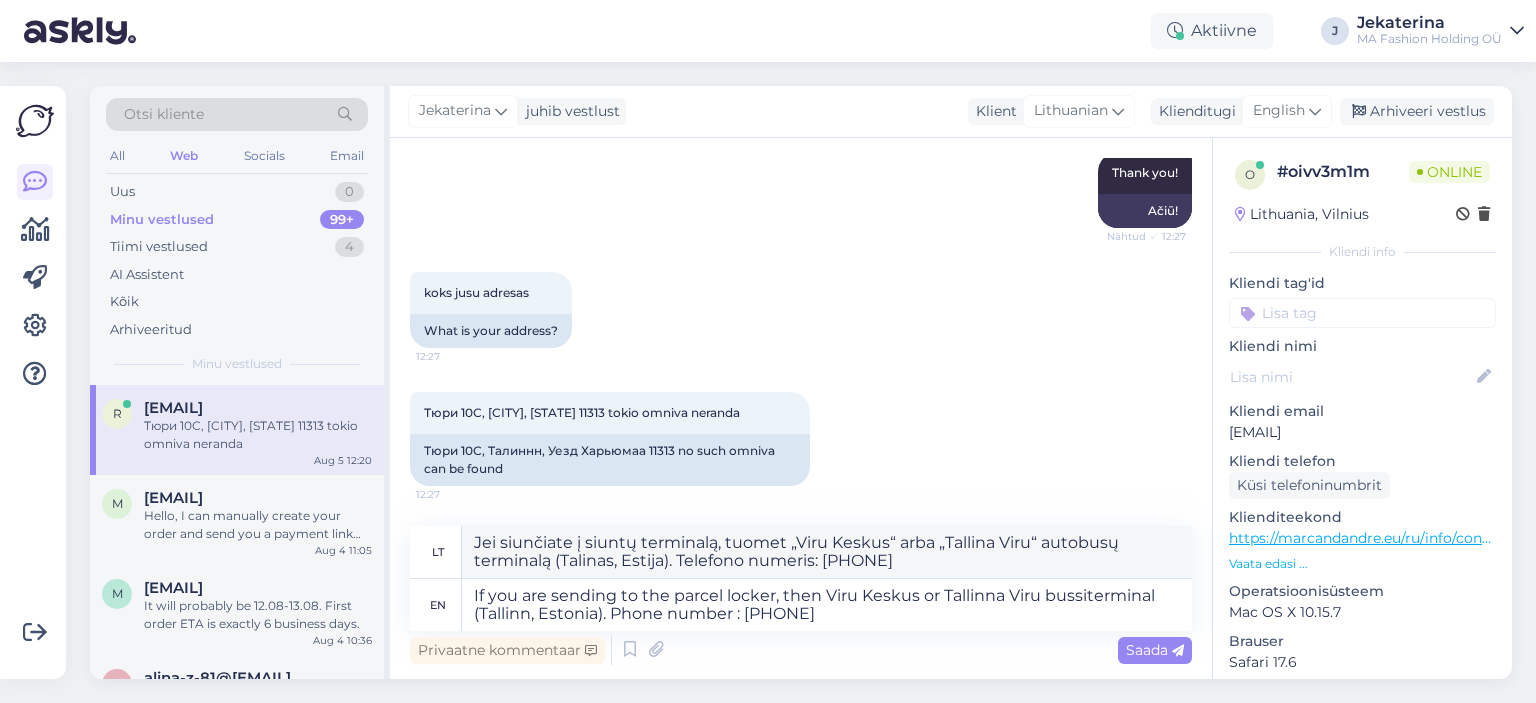 click on "Privaatne kommentaar Saada" at bounding box center [801, 650] 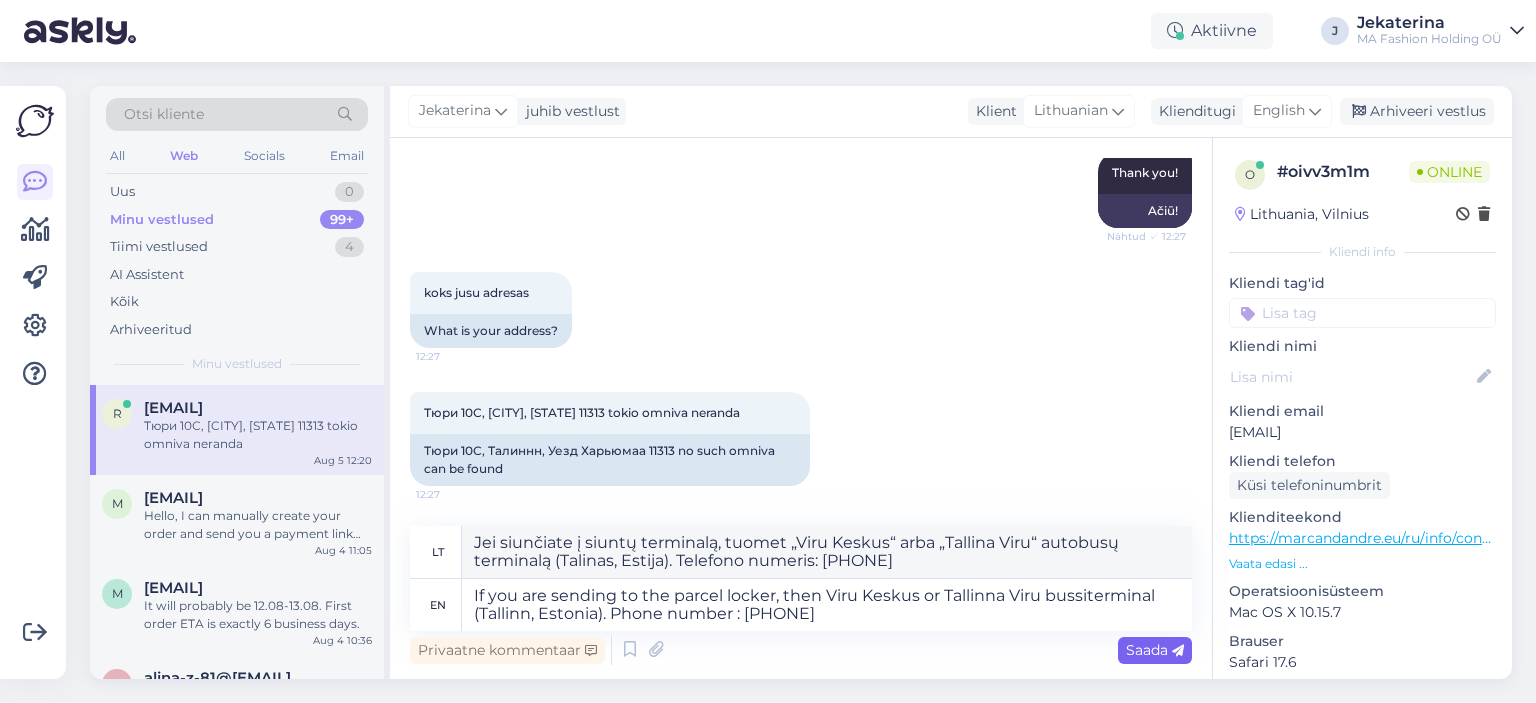 click on "Saada" at bounding box center (1155, 650) 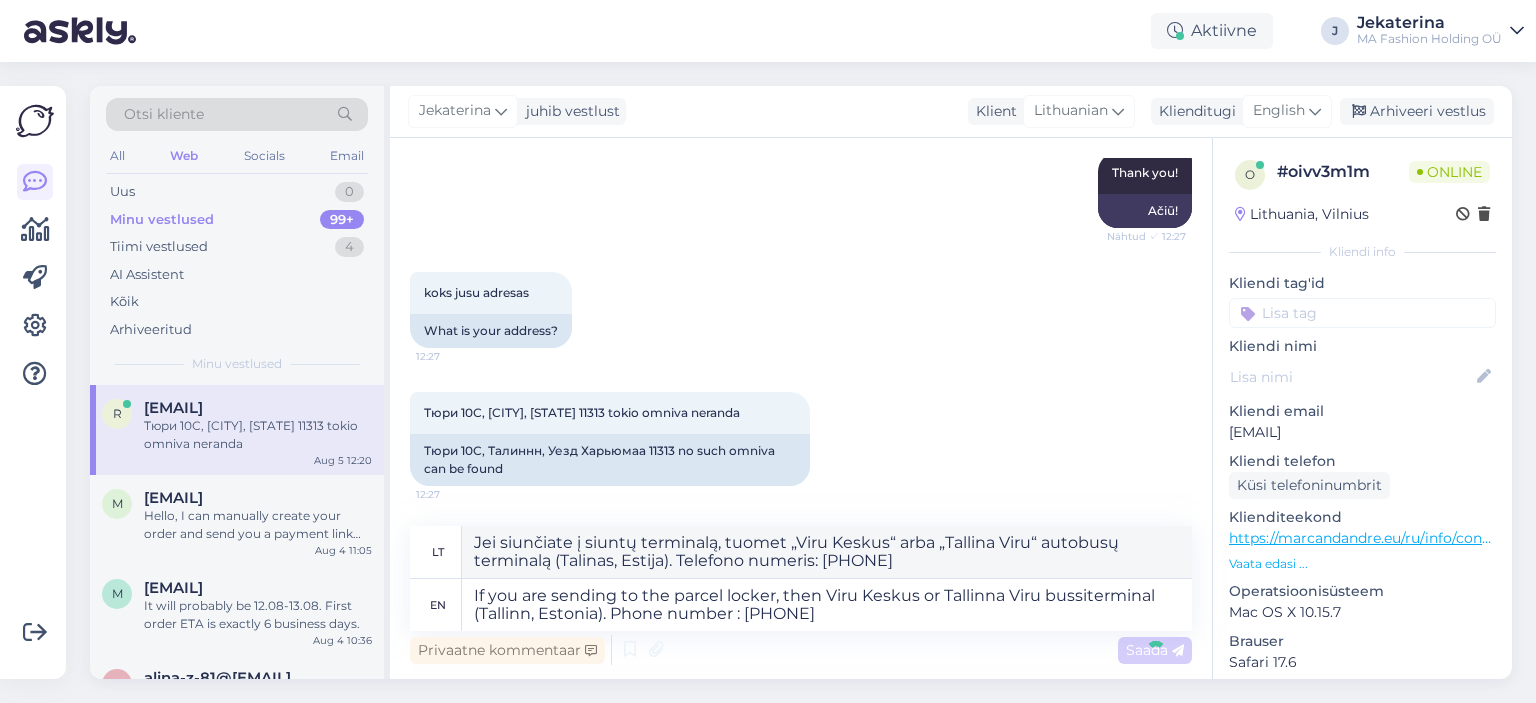 type 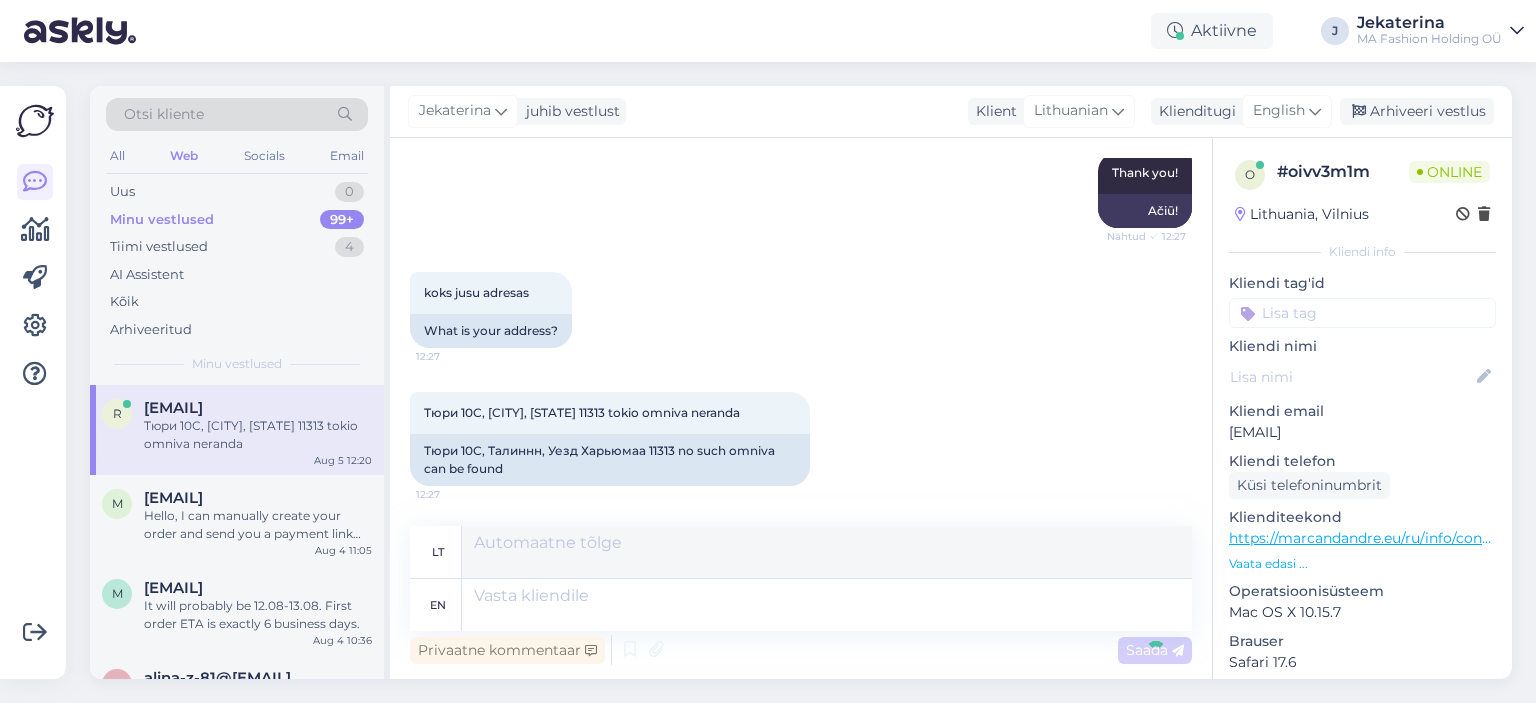 scroll, scrollTop: 1713, scrollLeft: 0, axis: vertical 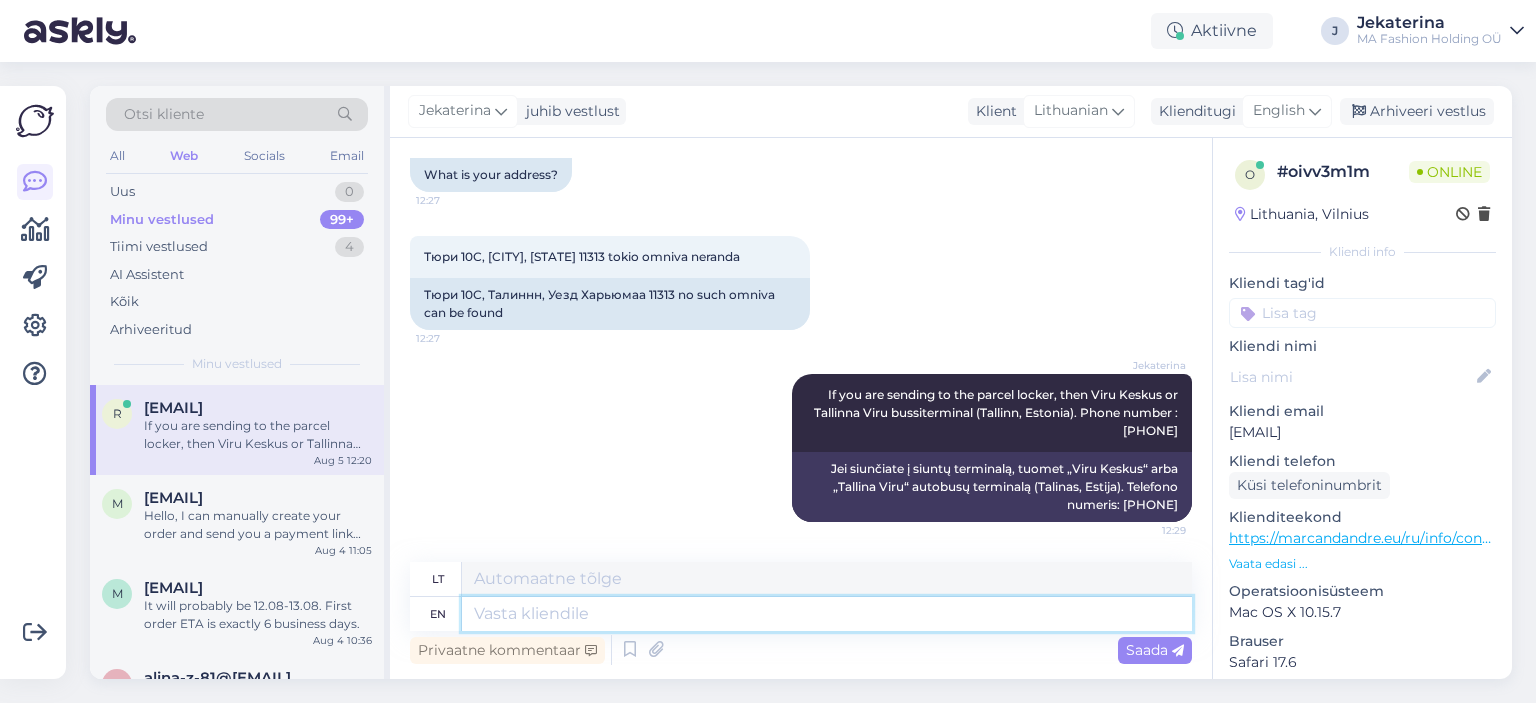click at bounding box center [827, 614] 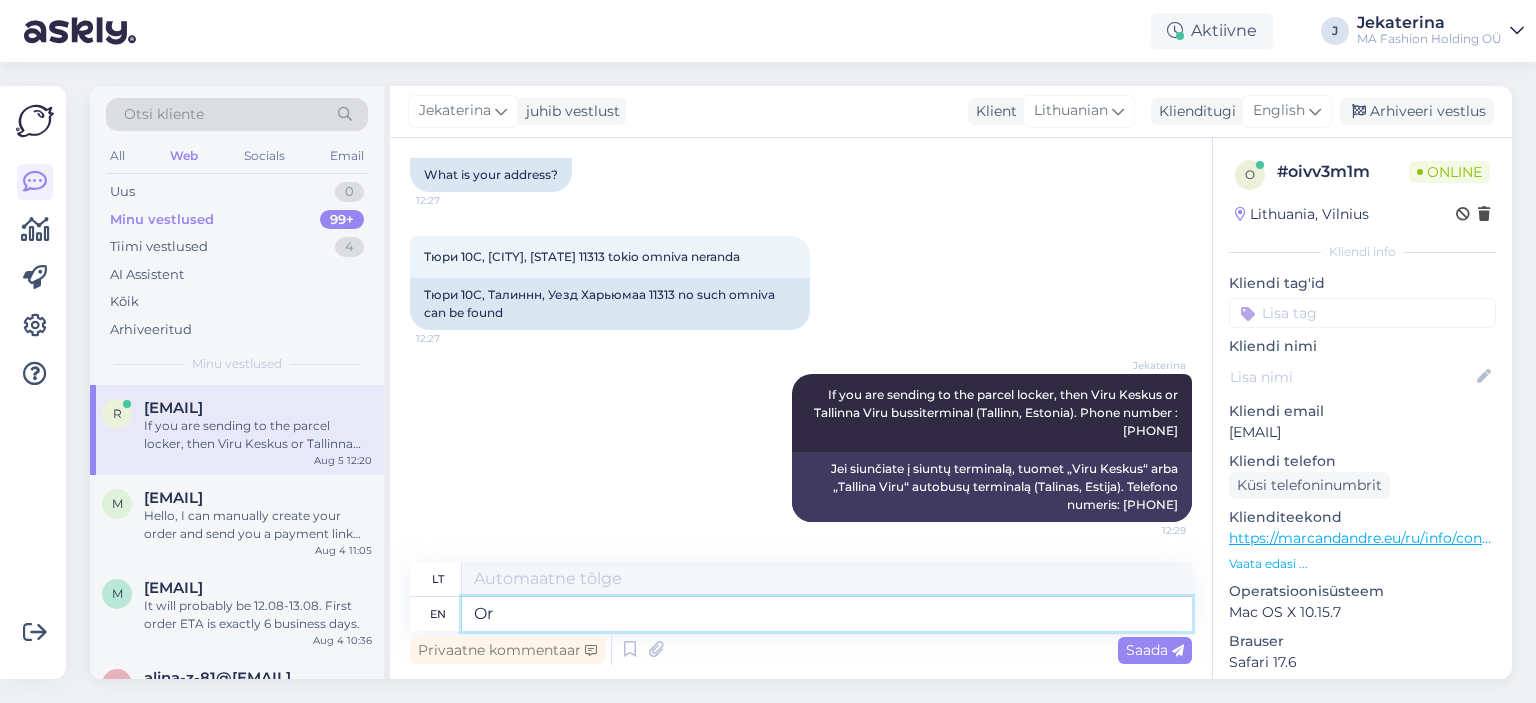 type on "Or" 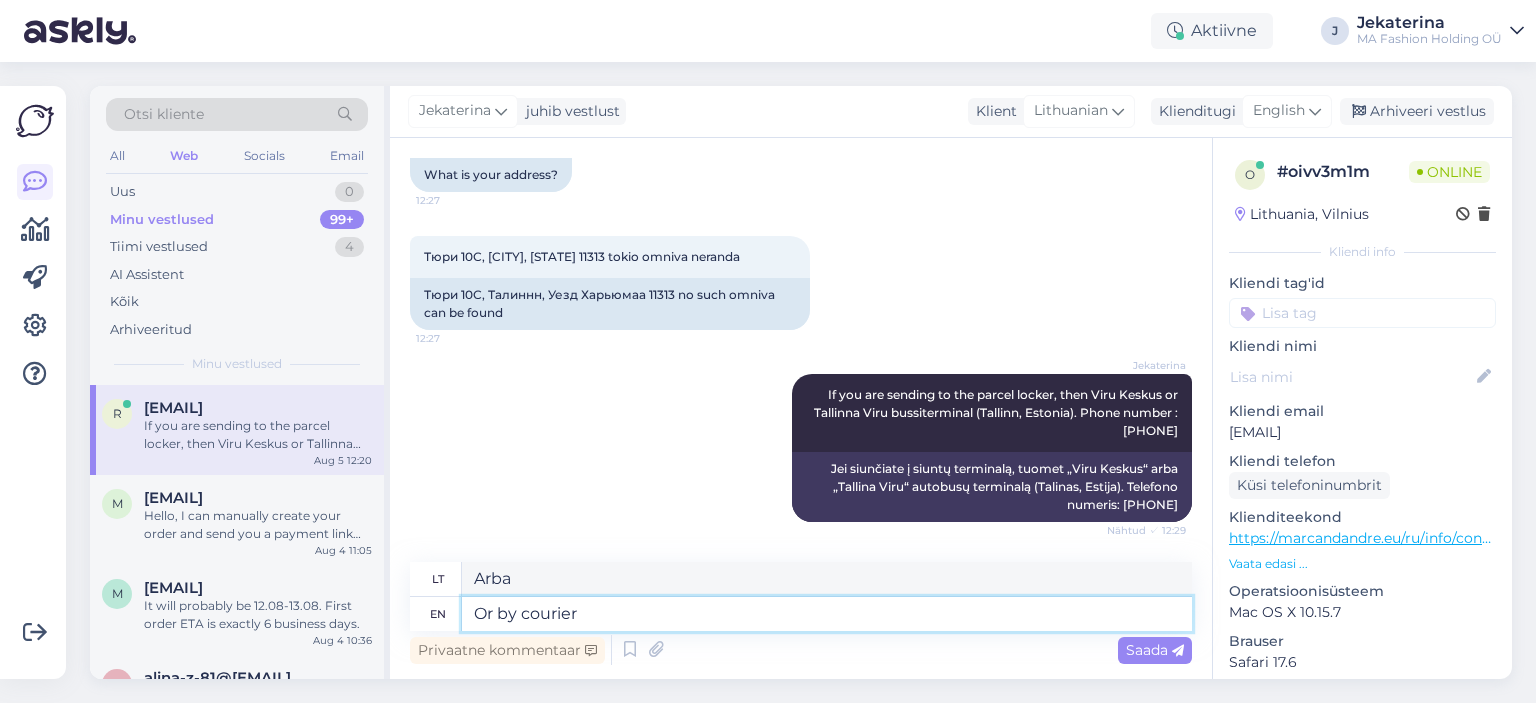type on "Or by courier" 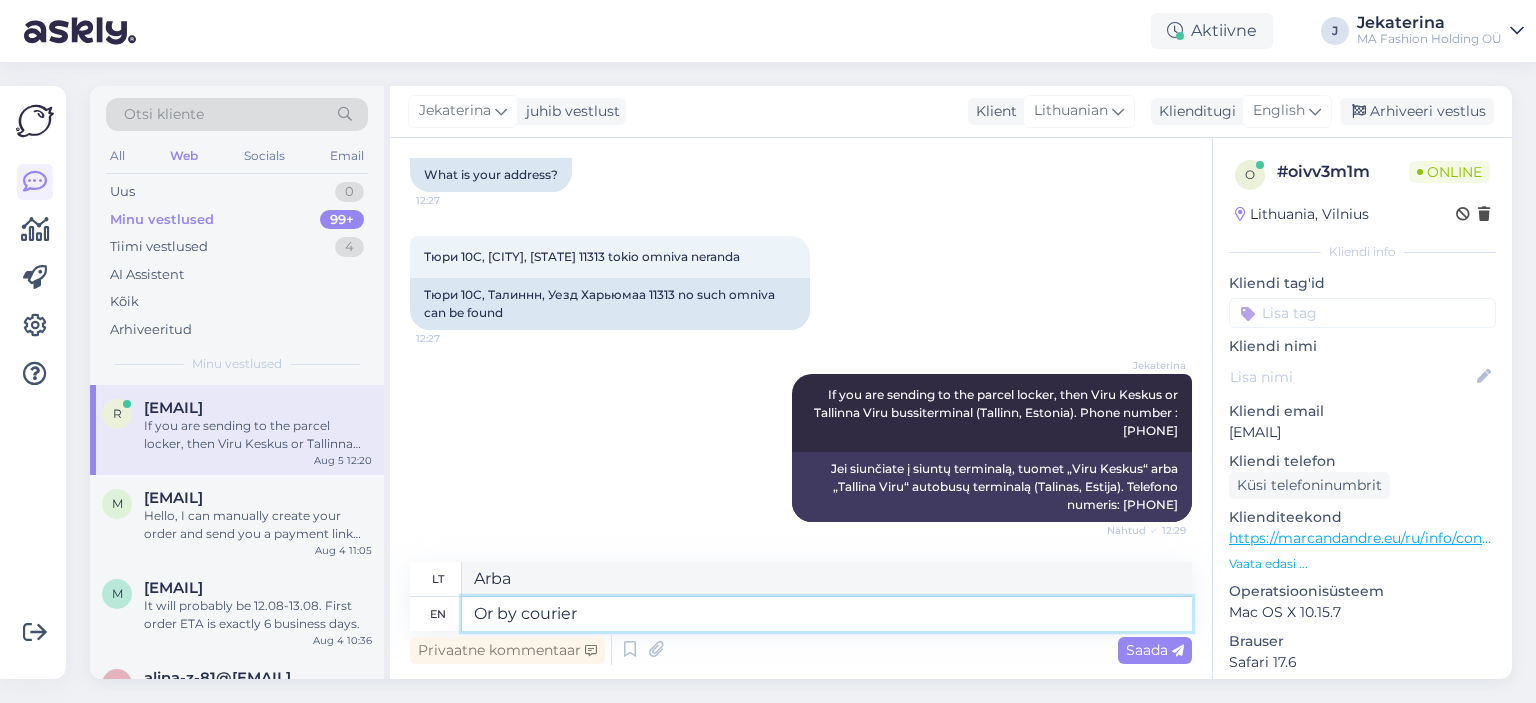 type on "Arba per kurjerį" 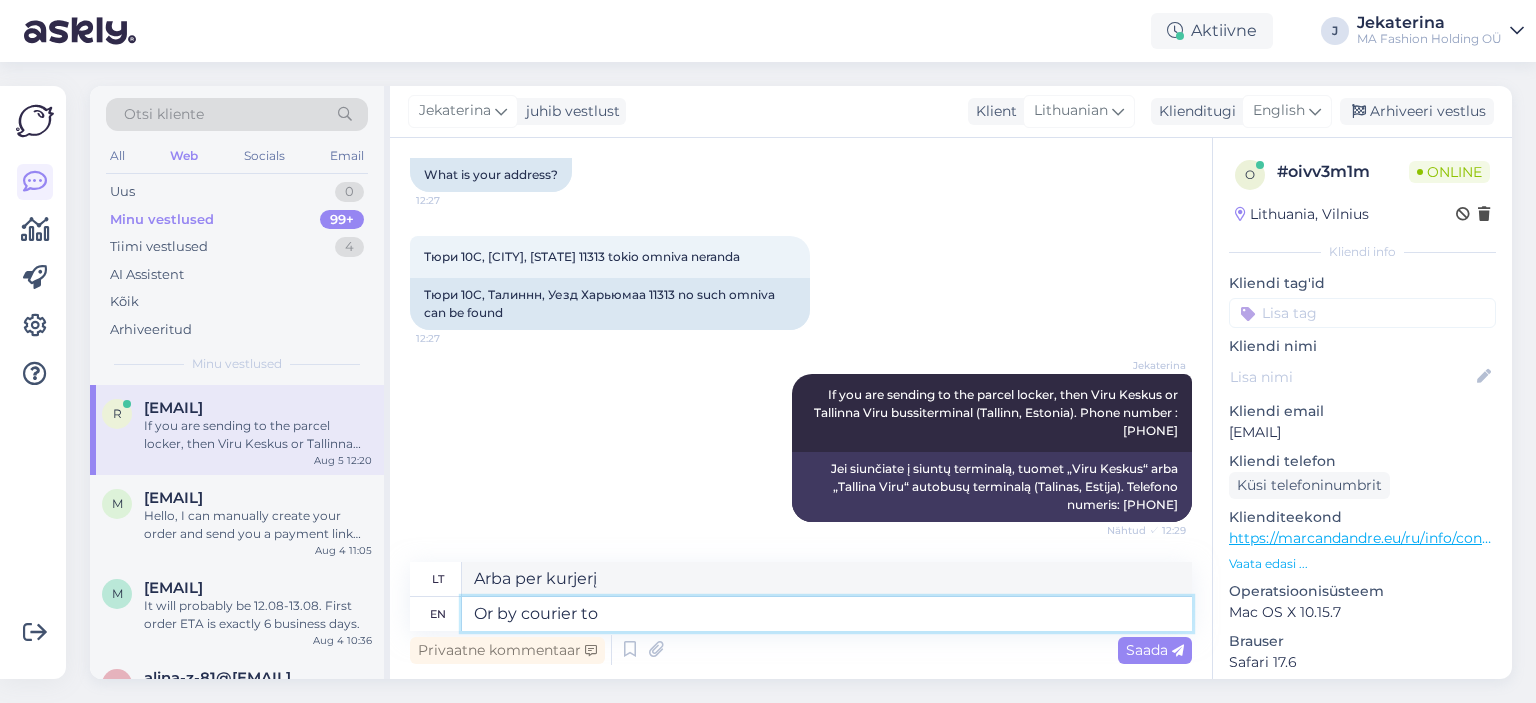 paste on "[STREET] [NUMBER], [CITY] [POSTAL_CODE], [COUNTRY]" 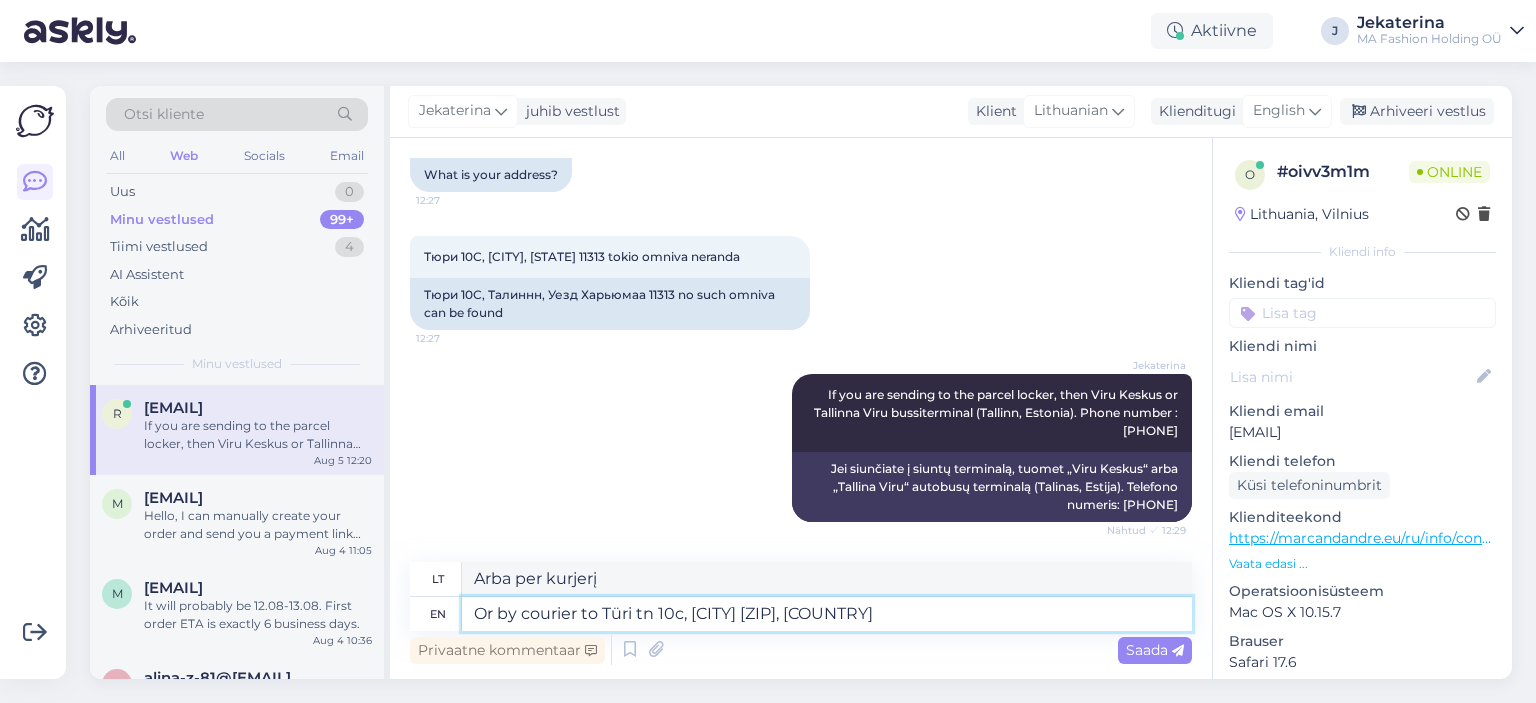 type on "Arba per kurjerį į Türi tn 10c, Talinas 11313, Estija" 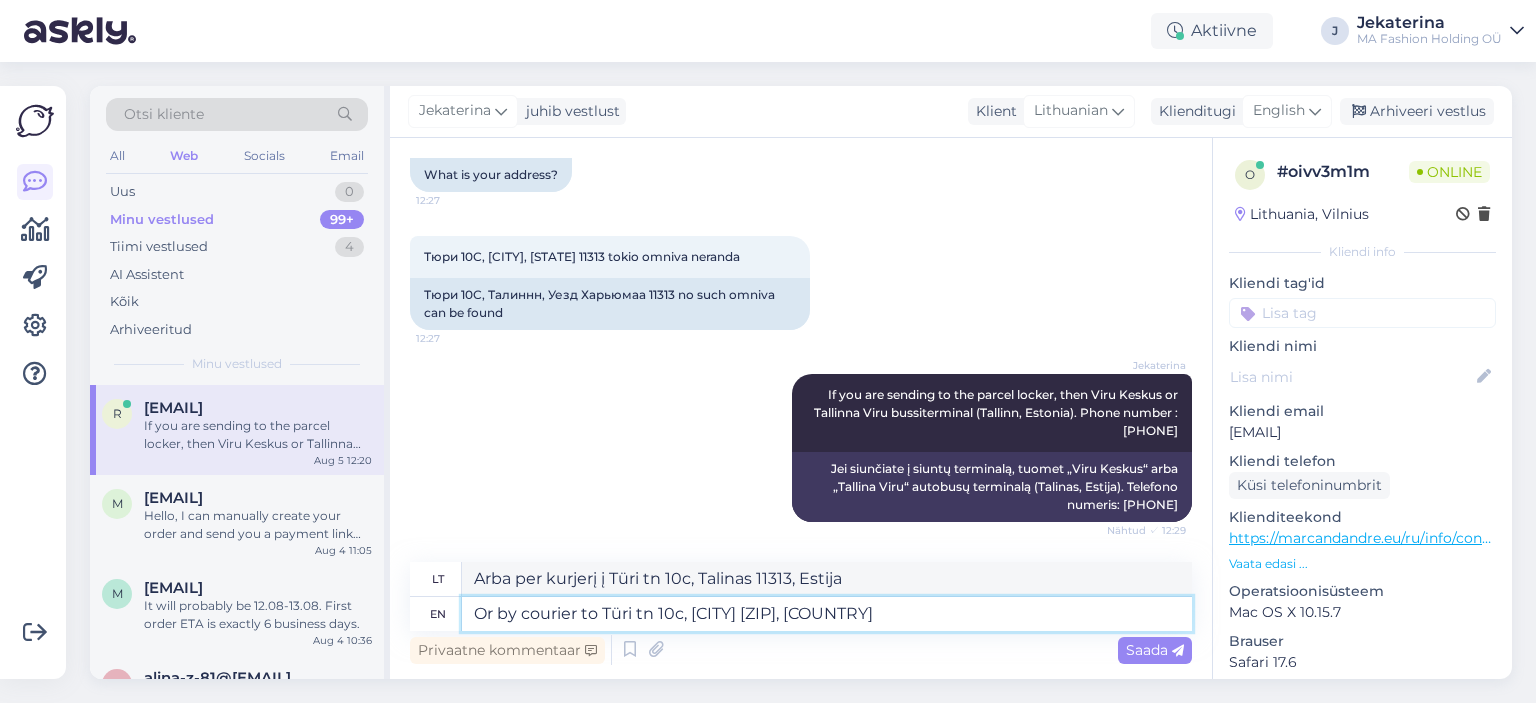click on "Or by courier to Türi tn 10c, [CITY] [ZIP], [COUNTRY]" at bounding box center (827, 614) 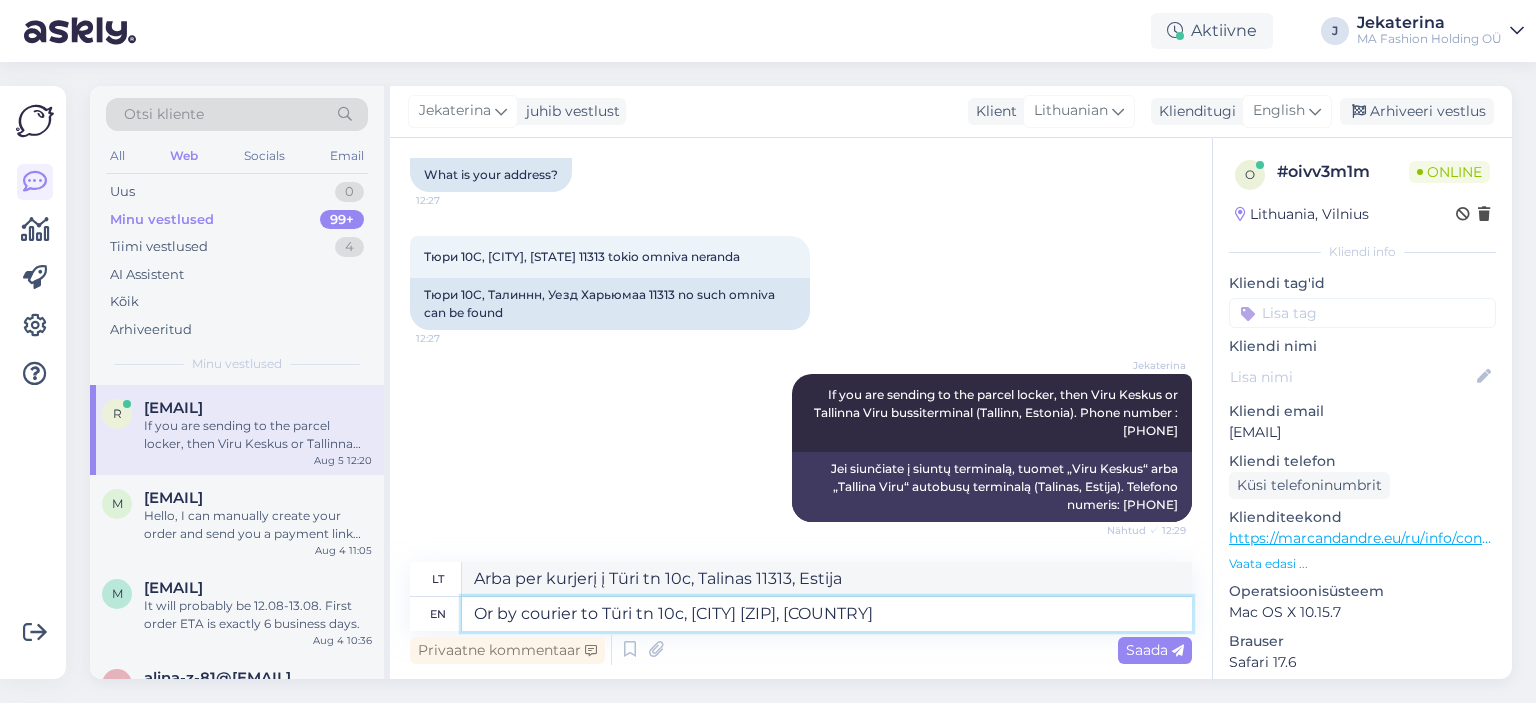 type 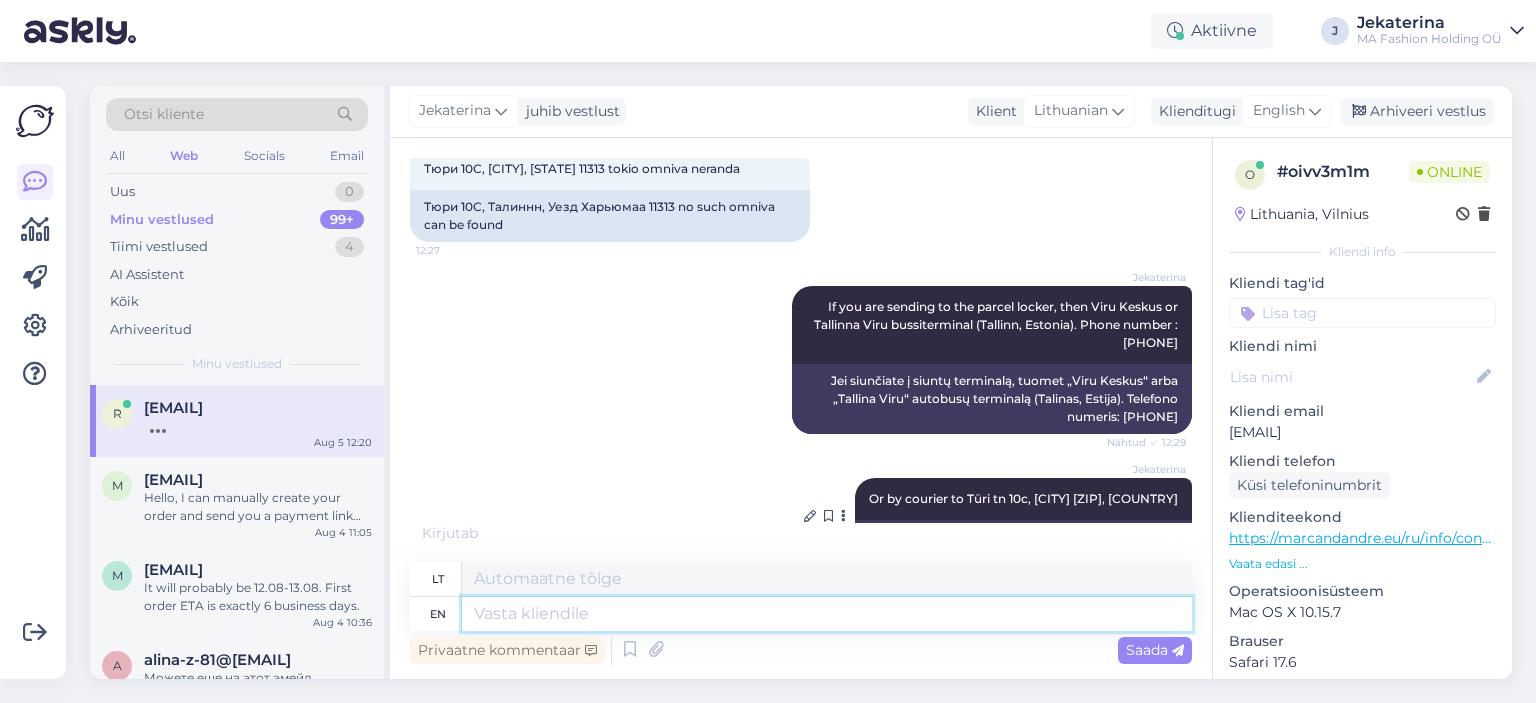 scroll, scrollTop: 1854, scrollLeft: 0, axis: vertical 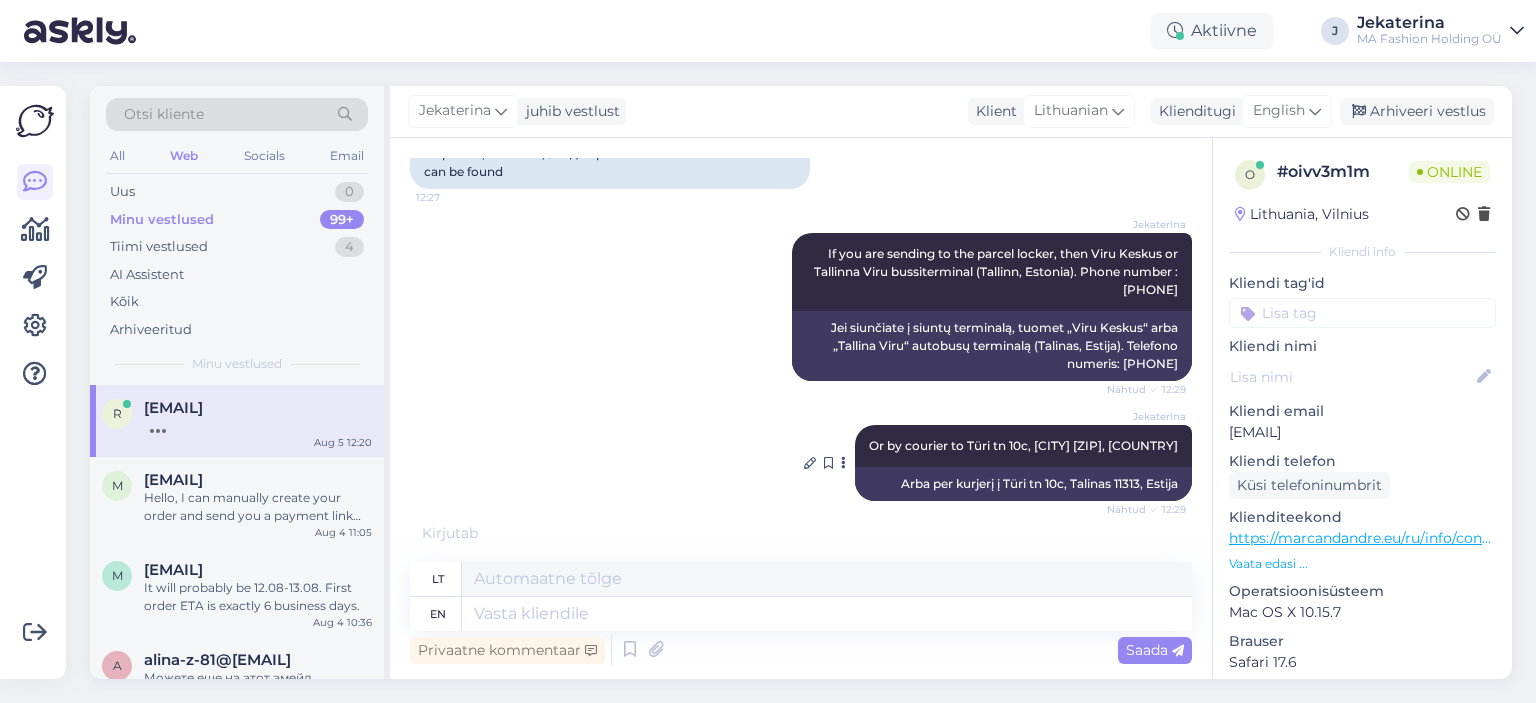 click on "Arba per kurjerį į Türi tn 10c, Talinas 11313, Estija" at bounding box center (1023, 484) 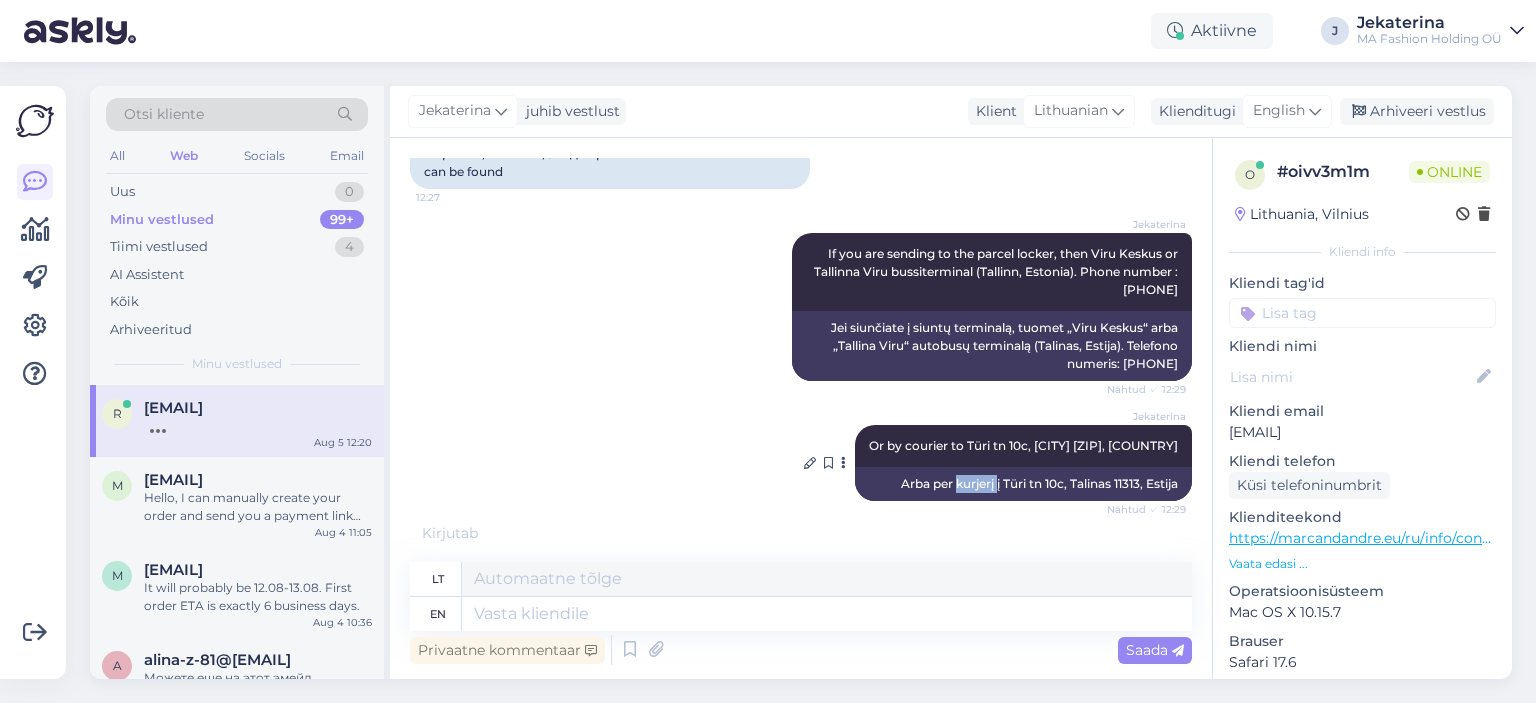 click on "Arba per kurjerį į Türi tn 10c, Talinas 11313, Estija" at bounding box center [1023, 484] 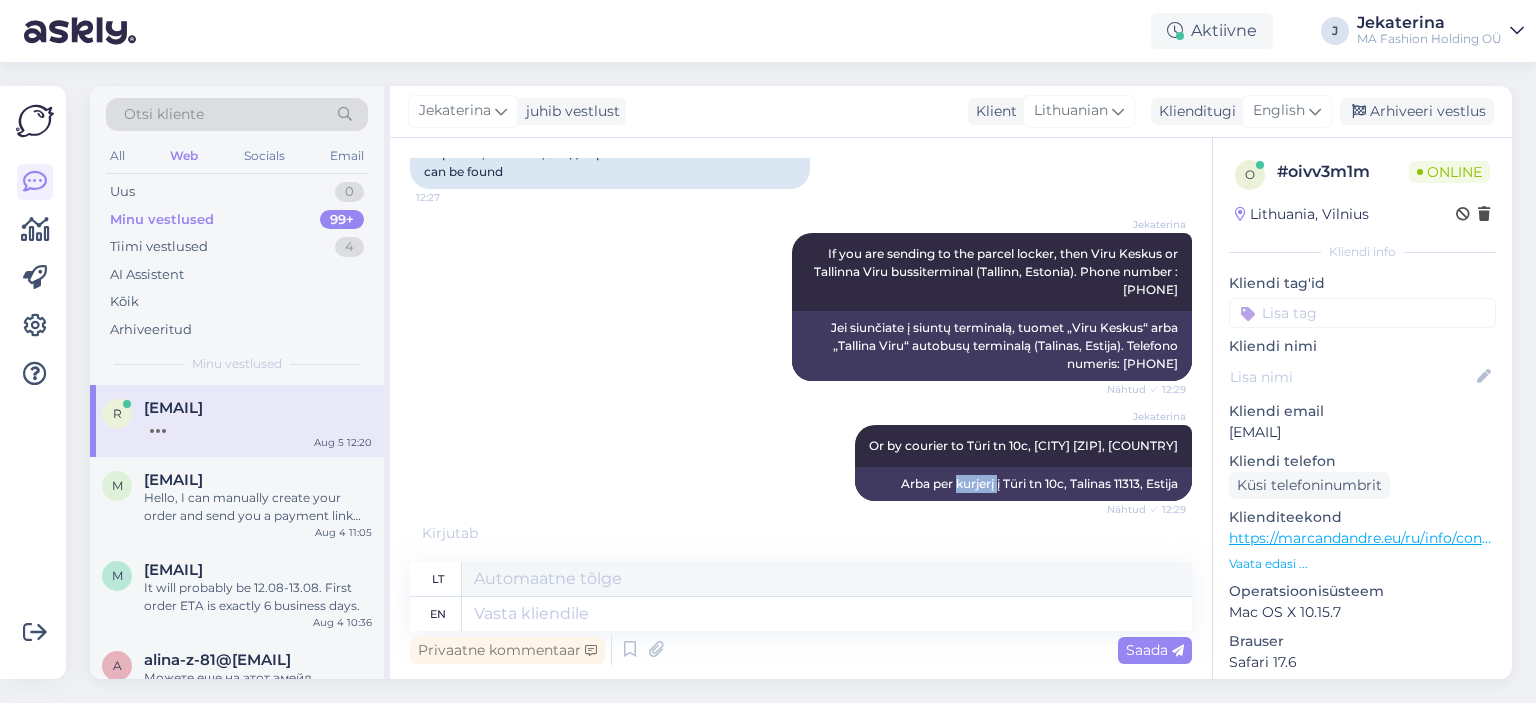 click at bounding box center [949, 493] 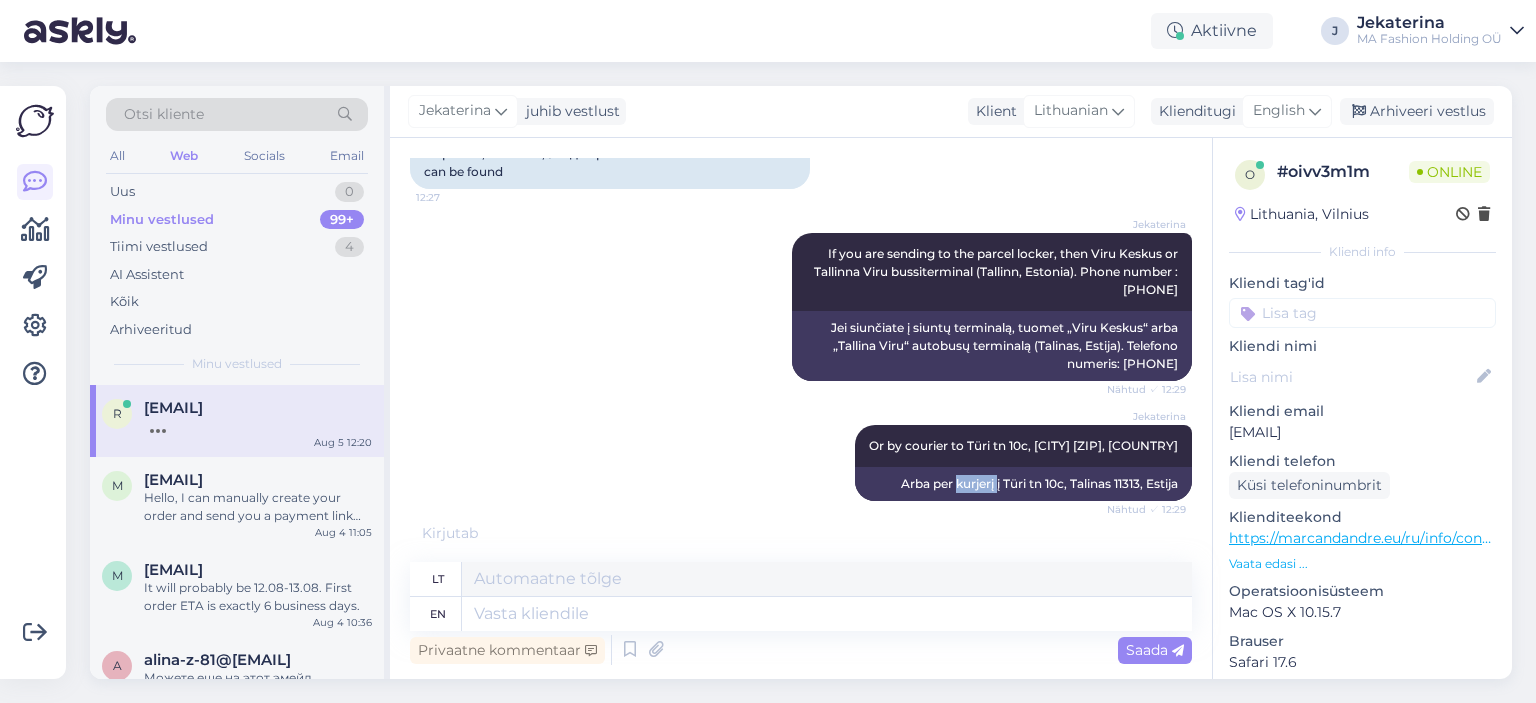 click on "Arba per kurjerį į Türi tn 10c, Talinas 11313, Estija" at bounding box center (1023, 484) 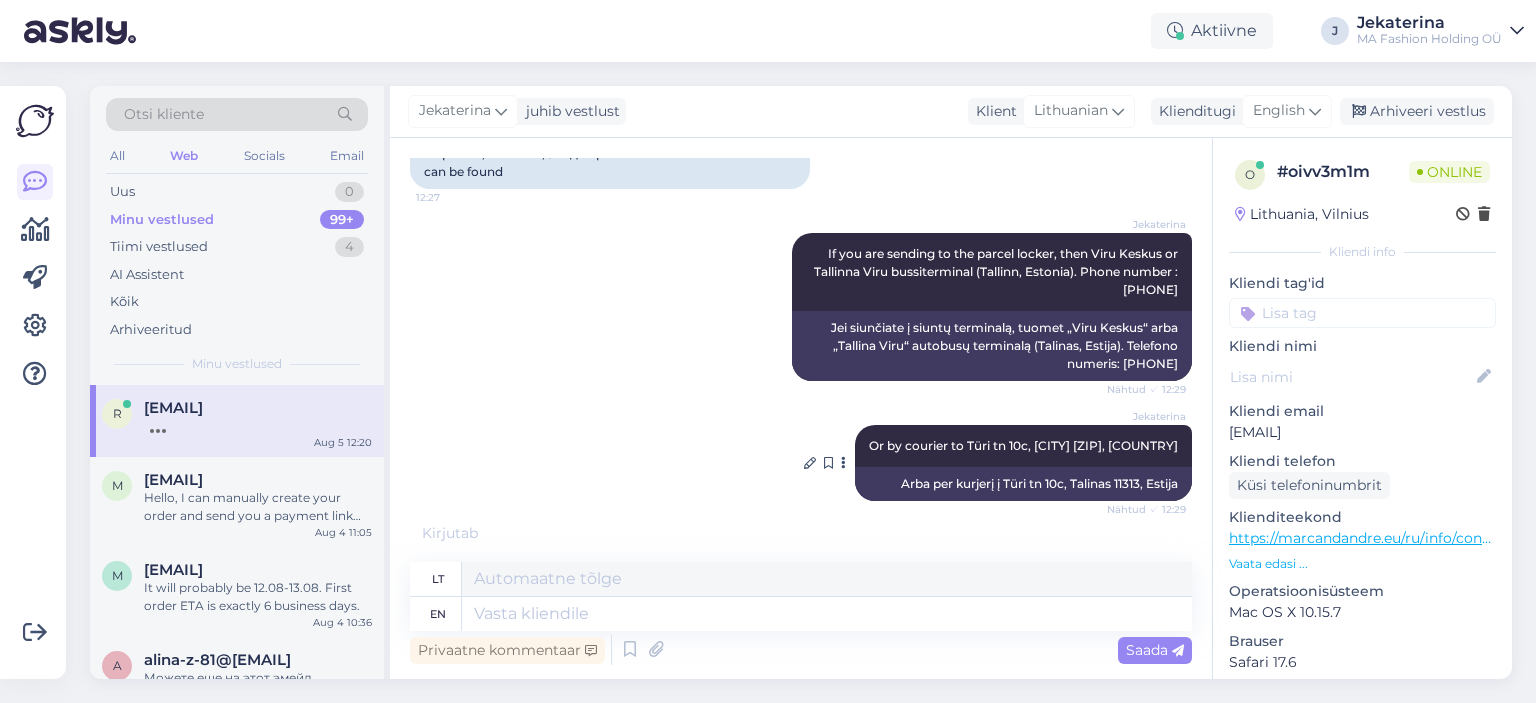 click on "Arba per kurjerį į Türi tn 10c, Talinas 11313, Estija" at bounding box center [1023, 484] 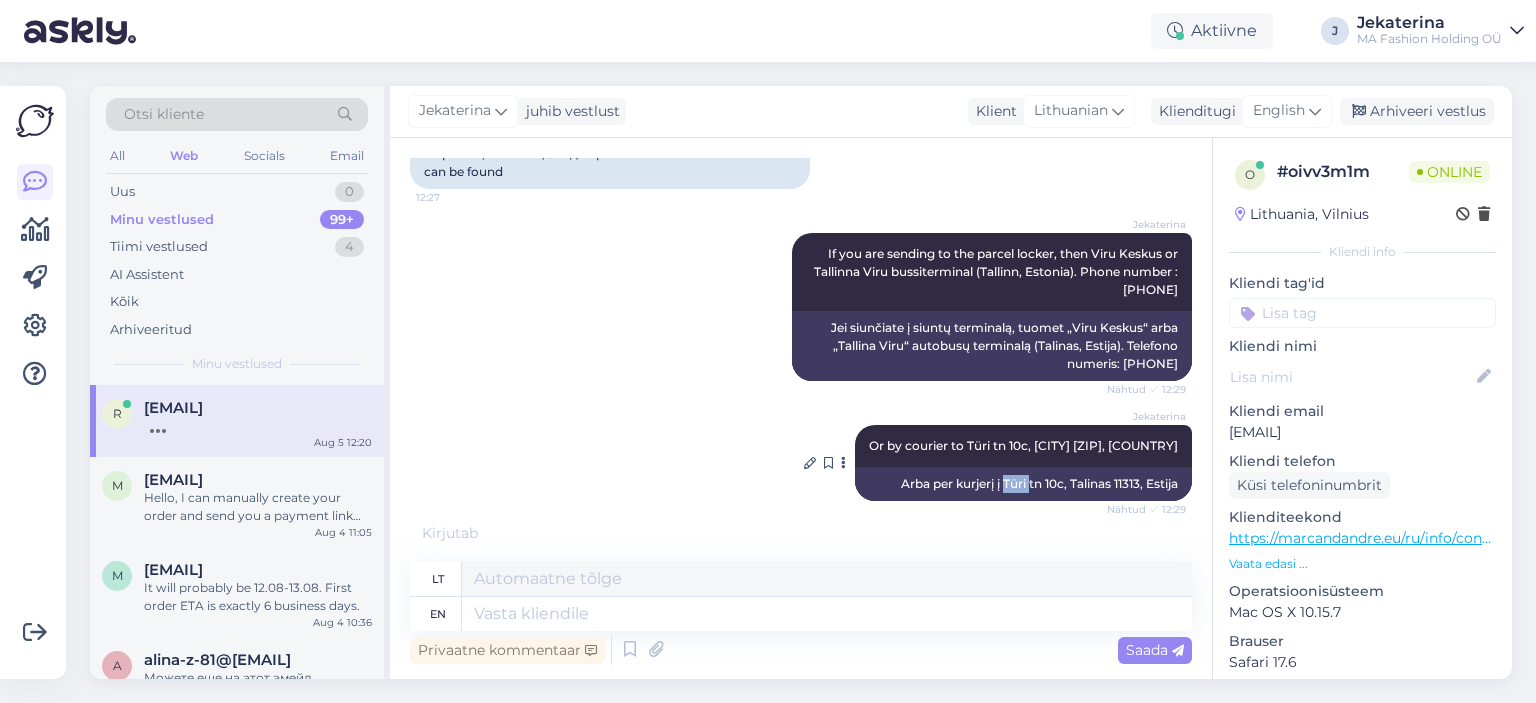 click on "Arba per kurjerį į Türi tn 10c, Talinas 11313, Estija" at bounding box center (1023, 484) 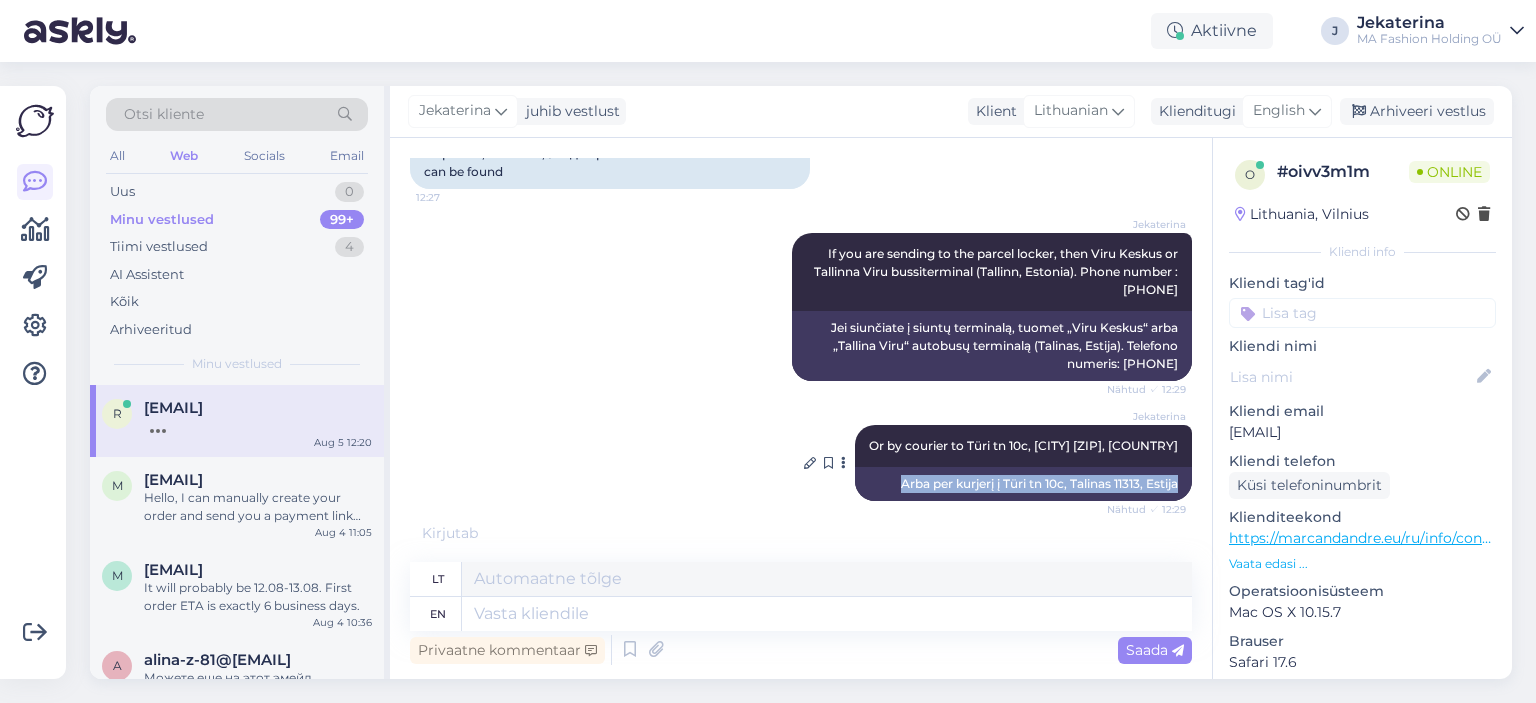 click on "Arba per kurjerį į Türi tn 10c, Talinas 11313, Estija" at bounding box center (1023, 484) 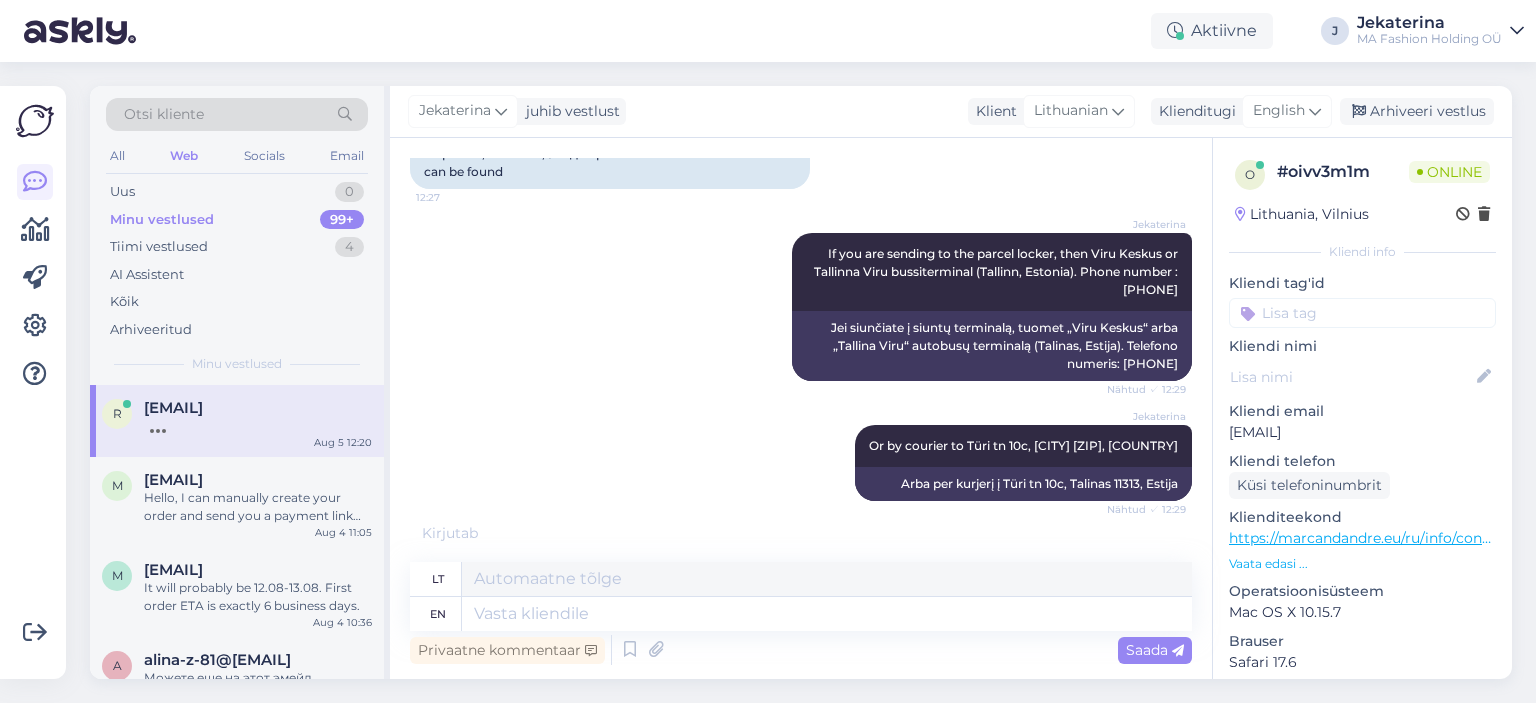 click on "Vestlus algas Aug 1 2025 kodel nematau savo uzsakymo 21:50 Why can't I see my order? Aug 4 2025 Jekaterina Hello, according to DPD, your order has been delivered on Thursday 31.07.2025 Nähtud ✓ 9:39 Sveiki, DPD duomenimis, jūsų užsakymas buvo pristatytas ketvirtadienį 31.07.2025 bet jo nera mano paskyroje 11:46 but it's not in my account !!! История заказов отсутствует - rasoma paskyroje 11:47 !!! История заказов оступления - found in the account Jekaterina I will forward this issue to our IT department. If you need any information about your order, please let me know Nähtud ✓ 13:58 Persiųsiu šią problemą mūsų IT skyriui. Jei jums reikia informacijos apie jūsų užsakymą, praneškite man. Aug 5 2025 O taip, man reikia duomenu grazinimo aktui uzpildyti 2:06 Oh yes, I need data to fill out the return form. Jekaterina Here is the copy of your order confirmation. I hope that helps Nähtud ✓ 10:47 Jekaterina Invoice-23418-2025-08-05.pdf ." at bounding box center [801, 408] 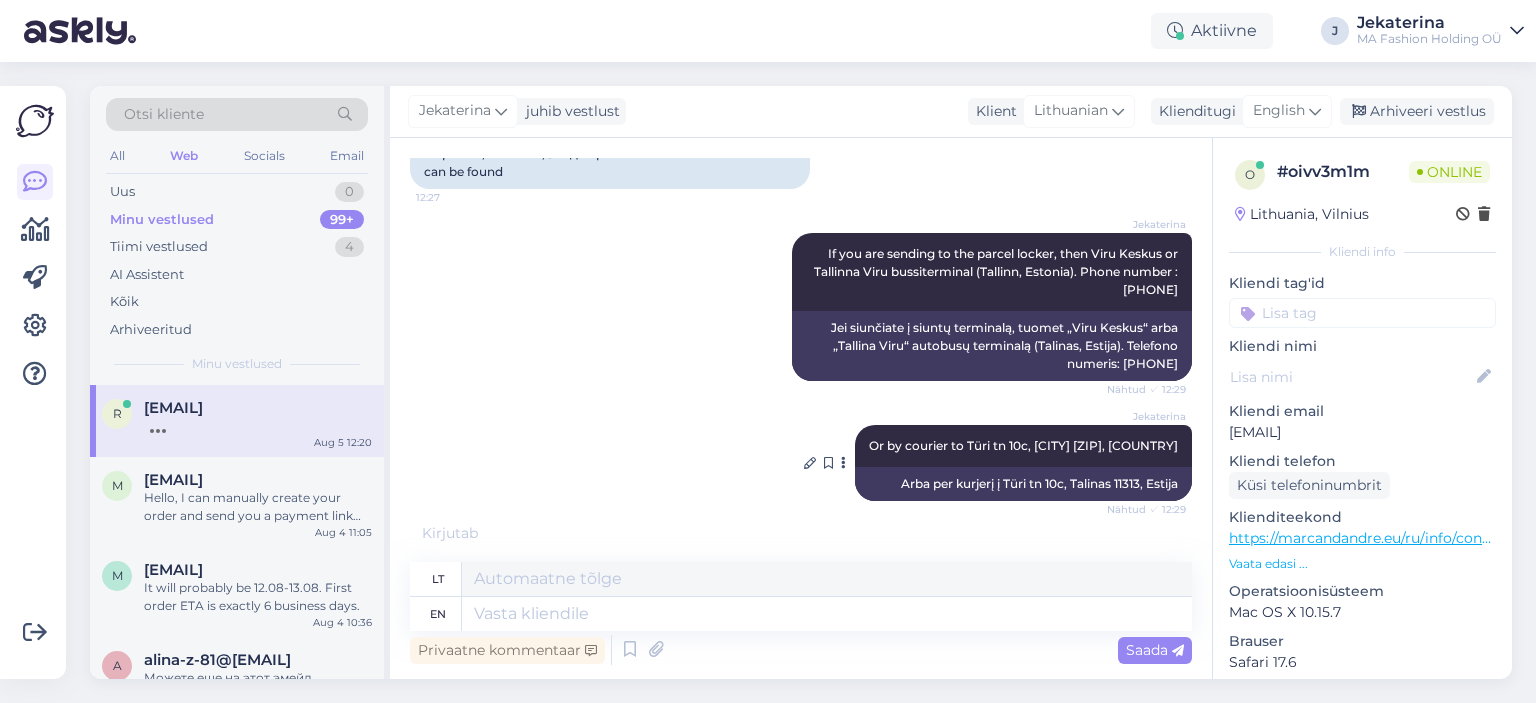 scroll, scrollTop: 1833, scrollLeft: 0, axis: vertical 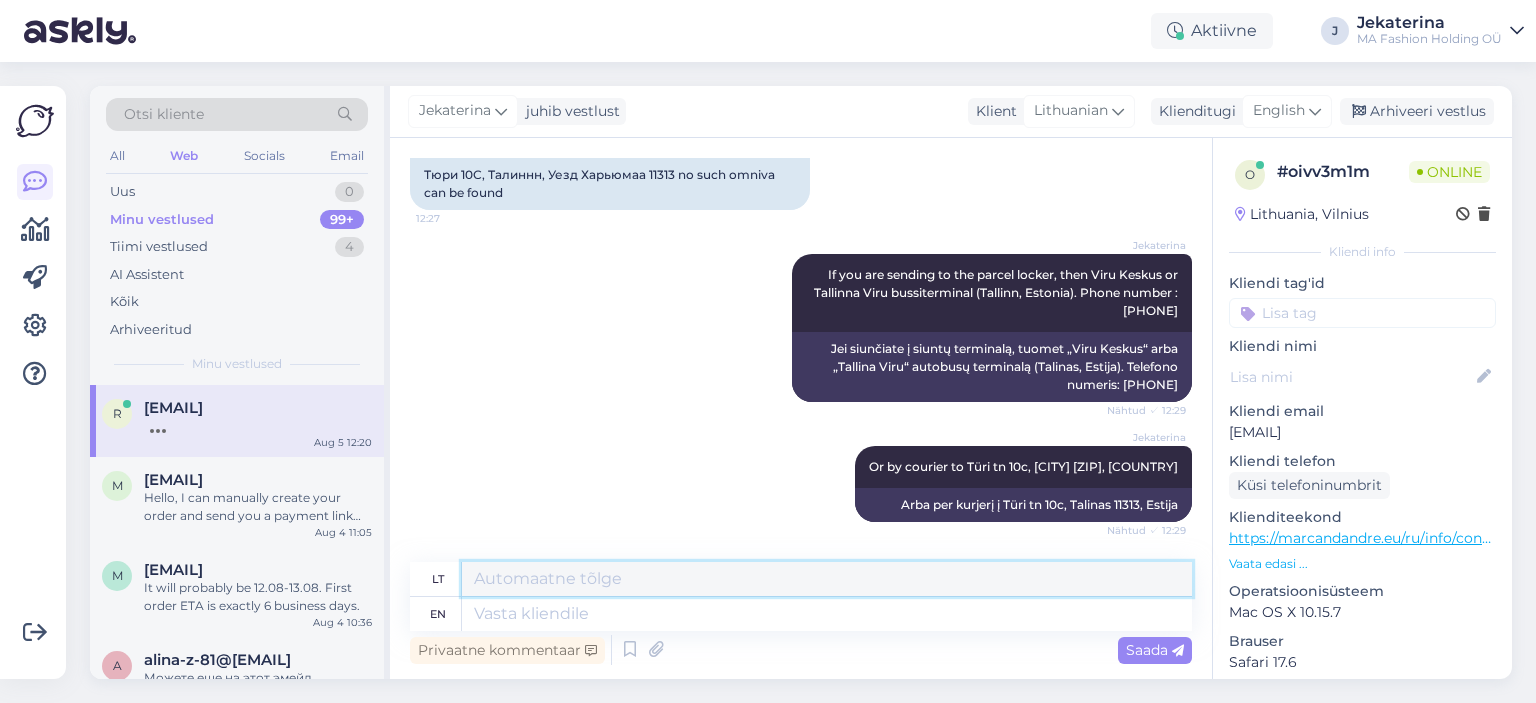 click at bounding box center (827, 579) 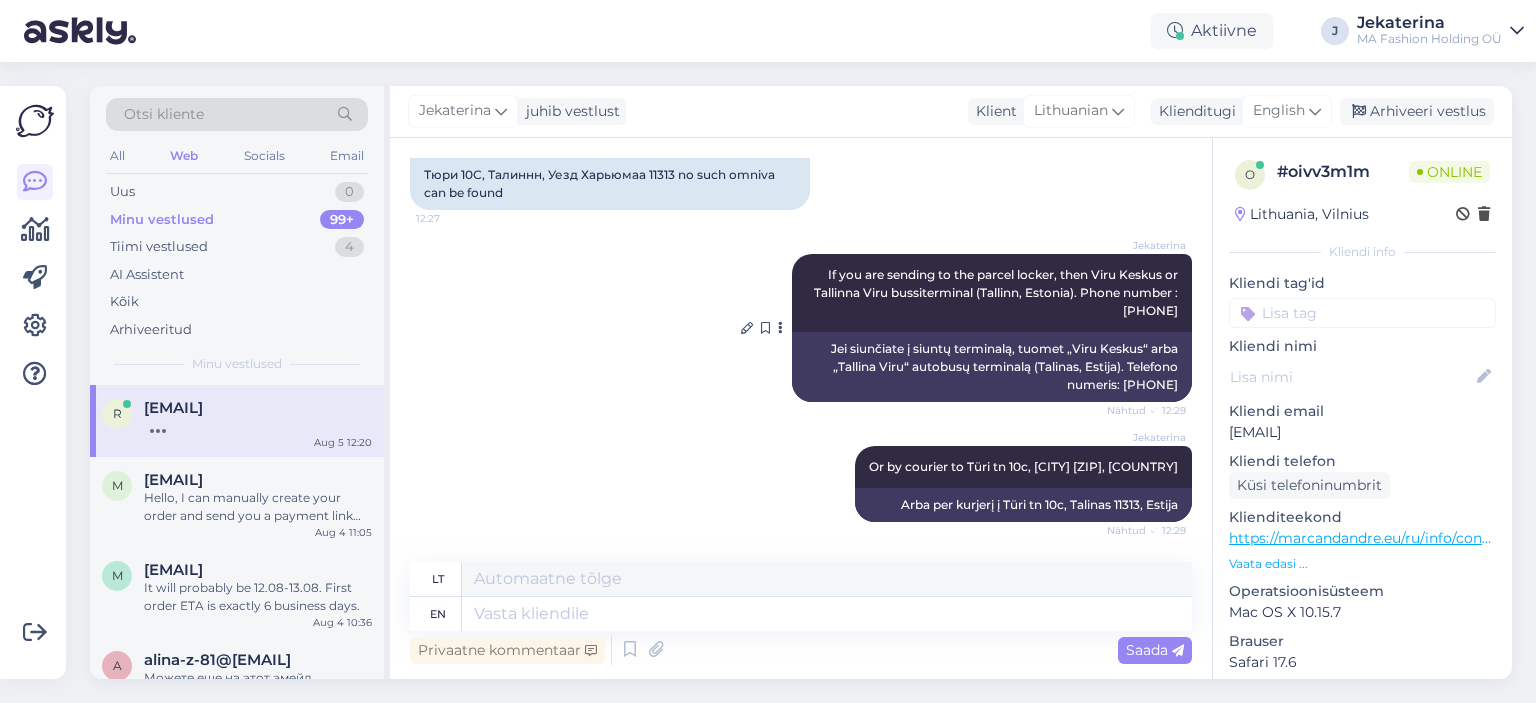 click on "Jei siunčiate į siuntų terminalą, tuomet „Viru Keskus“ arba „Tallina Viru“ autobusų terminalą (Talinas, Estija). Telefono numeris: [PHONE]" at bounding box center [992, 367] 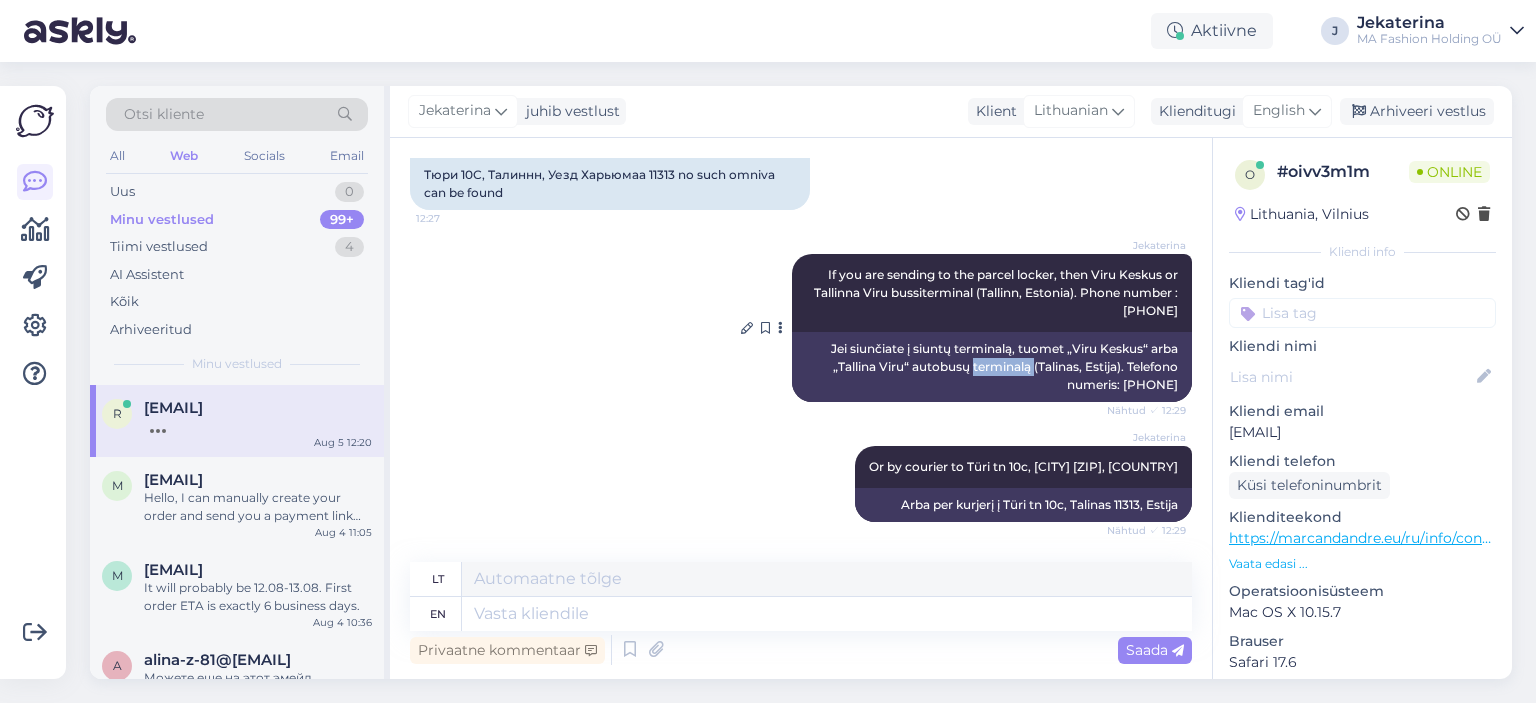 click on "Jei siunčiate į siuntų terminalą, tuomet „Viru Keskus“ arba „Tallina Viru“ autobusų terminalą (Talinas, Estija). Telefono numeris: [PHONE]" at bounding box center [992, 367] 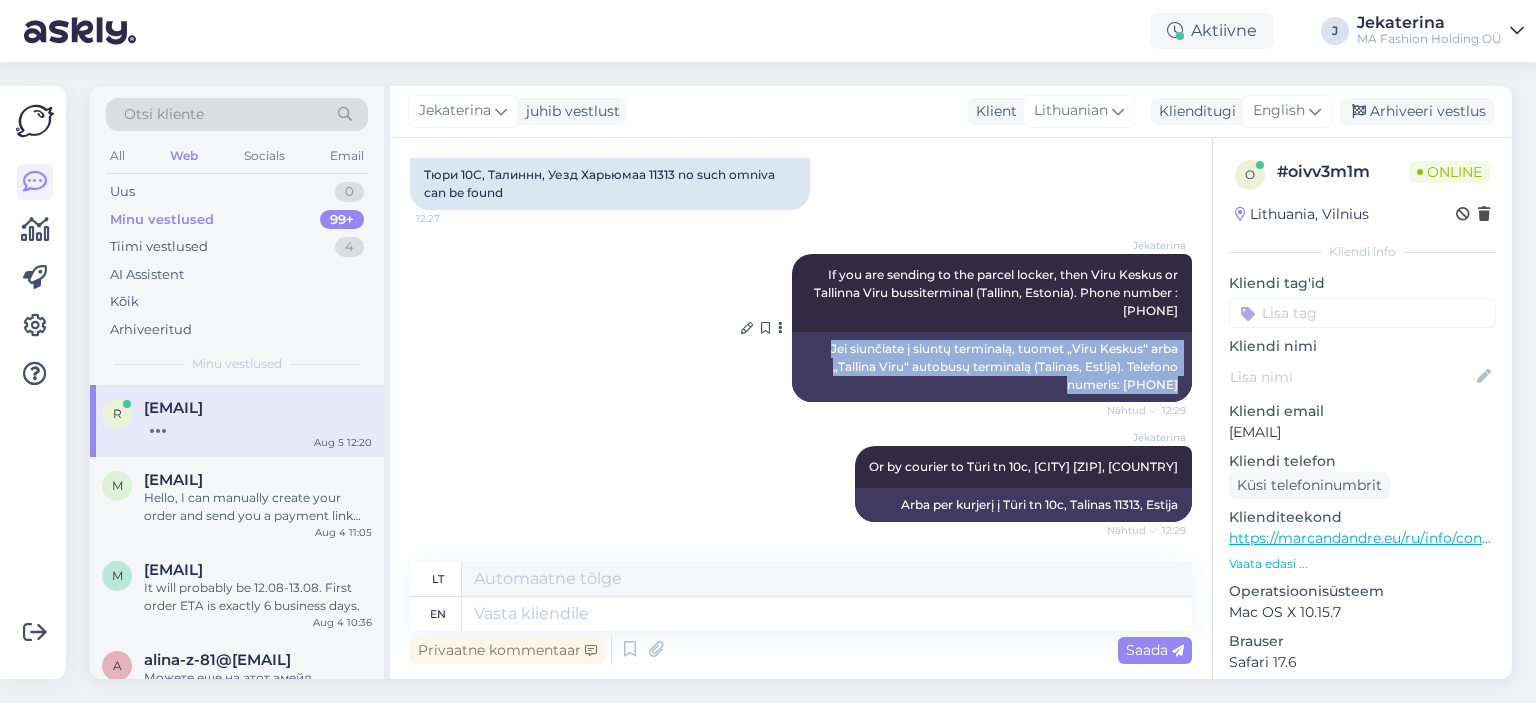 click on "Jei siunčiate į siuntų terminalą, tuomet „Viru Keskus“ arba „Tallina Viru“ autobusų terminalą (Talinas, Estija). Telefono numeris: [PHONE]" at bounding box center (992, 367) 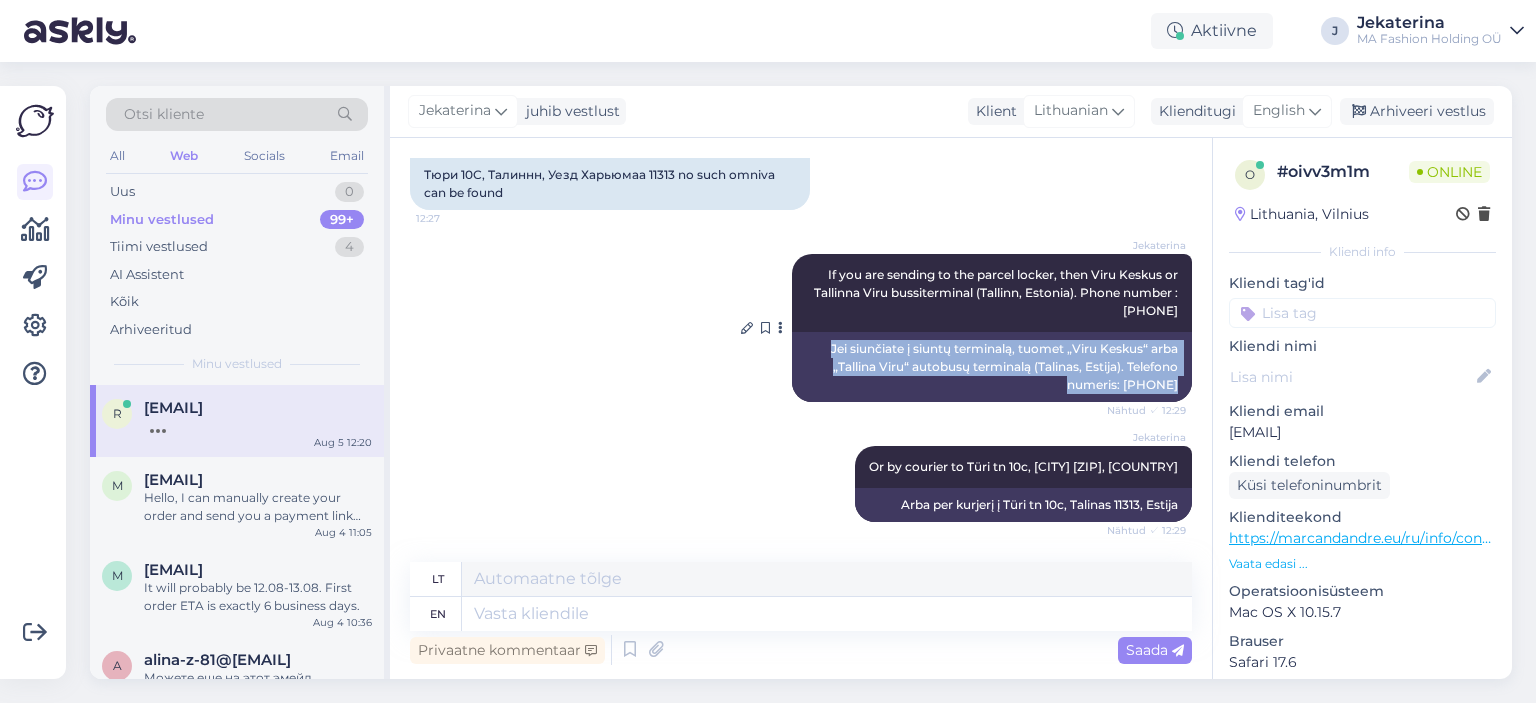click on "Jei siunčiate į siuntų terminalą, tuomet „Viru Keskus“ arba „Tallina Viru“ autobusų terminalą (Talinas, Estija). Telefono numeris: [PHONE]" at bounding box center (992, 367) 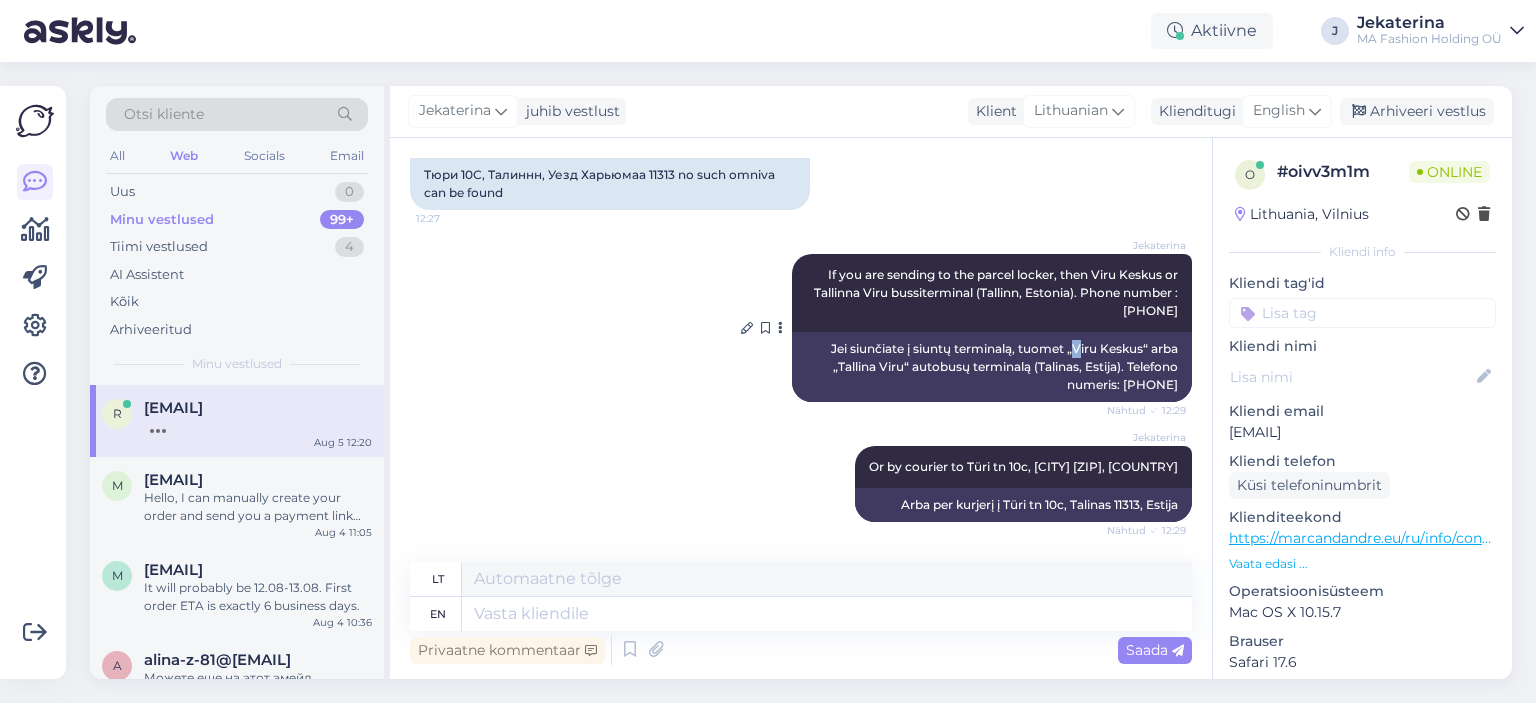 click on "Jei siunčiate į siuntų terminalą, tuomet „Viru Keskus“ arba „Tallina Viru“ autobusų terminalą (Talinas, Estija). Telefono numeris: [PHONE]" at bounding box center [992, 367] 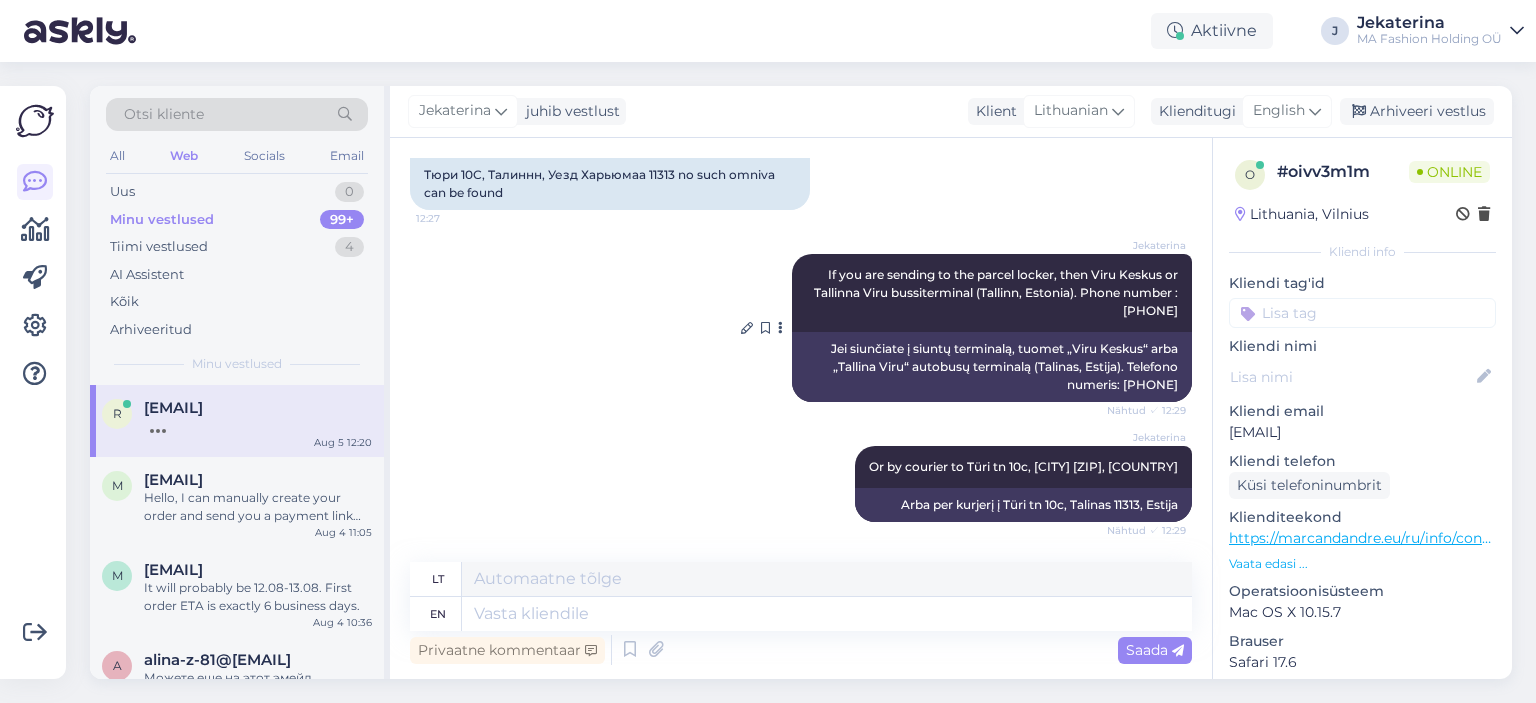 click on "Jei siunčiate į siuntų terminalą, tuomet „Viru Keskus“ arba „Tallina Viru“ autobusų terminalą (Talinas, Estija). Telefono numeris: [PHONE]" at bounding box center [992, 367] 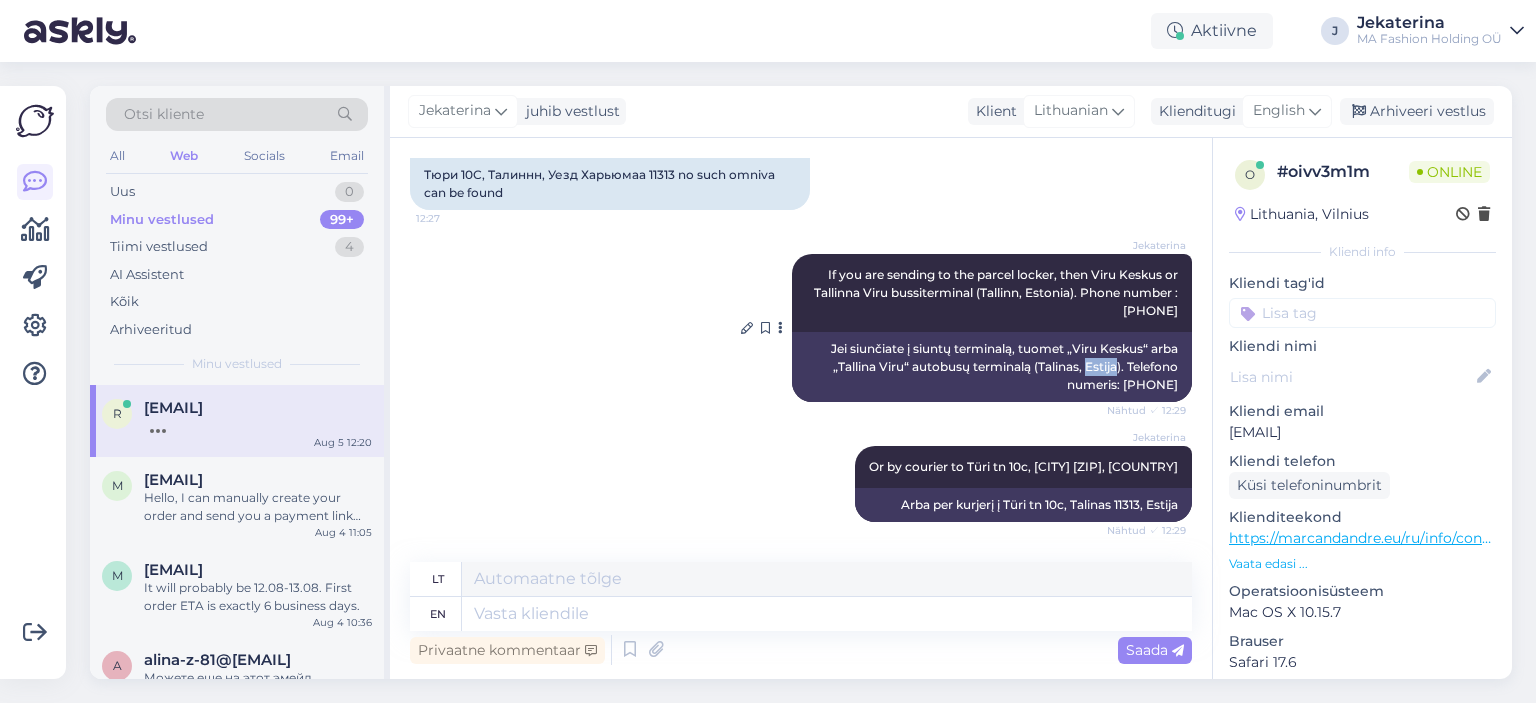 click on "Jei siunčiate į siuntų terminalą, tuomet „Viru Keskus“ arba „Tallina Viru“ autobusų terminalą (Talinas, Estija). Telefono numeris: [PHONE]" at bounding box center (992, 367) 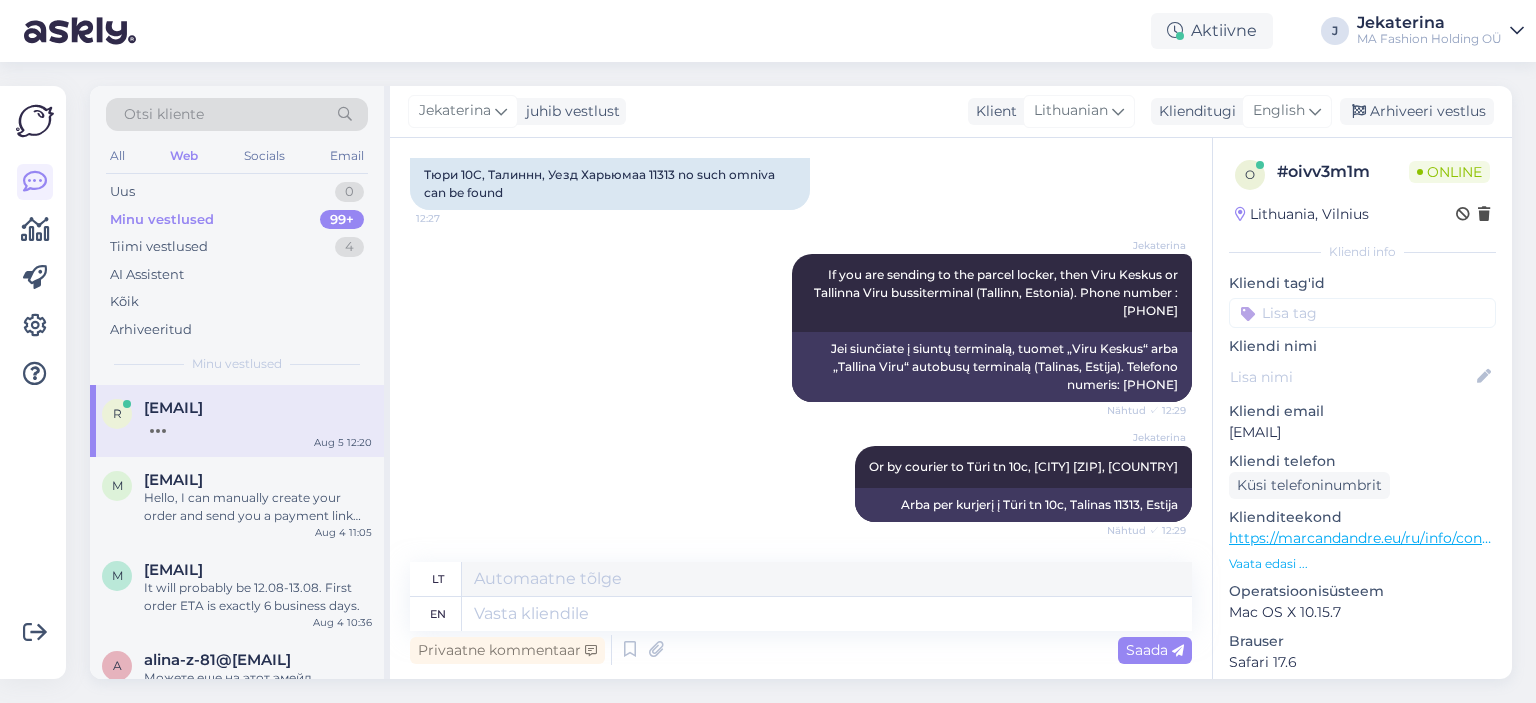 click on "Vestlus algas Aug 1 2025 kodel nematau savo uzsakymo 21:50  Why can't I see my order? Aug 4 2025 Jekaterina Hello, according to DPD, your order has been delivered on Thursday 31.07.2025 Nähtud ✓ 9:39  Sveiki, DPD duomenimis, jūsų užsakymas buvo pristatytas ketvirtadienį 31.07.2025 bet jo nera mano paskyroje 11:46  but it's not in my account !!! История заказов отсутствует - rasoma paskyroje 11:47  !!! История заказов оступления - found in the account Jekaterina I will forward this issue to our IT department. If you need any information about your order, please let me know Nähtud ✓ 13:58  Persiųsiu šią problemą mūsų IT skyriui. Jei jums reikia informacijos apie jūsų užsakymą, praneškite man. Aug 5 2025 O taip, man reikia duomenu grazinimo aktui uzpildyti 2:06  Oh yes, I need data to fill out the return form. Jekaterina Here is the copy of your order confirmation. I hope that helps Nähtud ✓ 10:47  Jekaterina Invoice-23418-2025-08-05.pdf lt" at bounding box center (801, 408) 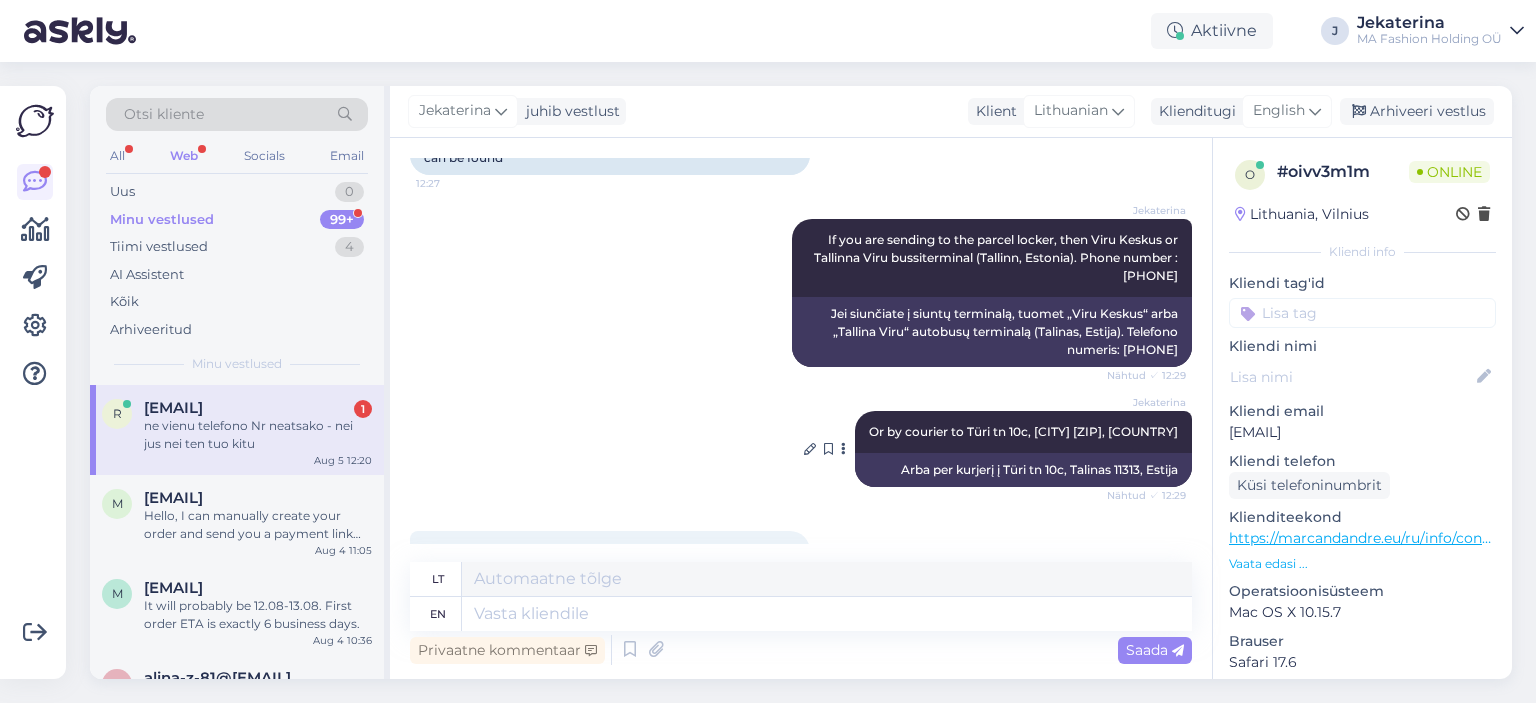 scroll, scrollTop: 1972, scrollLeft: 0, axis: vertical 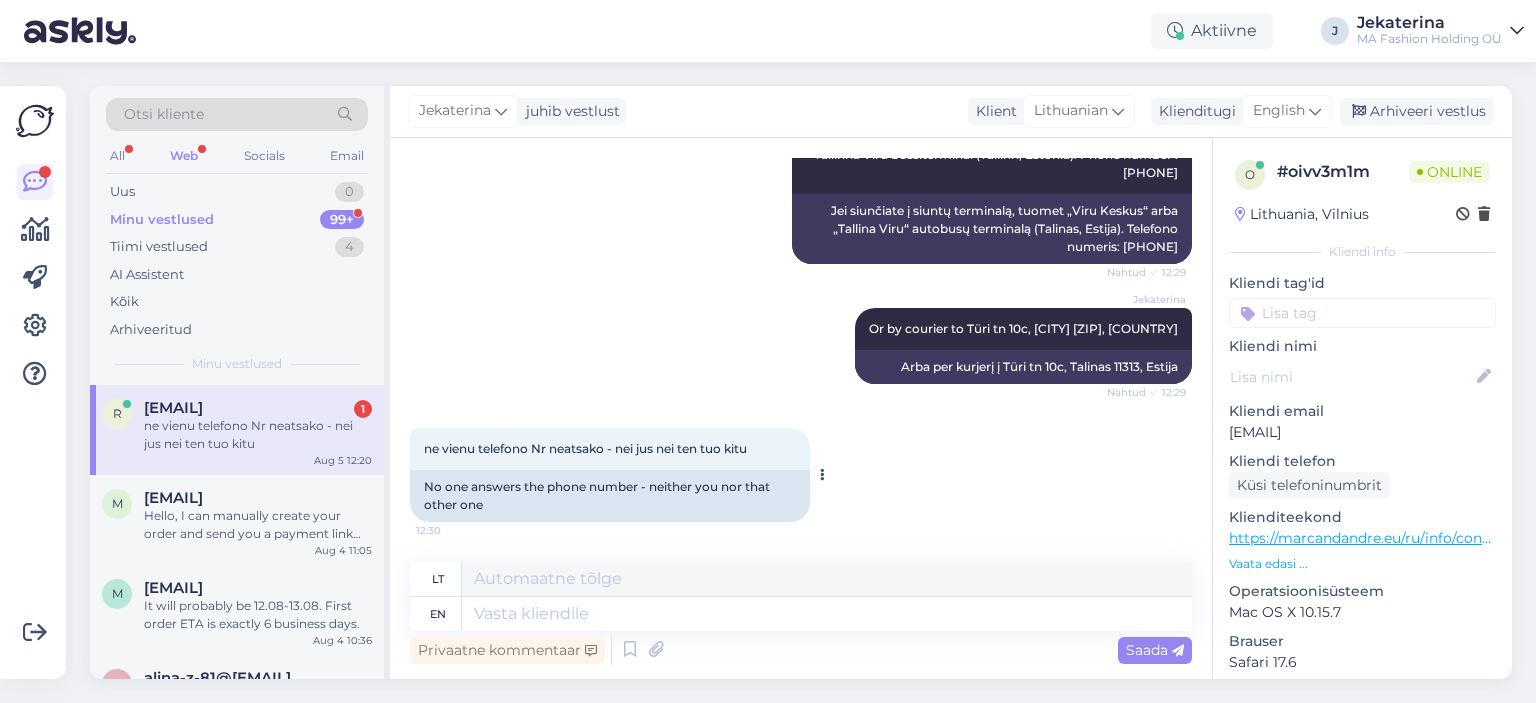 click on "No one answers the phone number - neither you nor that other one" at bounding box center [610, 496] 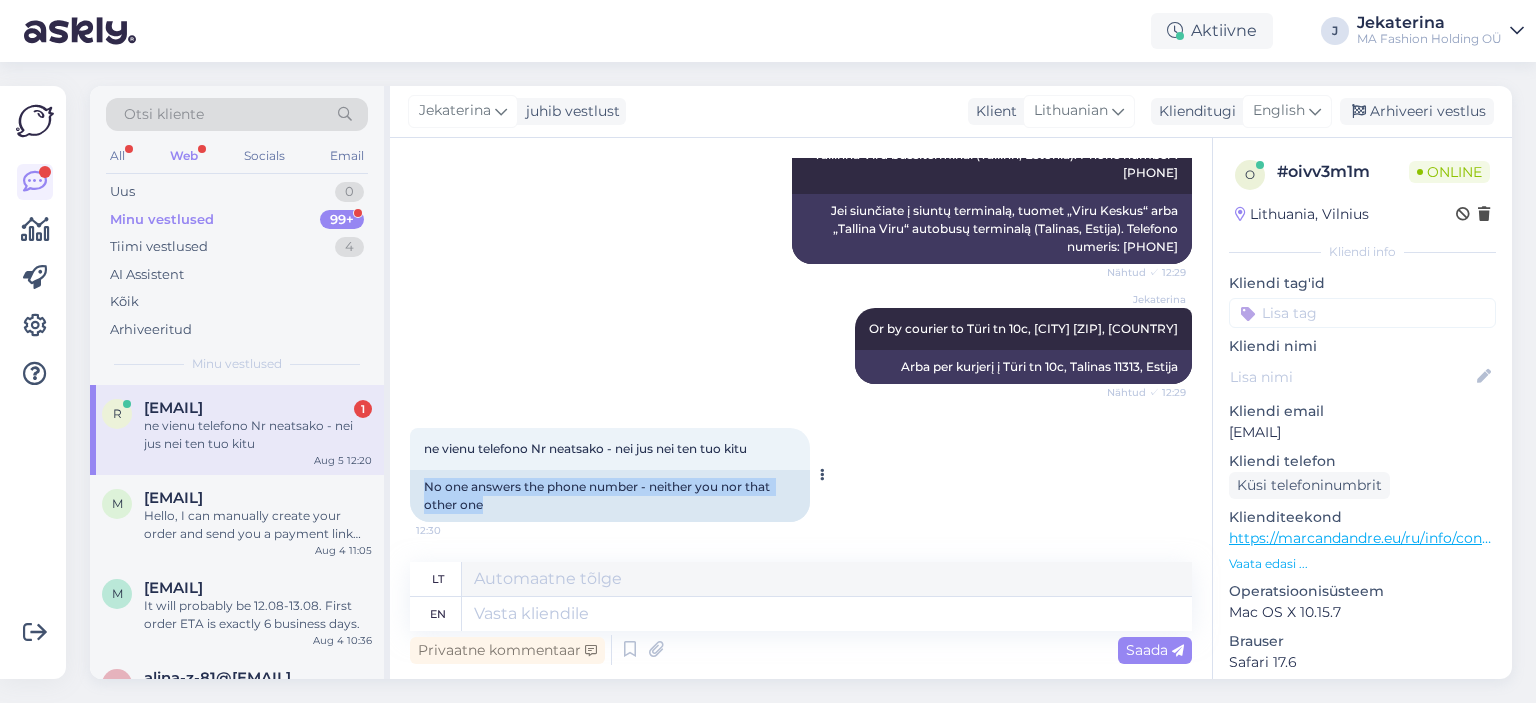 drag, startPoint x: 676, startPoint y: 500, endPoint x: 414, endPoint y: 472, distance: 263.49194 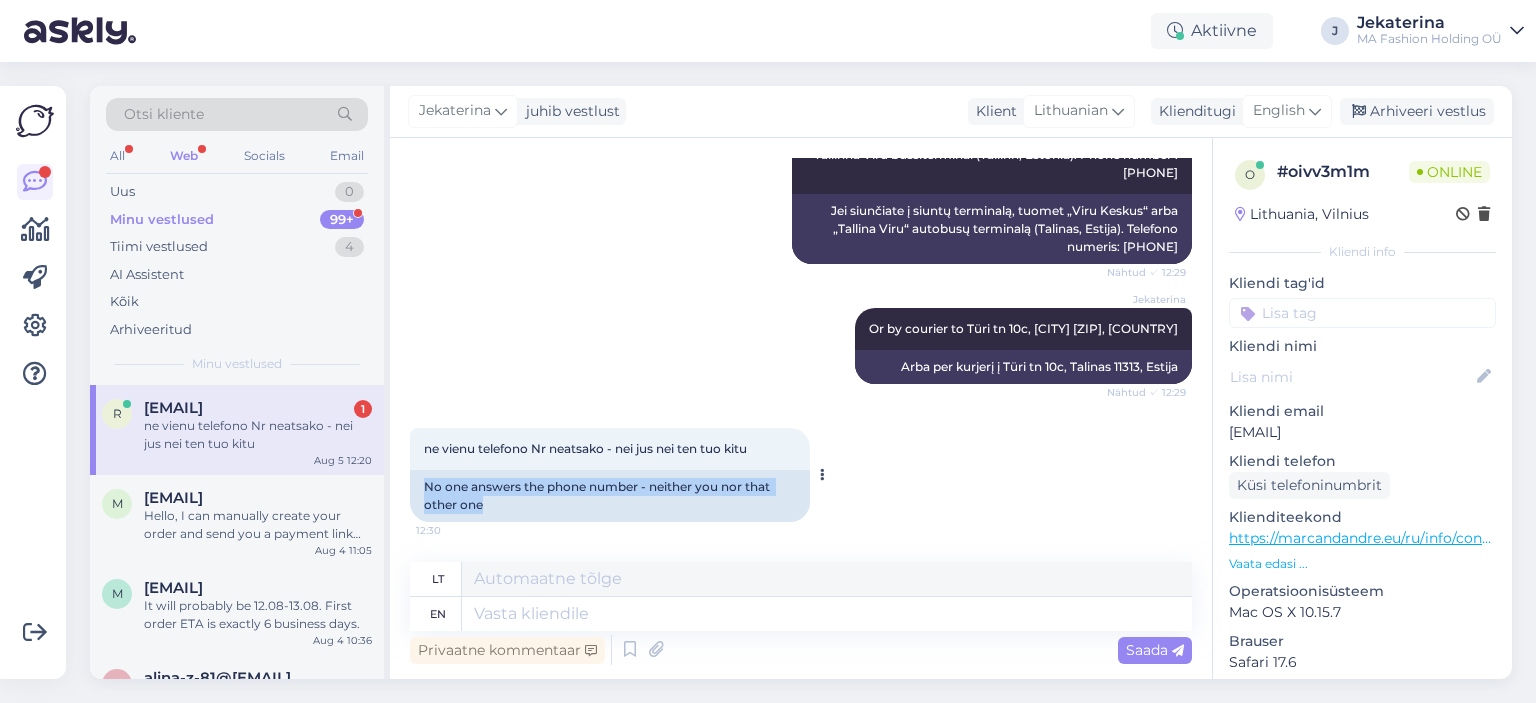 click on "No one answers the phone number - neither you nor that other one" at bounding box center (610, 496) 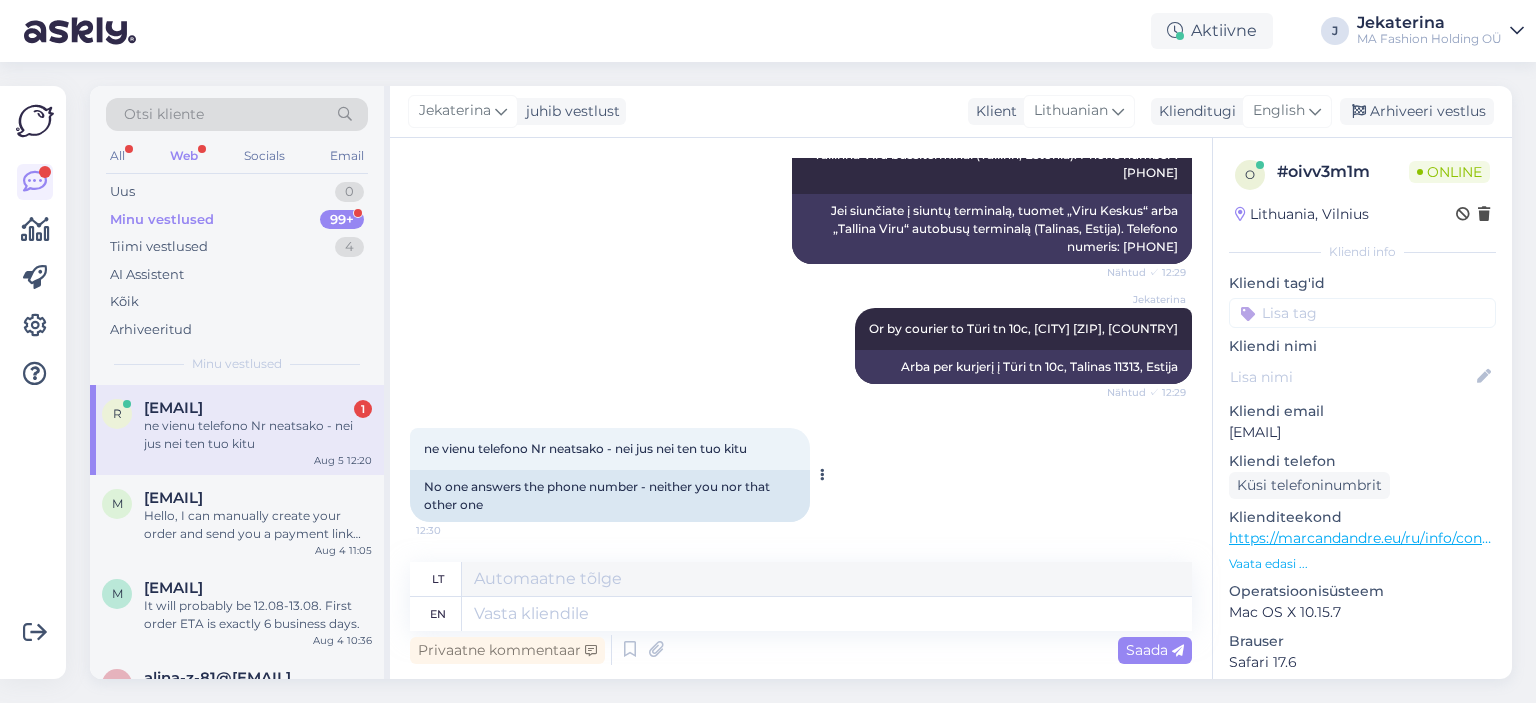 click on "No one answers the phone number - neither you nor that other one" at bounding box center (610, 496) 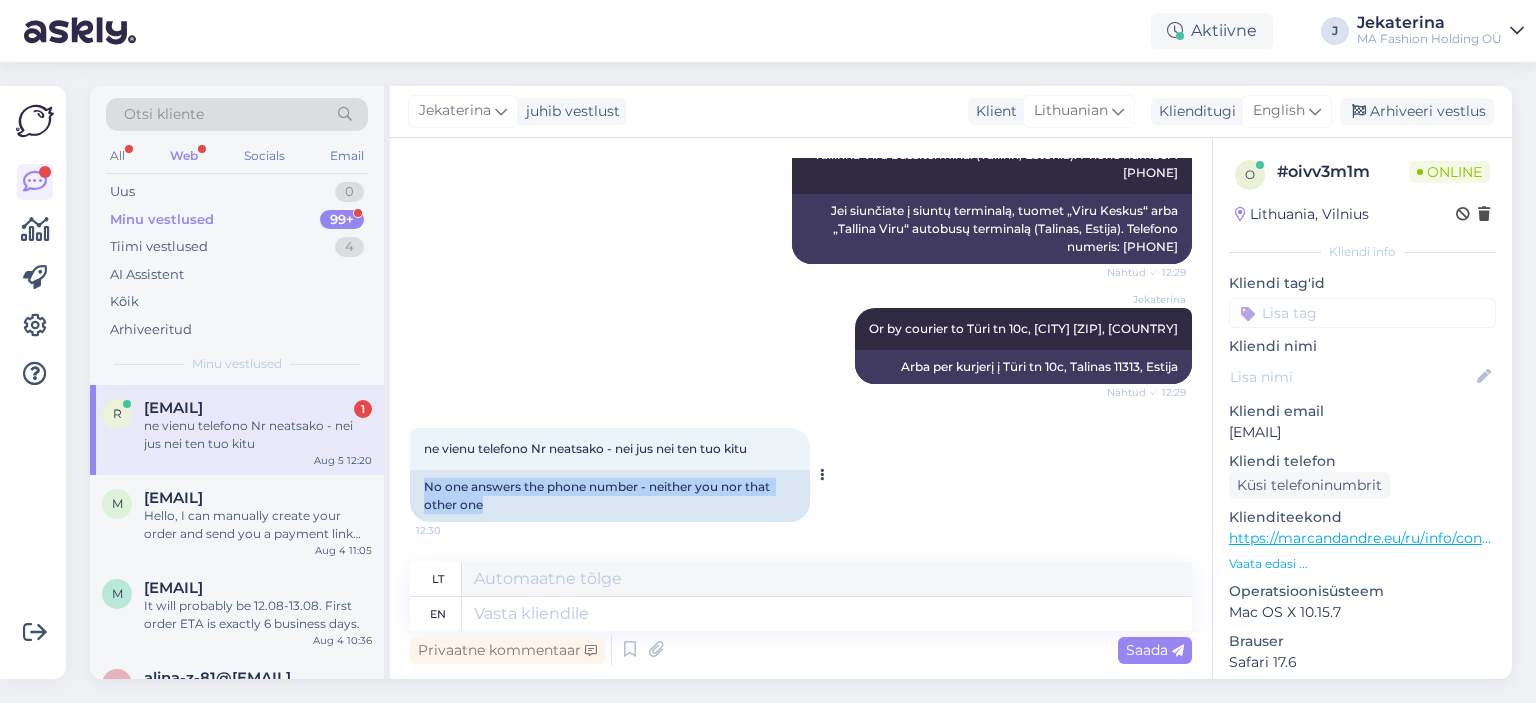 click on "No one answers the phone number - neither you nor that other one" at bounding box center (610, 496) 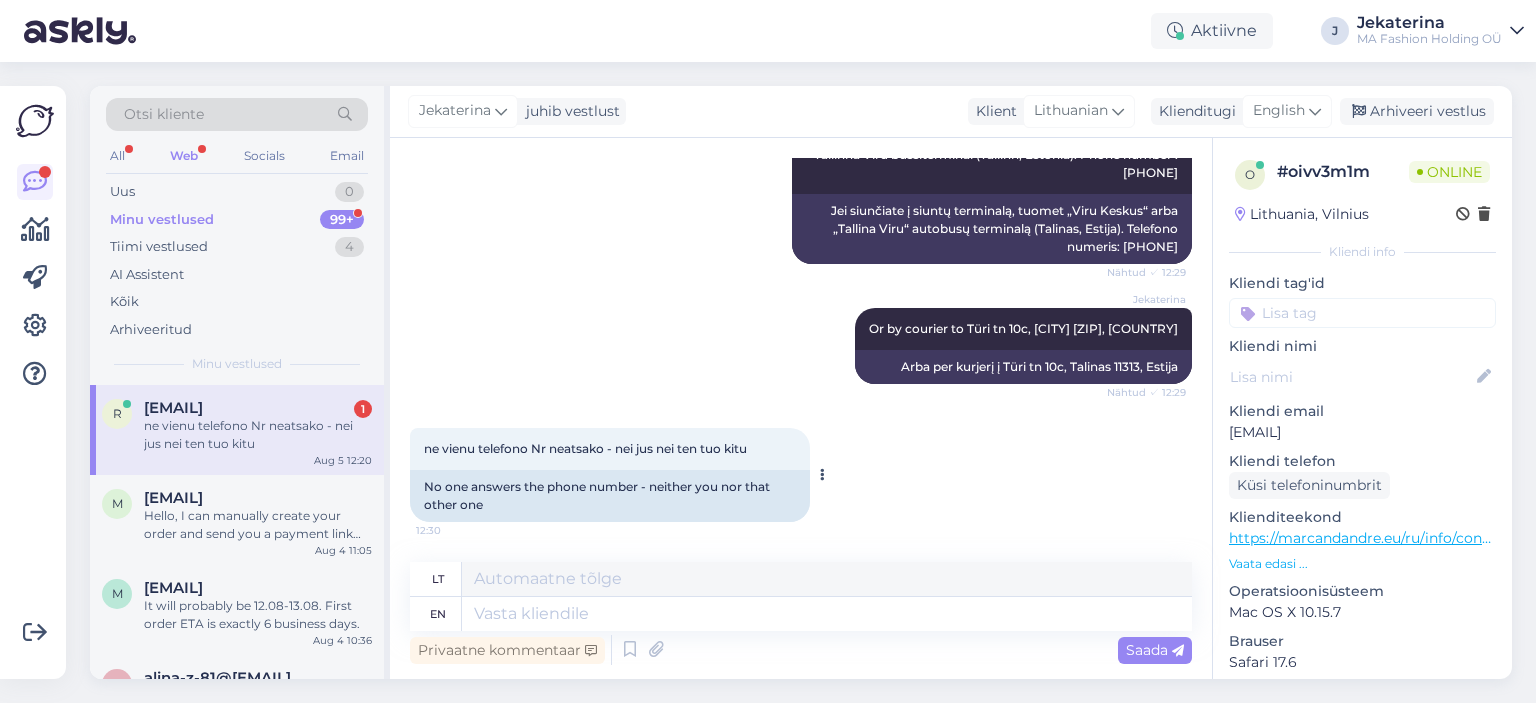 click on "No one answers the phone number - neither you nor that other one" at bounding box center [610, 496] 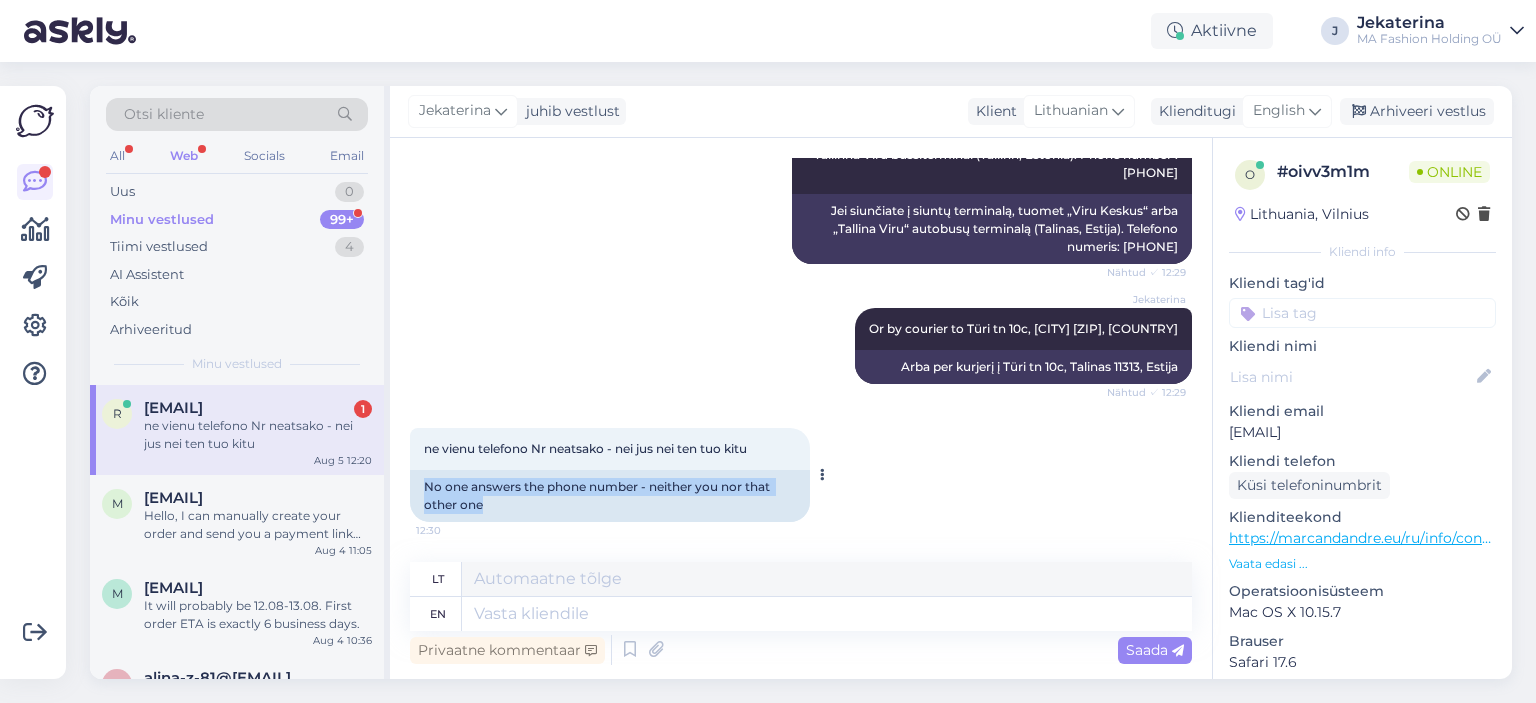 click on "No one answers the phone number - neither you nor that other one" at bounding box center [610, 496] 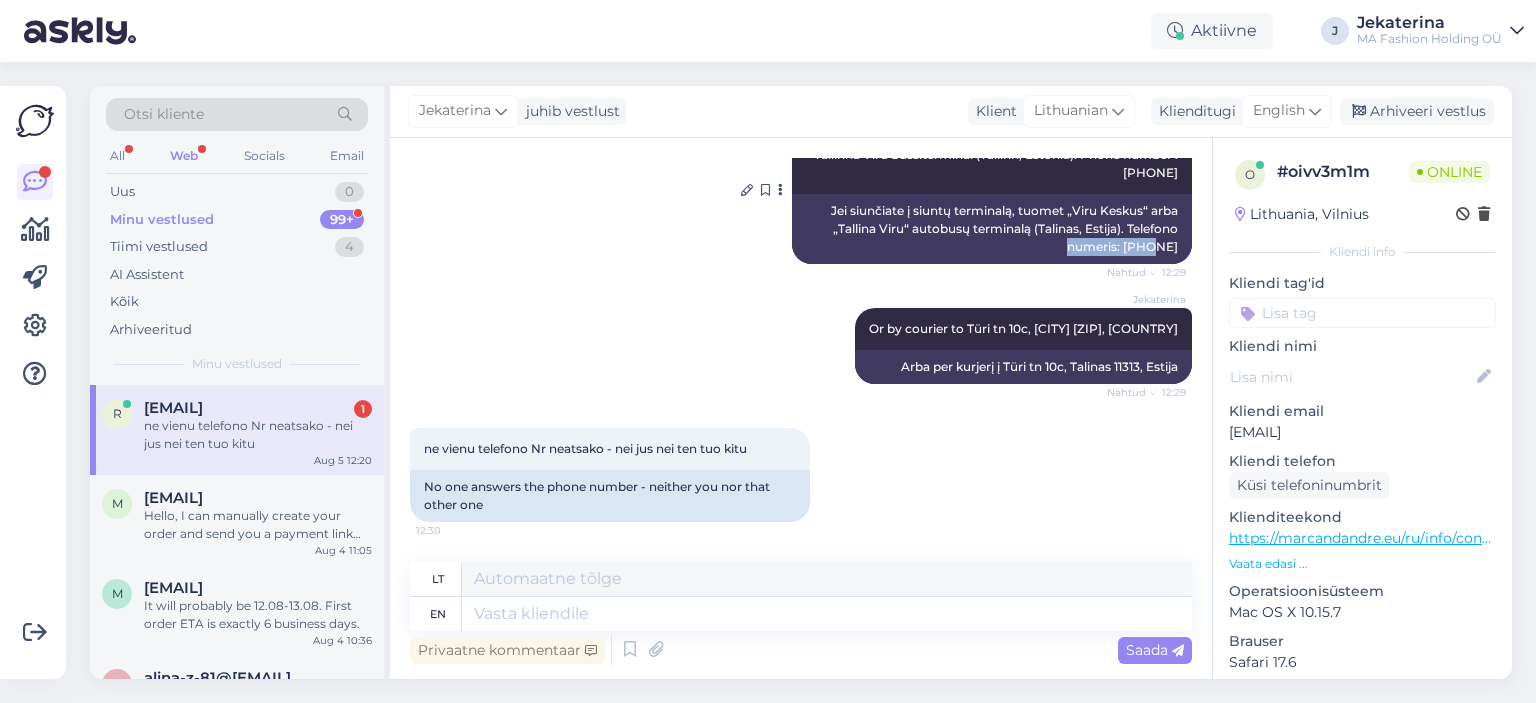 drag, startPoint x: 1096, startPoint y: 243, endPoint x: 1168, endPoint y: 236, distance: 72.33948 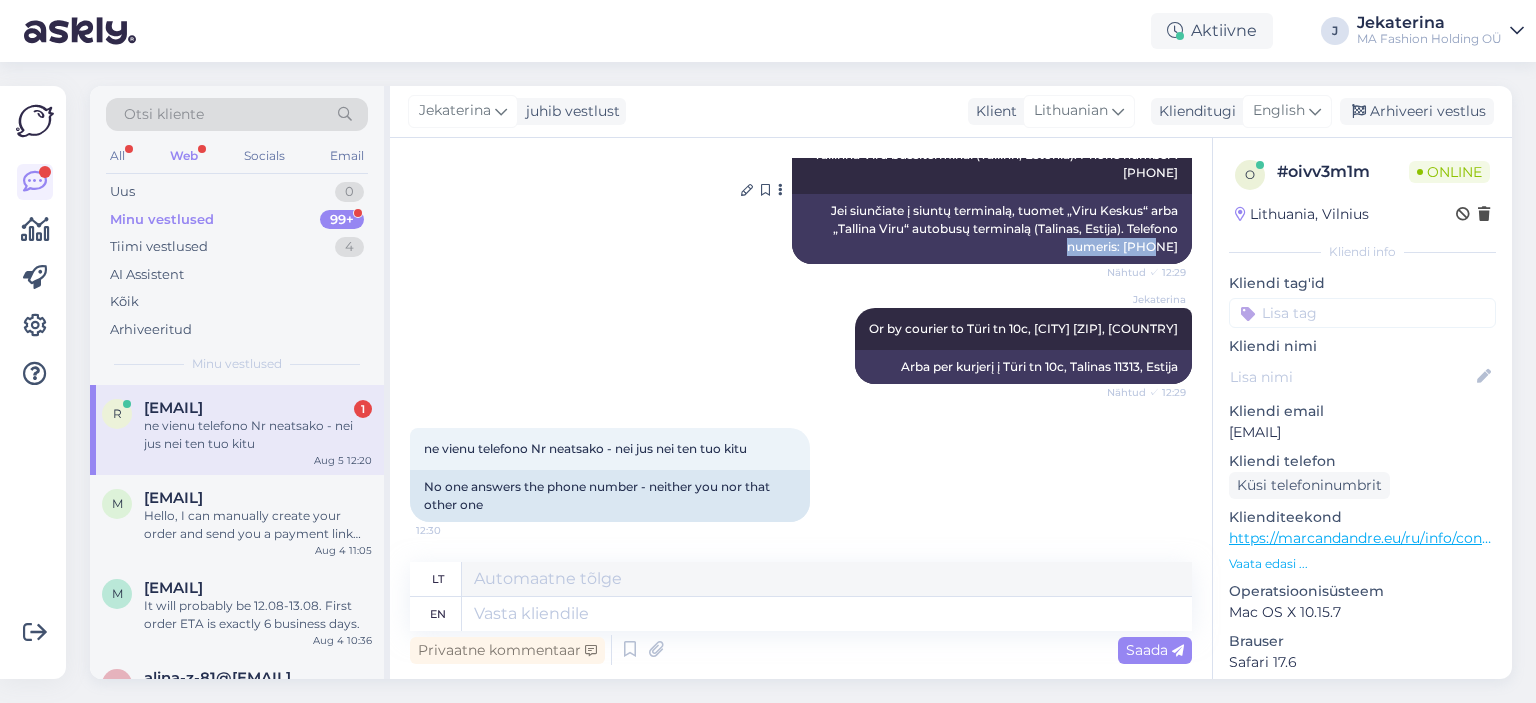 click on "Jei siunčiate į siuntų terminalą, tuomet „Viru Keskus“ arba „Tallina Viru“ autobusų terminalą (Talinas, Estija). Telefono numeris: [PHONE]" at bounding box center (992, 229) 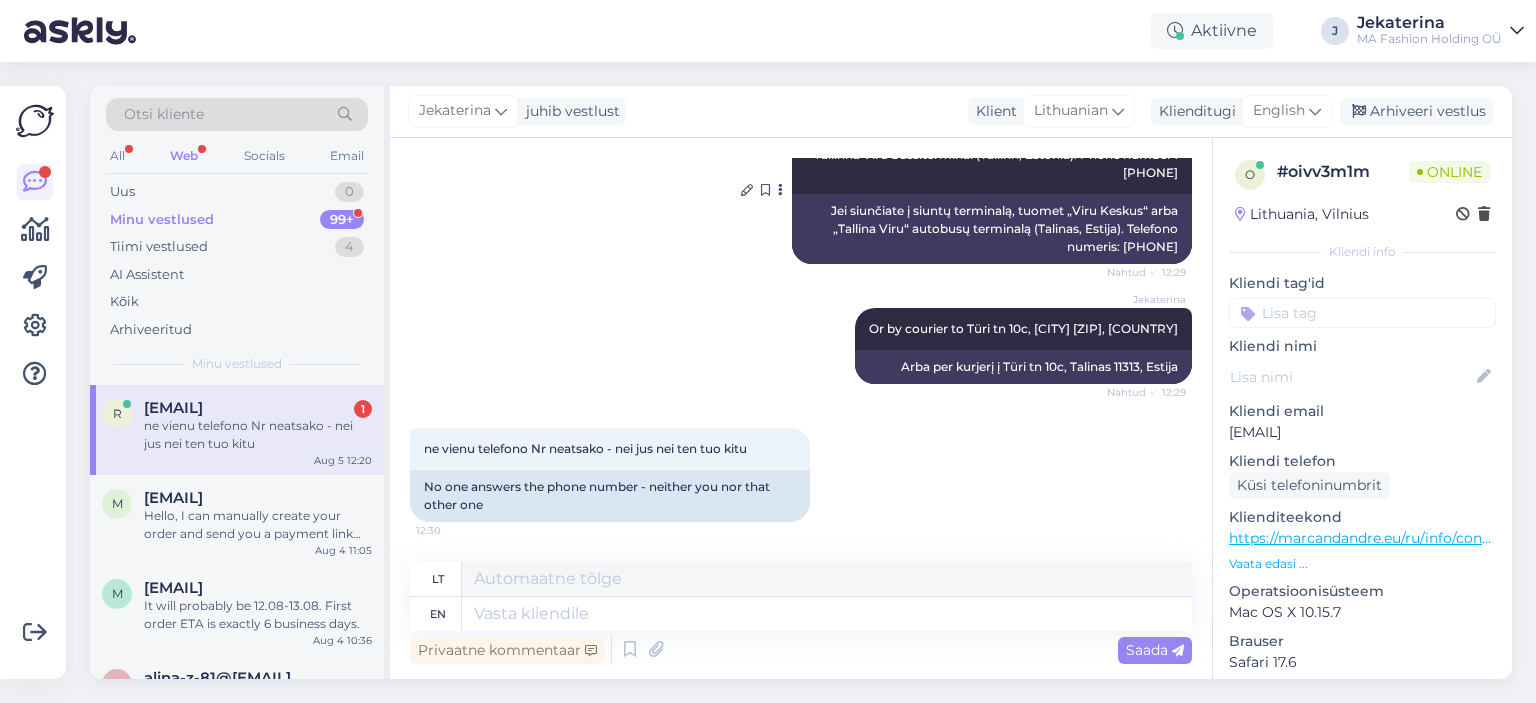 click on "Jei siunčiate į siuntų terminalą, tuomet „Viru Keskus“ arba „Tallina Viru“ autobusų terminalą (Talinas, Estija). Telefono numeris: [PHONE]" at bounding box center (992, 229) 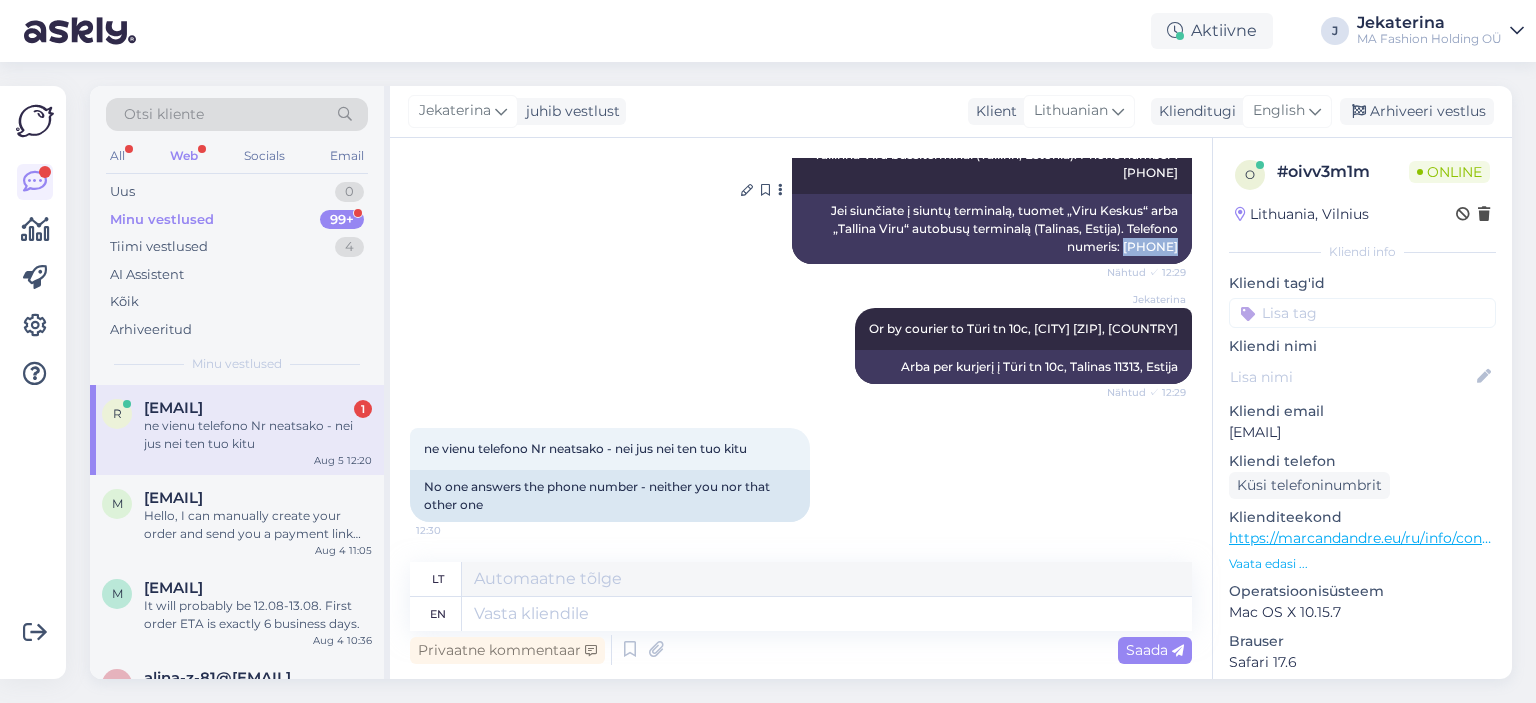 drag, startPoint x: 1167, startPoint y: 247, endPoint x: 1072, endPoint y: 245, distance: 95.02105 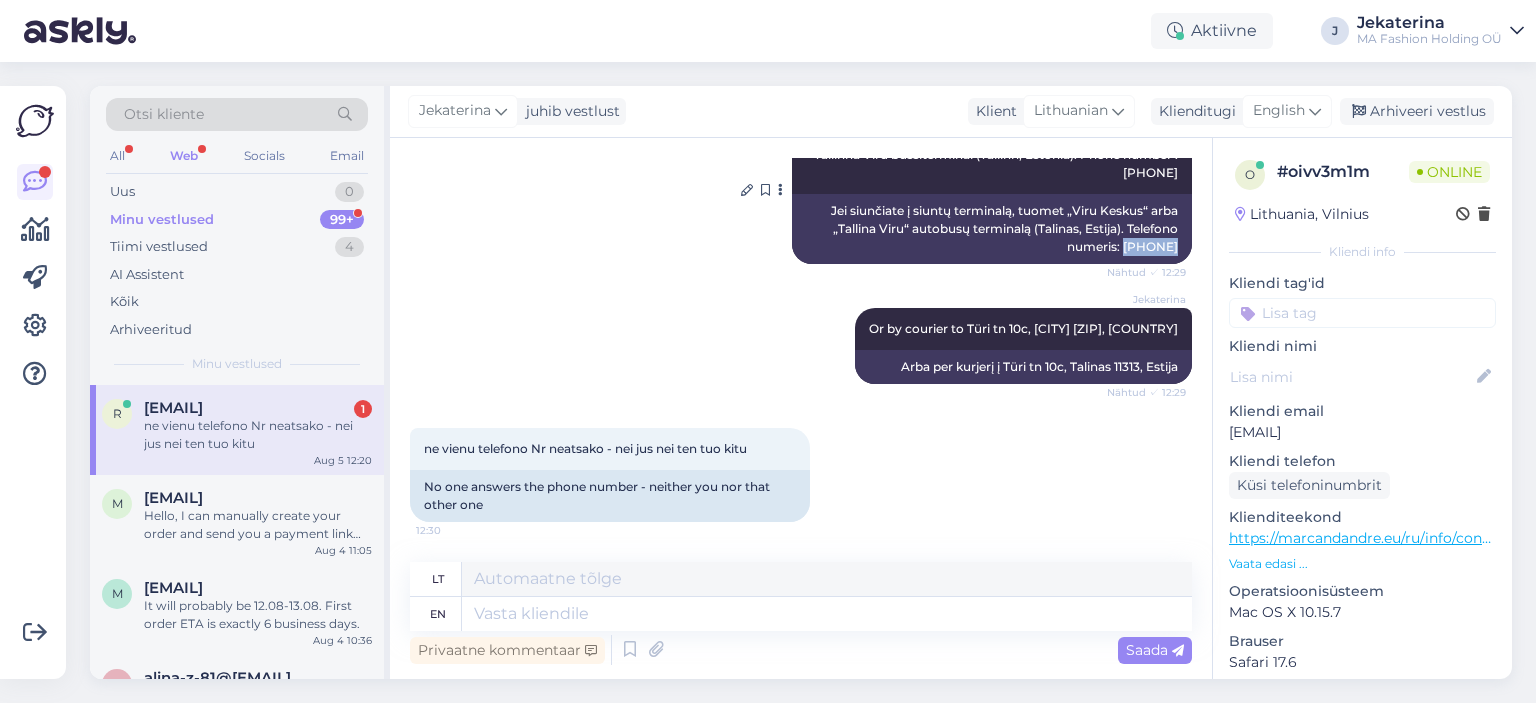 click on "Jei siunčiate į siuntų terminalą, tuomet „Viru Keskus“ arba „Tallina Viru“ autobusų terminalą (Talinas, Estija). Telefono numeris: [PHONE]" at bounding box center (992, 229) 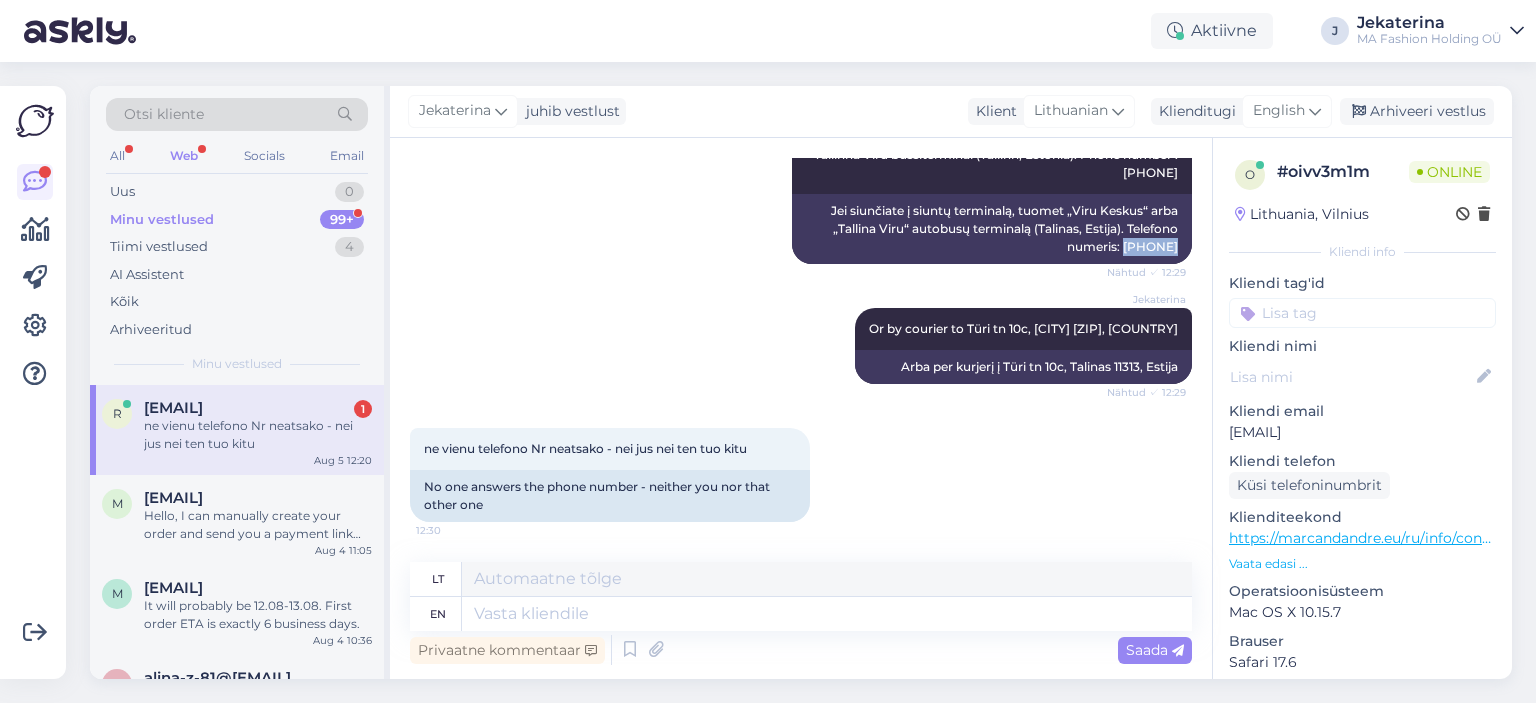 copy on "[PHONE]" 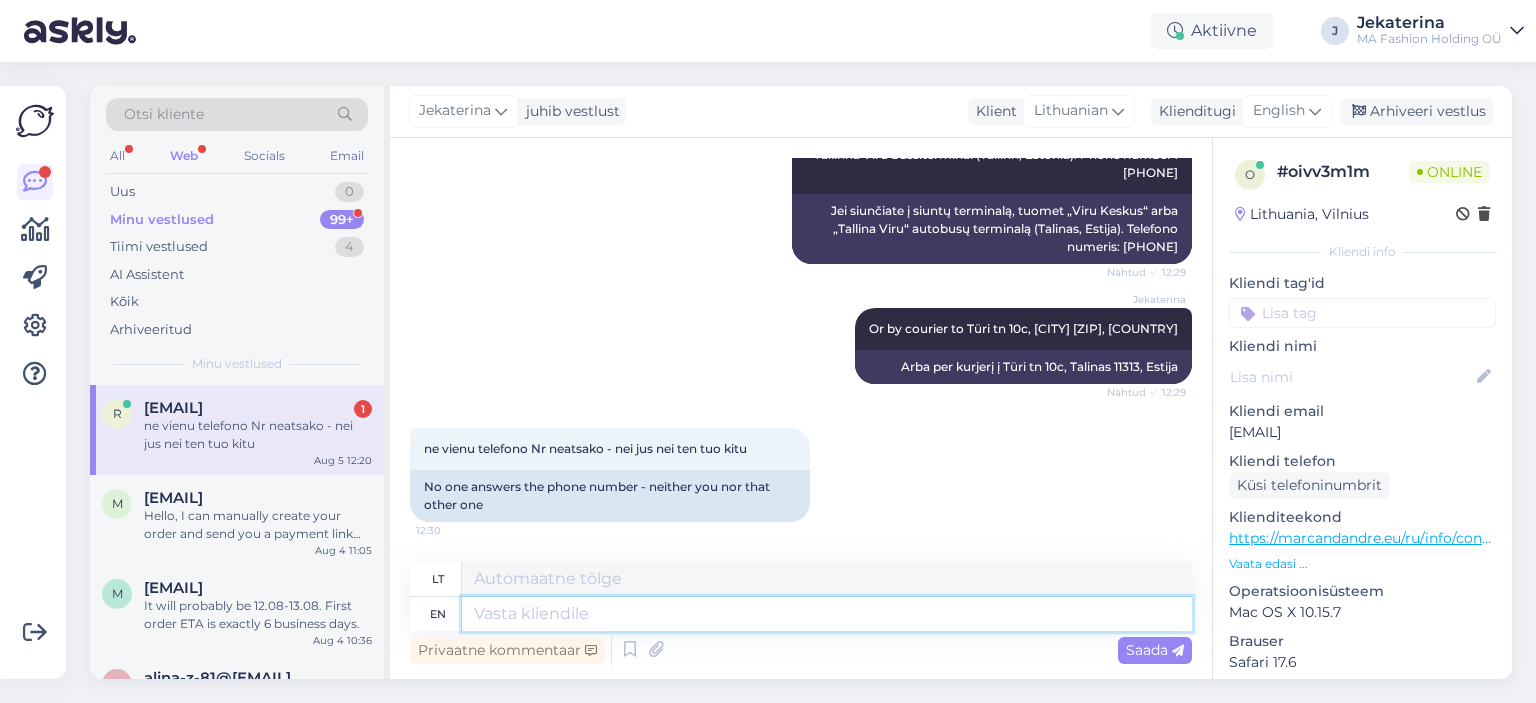 click at bounding box center (827, 614) 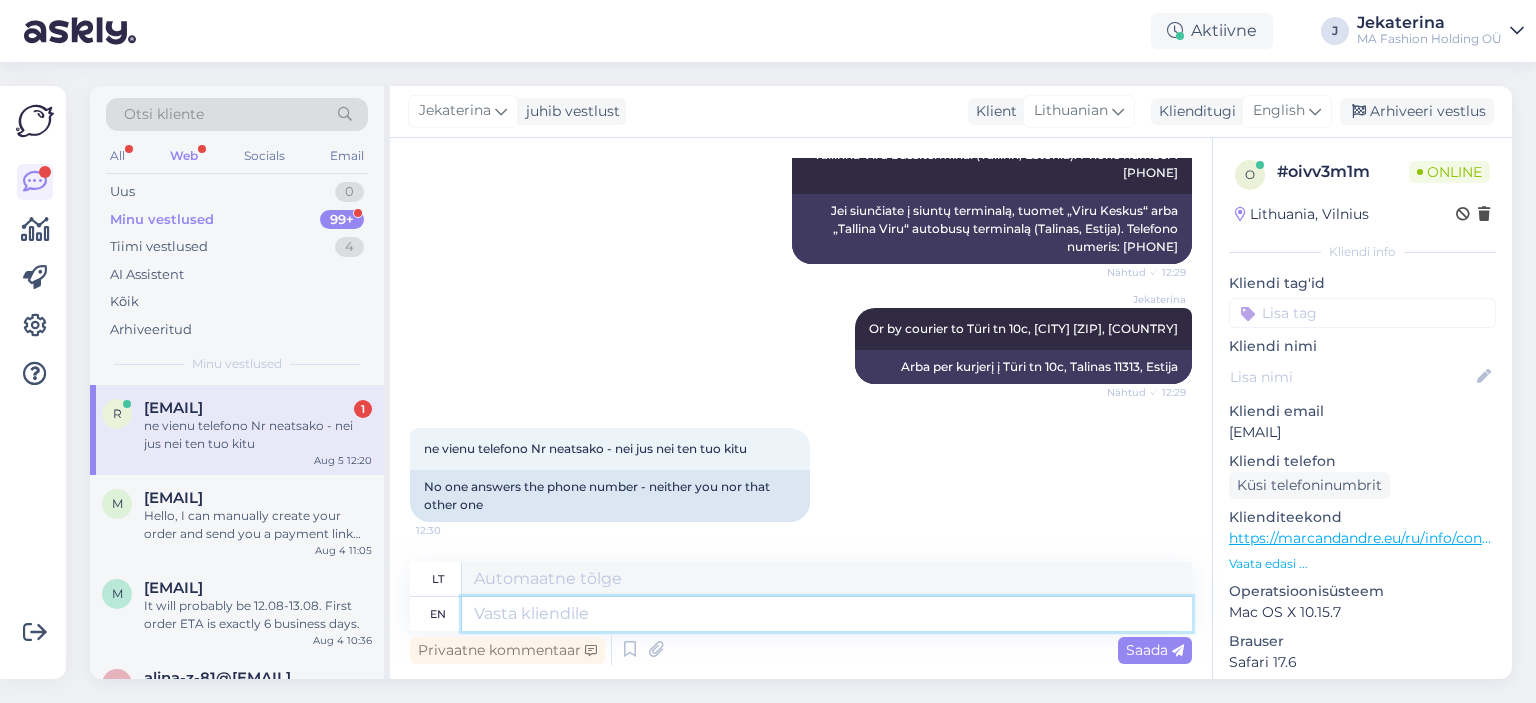 paste on "[PHONE]" 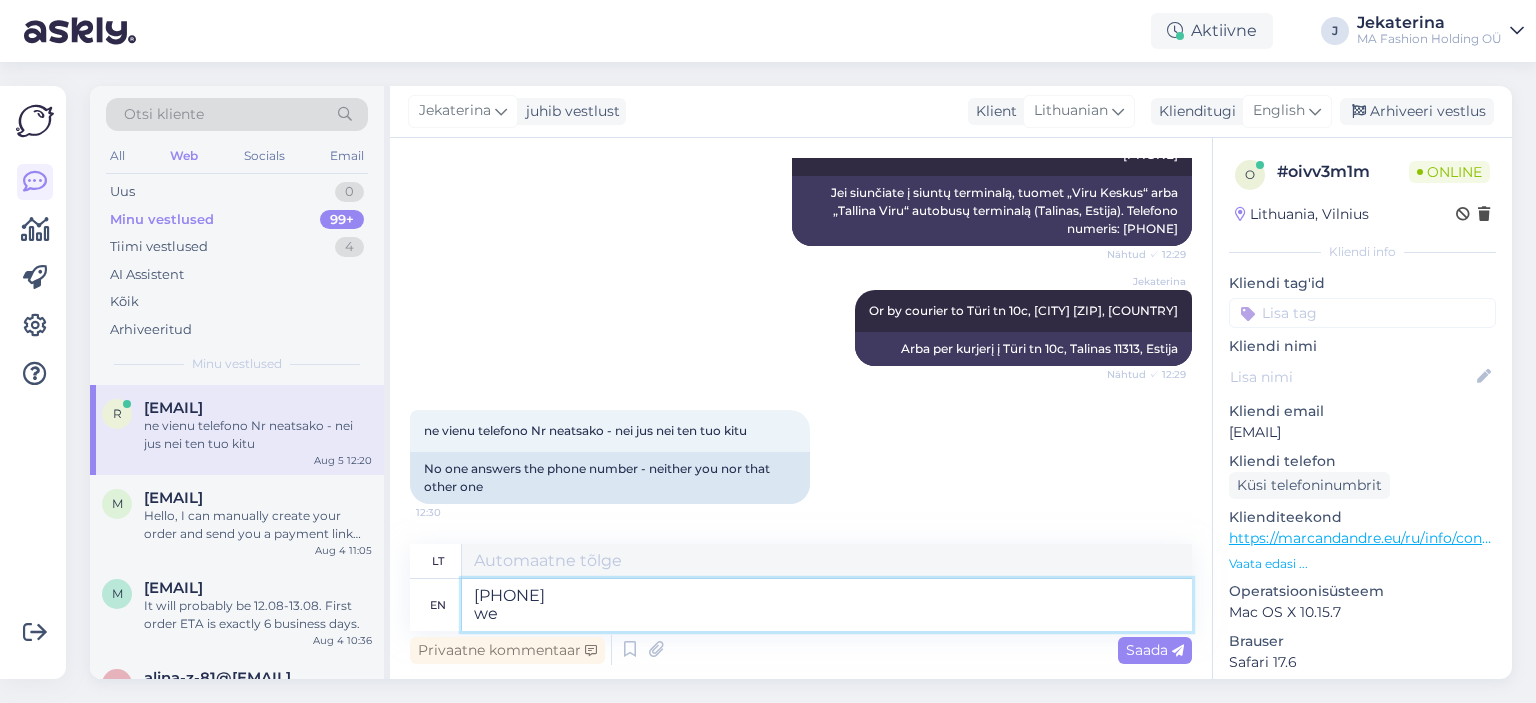 type on "[PHONE]
we" 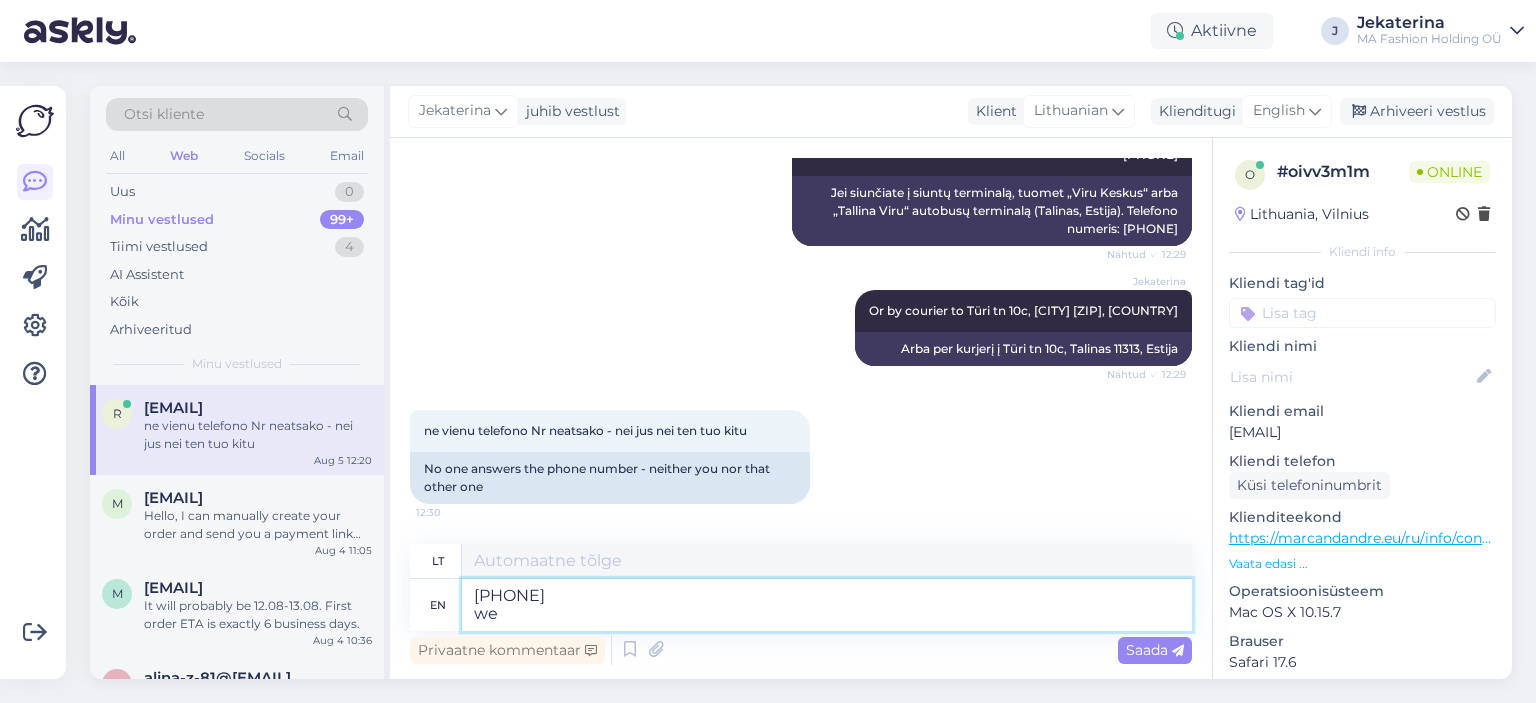 type on "[PHONE]
mes" 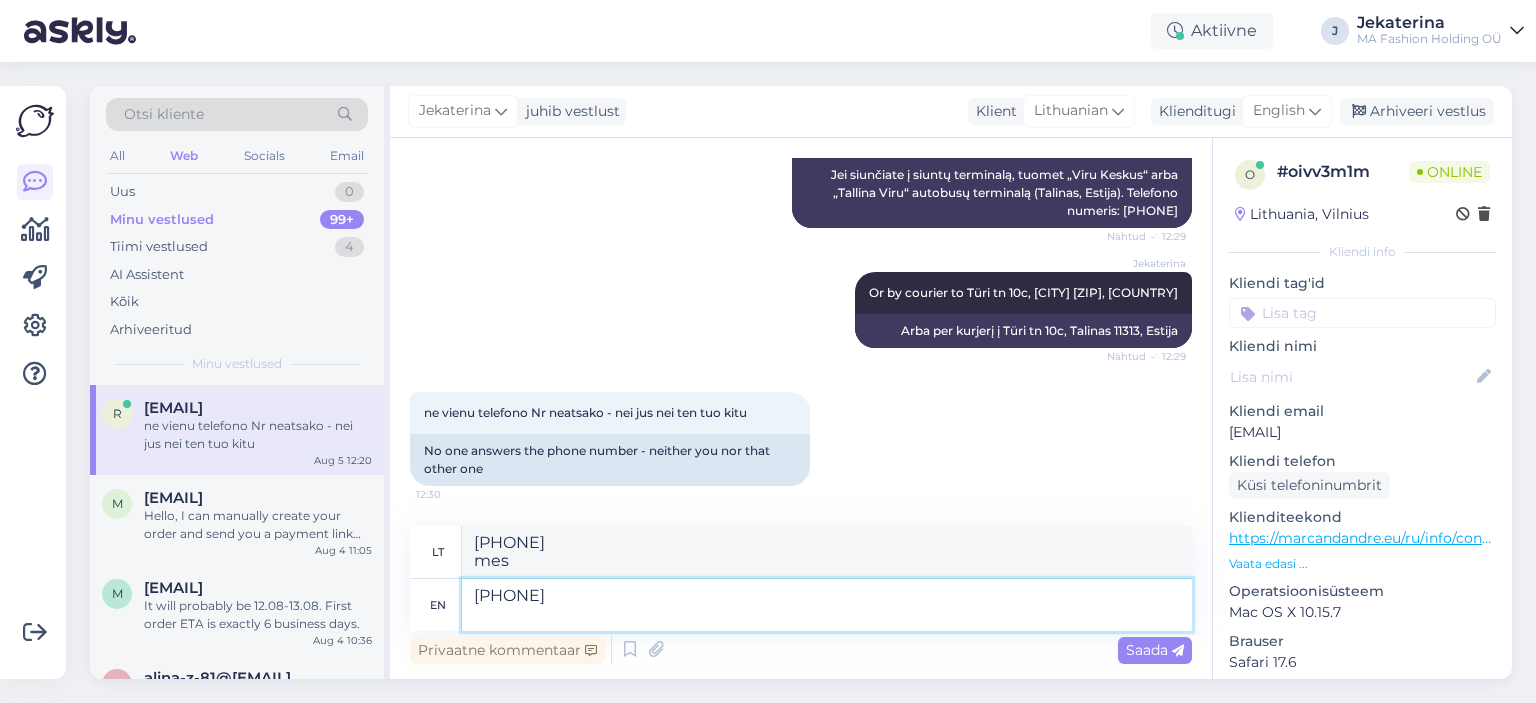 type on "[PHONE]" 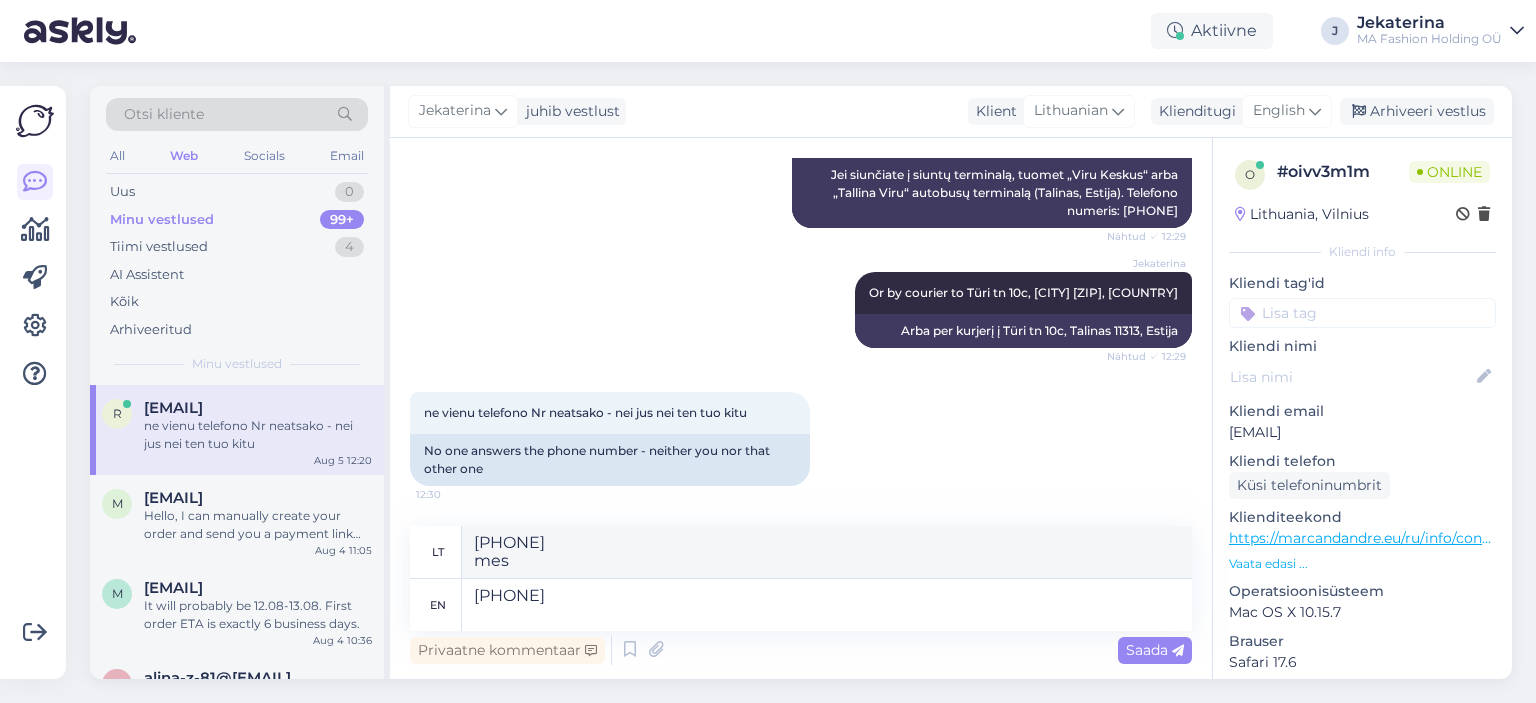 click on "en" at bounding box center [436, 605] 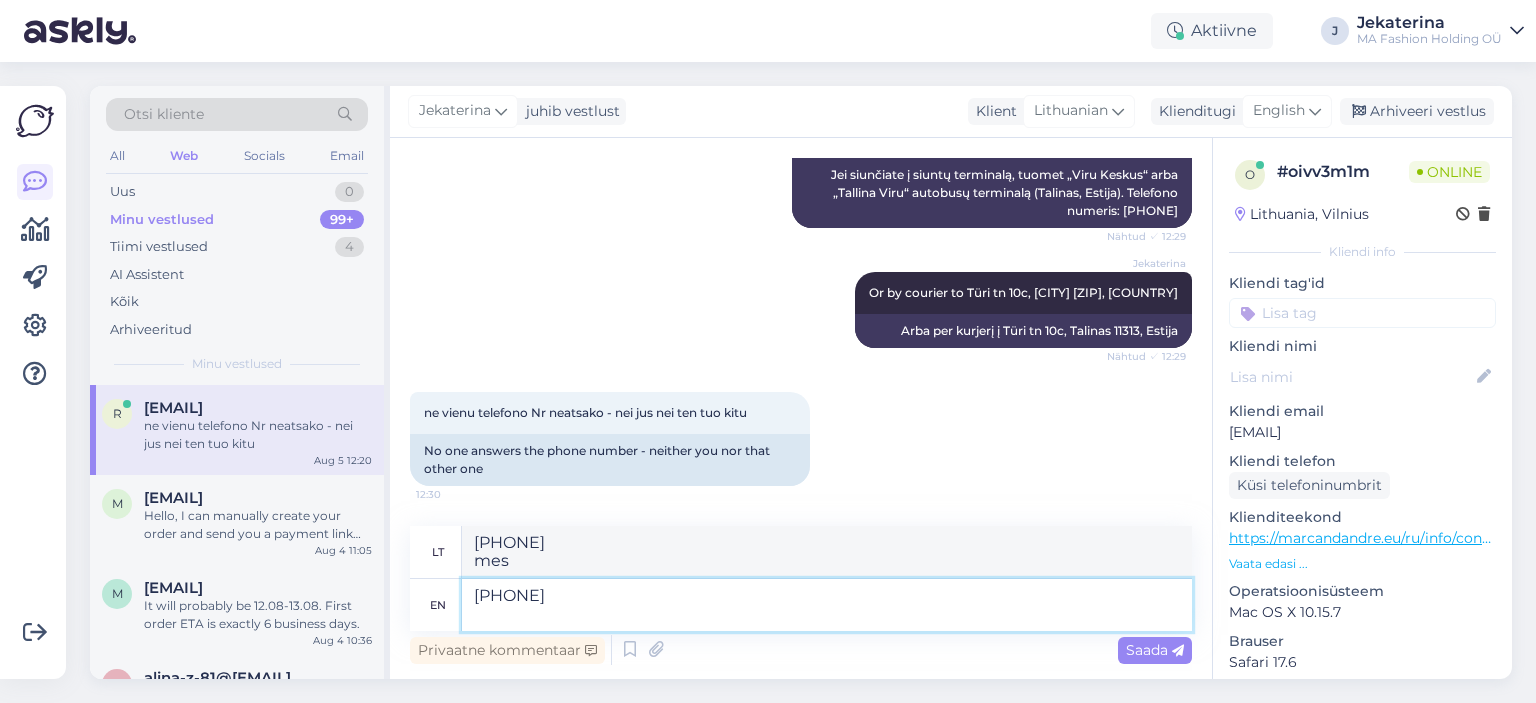 click on "[PHONE]" at bounding box center (827, 605) 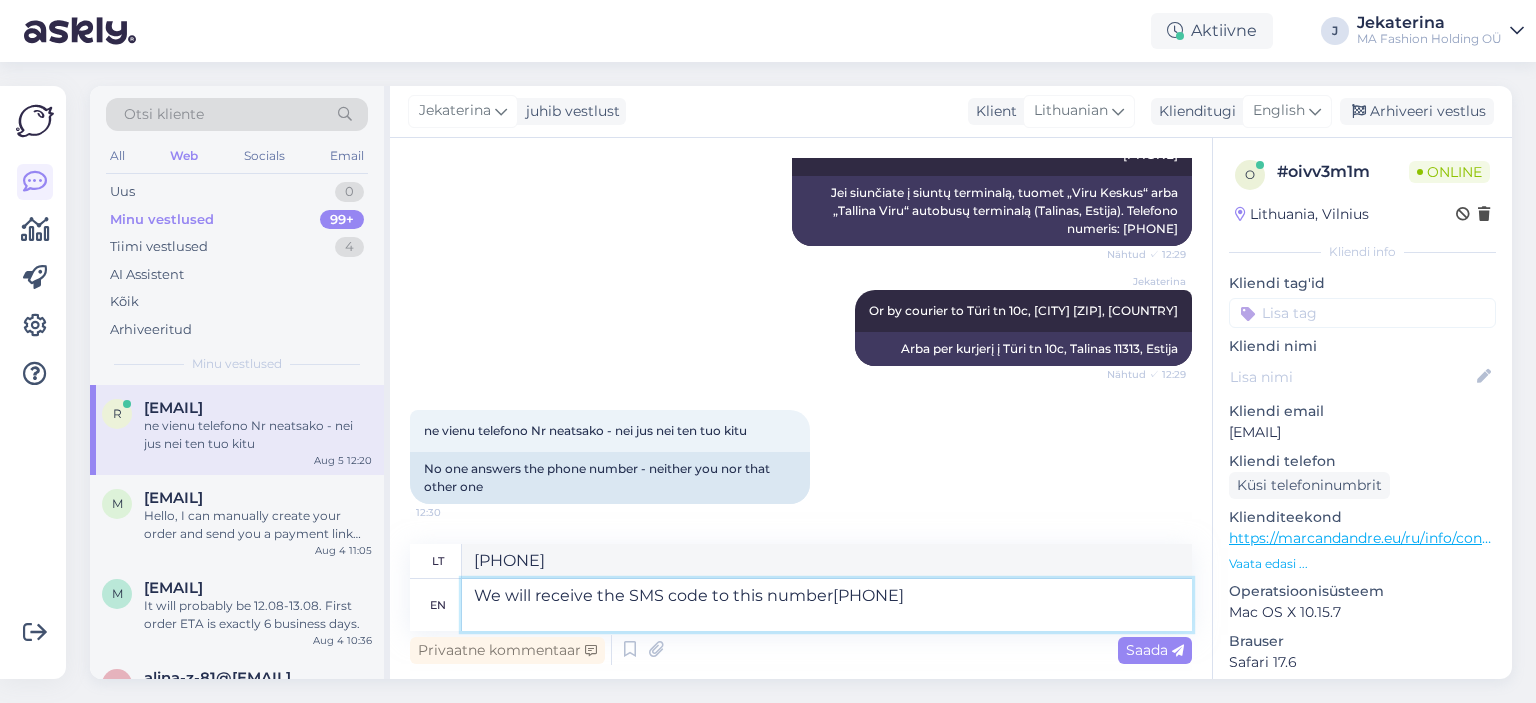 type on "We will receive the SMS code to this number [PHONE]" 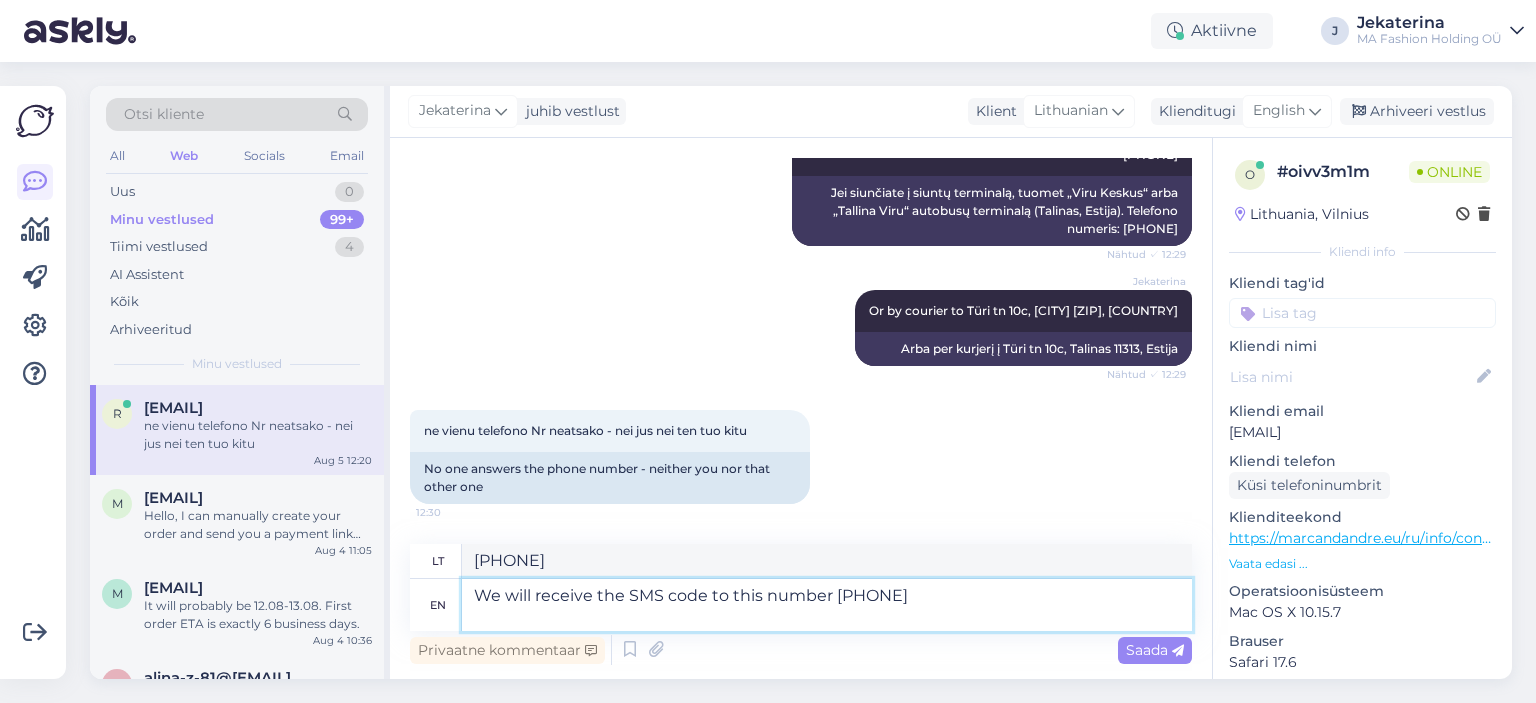 click on "We will receive the SMS code to this number [PHONE]" at bounding box center [827, 605] 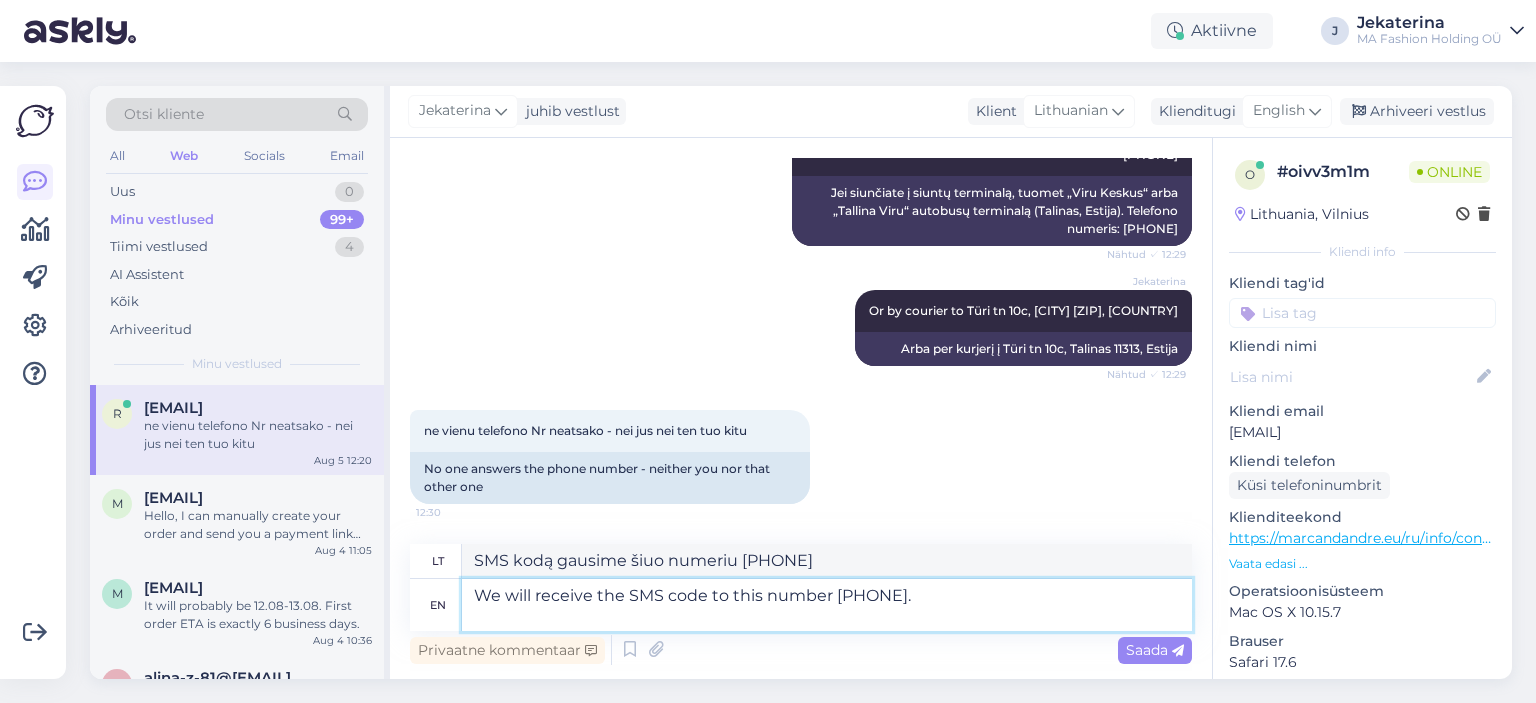 type on "We will receive the SMS code to this number [PHONE]." 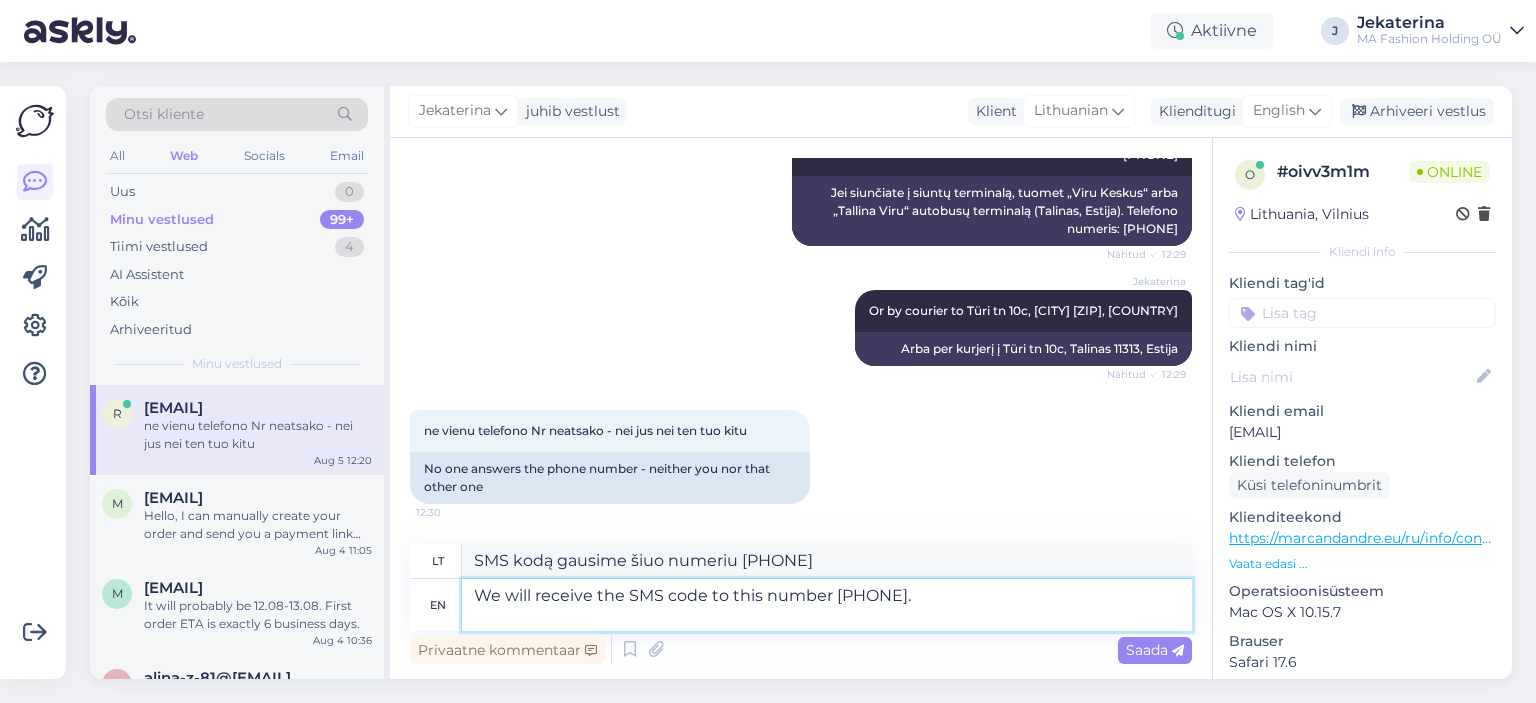 type on "SMS kodą gausime šiuo numeriu [PHONE]." 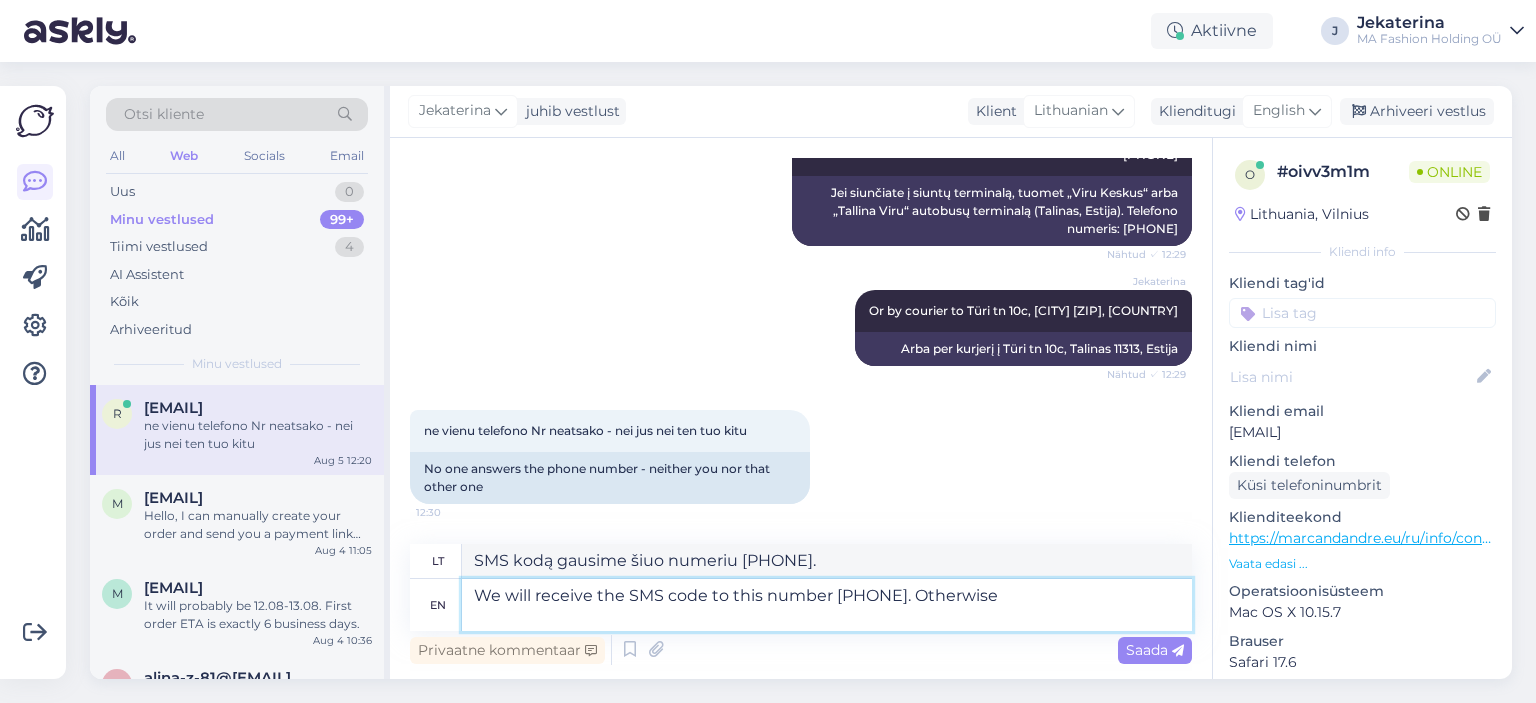 type on "We will receive the SMS code to this number [PHONE]. Otherwise w" 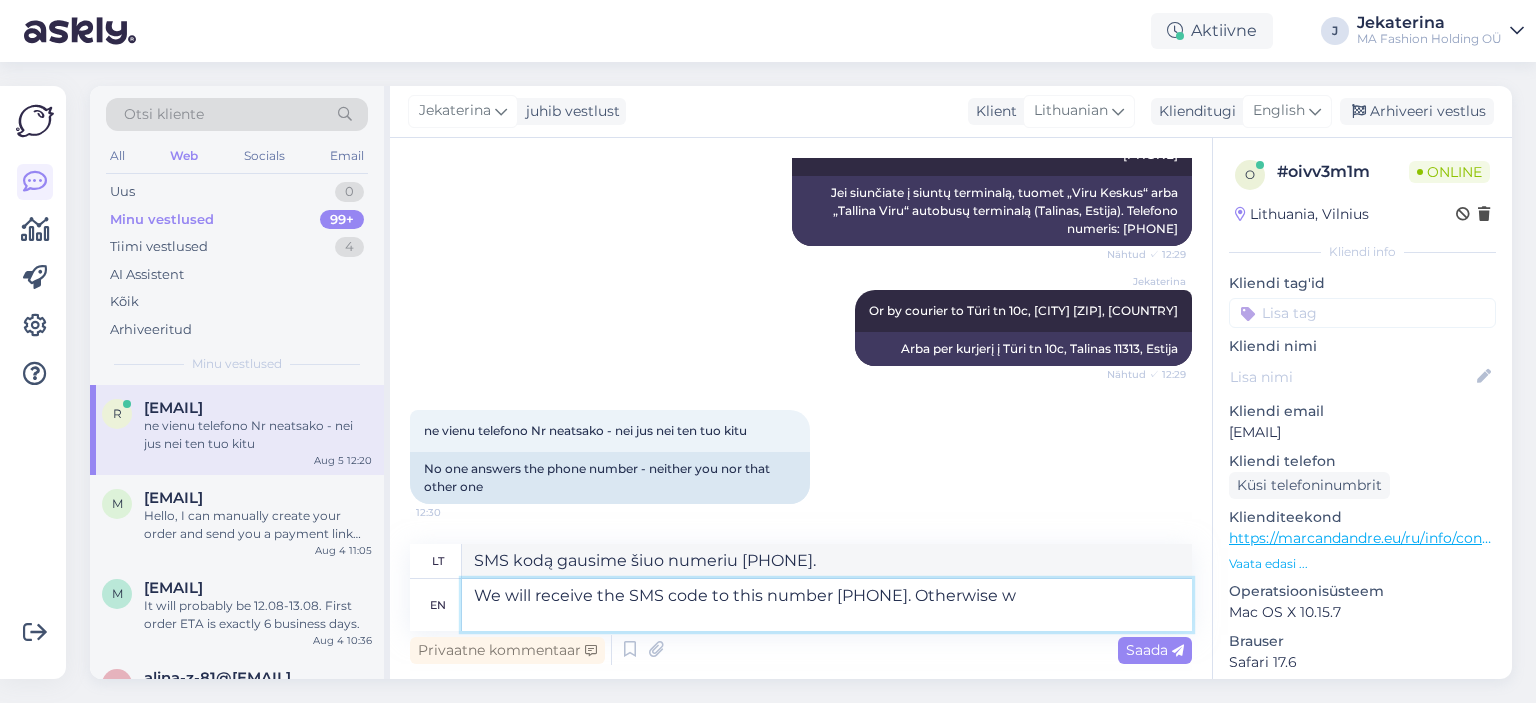type on "Šiuo numeriu gausime SMS kodą [PHONE]. Priešingu atveju" 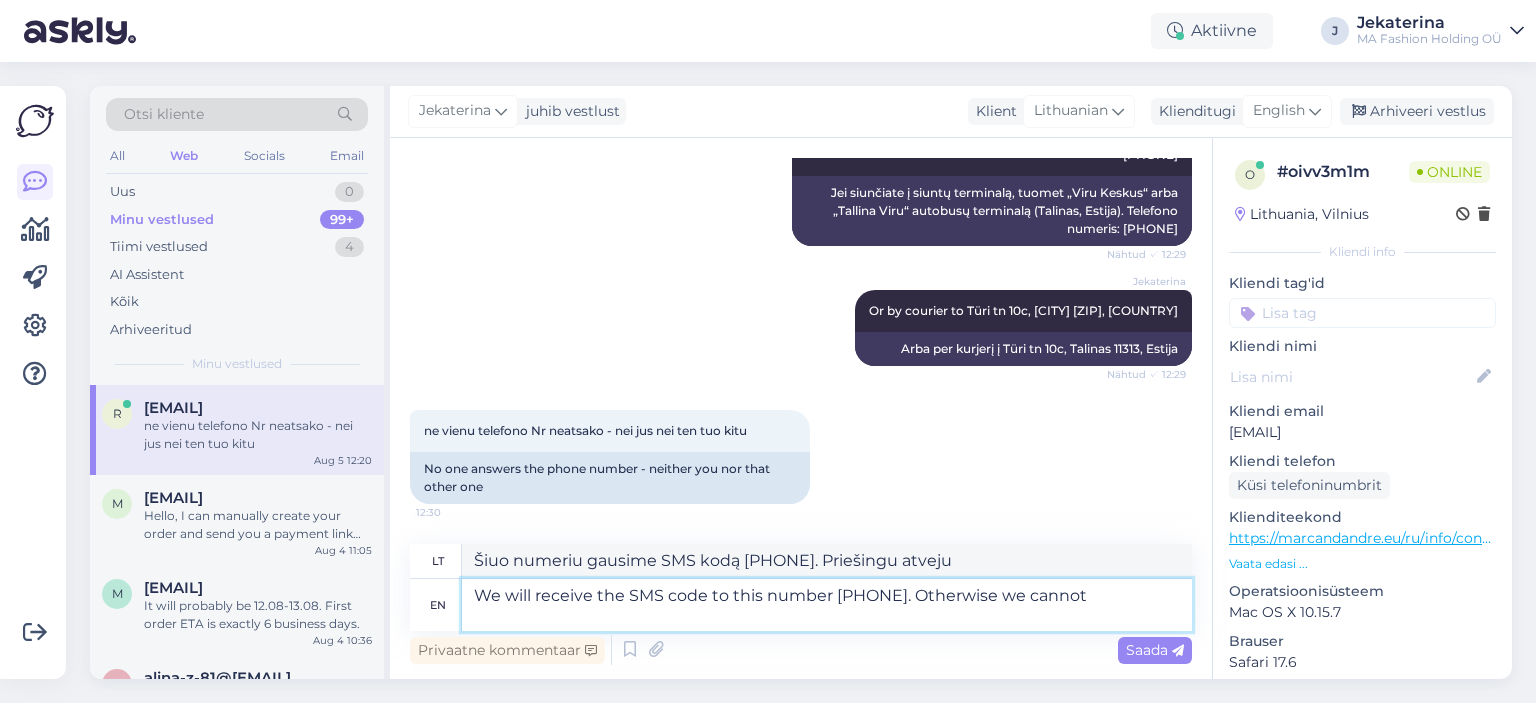 type on "We will receive the SMS code to this number [PHONE]. Otherwise we cannot" 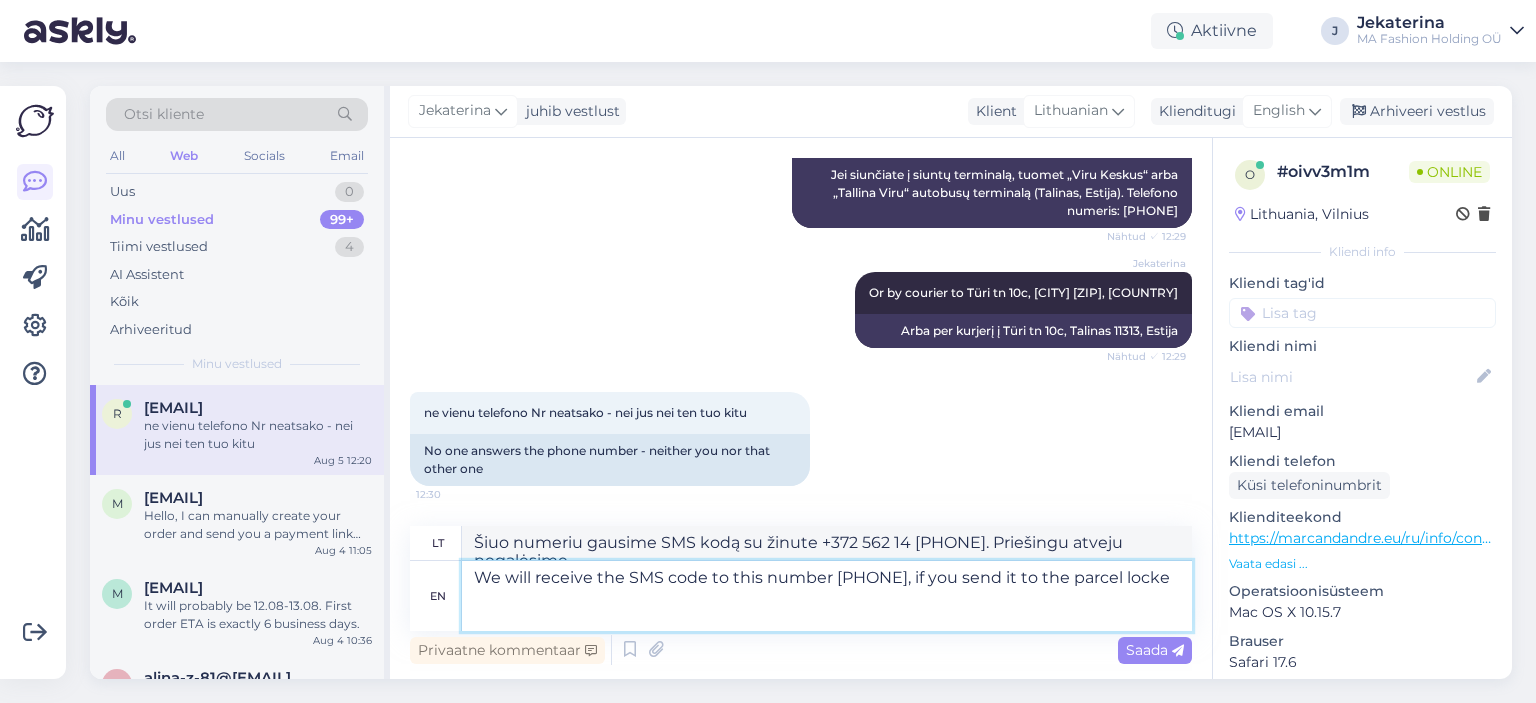 type on "We will receive the SMS code to this number +372 562 14 [PHONE], if you send it to the parcel locker" 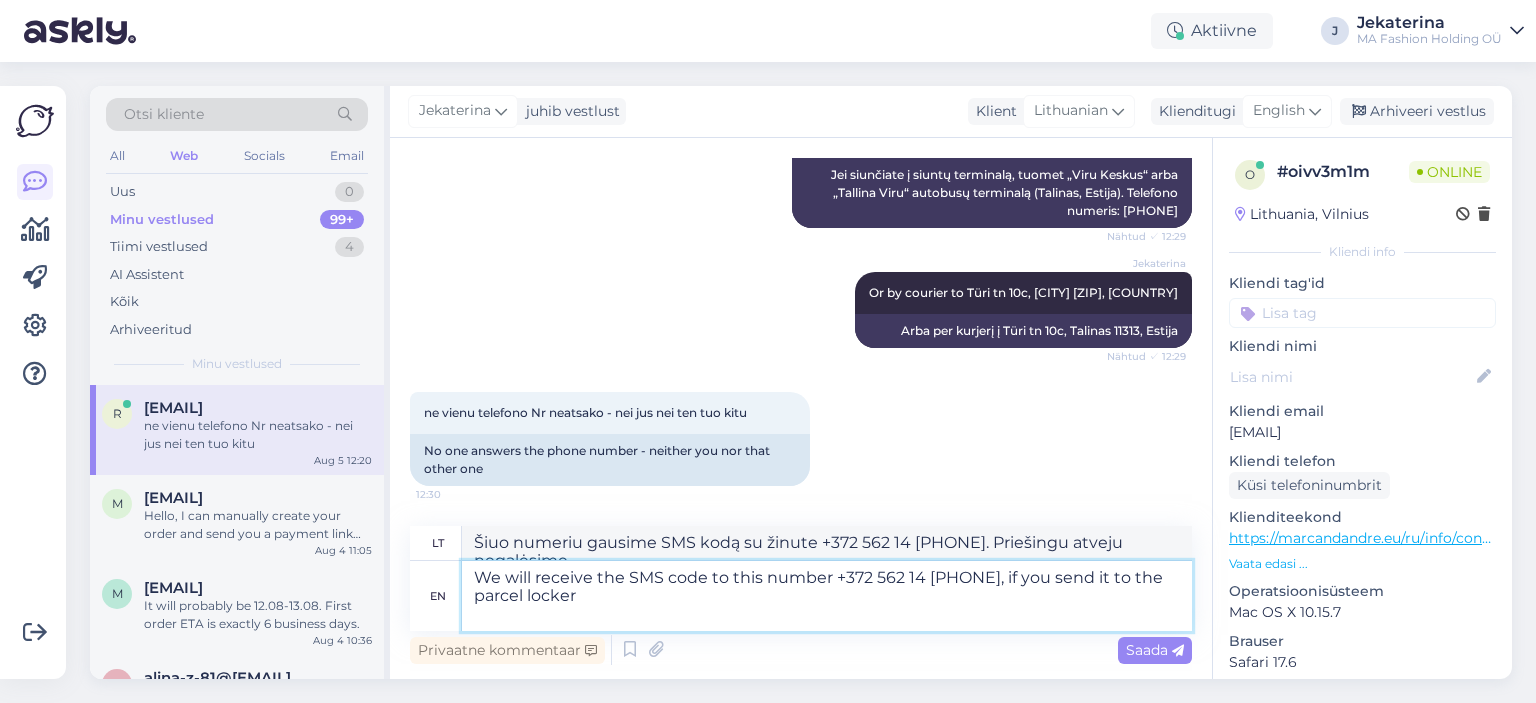 type on "SMS kodą gausime šiuo numeriu [PHONE], jei nusiųsite jį į siuntų terminalą." 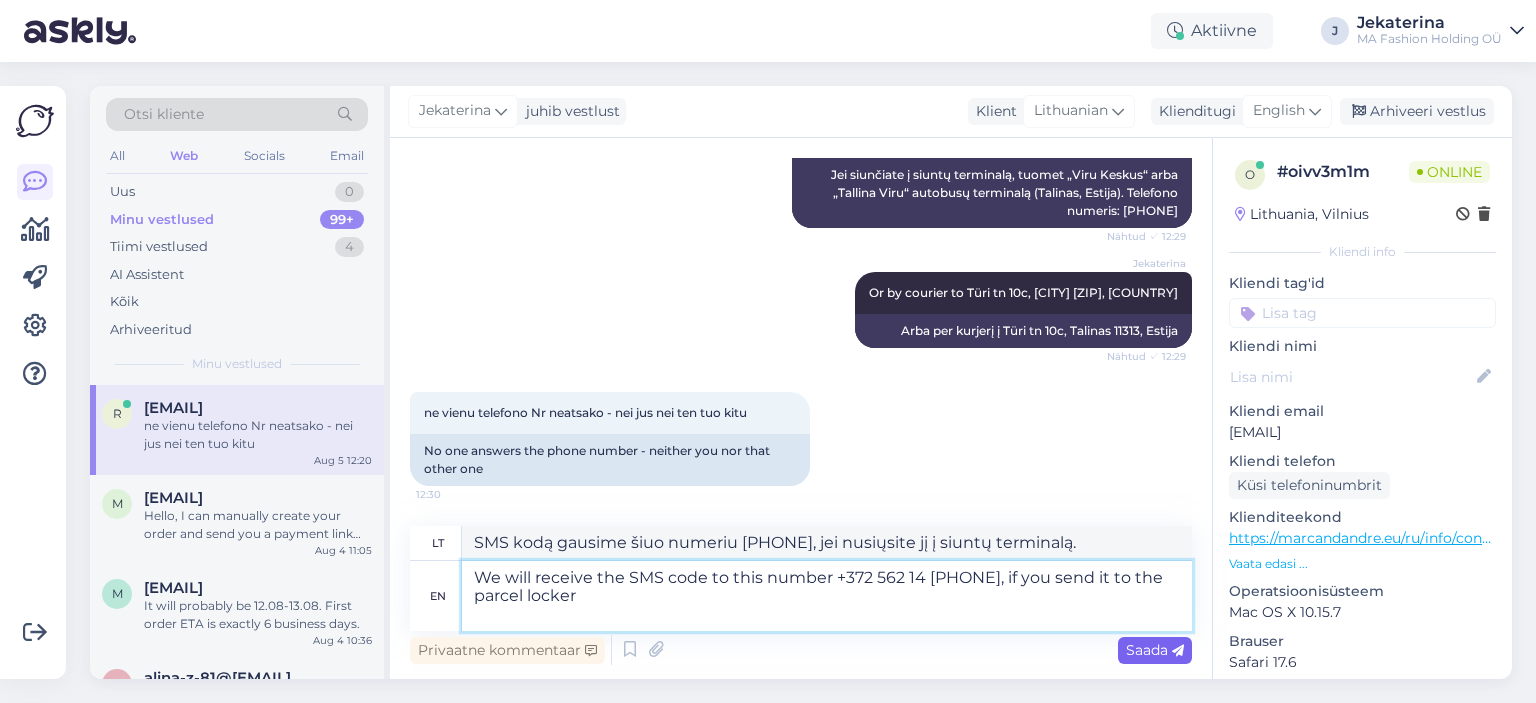 type on "We will receive the SMS code to this number +372 562 14 [PHONE], if you send it to the parcel locker" 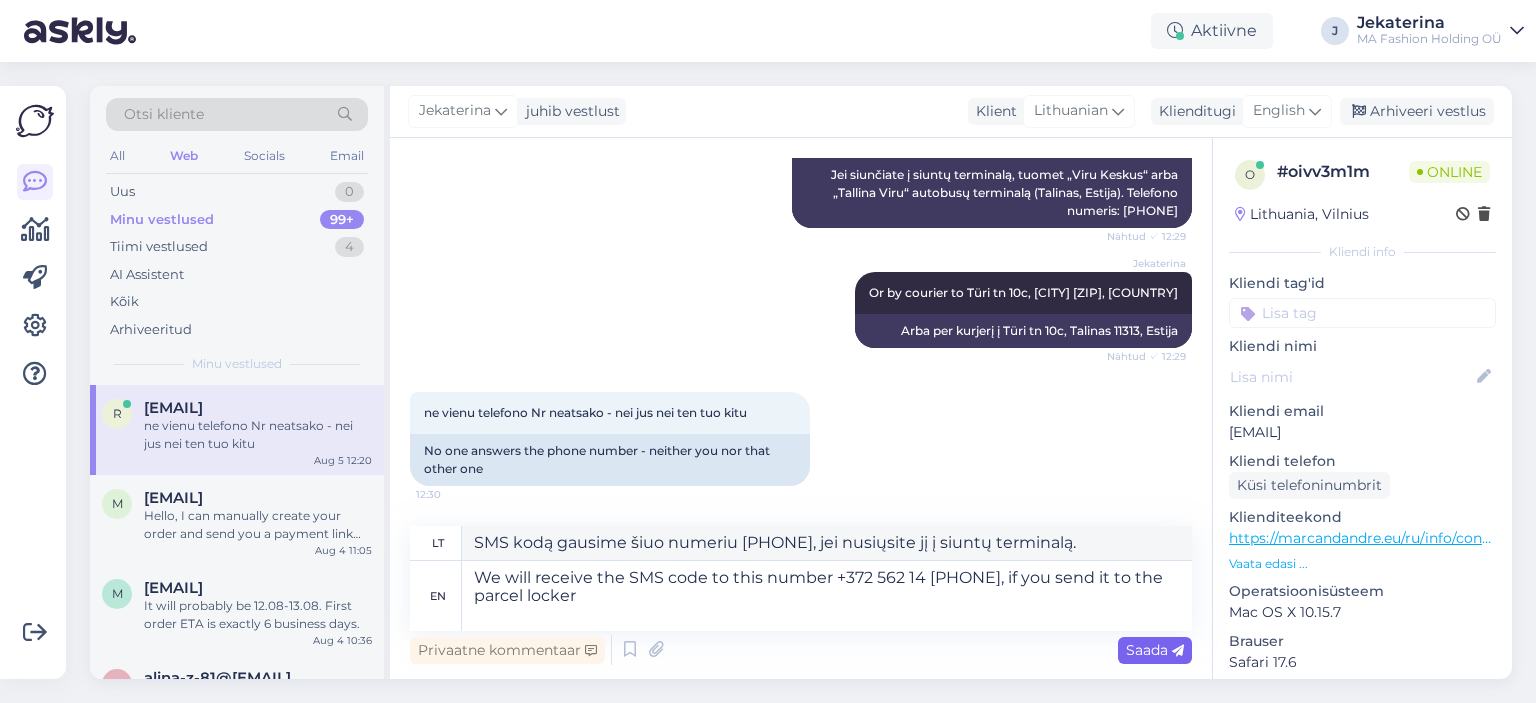 click on "Saada" at bounding box center [1155, 650] 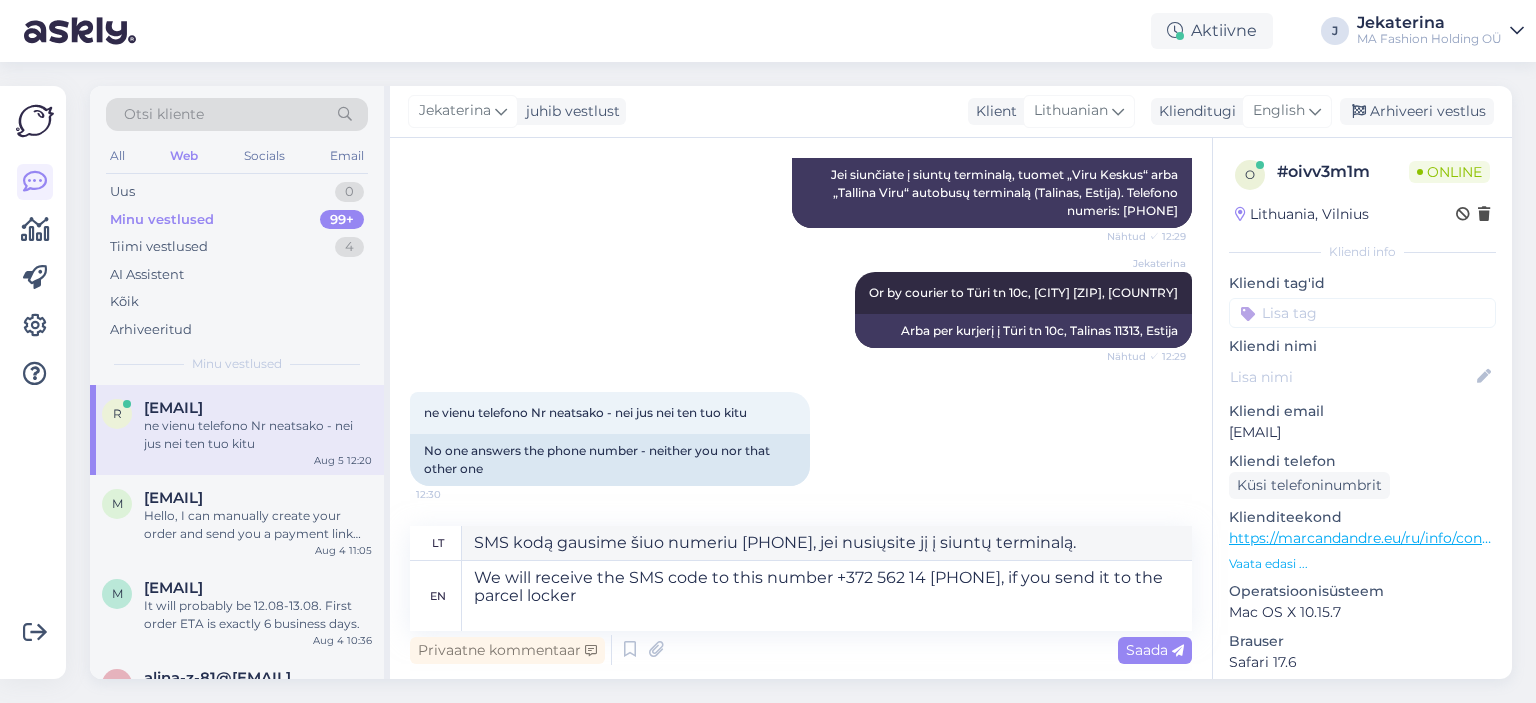 type 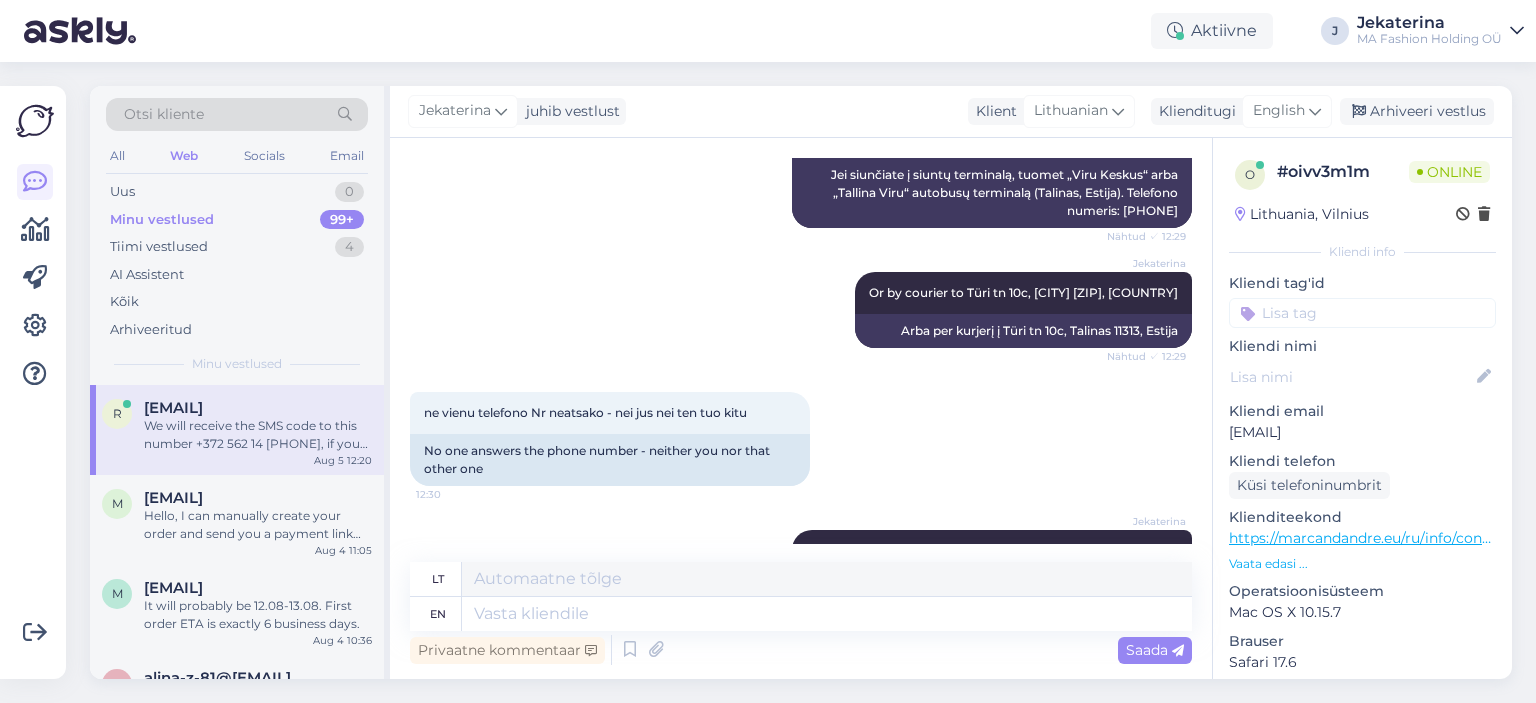 scroll, scrollTop: 2128, scrollLeft: 0, axis: vertical 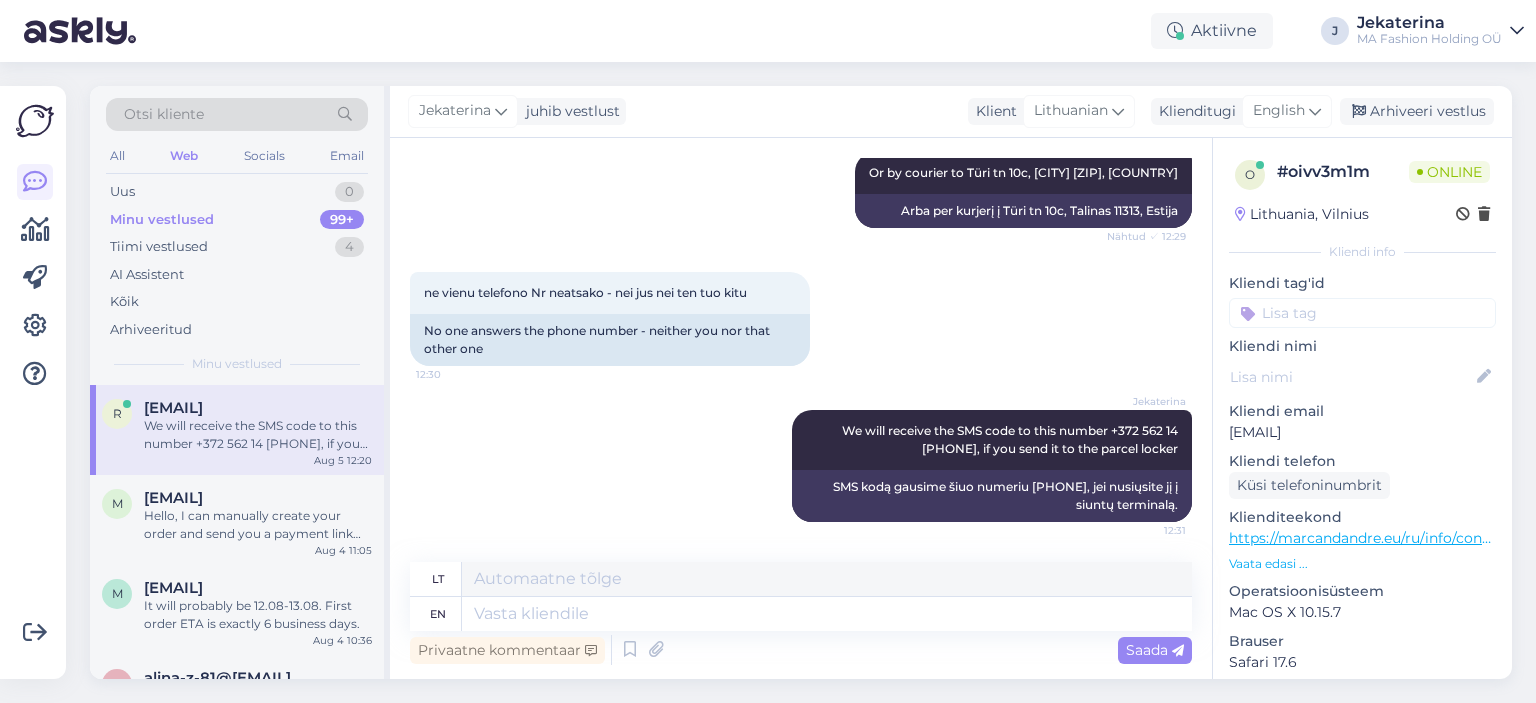 click on "Privaatne kommentaar Saada" at bounding box center (801, 650) 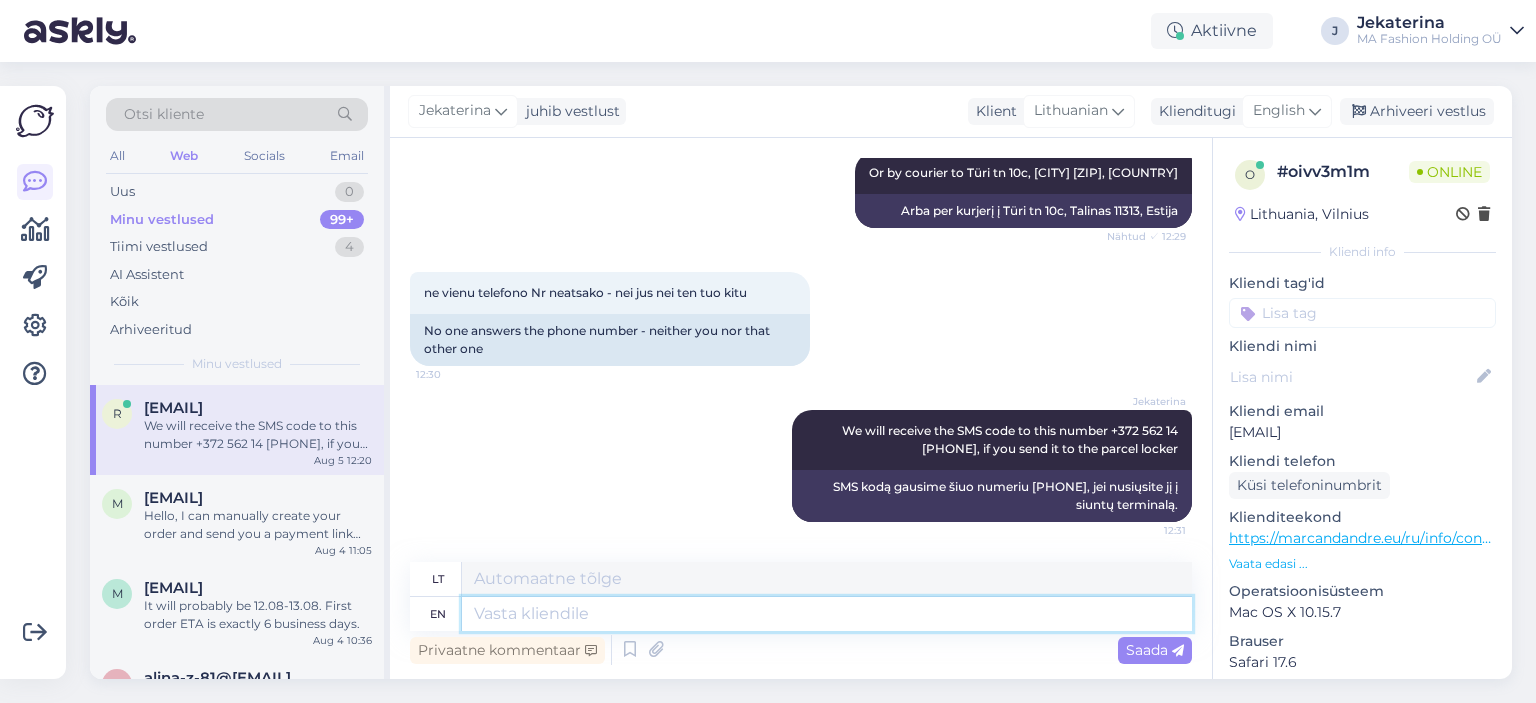 click at bounding box center [827, 614] 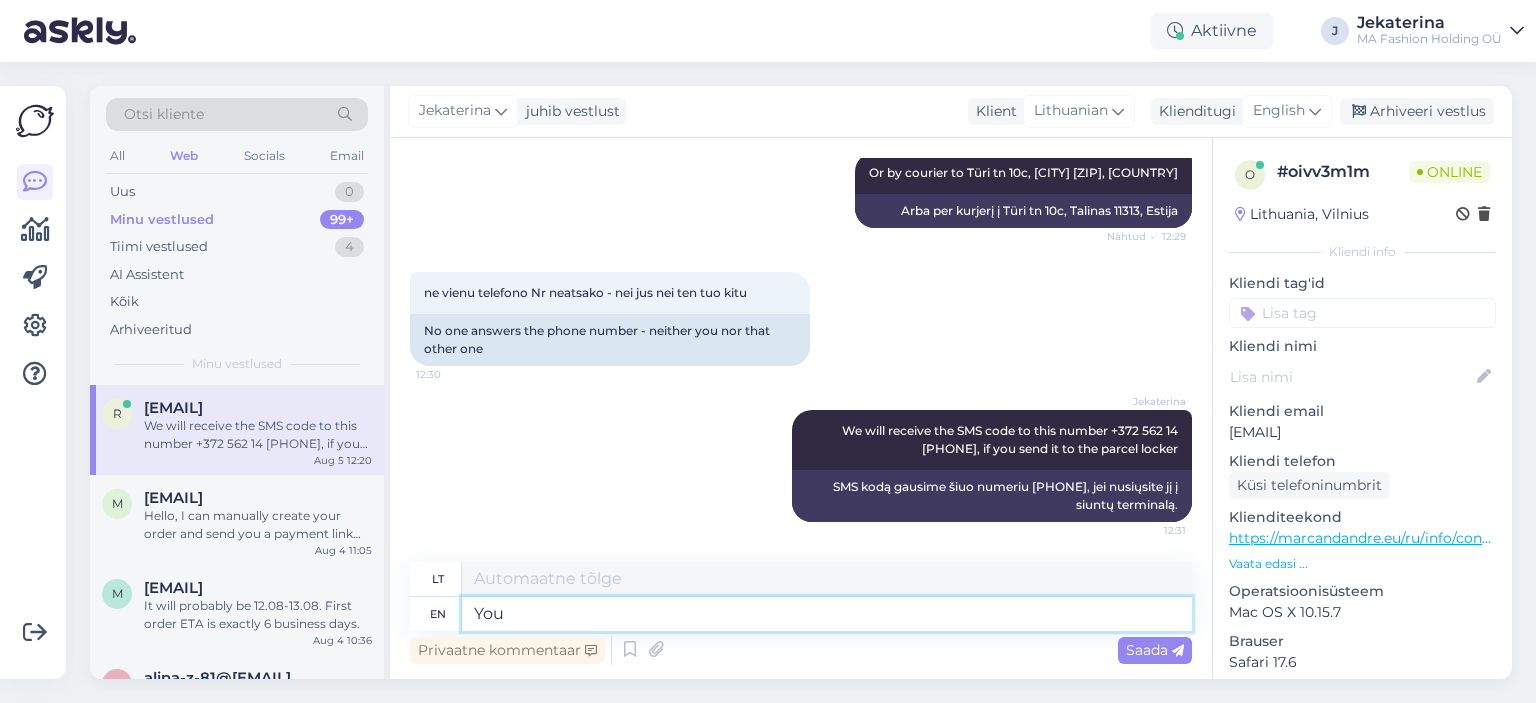 type on "You c" 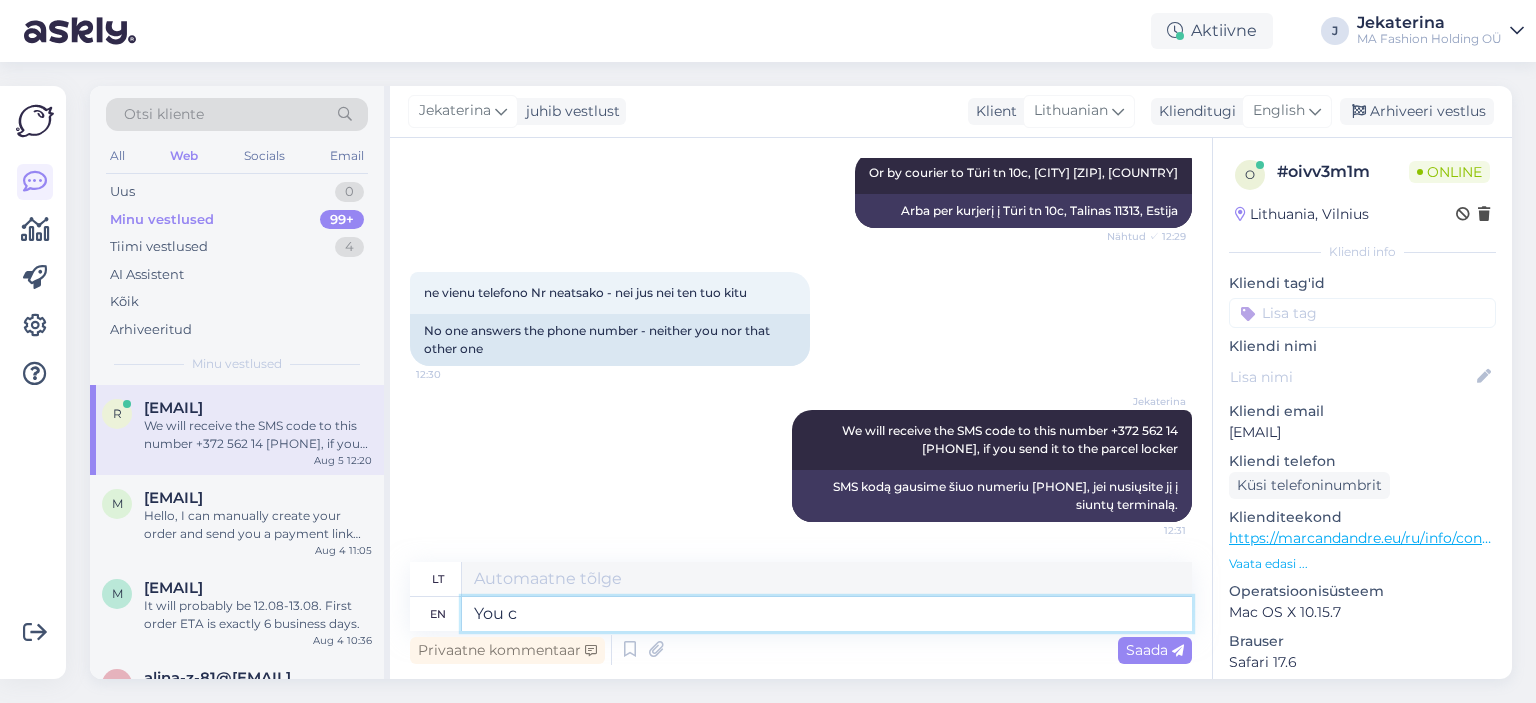 type on "Tu" 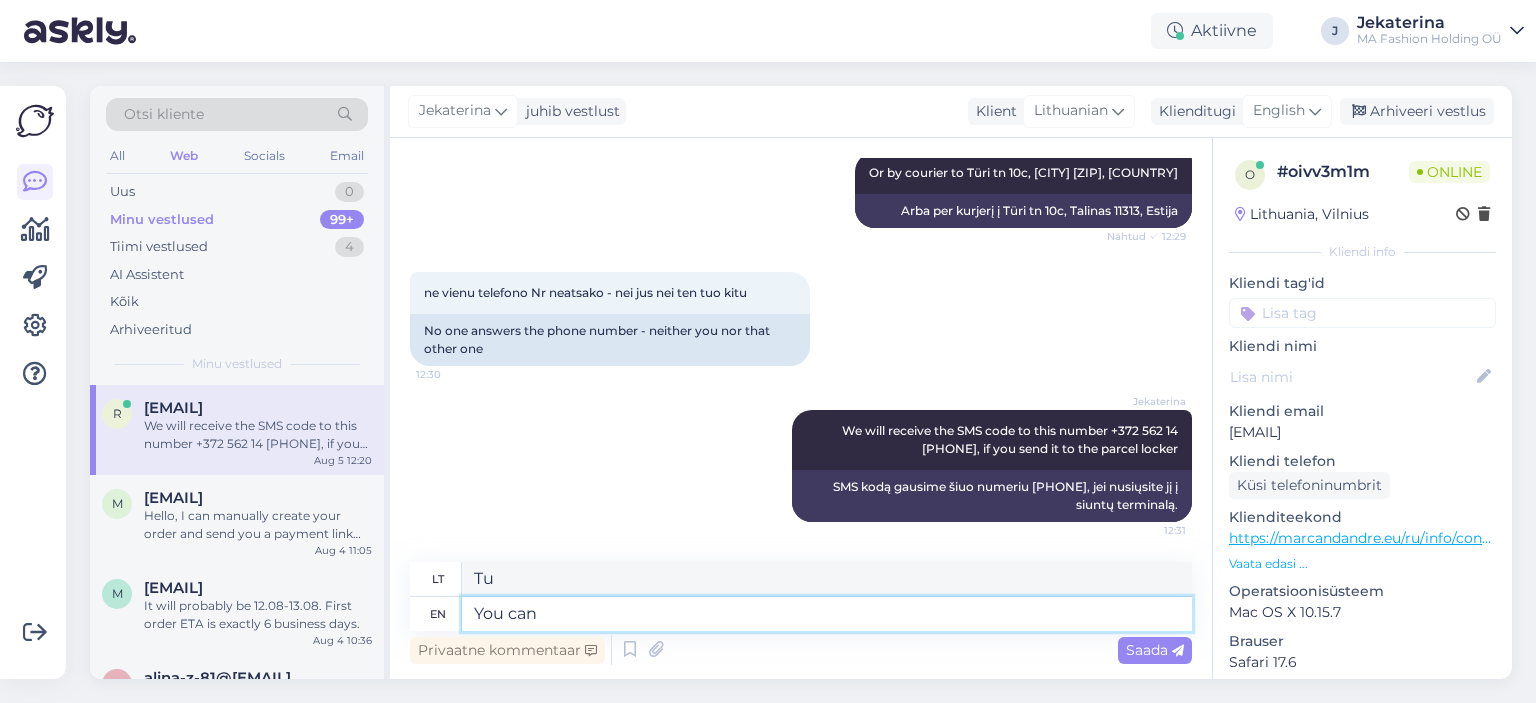 type on "You can" 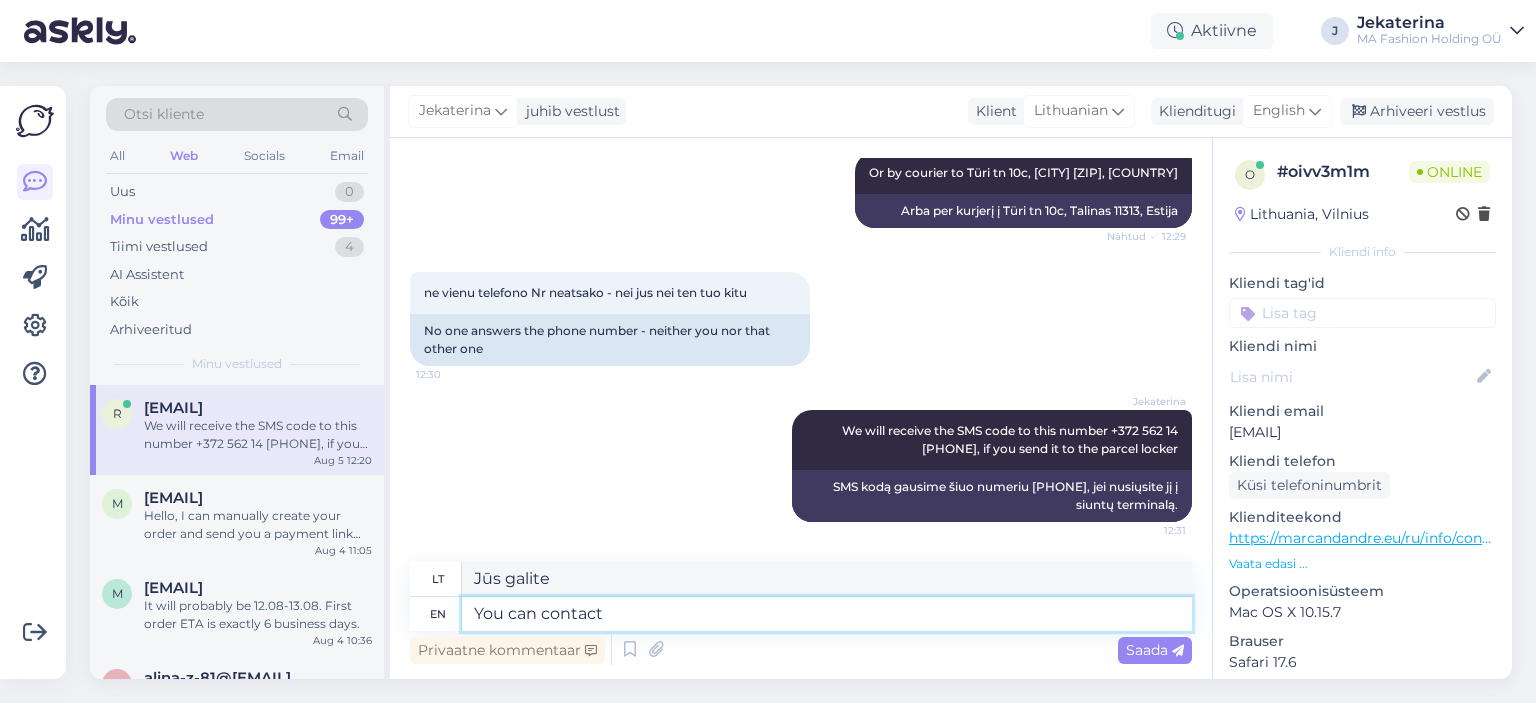 type on "You can contact m" 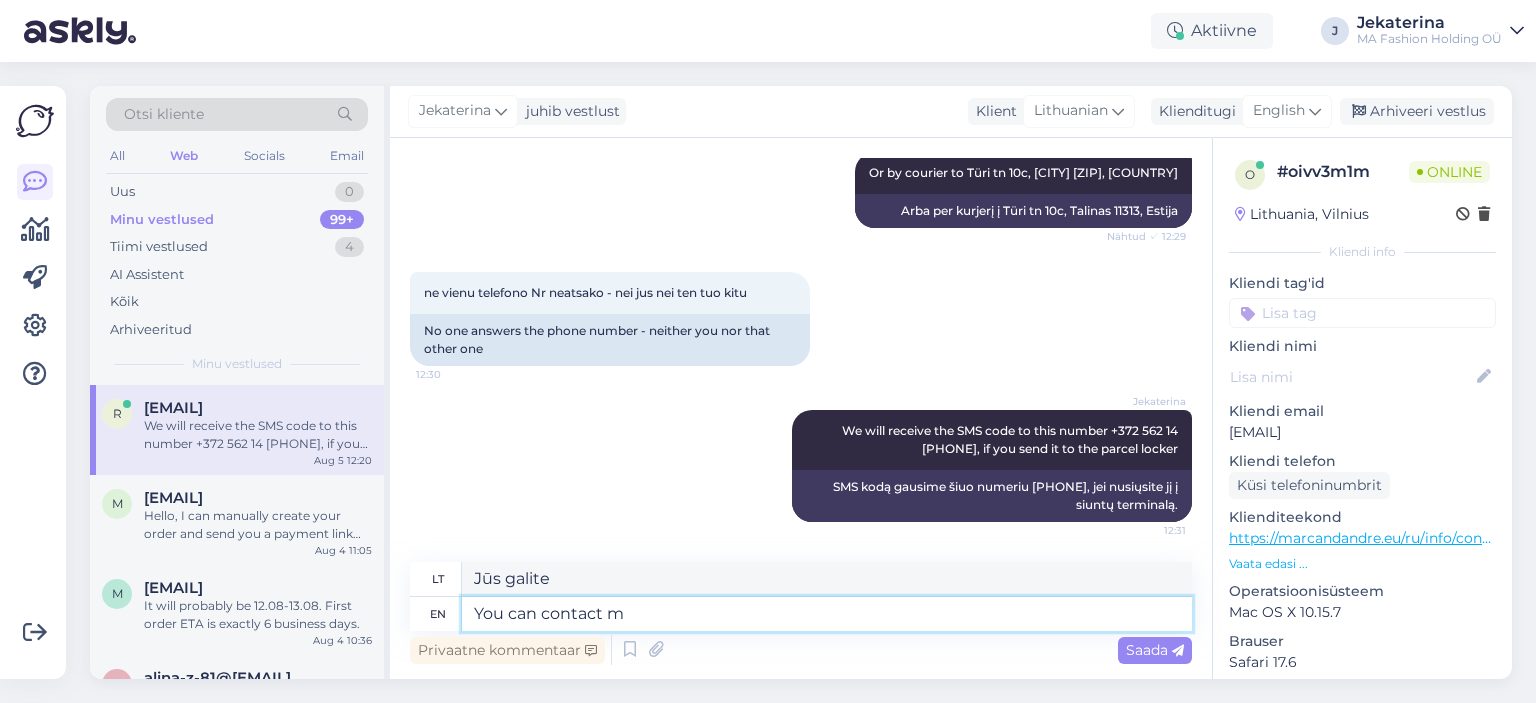 type on "Galite susisiekti" 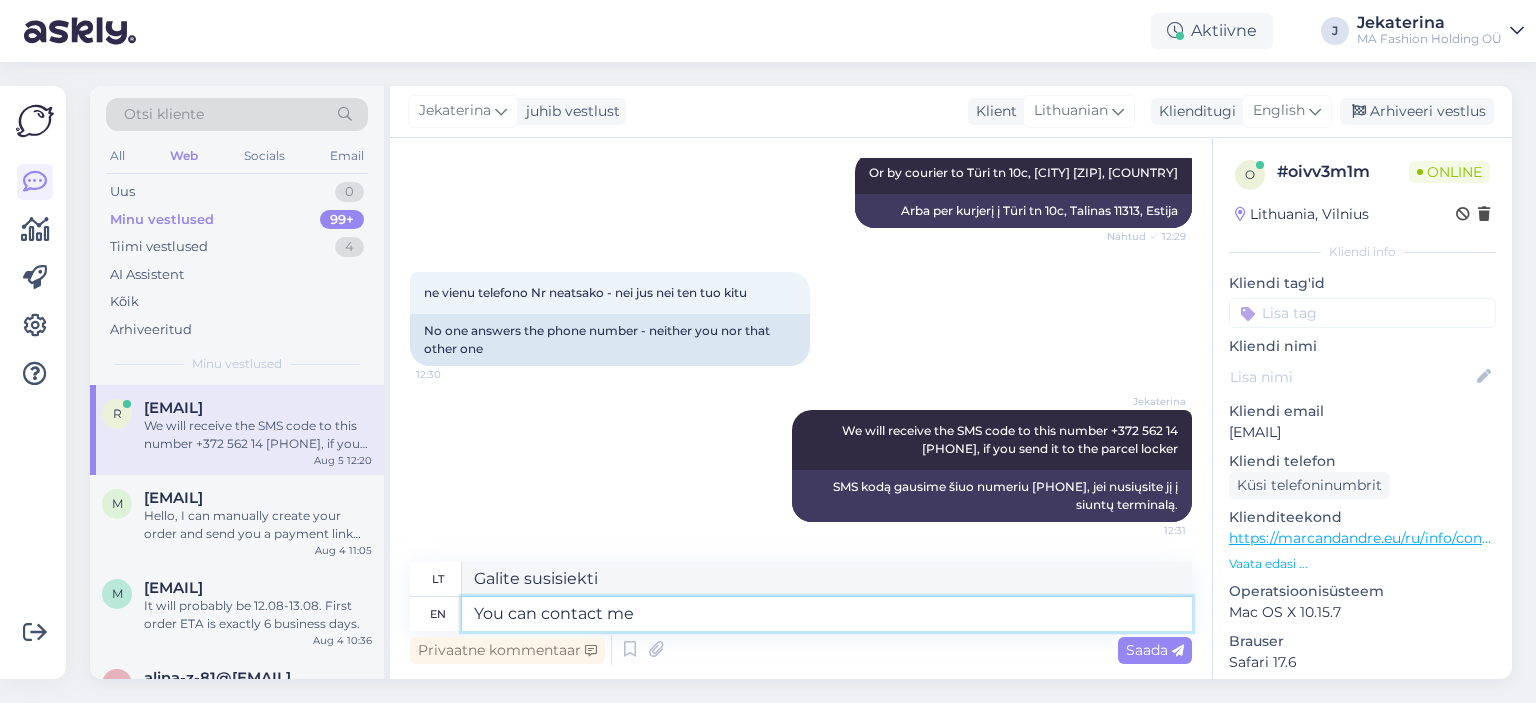 type on "You can contact me" 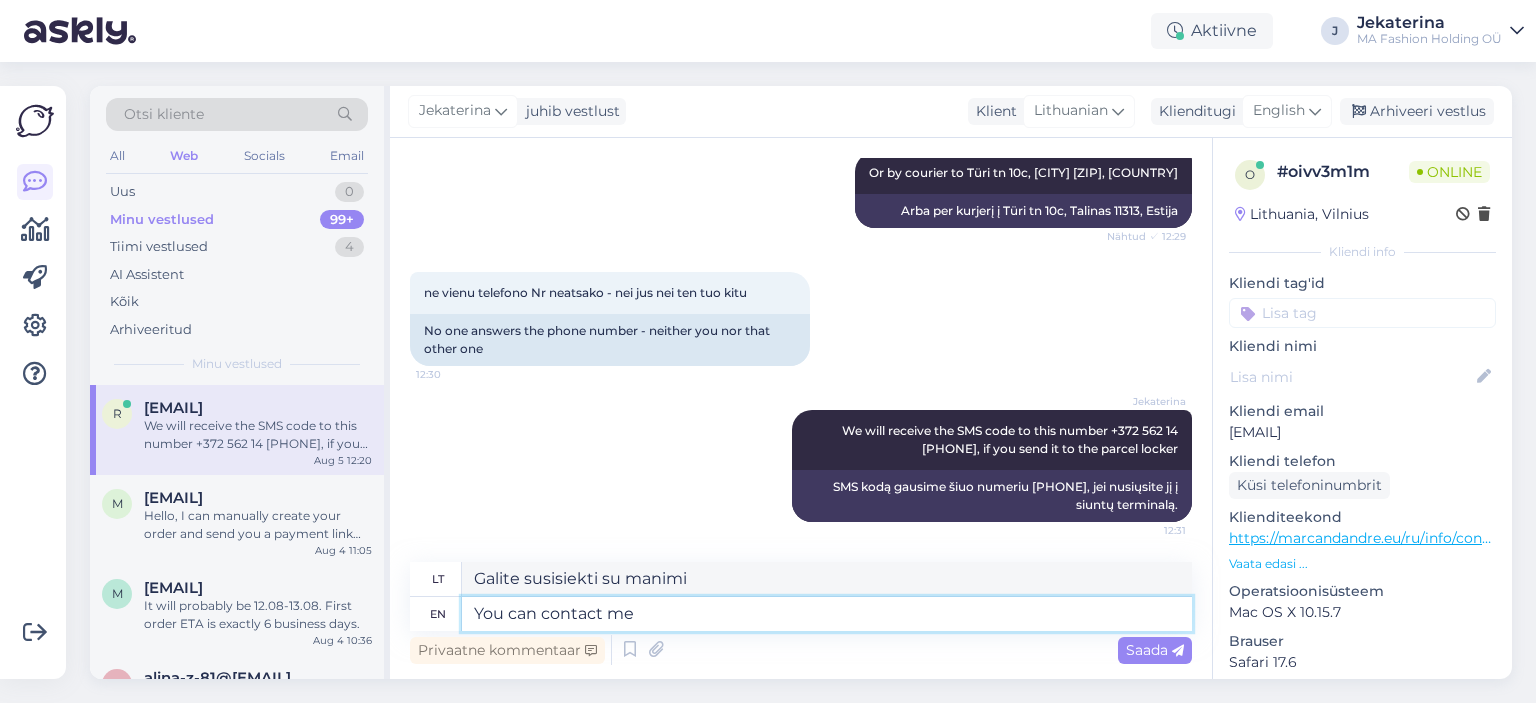 paste on "[PHONE]" 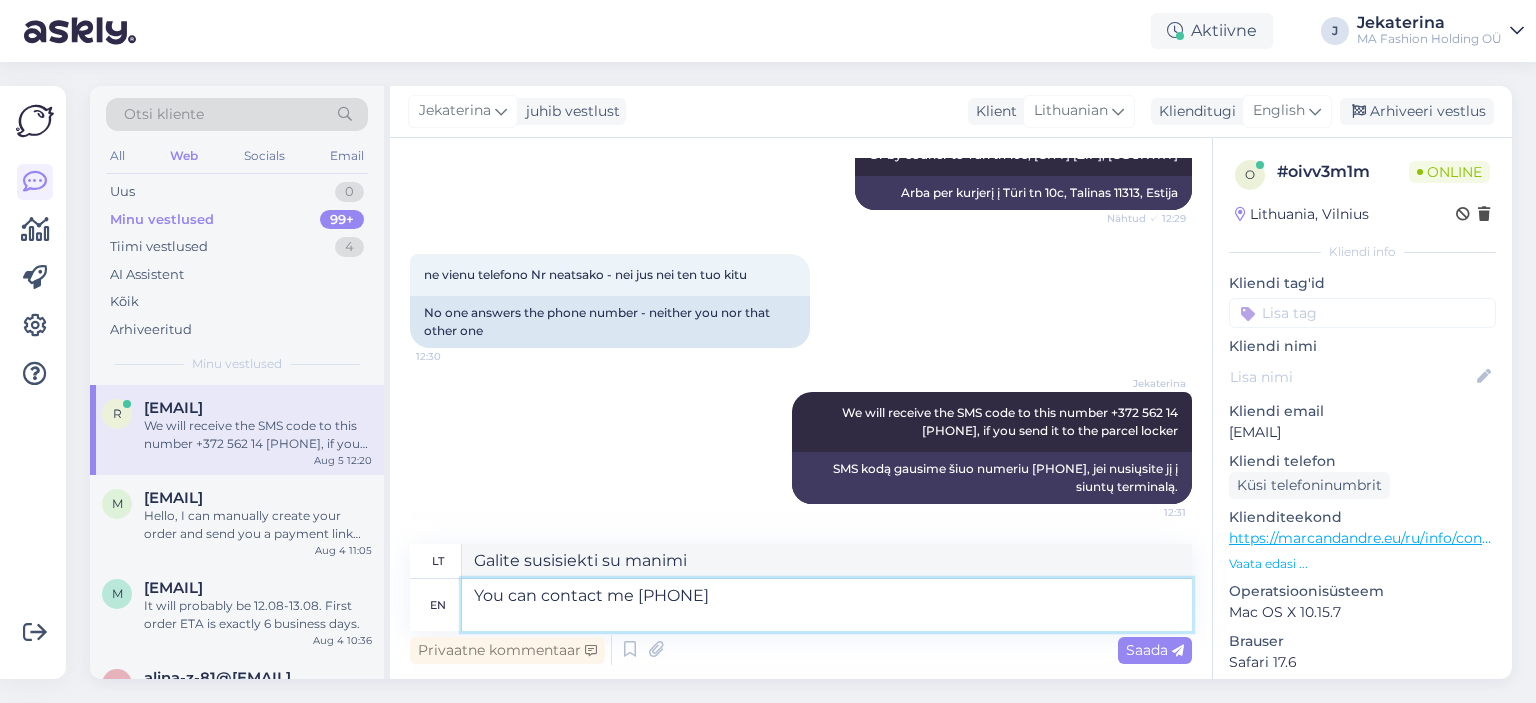 scroll, scrollTop: 2145, scrollLeft: 0, axis: vertical 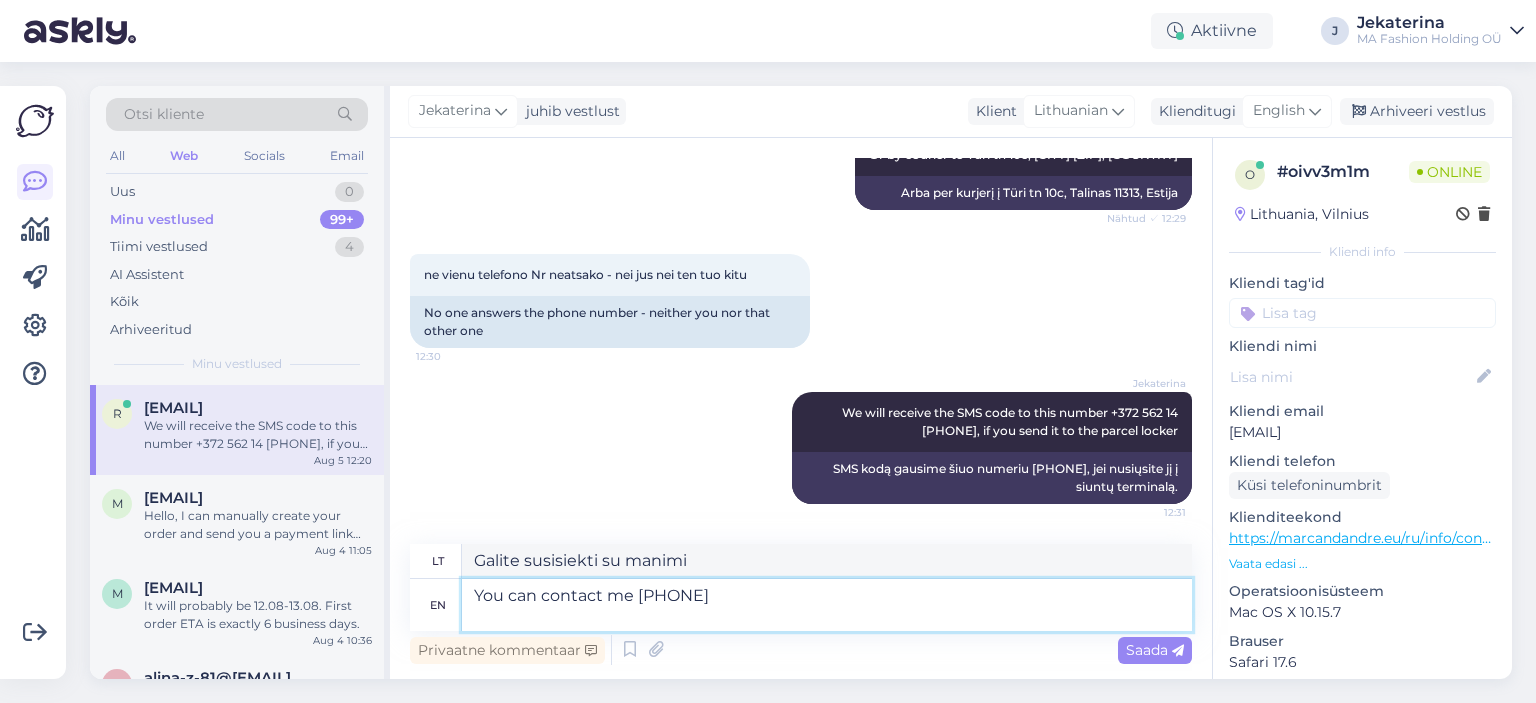 click on "You can contact me [PHONE]" at bounding box center (827, 605) 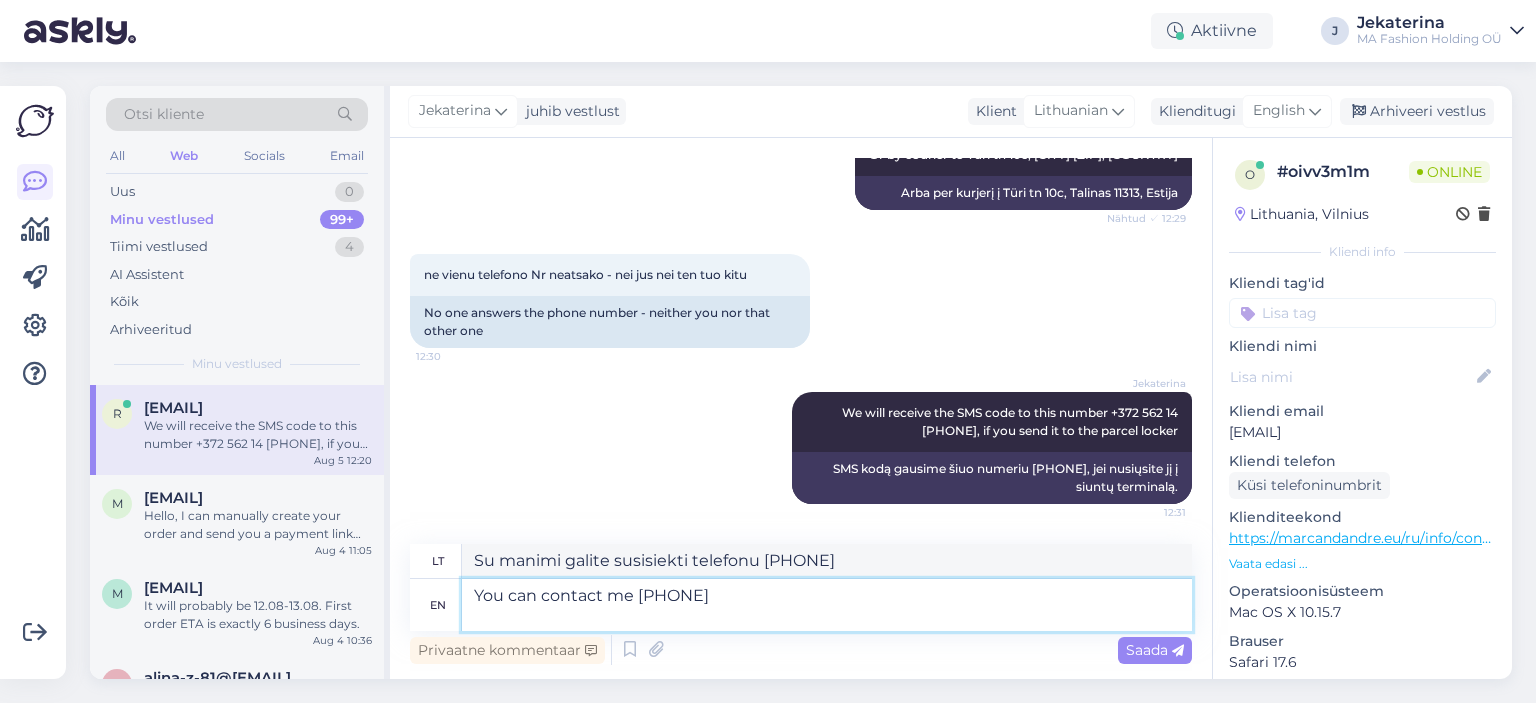 click on "You can contact me [PHONE]" at bounding box center [827, 605] 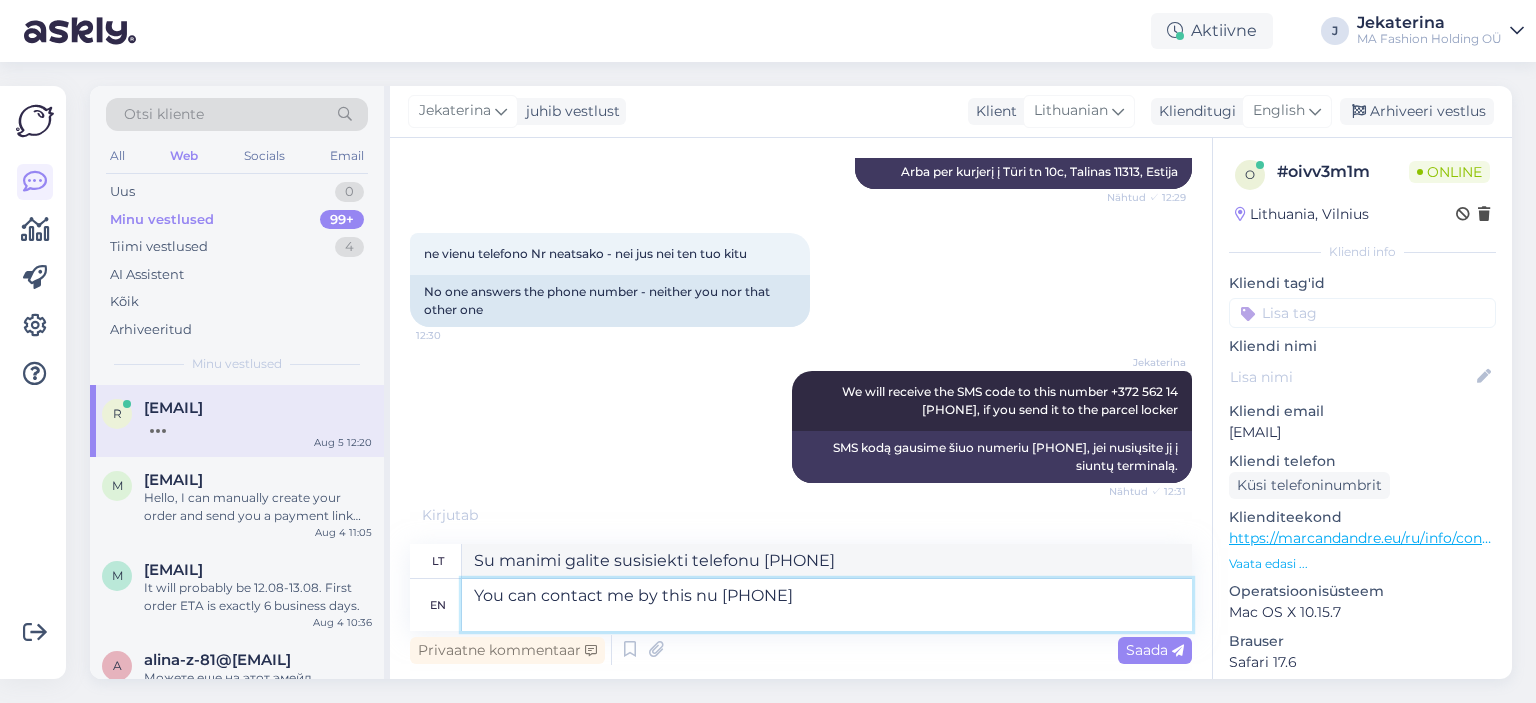 scroll, scrollTop: 2164, scrollLeft: 0, axis: vertical 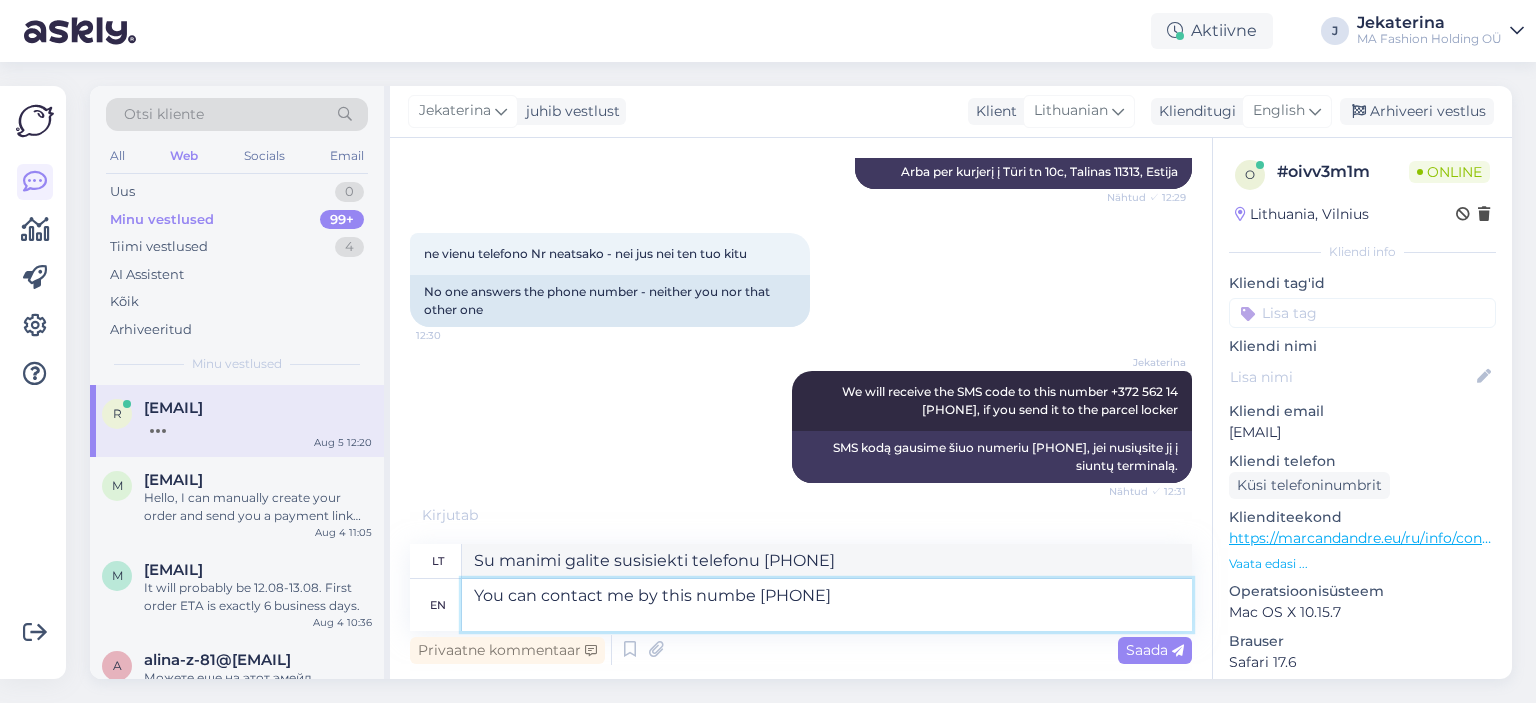 type on "You can contact me by this number [PHONE]" 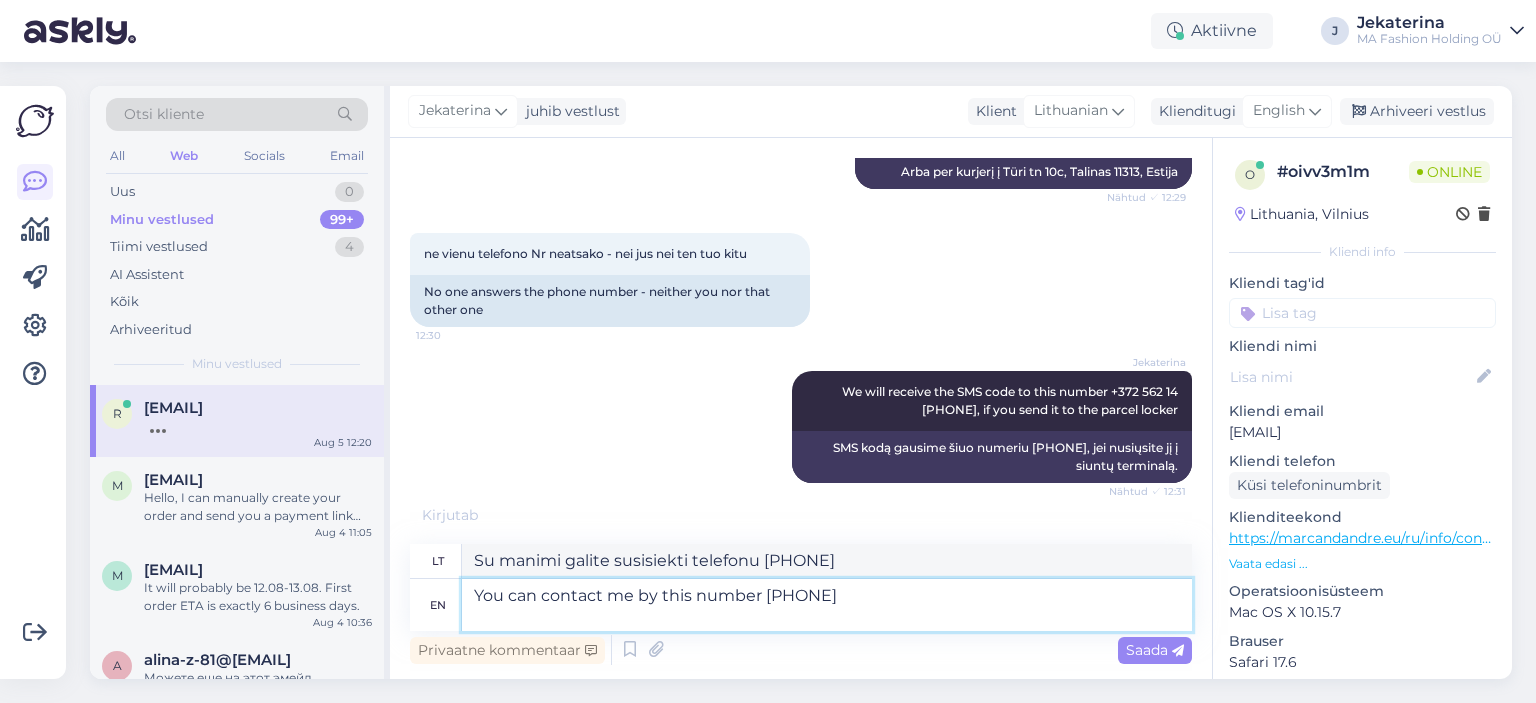 type on "Su manimi galite susisiekti šiuo numeriu [PHONE]" 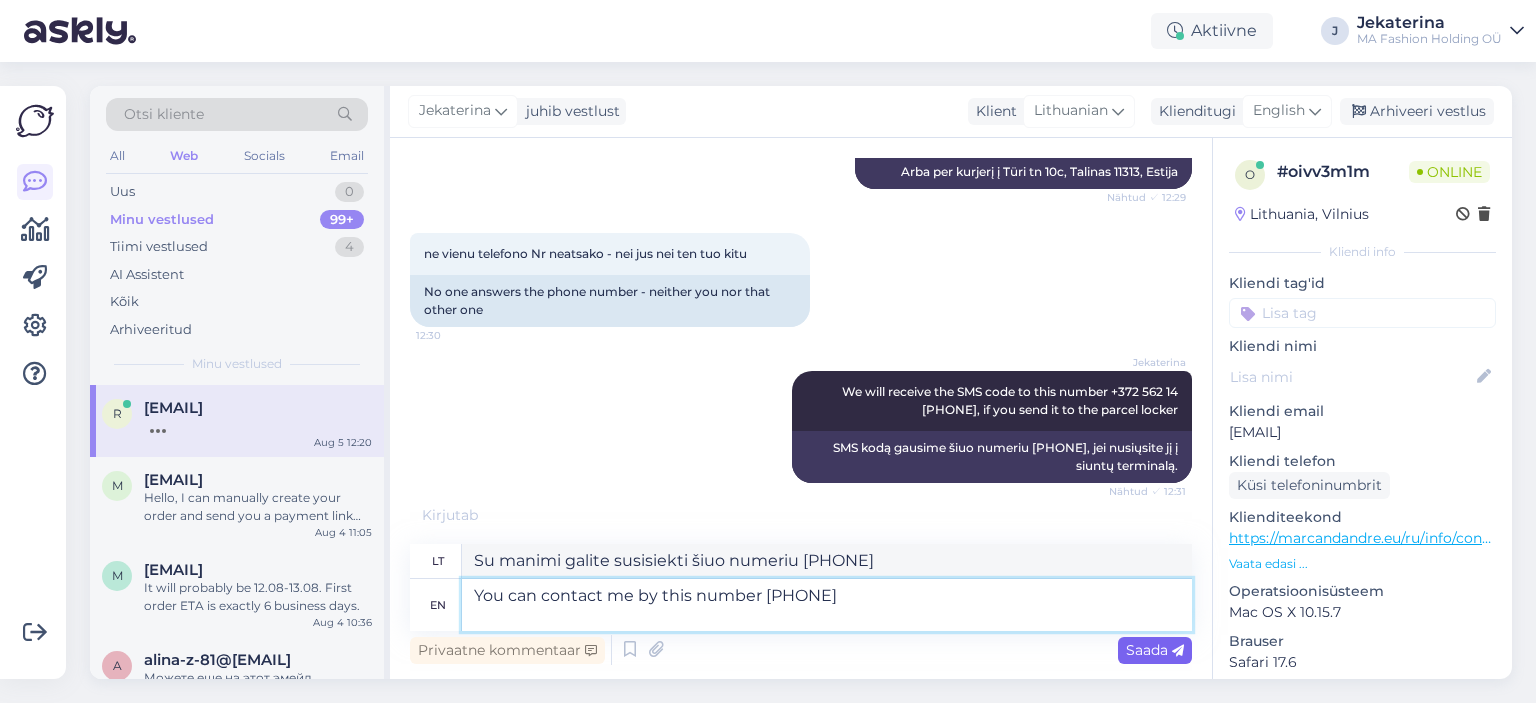 type on "You can contact me by this number [PHONE]" 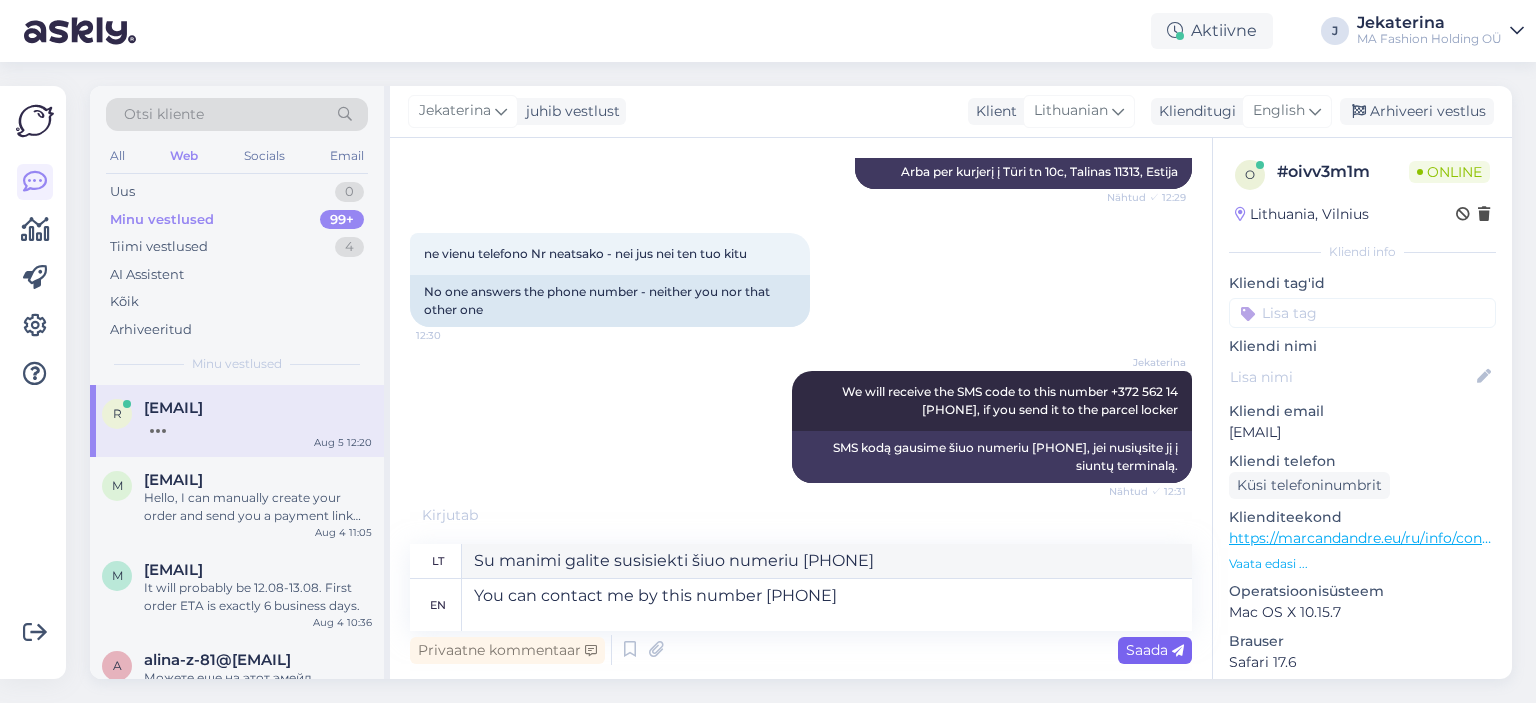 click on "Saada" at bounding box center [1155, 650] 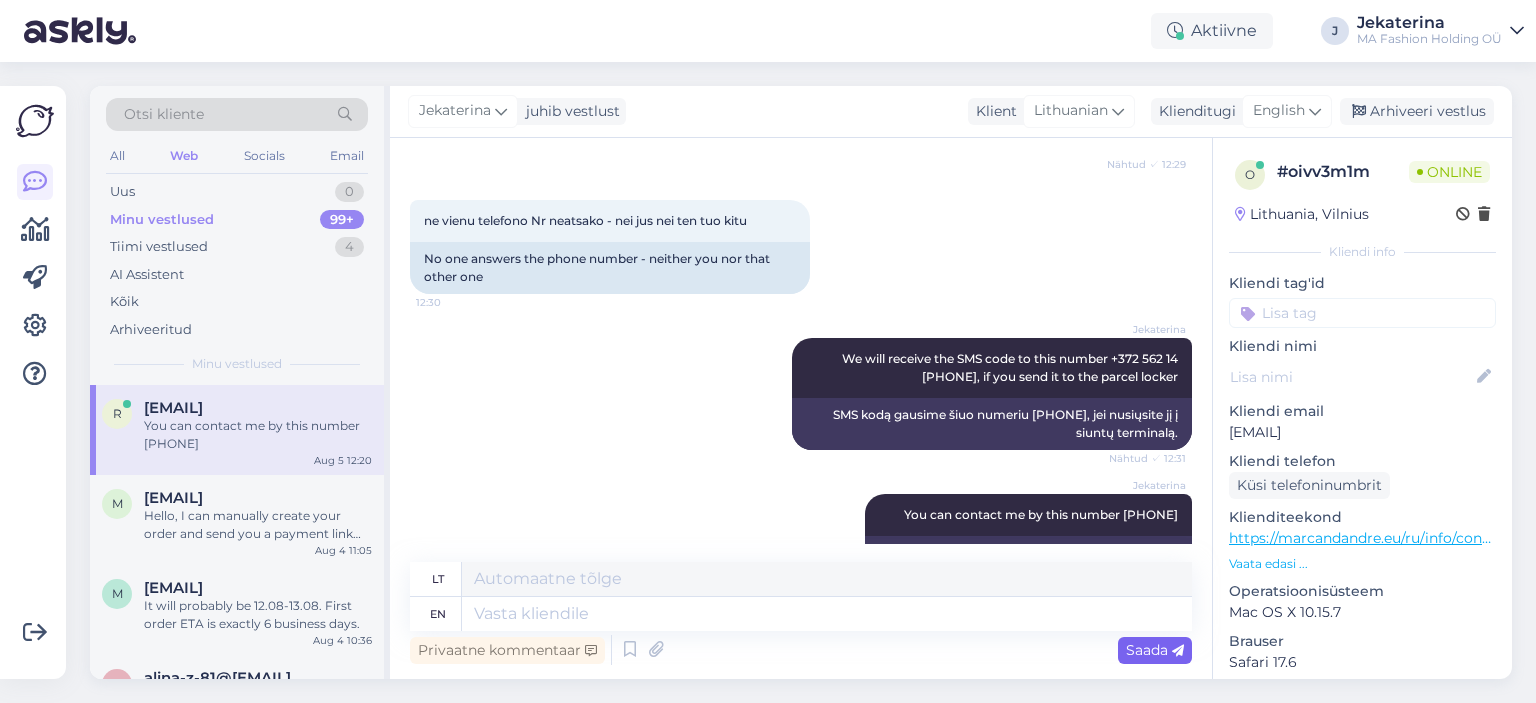 scroll, scrollTop: 2248, scrollLeft: 0, axis: vertical 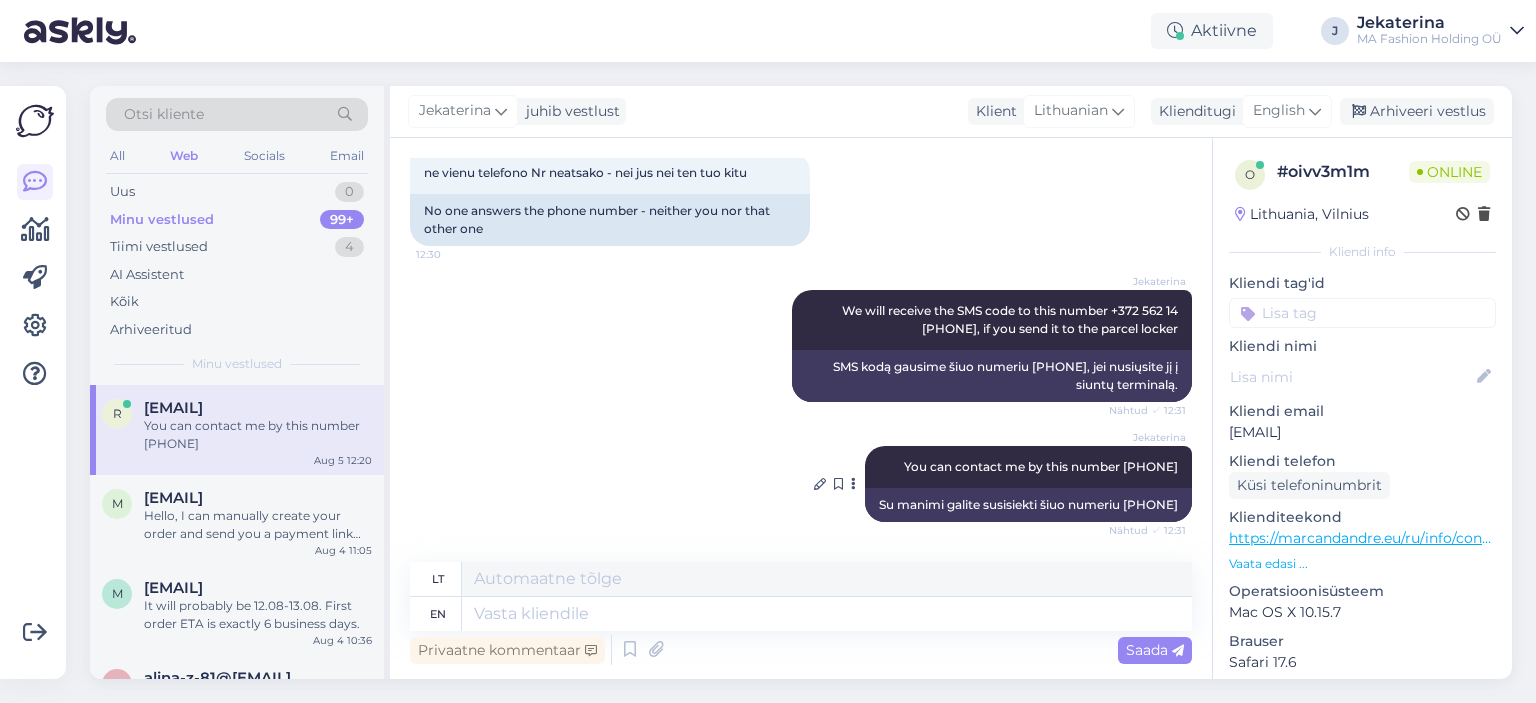 click on "Vestlus algas Aug 1 2025 kodel nematau savo uzsakymo 21:50 Why can't I see my order? Aug 4 2025 Jekaterina Hello, according to DPD, your order has been delivered on Thursday 31.07.2025 Nähtud ✓ 9:39 Sveiki, DPD duomenimis, jūsų užsakymas buvo pristatytas ketvirtadienį 31.07.2025 bet jo nera mano paskyroje 11:46 but it's not in my account !!! История заказов отсутствует - rasoma paskyroje 11:47 !!! История заказов оступления - found in the account Jekaterina I will forward this issue to our IT department. If you need any information about your order, please let me know Nähtud ✓ 13:58 Persiųsiu šią problemą mūsų IT skyriui. Jei jums reikia informacijos apie jūsų užsakymą, praneškite man. Aug 5 2025 O taip, man reikia duomenu grazinimo aktui uzpildyti 2:06 Oh yes, I need data to fill out the return form. Jekaterina Here is the copy of your order confirmation. I hope that helps Nähtud ✓ 10:47 Jekaterina Invoice-23418-2025-08-05.pdf" at bounding box center [810, 351] 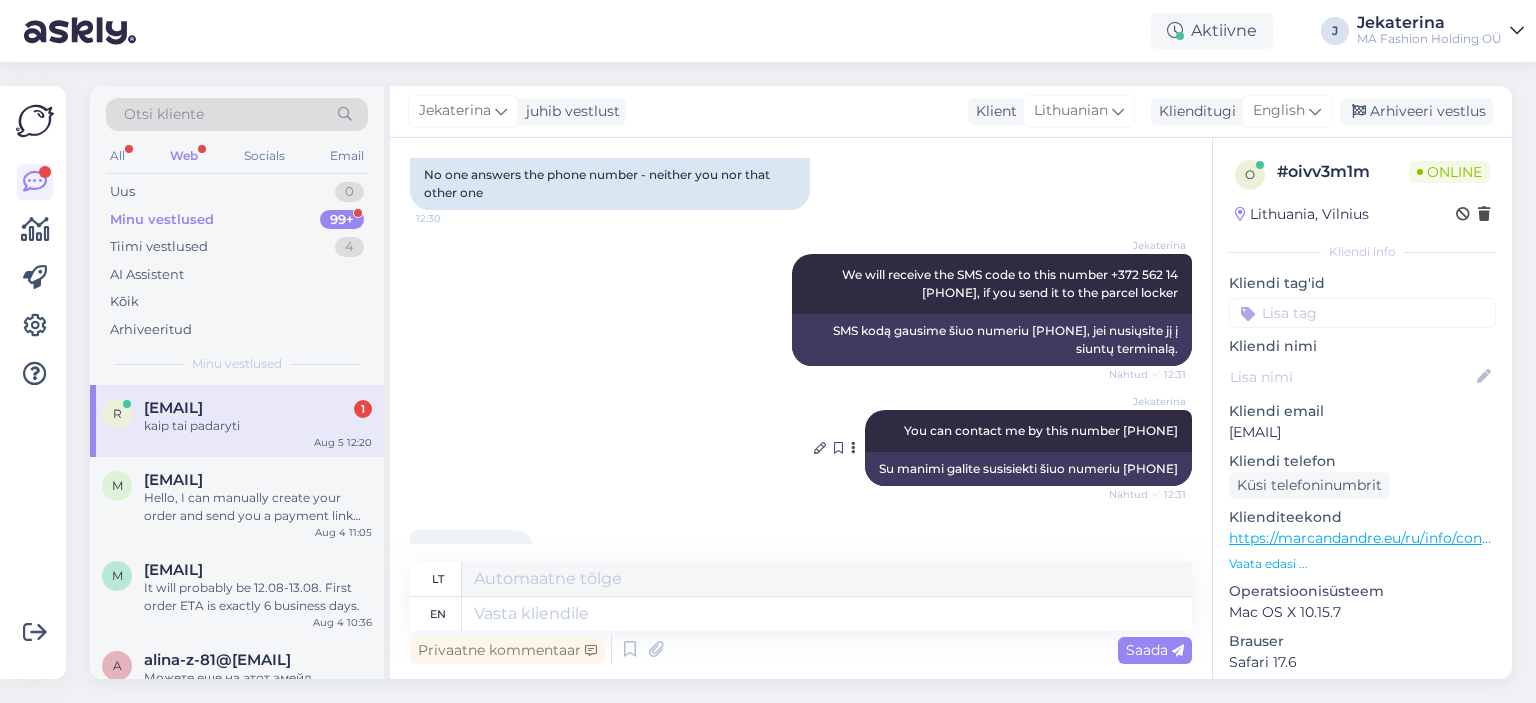 scroll, scrollTop: 2368, scrollLeft: 0, axis: vertical 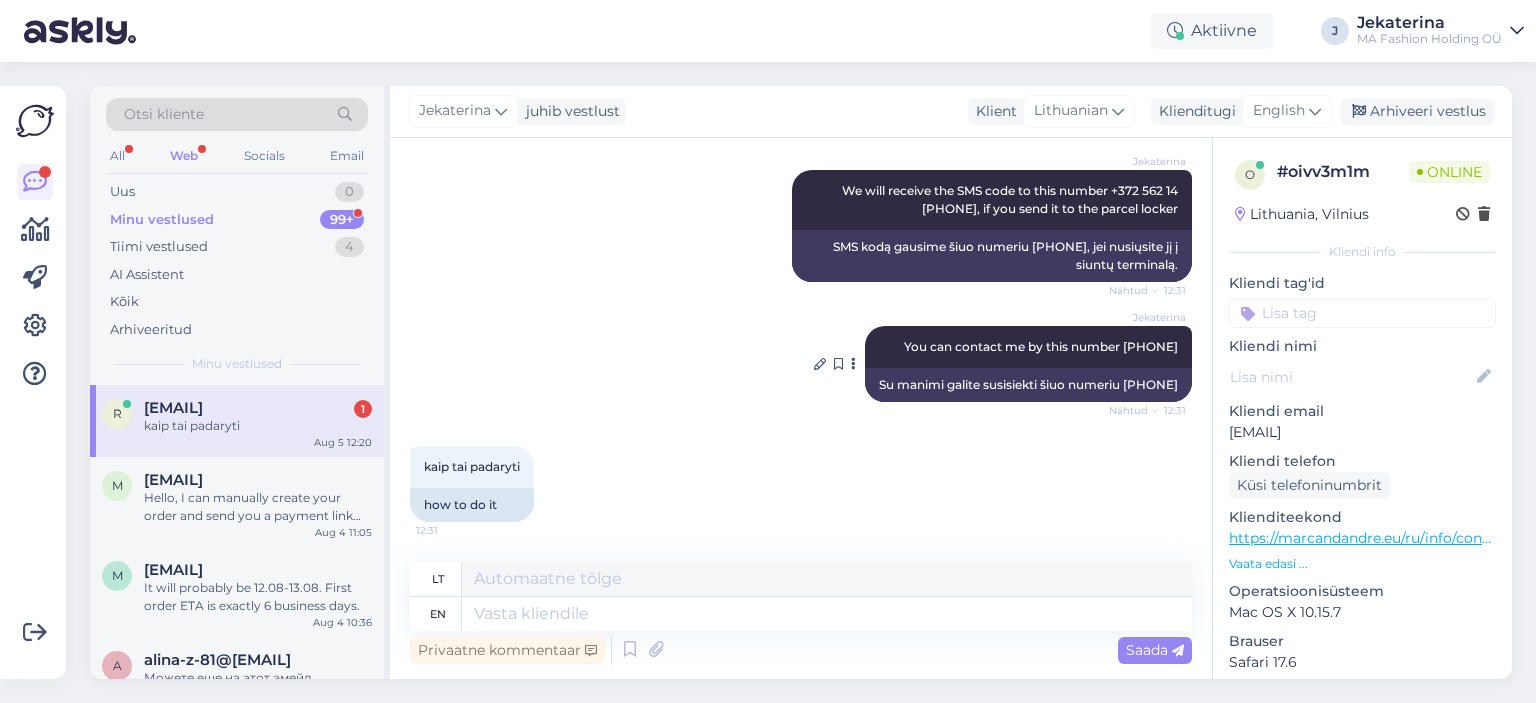 click on "kaip tai padaryti 12:31  how to do it" at bounding box center (801, 484) 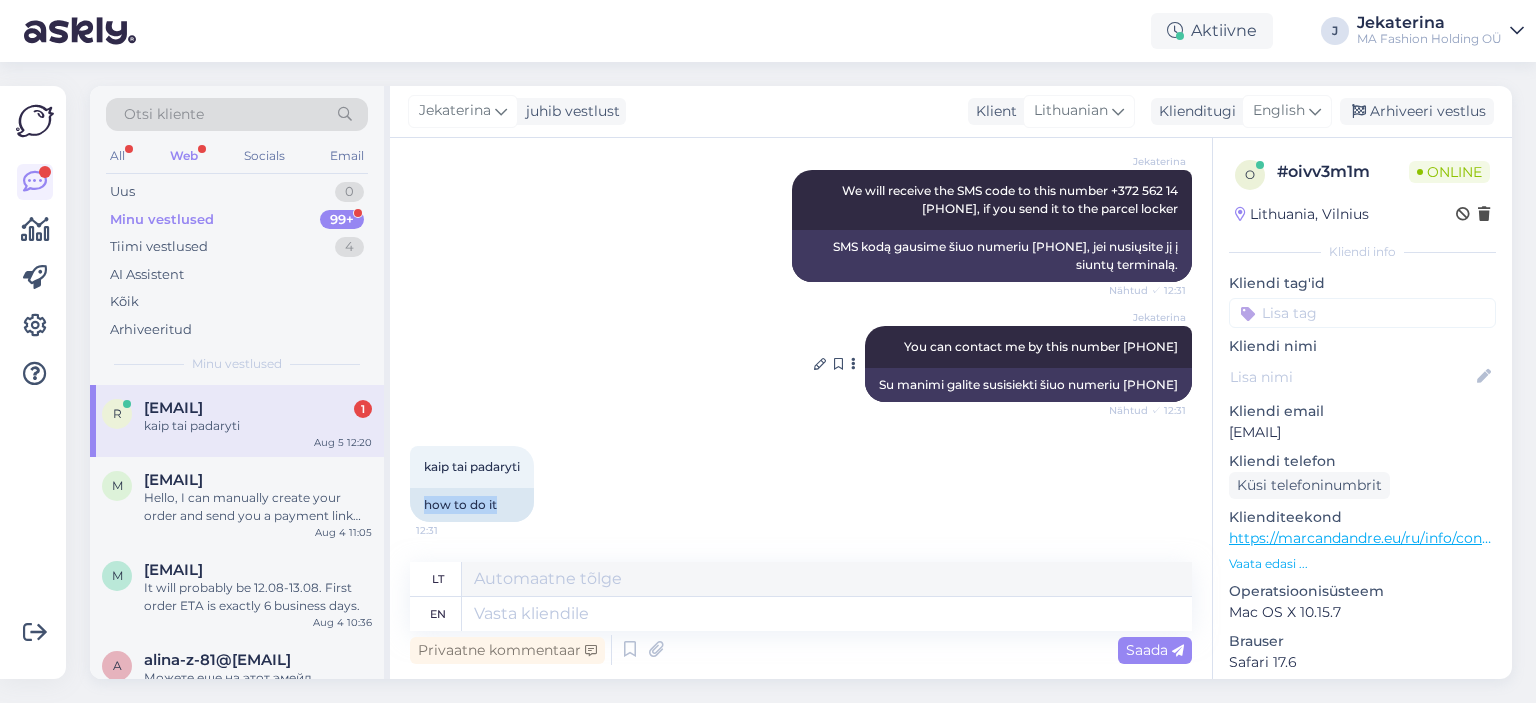 click on "kaip tai padaryti 12:31  how to do it" at bounding box center [801, 484] 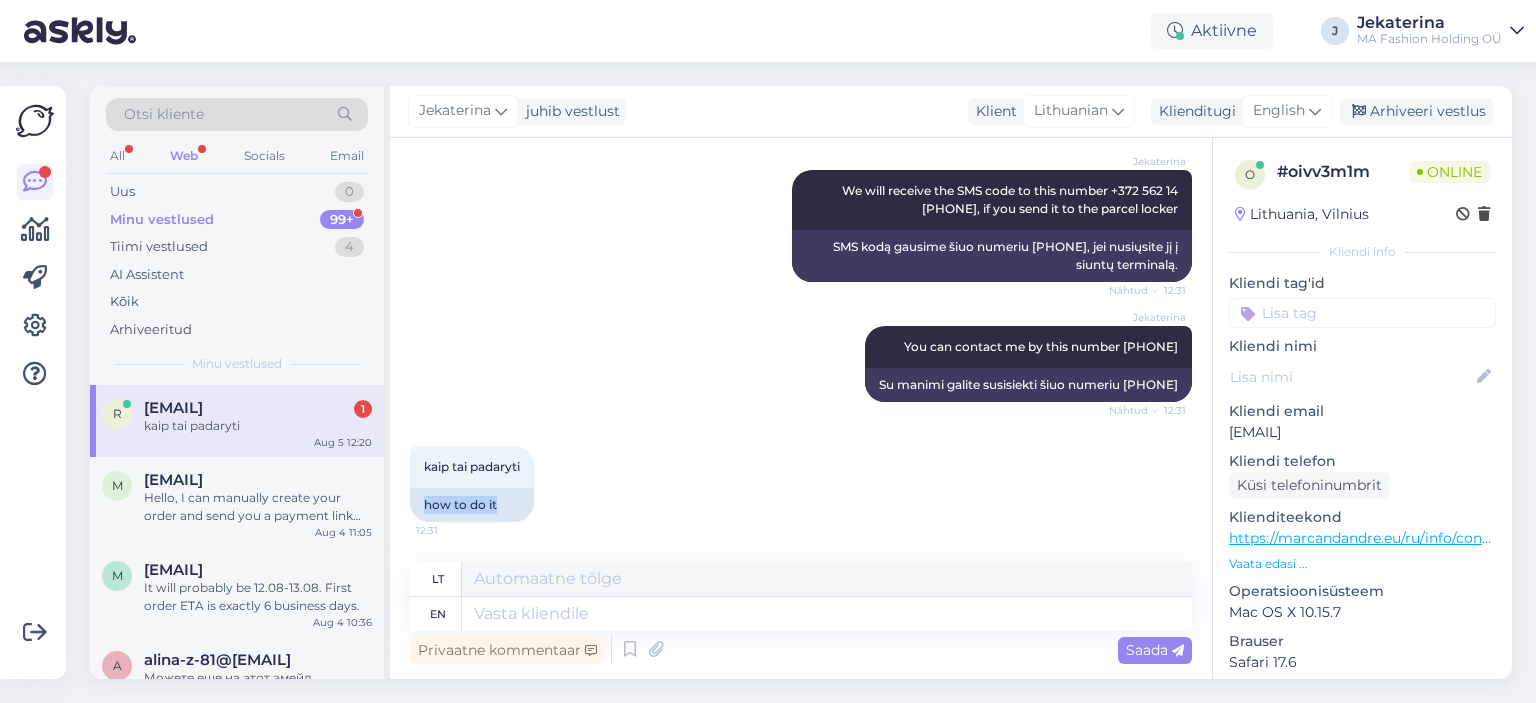 click on "kaip tai padaryti 12:31  how to do it" at bounding box center (801, 484) 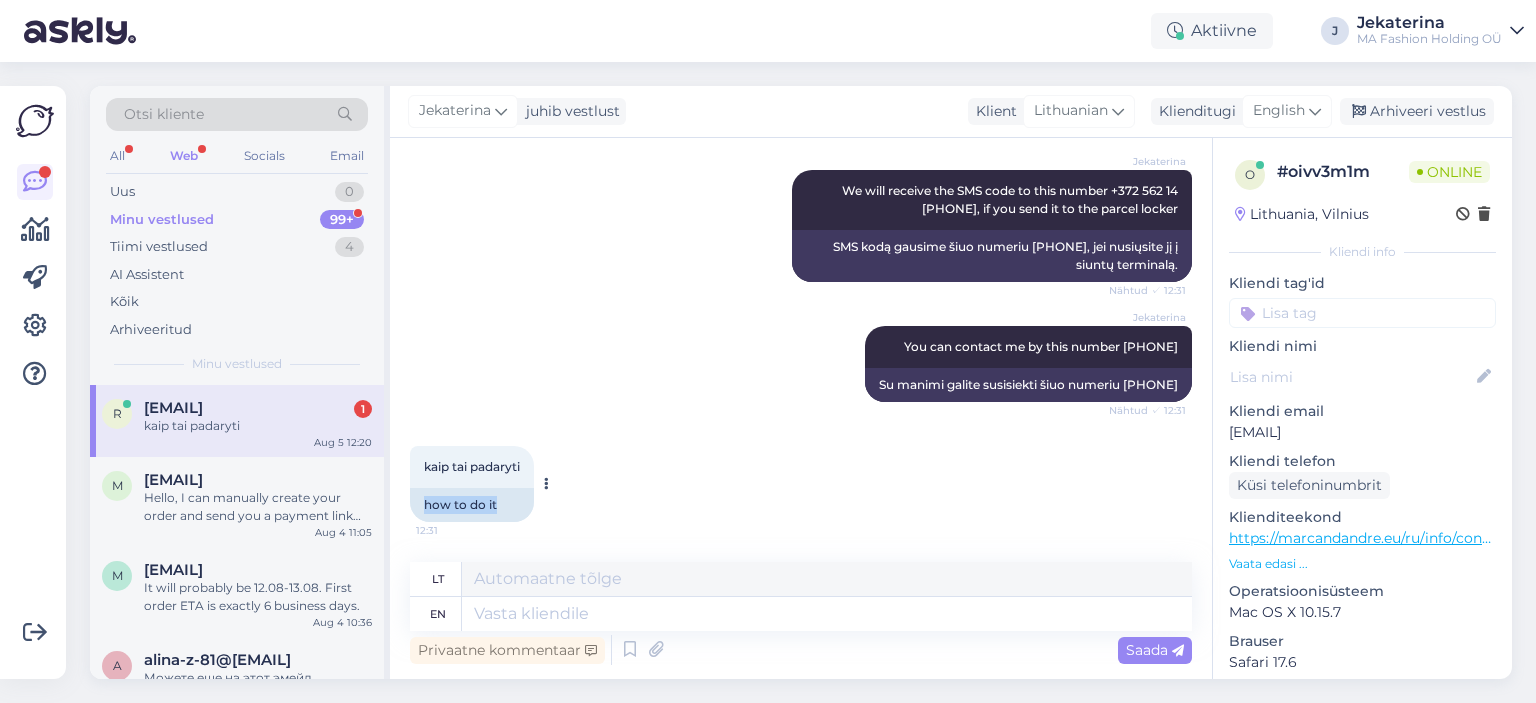 click on "how to do it" at bounding box center (472, 505) 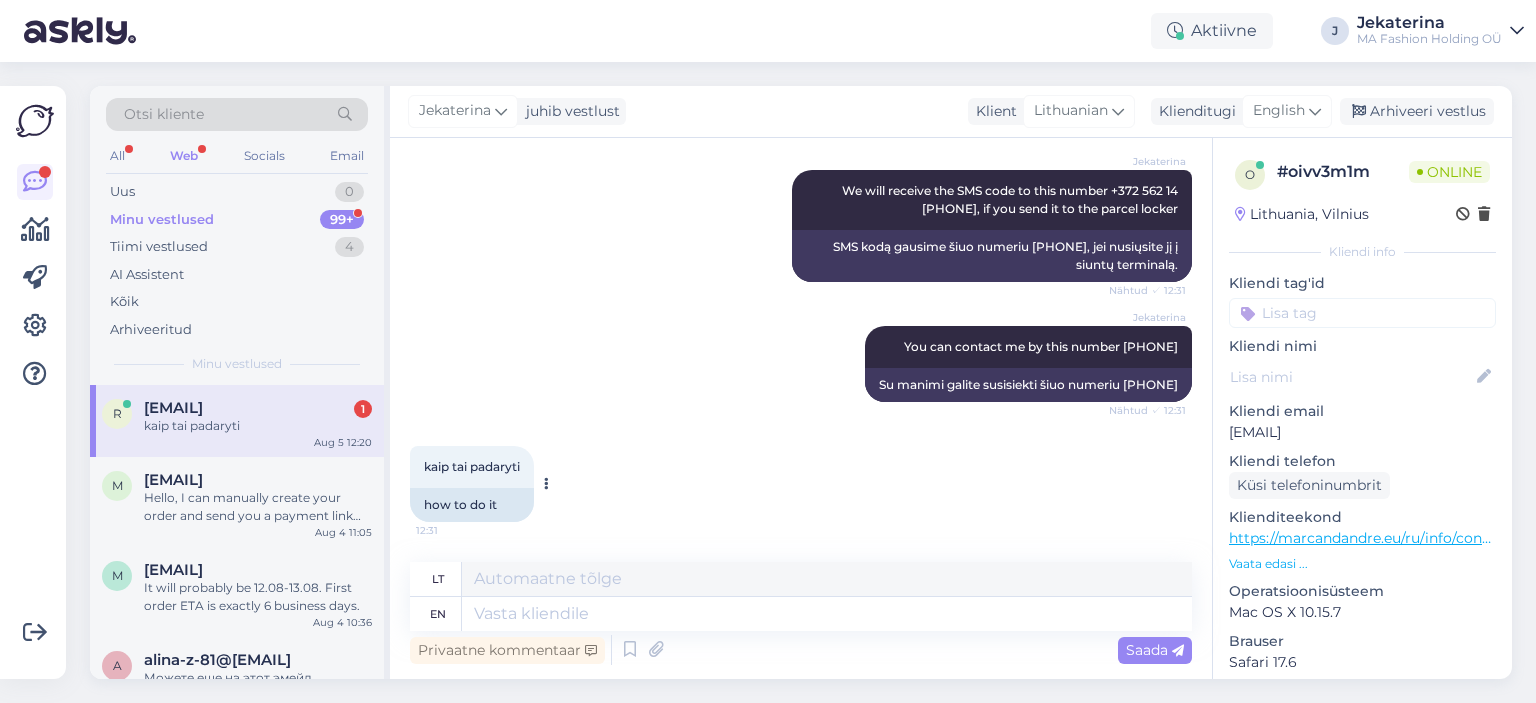 click on "how to do it" at bounding box center [472, 505] 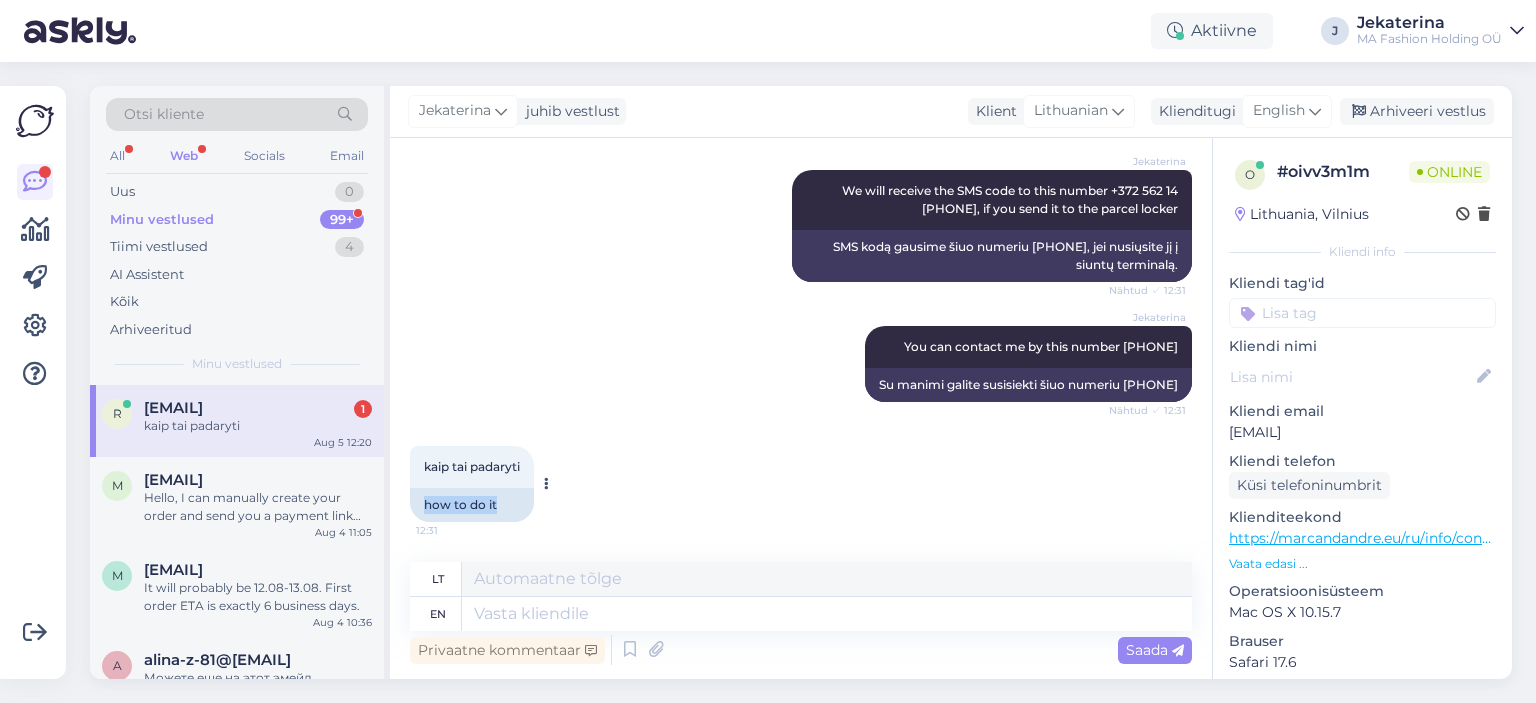 click on "how to do it" at bounding box center (472, 505) 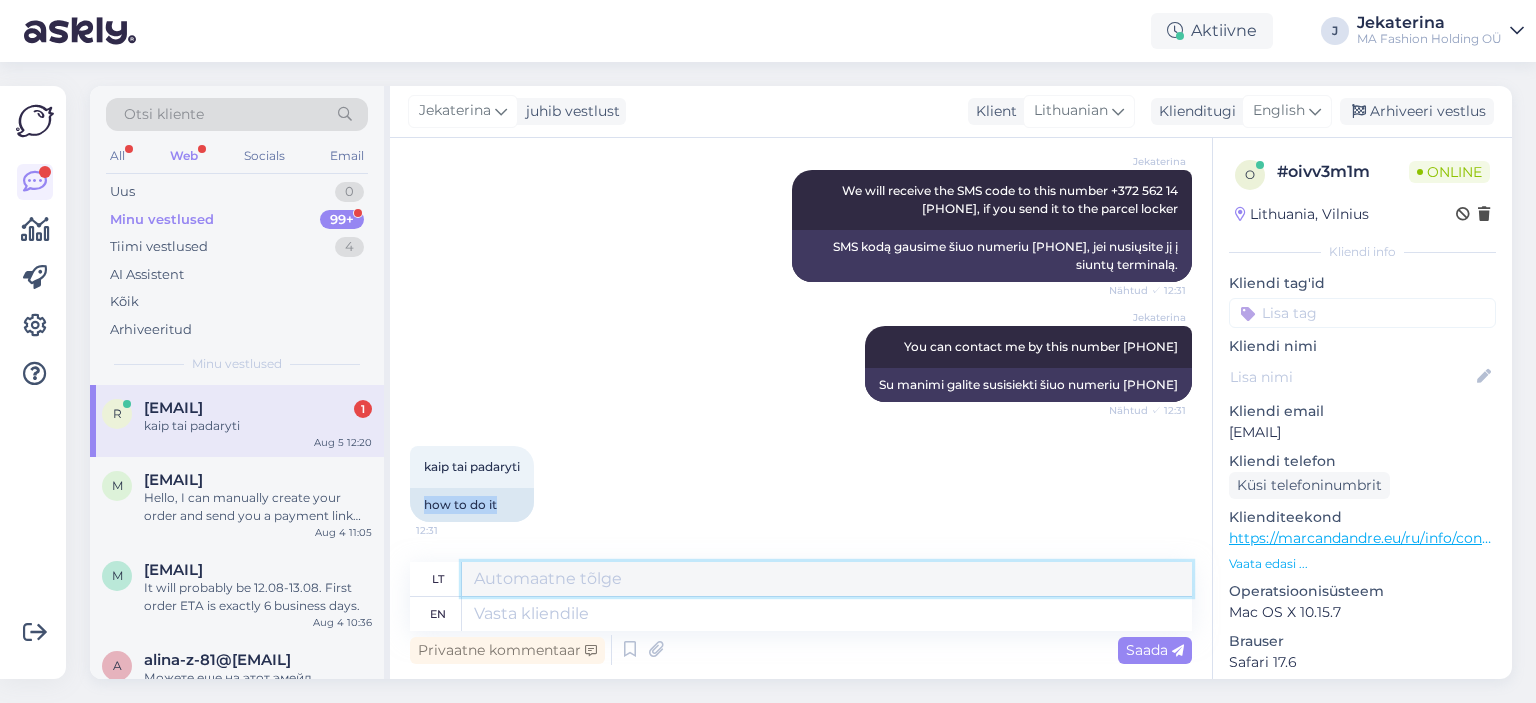 click at bounding box center [827, 579] 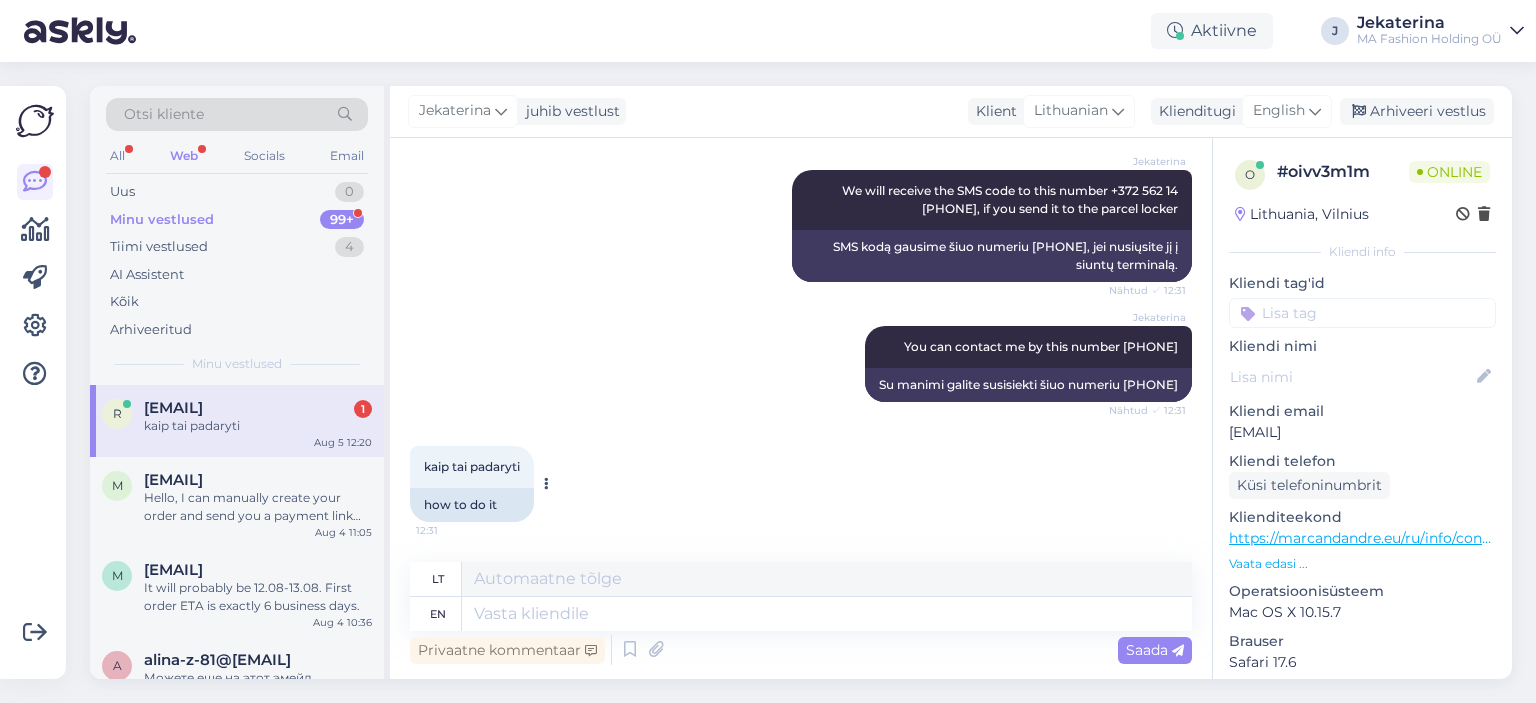 click on "kaip tai padaryti" at bounding box center [472, 466] 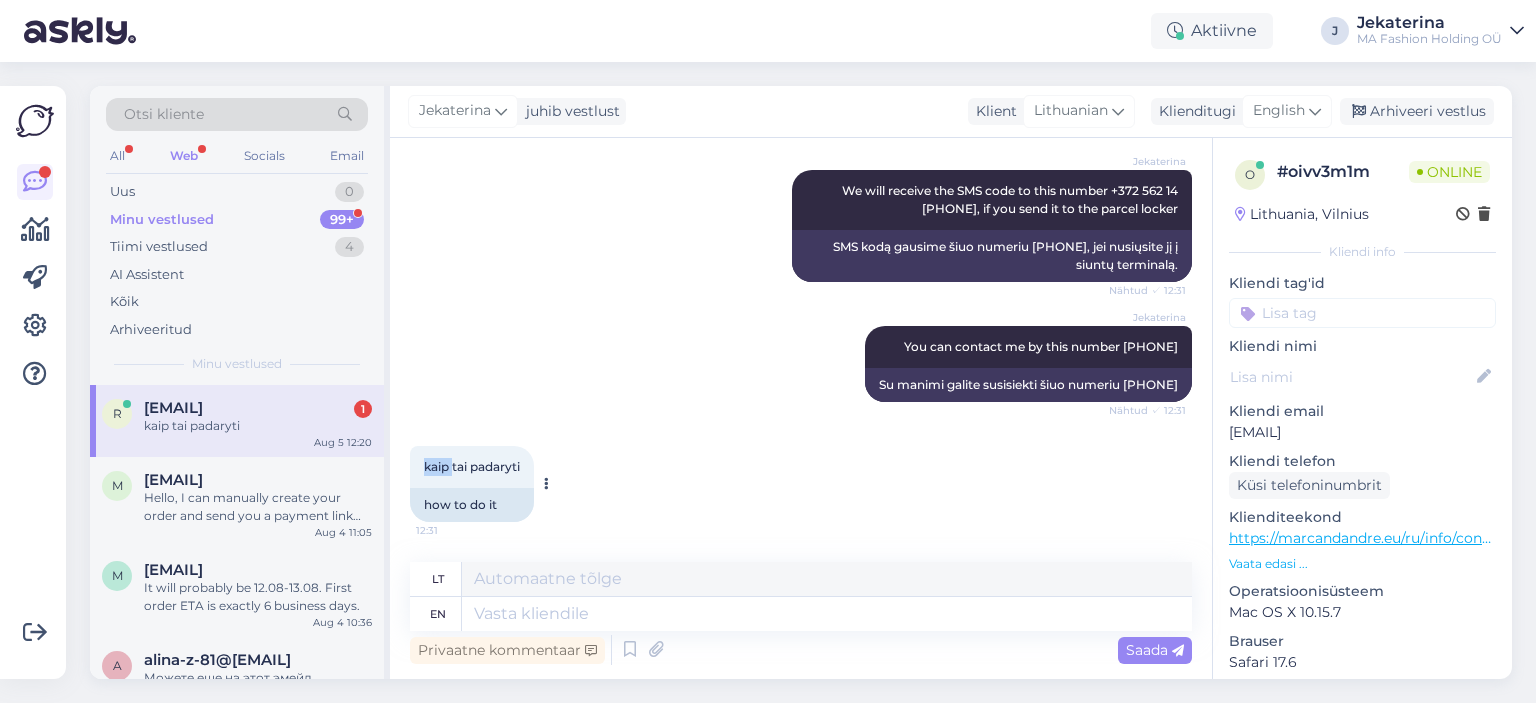 click on "kaip tai padaryti" at bounding box center [472, 466] 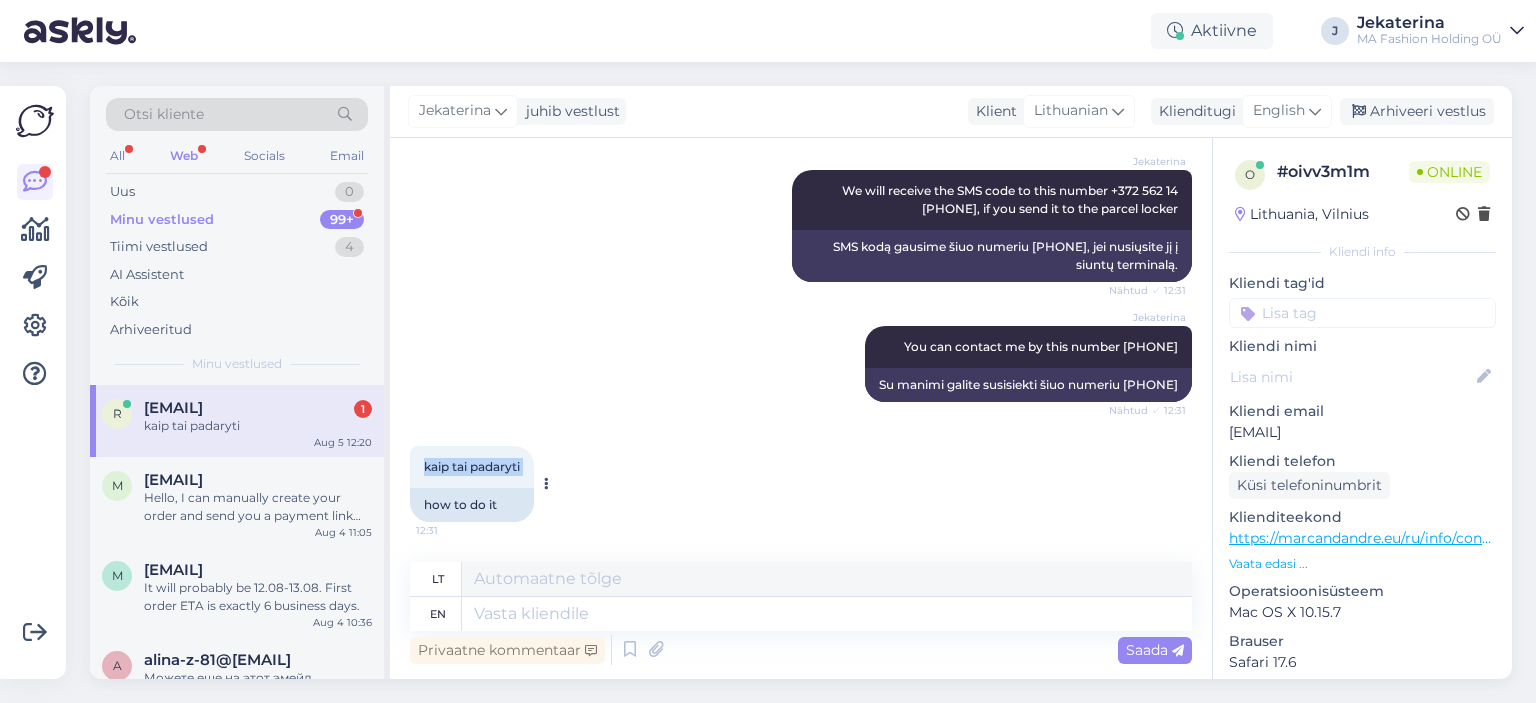 click on "kaip tai padaryti" at bounding box center [472, 466] 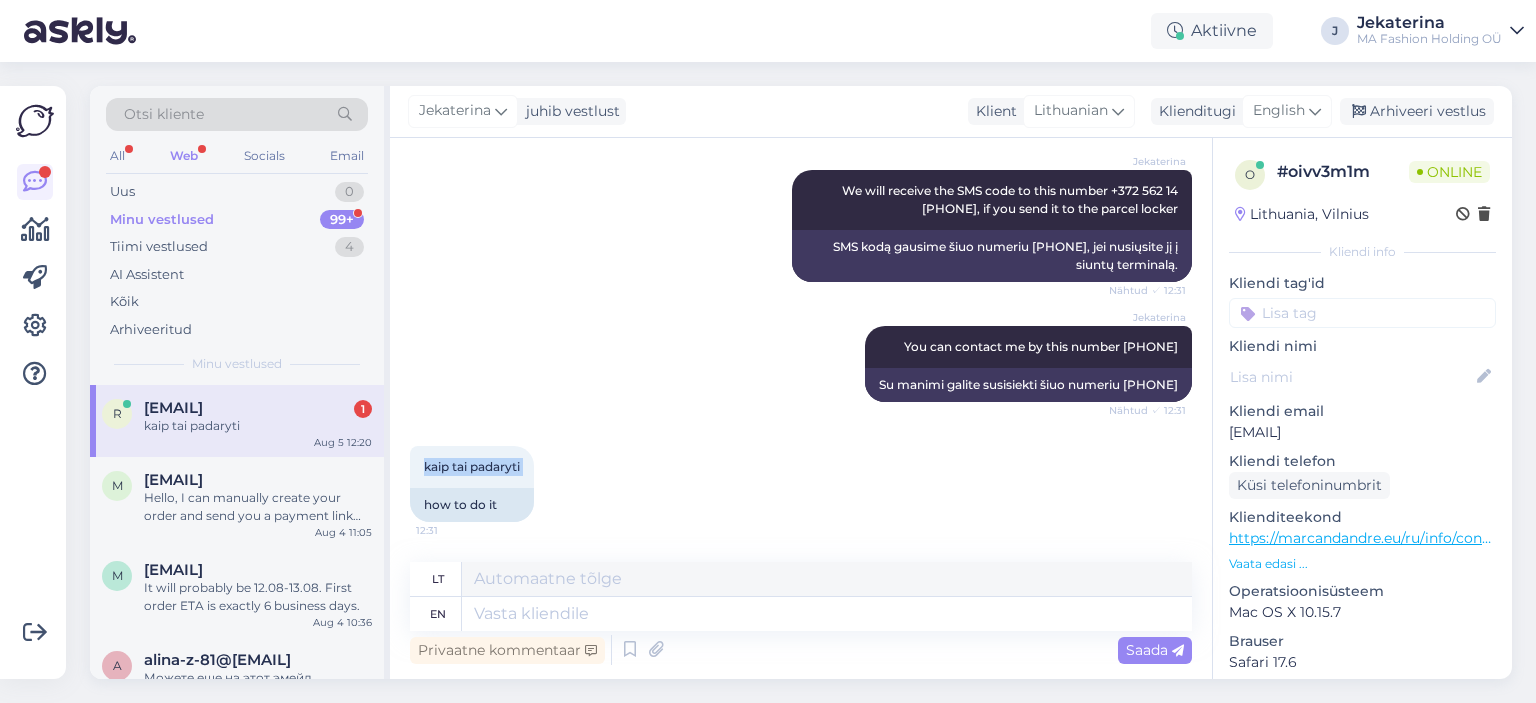 copy on "kaip tai padaryti 12:31" 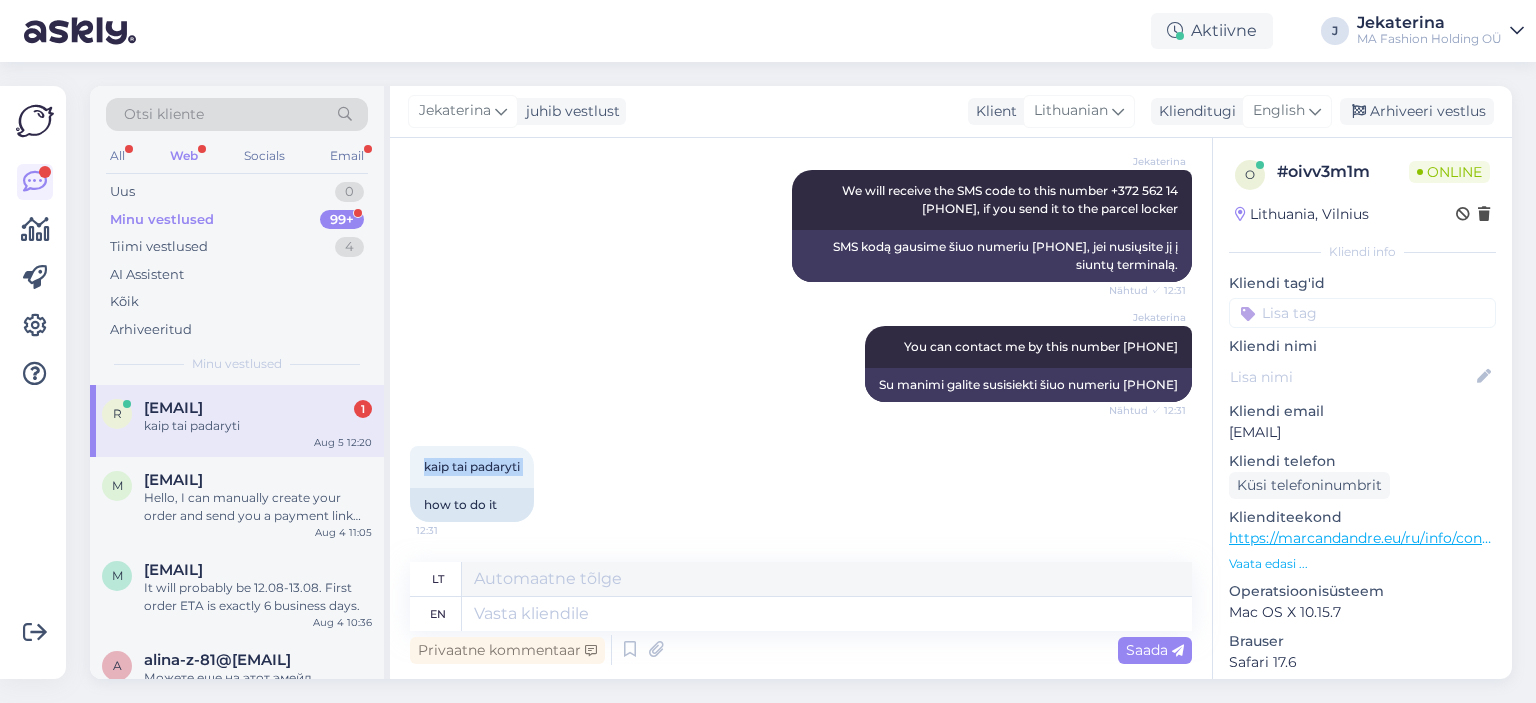 scroll, scrollTop: 2367, scrollLeft: 0, axis: vertical 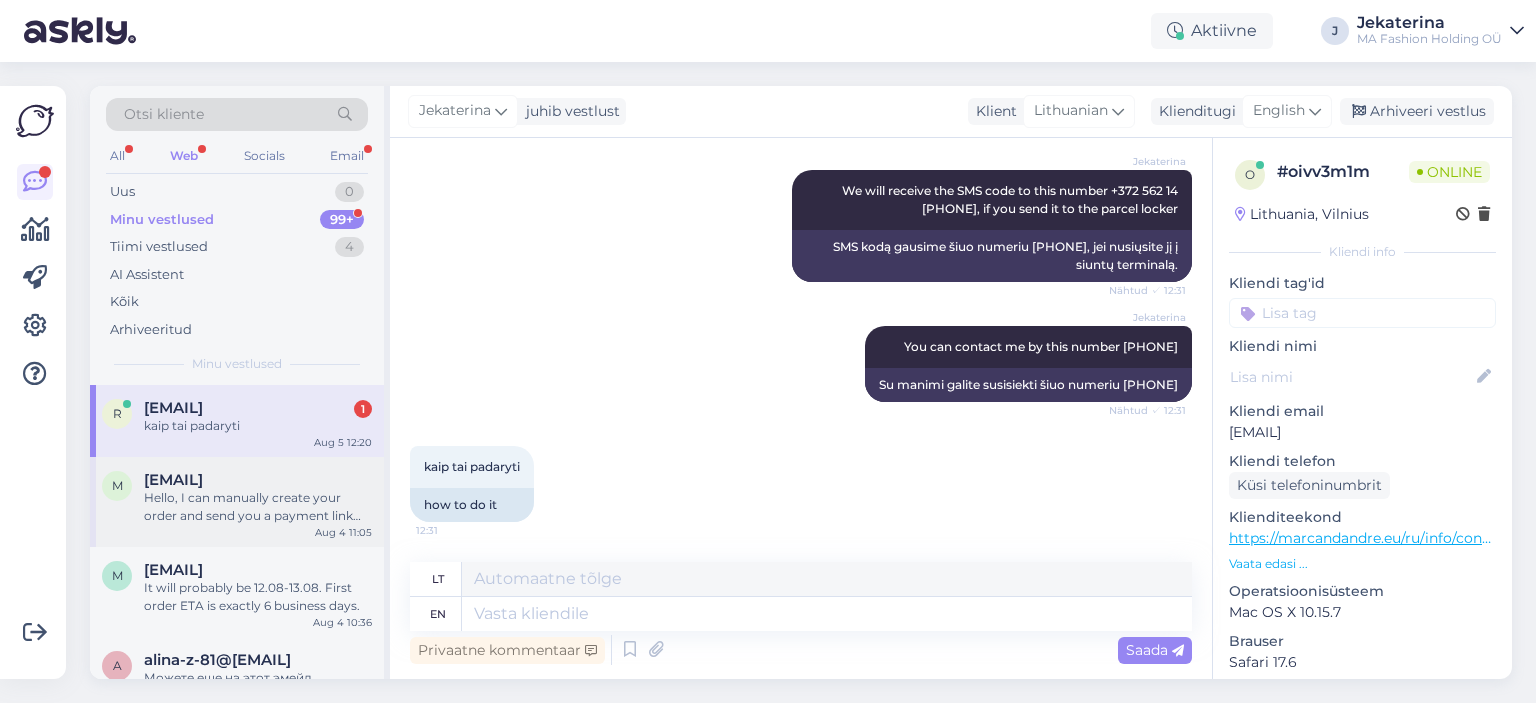 click on "Hello, I can manually create your order and send you a payment link with 10% discount. Could you please provide the following details:
•	The article numbers, sizes, and quantities of the products you’d like to order (a screenshot or photo is perfectly fine!)
•	Your full name
•	Your email address
•	Your delivery address
•	Your phone number" at bounding box center (258, 507) 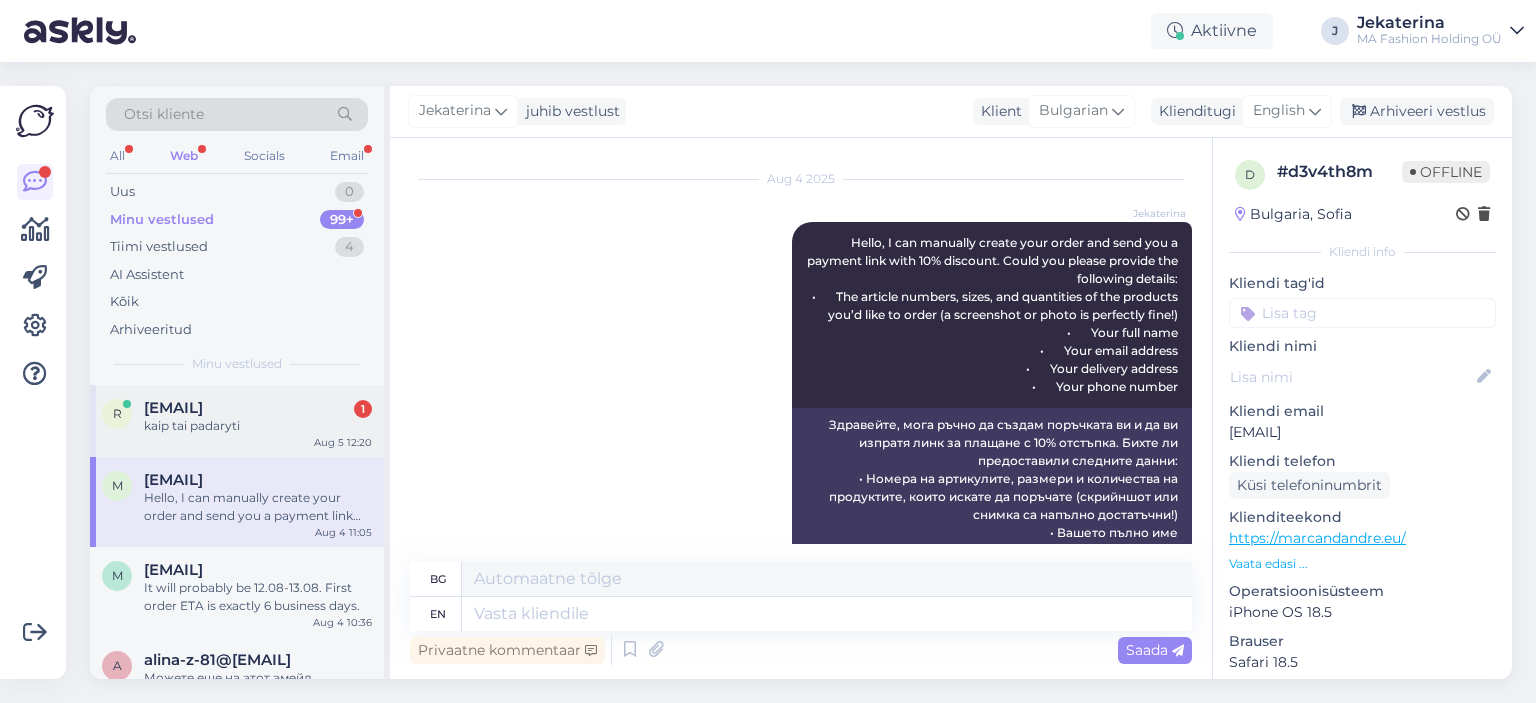click on "kaip tai padaryti" at bounding box center (258, 426) 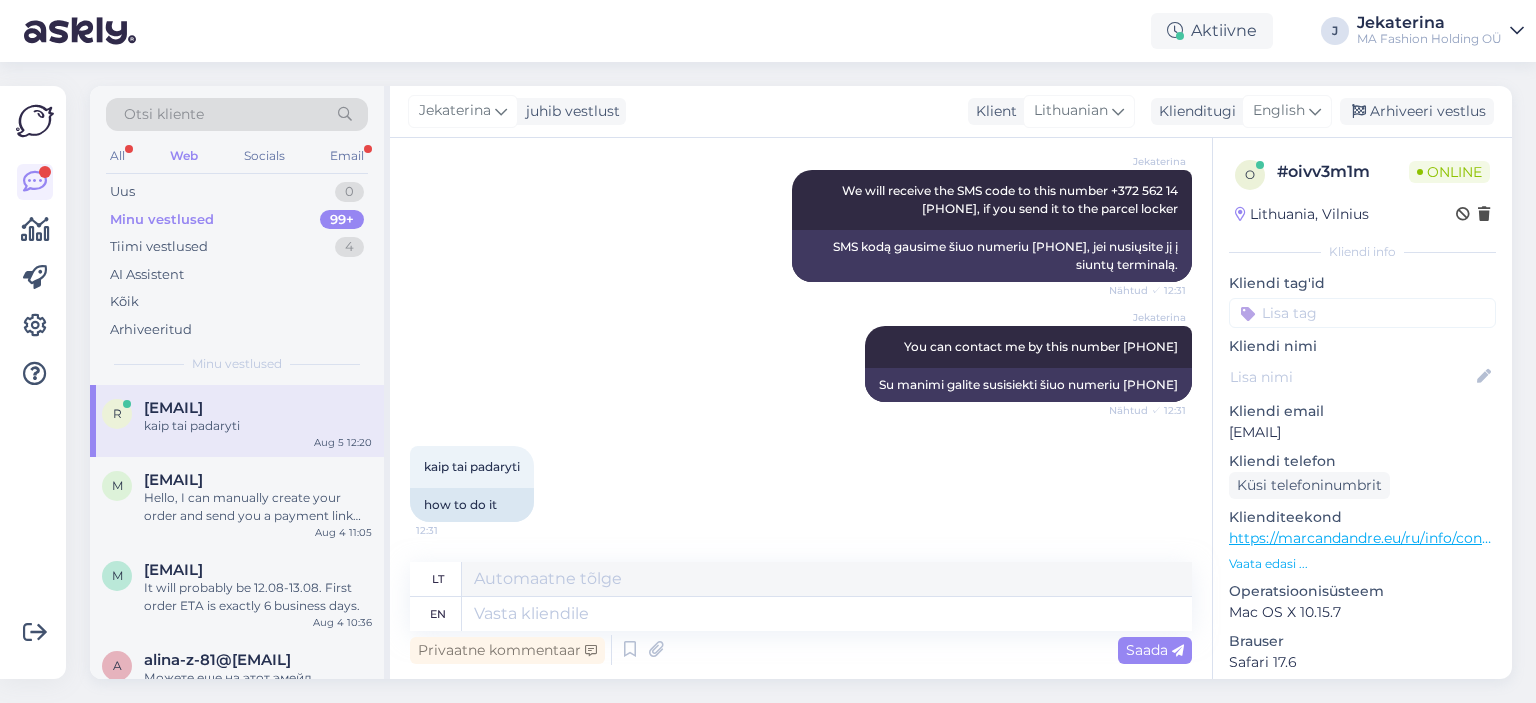scroll, scrollTop: 2367, scrollLeft: 0, axis: vertical 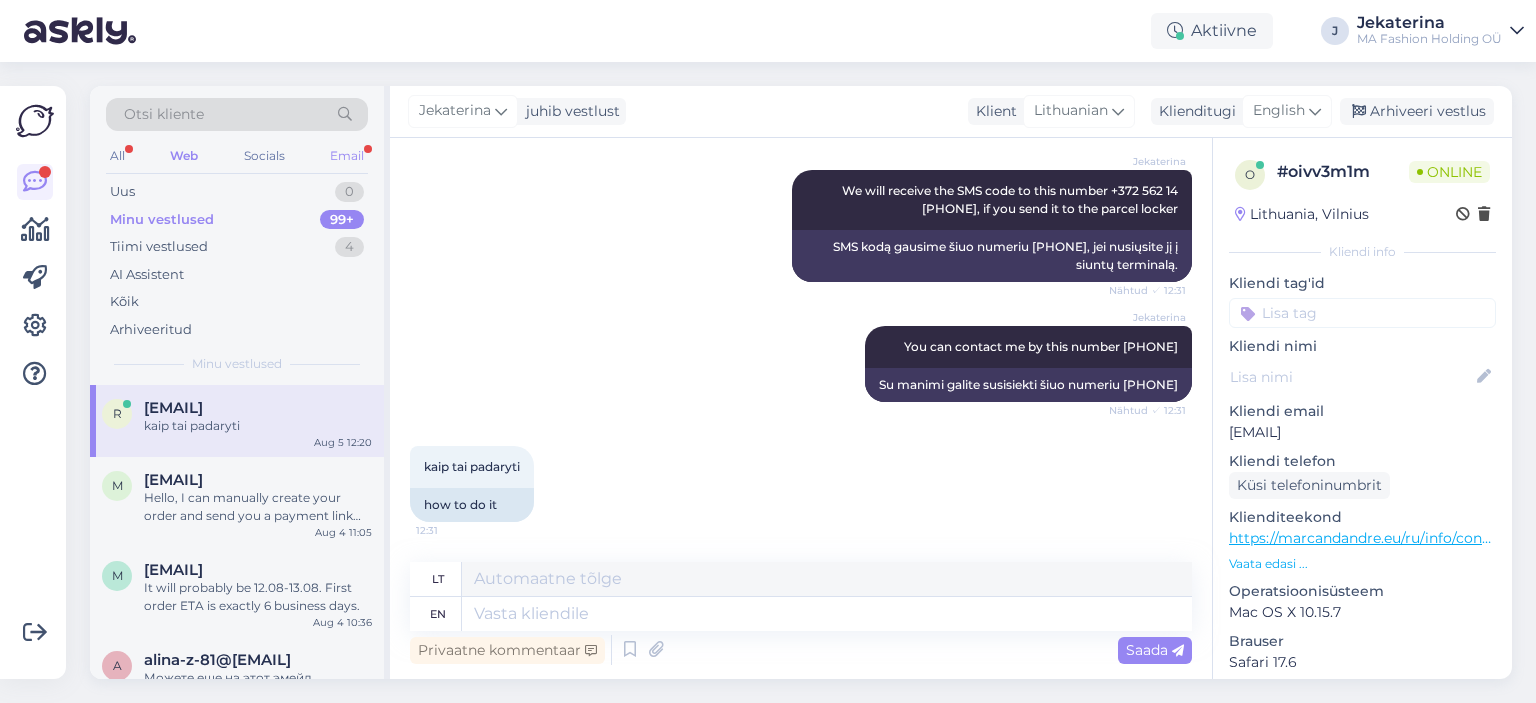 click on "Email" at bounding box center (347, 156) 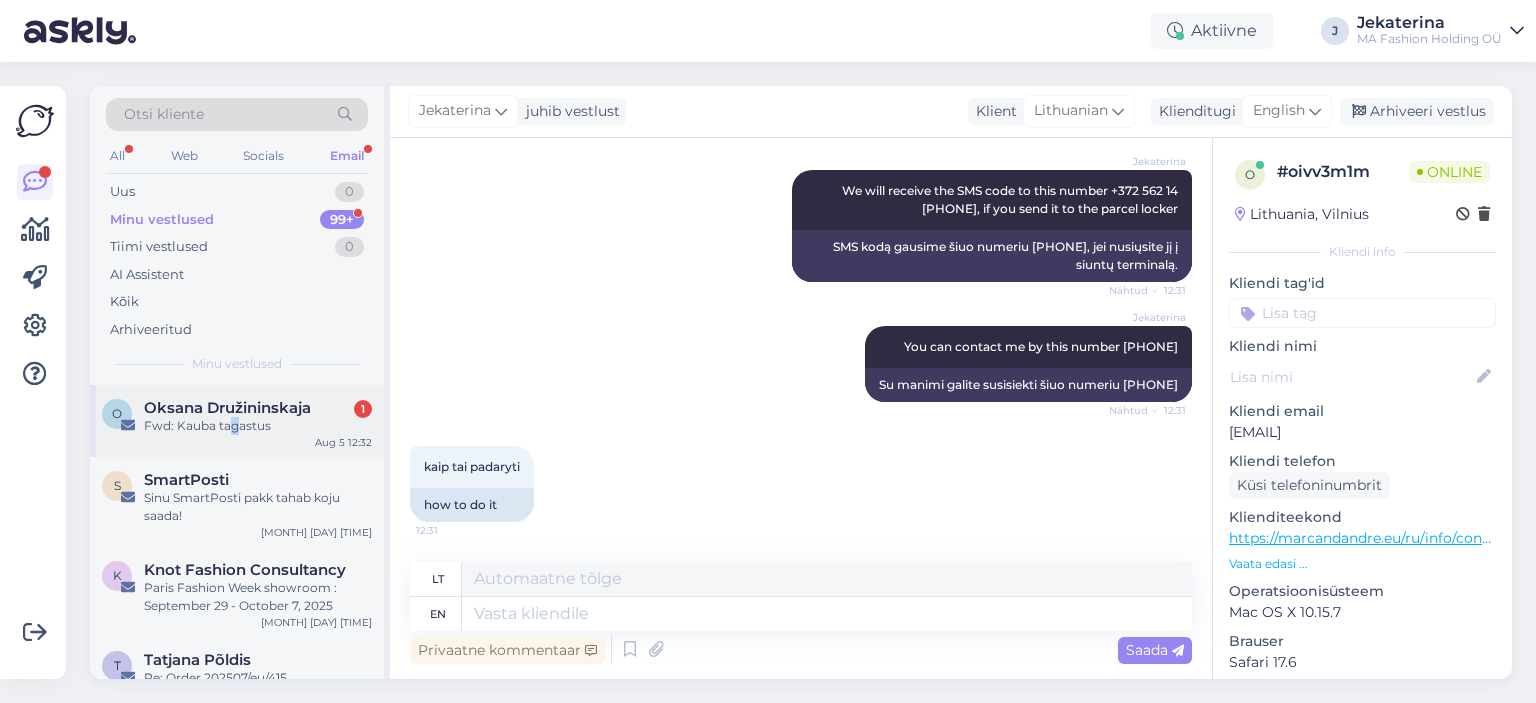 click on "O Oksana Druzininskaja 1 Fwd: Kauba tagastus Aug 5 12:32" at bounding box center [237, 421] 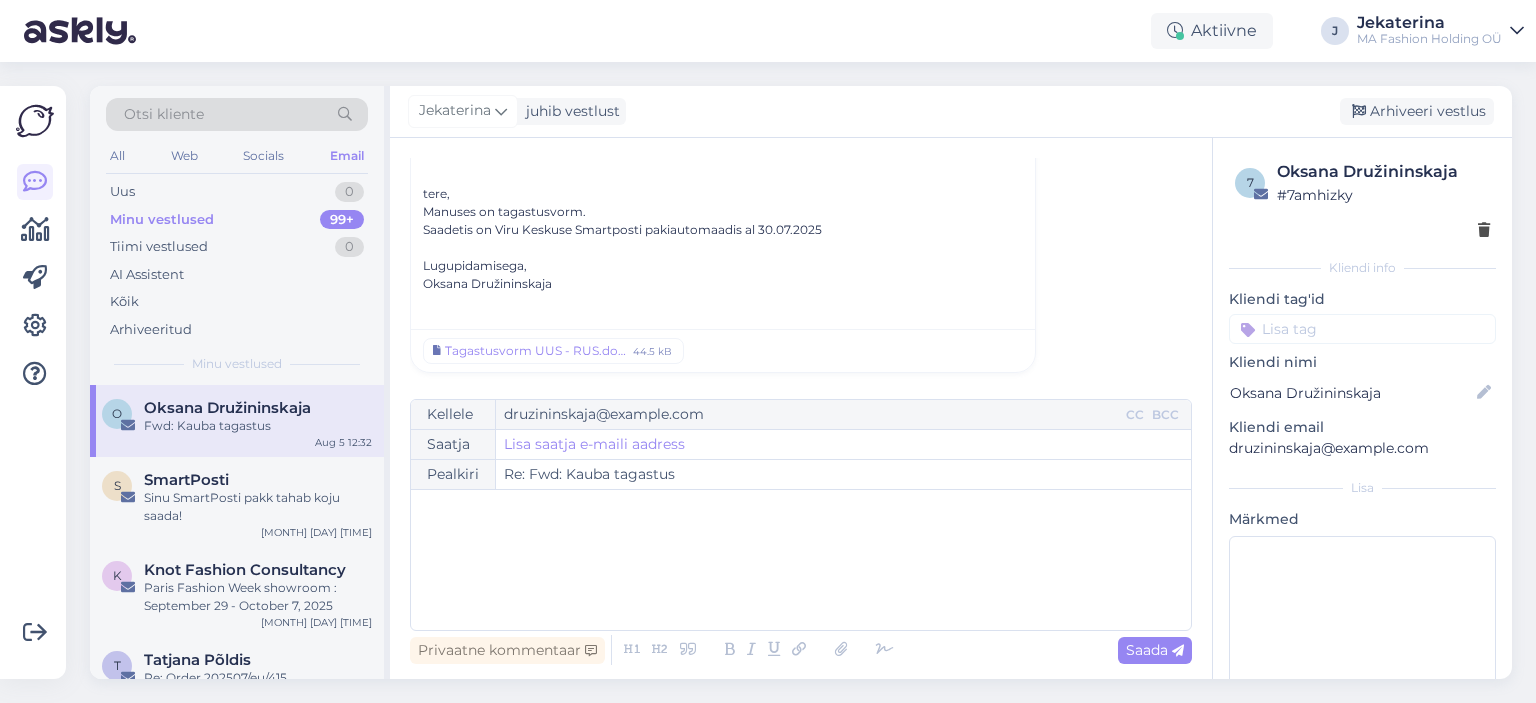 scroll, scrollTop: 224, scrollLeft: 0, axis: vertical 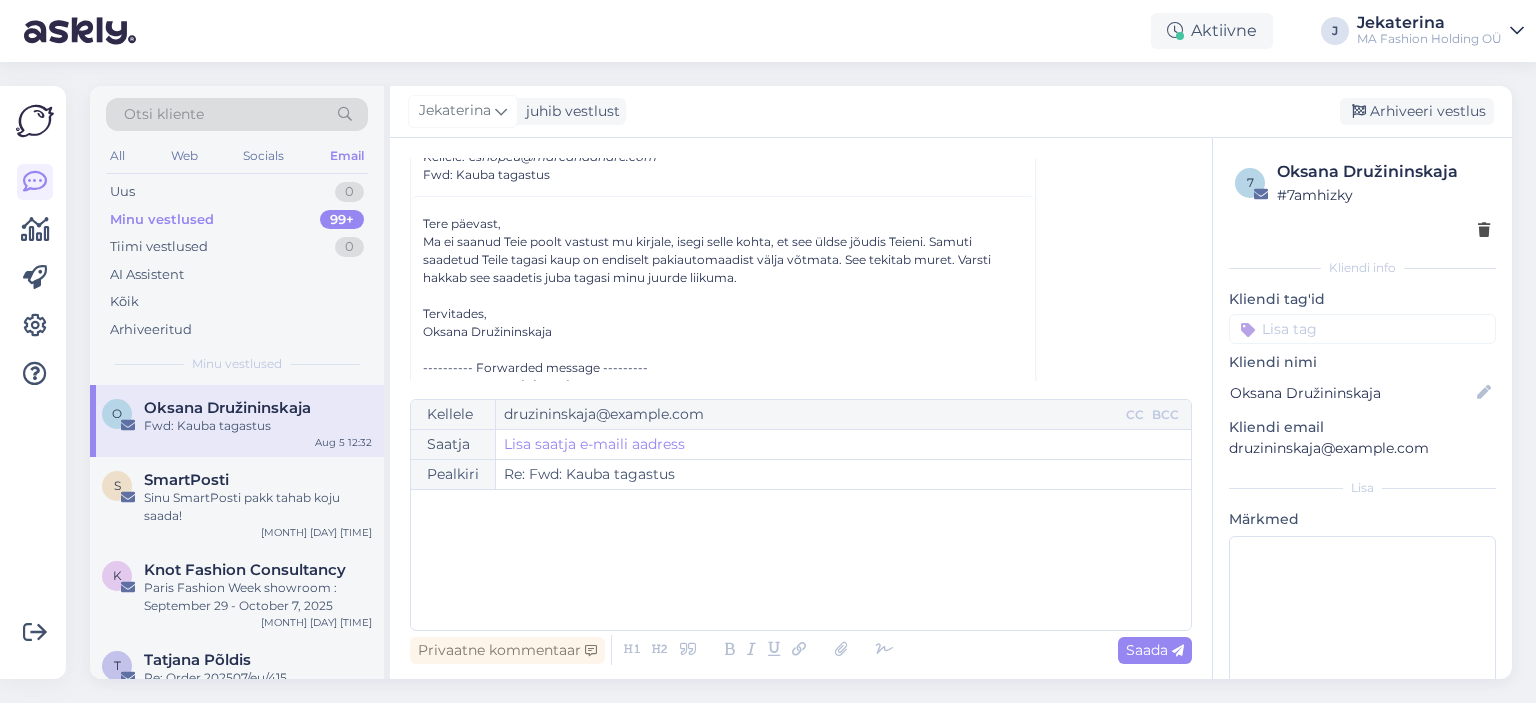 click at bounding box center [723, 296] 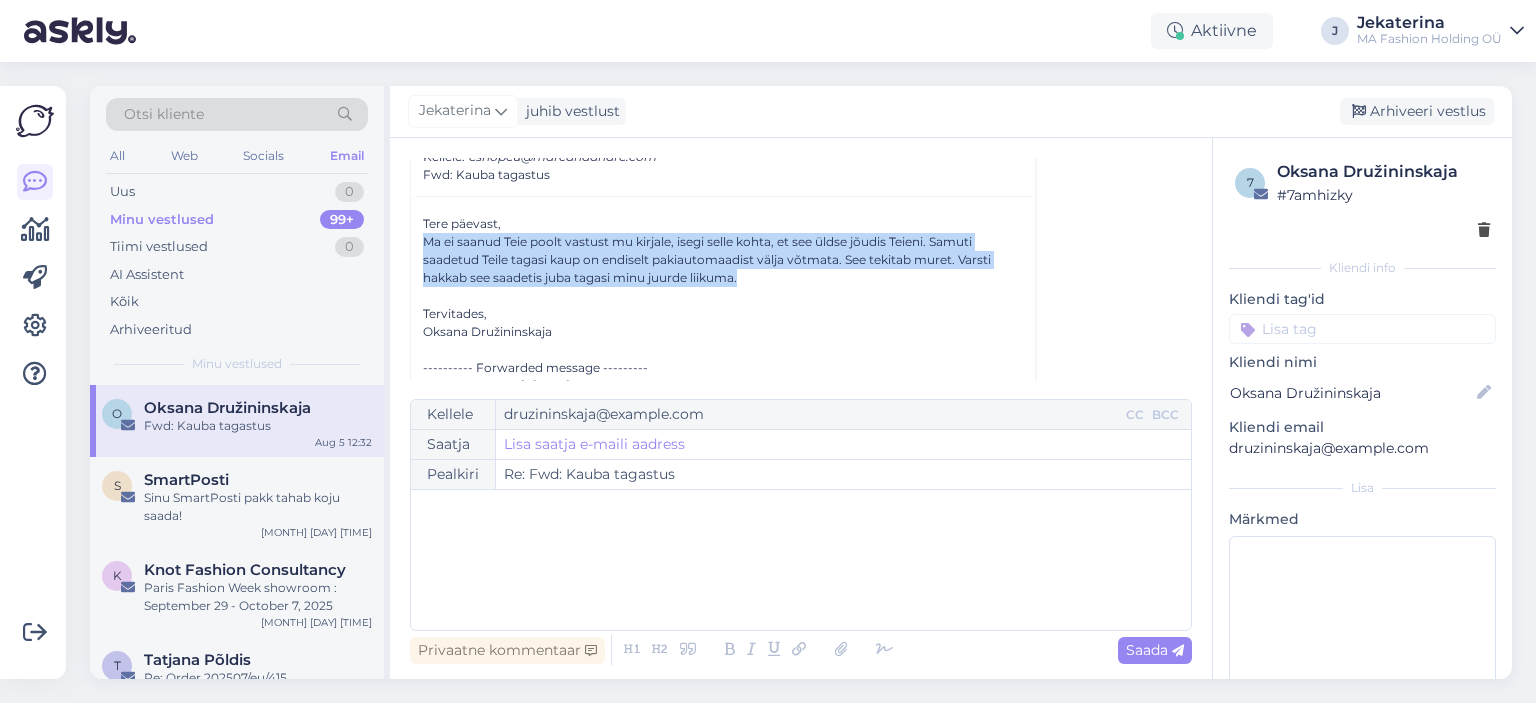 drag, startPoint x: 782, startPoint y: 279, endPoint x: 516, endPoint y: 246, distance: 268.03918 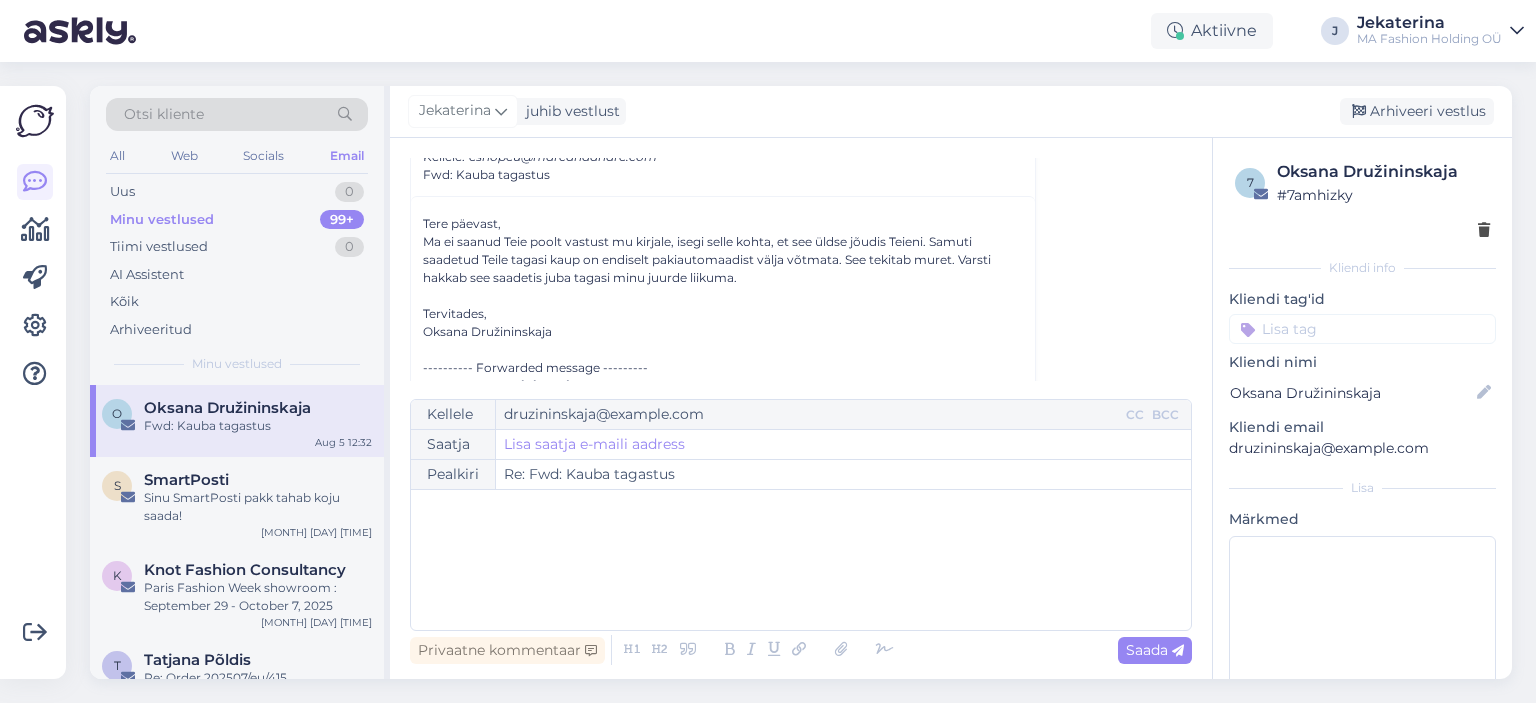drag, startPoint x: 871, startPoint y: 298, endPoint x: 872, endPoint y: 280, distance: 18.027756 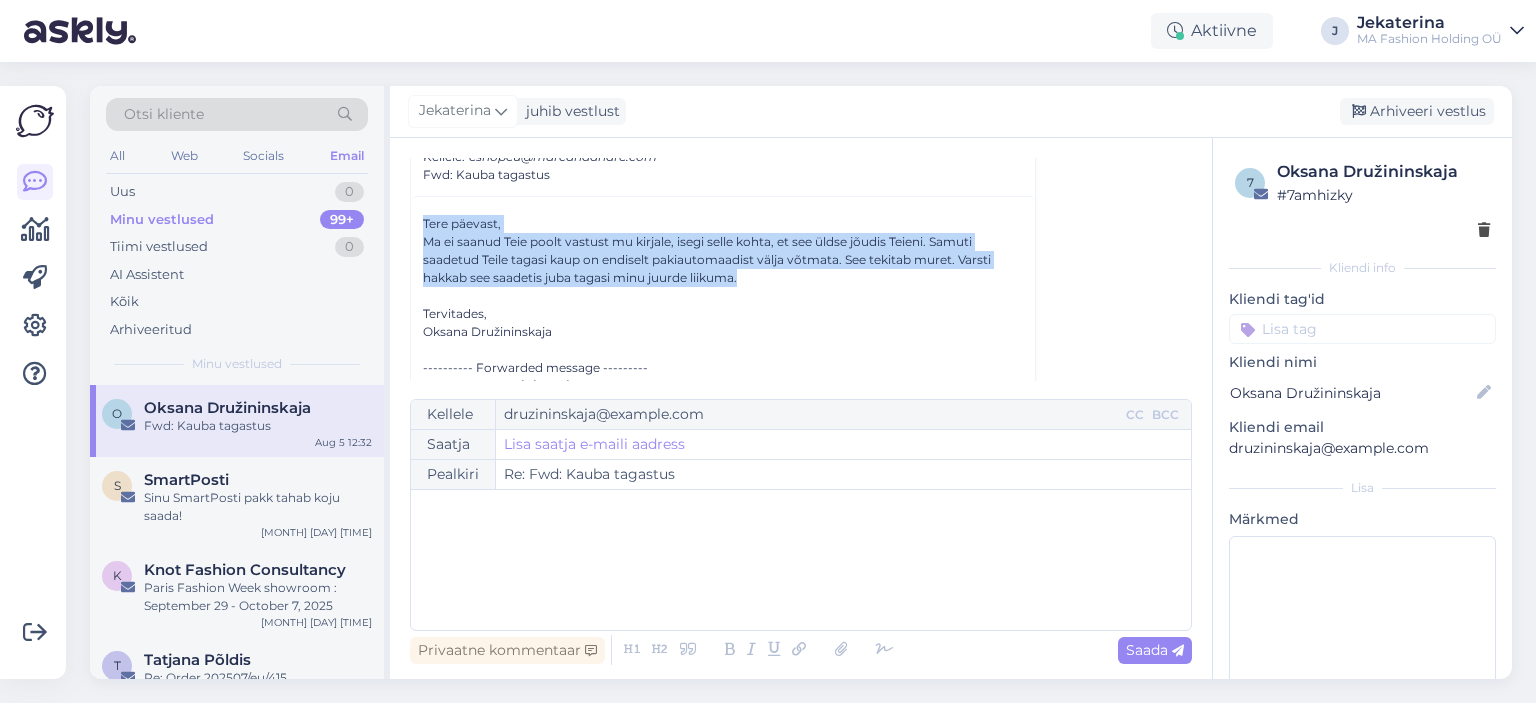 drag, startPoint x: 865, startPoint y: 275, endPoint x: 416, endPoint y: 211, distance: 453.5383 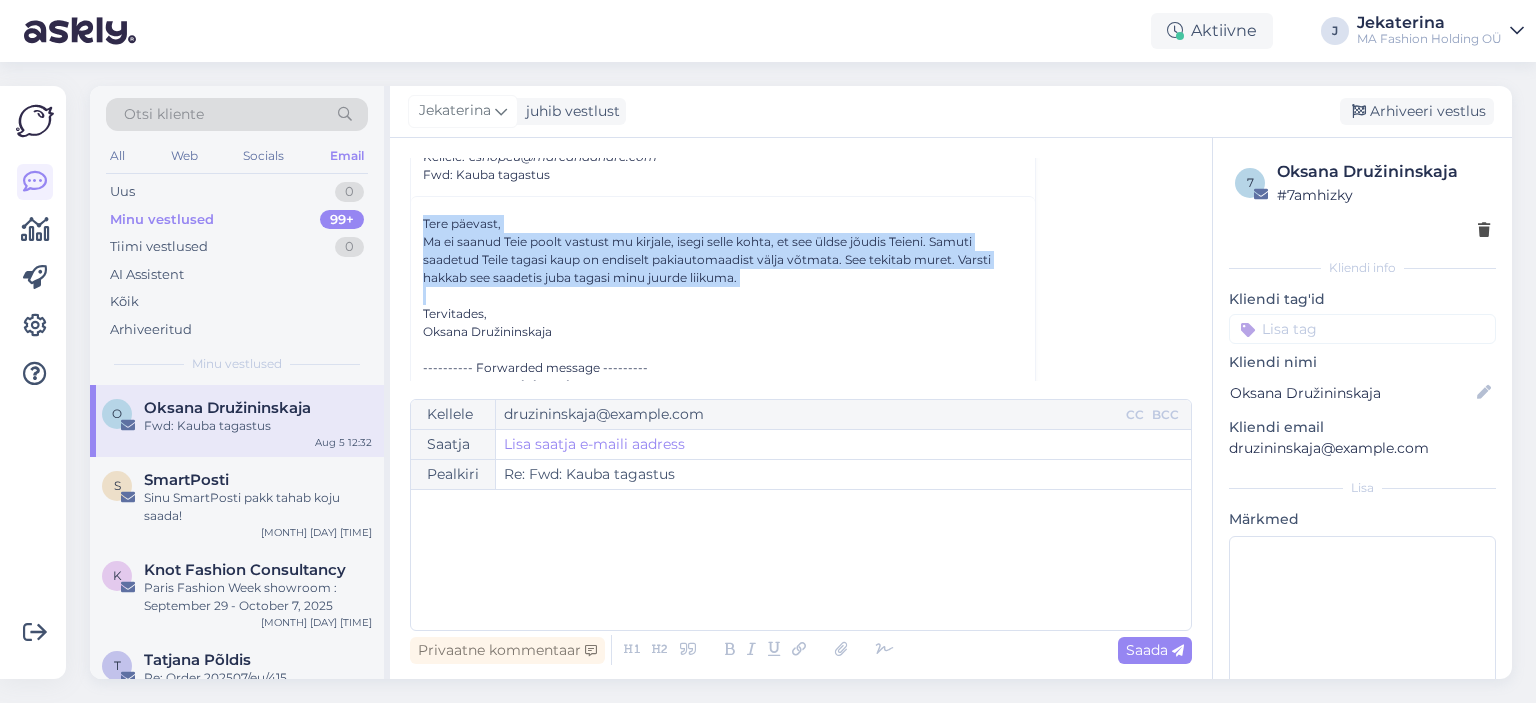 drag, startPoint x: 418, startPoint y: 213, endPoint x: 828, endPoint y: 283, distance: 415.93268 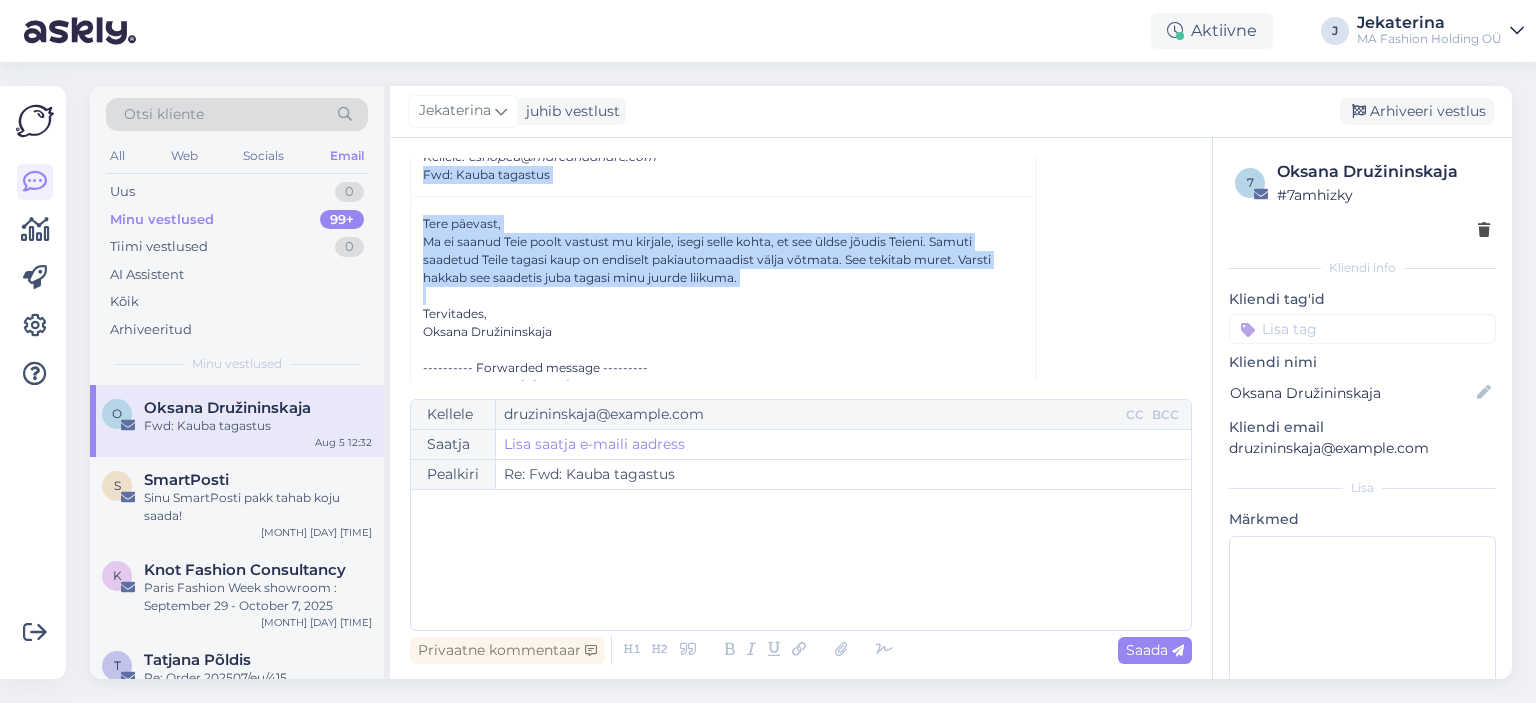 drag, startPoint x: 828, startPoint y: 283, endPoint x: 410, endPoint y: 191, distance: 428.00467 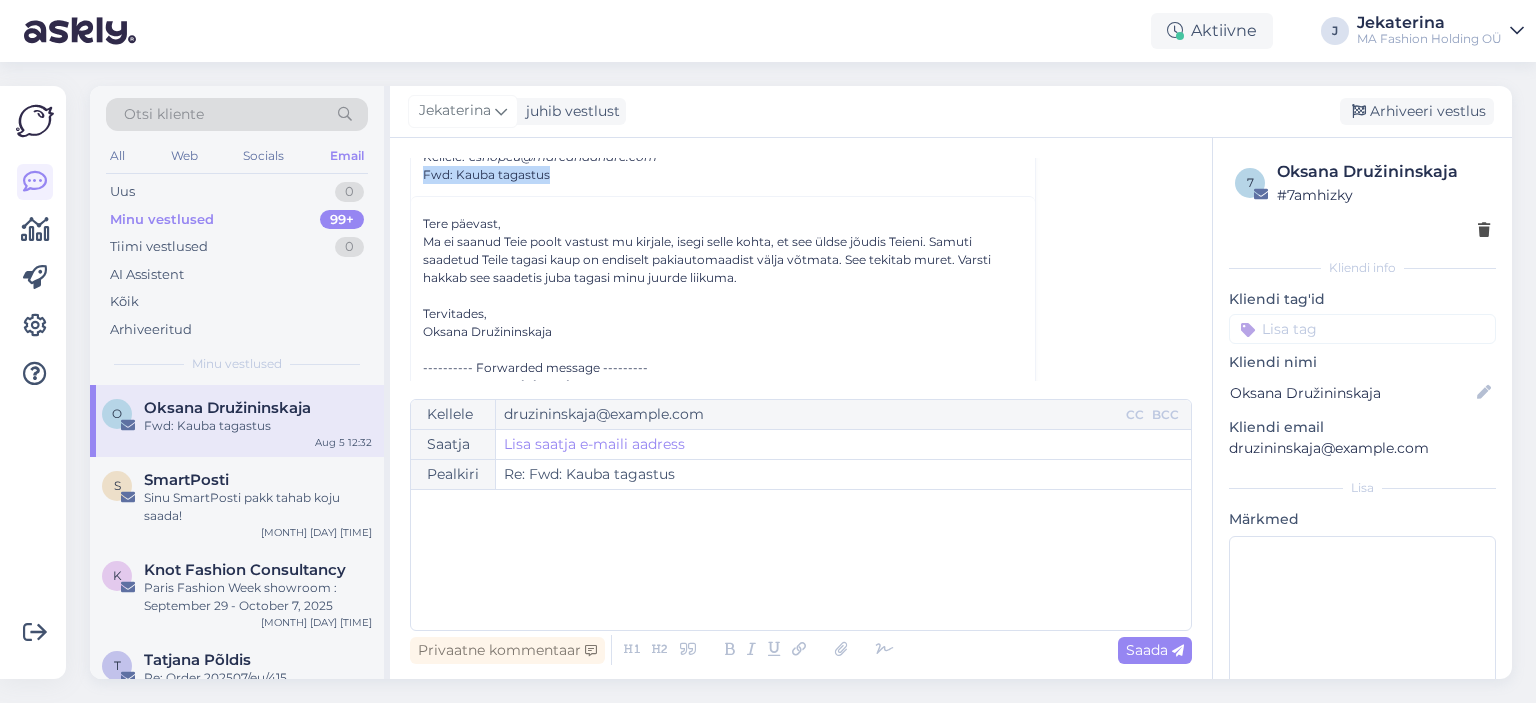 scroll, scrollTop: 524, scrollLeft: 0, axis: vertical 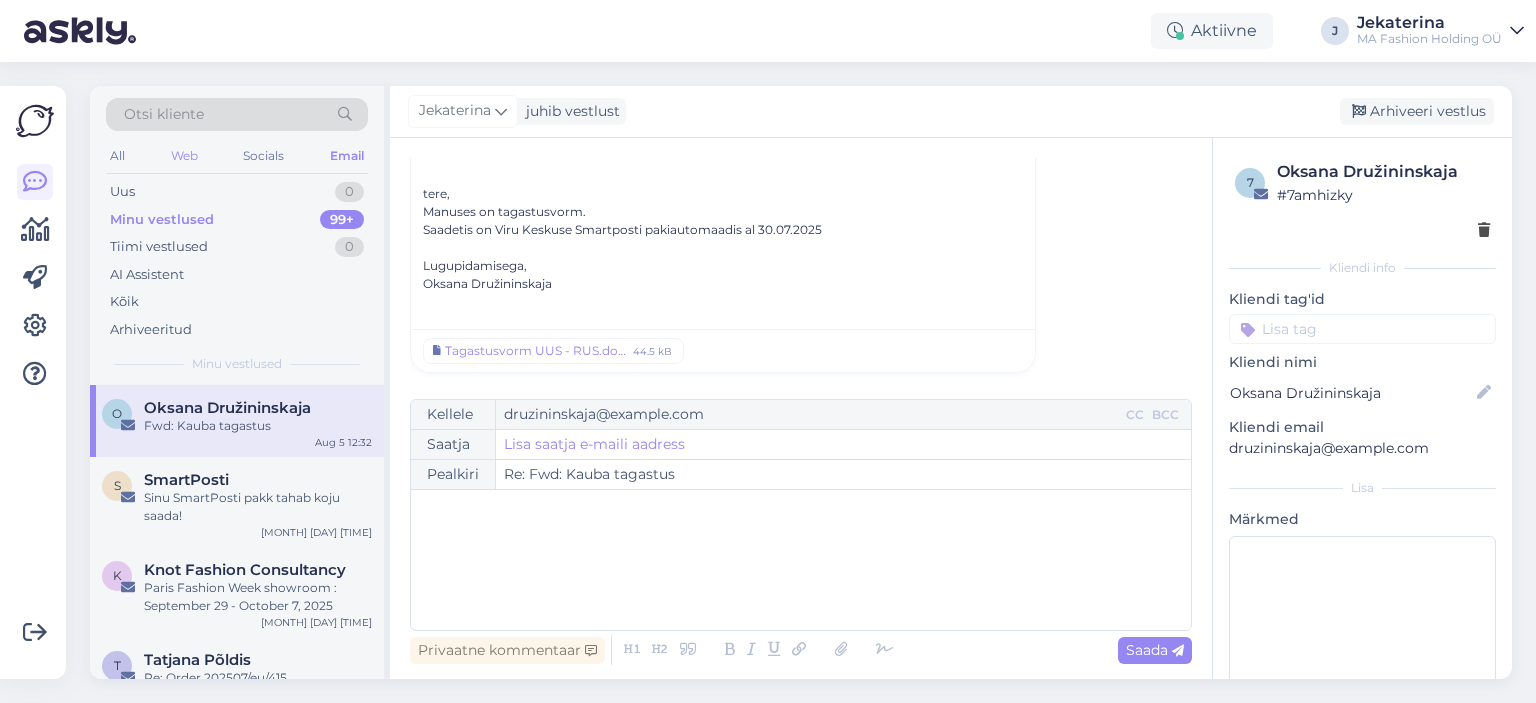 drag, startPoint x: 216, startPoint y: 159, endPoint x: 201, endPoint y: 158, distance: 15.033297 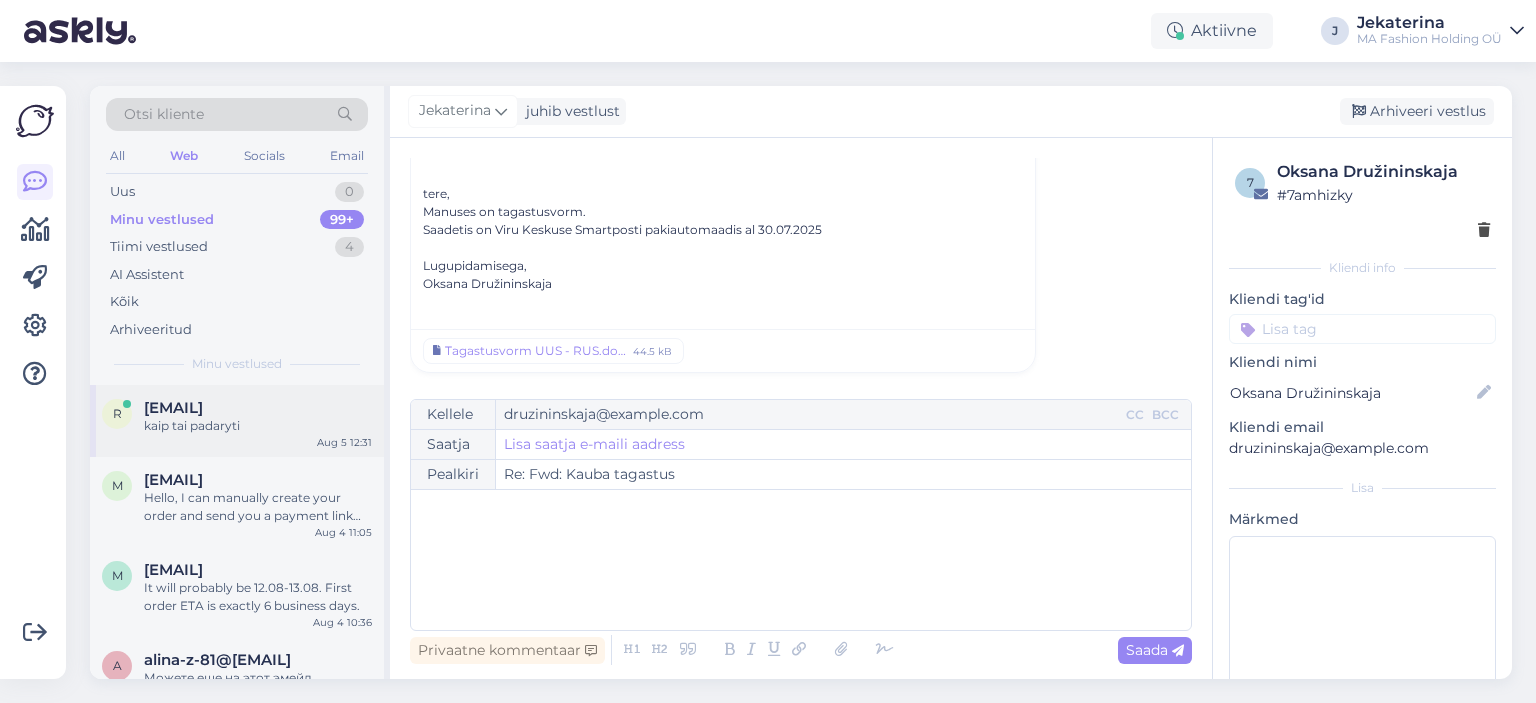 click on "kaip tai padaryti" at bounding box center [258, 426] 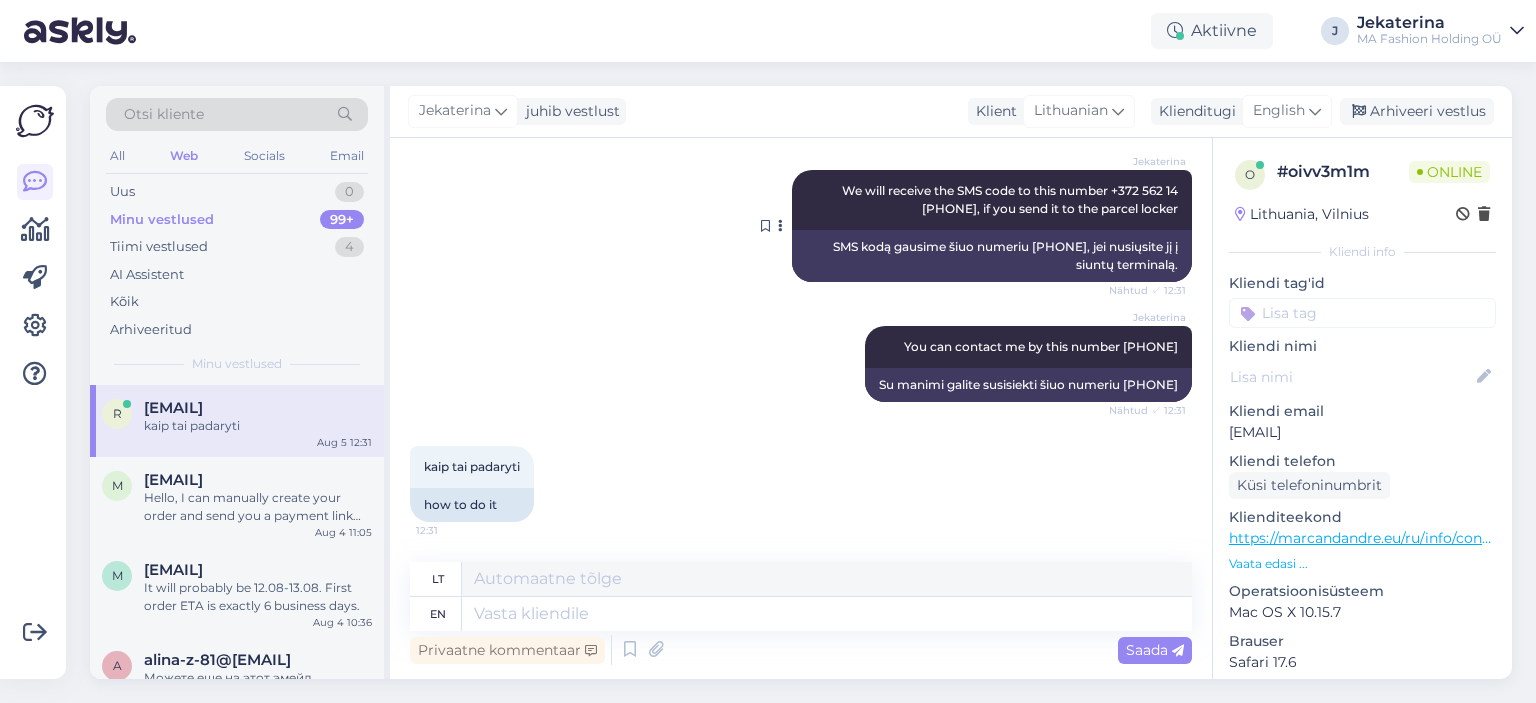 click on "SMS kodą gausime šiuo numeriu [PHONE], jei nusiųsite jį į siuntų terminalą." at bounding box center (992, 256) 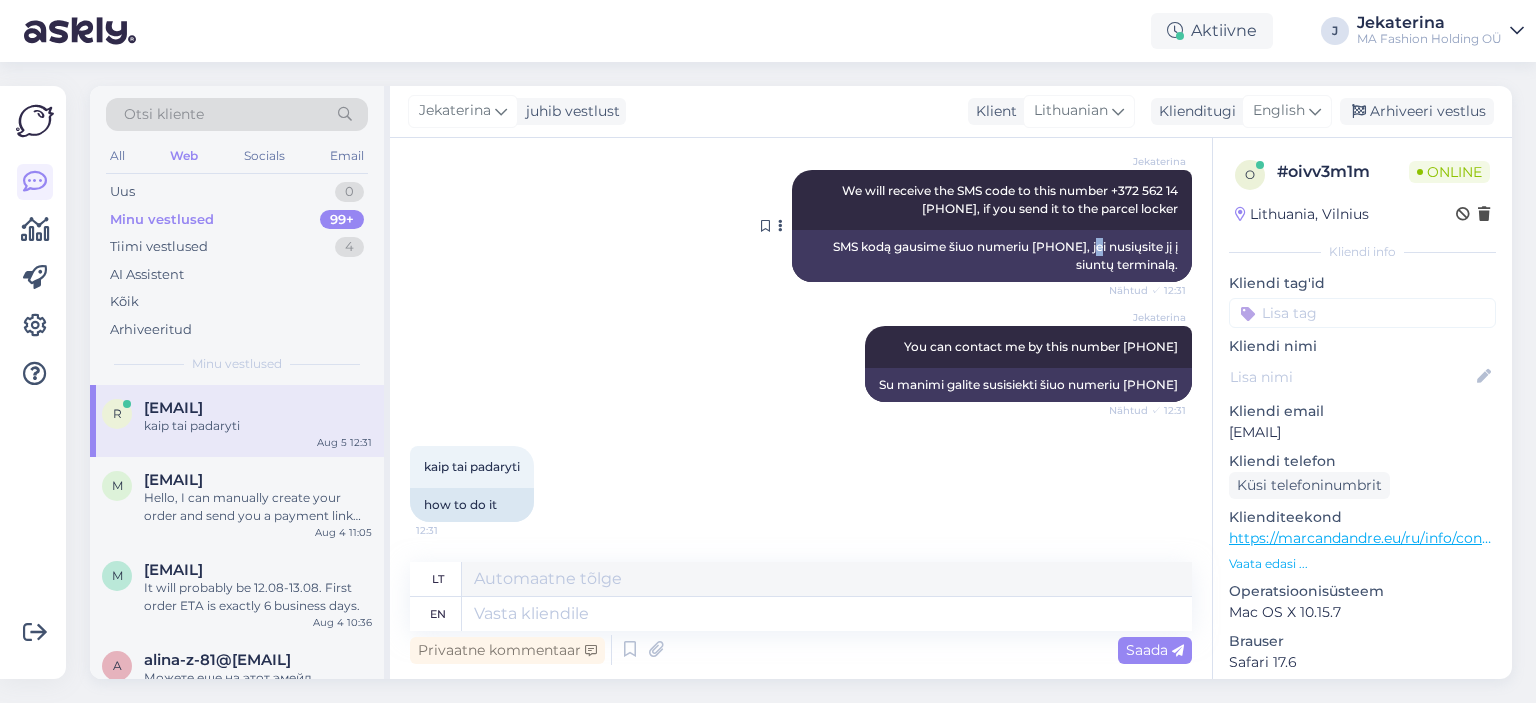click on "SMS kodą gausime šiuo numeriu [PHONE], jei nusiųsite jį į siuntų terminalą." at bounding box center [992, 256] 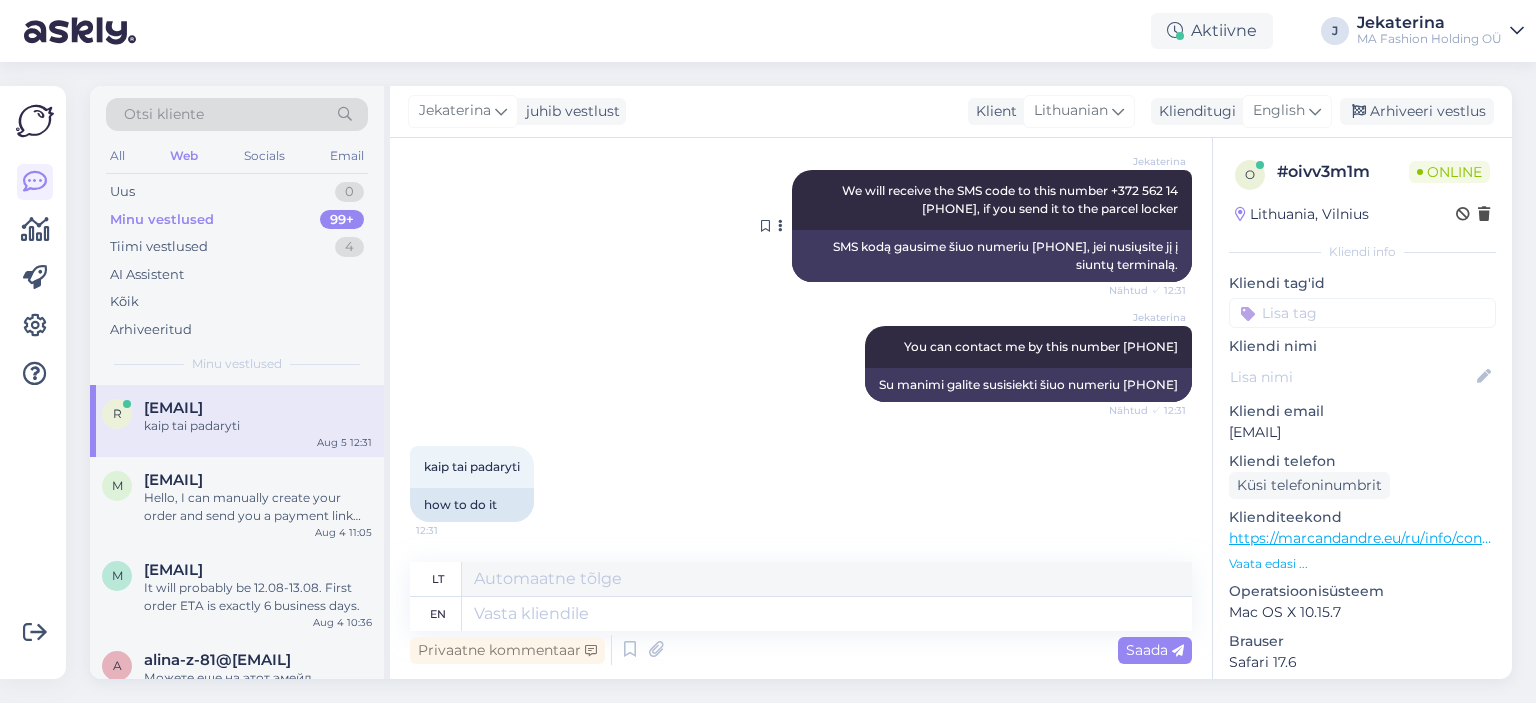 click on "SMS kodą gausime šiuo numeriu [PHONE], jei nusiųsite jį į siuntų terminalą." at bounding box center (992, 256) 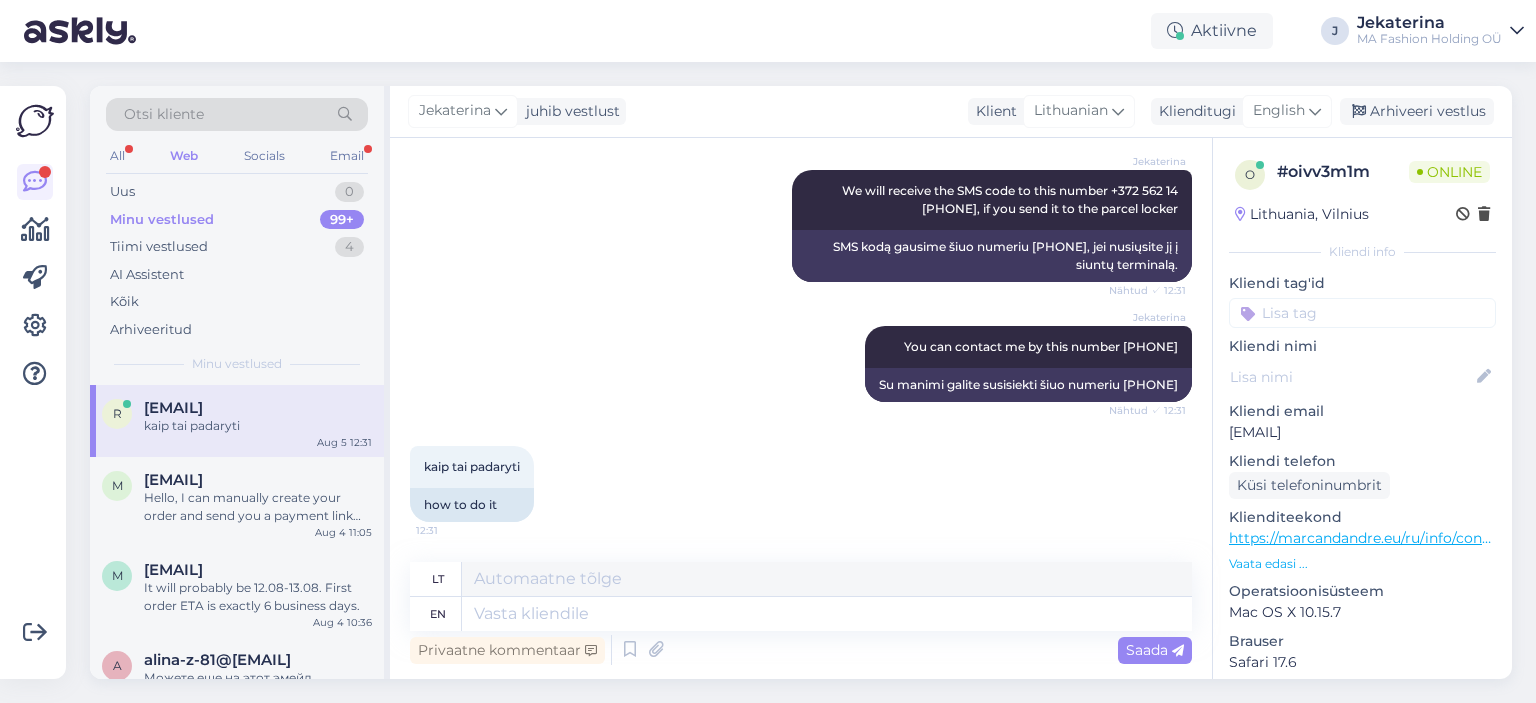 scroll, scrollTop: 0, scrollLeft: 0, axis: both 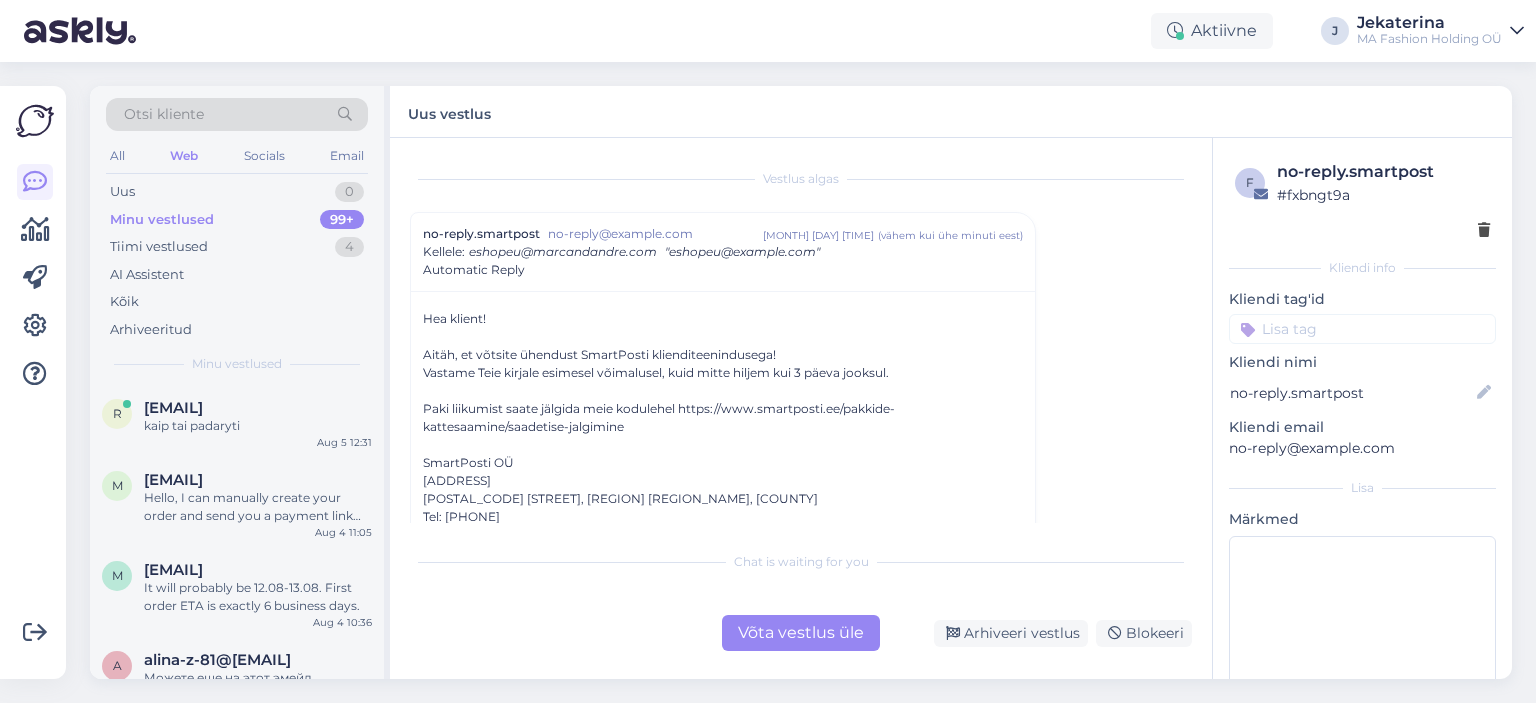 click on "Hea klient!
Aitäh, et võtsite ühendust SmartPosti klienditeenindusega!
Vastame Teie kirjale esimesel võimalusel, kuid mitte hiljem kui 3 päeva jooksul.
Paki liikumist saate jälgida meie kodulehel https://www.smartposti.ee/pakkide-kattesaamine/saadetise-jalgimine
SmartPosti OÜ
Loomäe tee 13
75306 Lehmja küla, Rae vald, Harjumaa
Tel: +372 601 1000
E-mail: klienditeenindus@smartposti.com
https://www.smartposti.ee/
Dear Customer!
Thank You for contacting SmartPosti customer service!
We have received Your e-mail and will answer You as soon as possible, but no later than in 3 days.
You can track Your parcel here: https://www.smartposti.ee/en/receiving/parcel-tracking
SmartPosti OÜ
Loomäe tee 13
75306 Lehmja küla, Rae vald, Harjumaa
Tel: +372 601 1000
E-mail: klienditeenindus@smartposti.com
https://www.smartposti.ee/en" at bounding box center (723, 562) 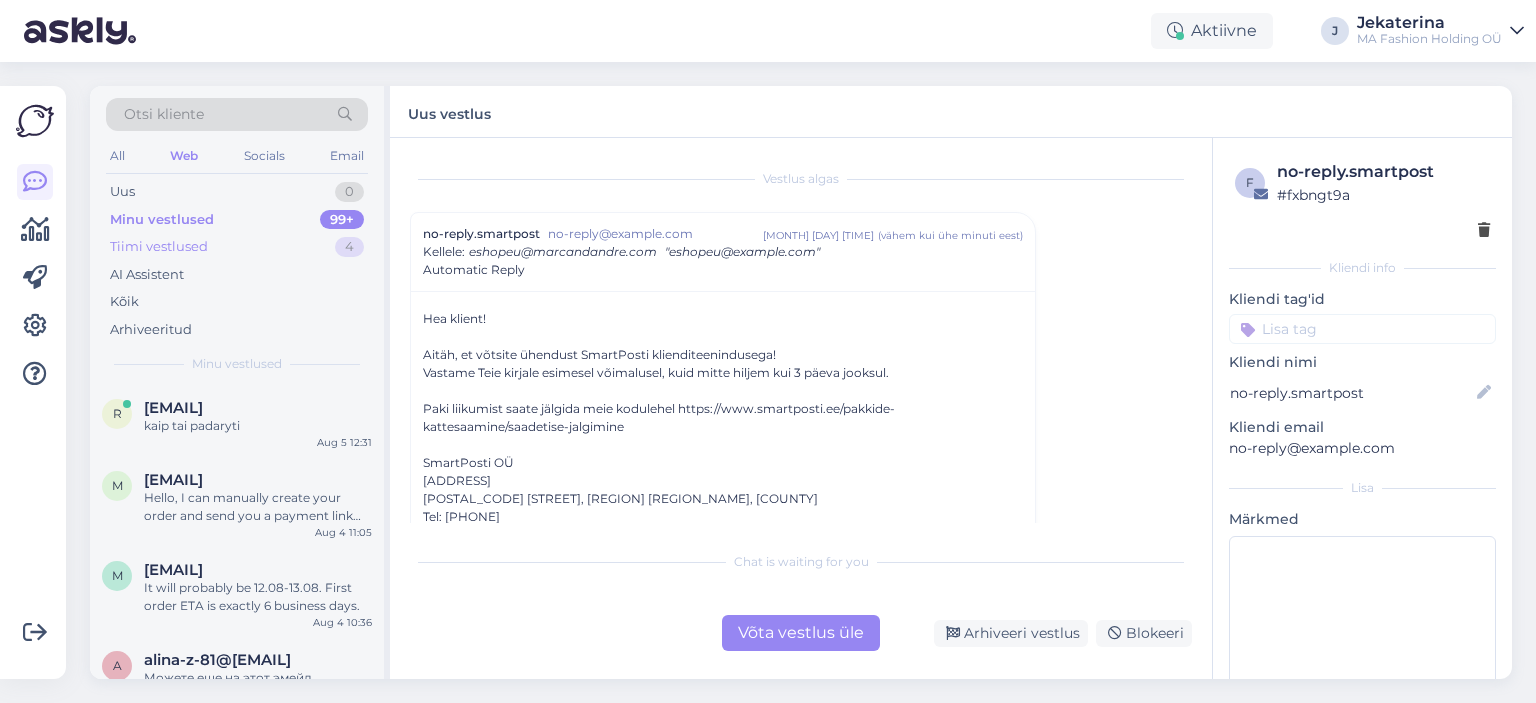 drag, startPoint x: 715, startPoint y: 523, endPoint x: 348, endPoint y: 257, distance: 453.2604 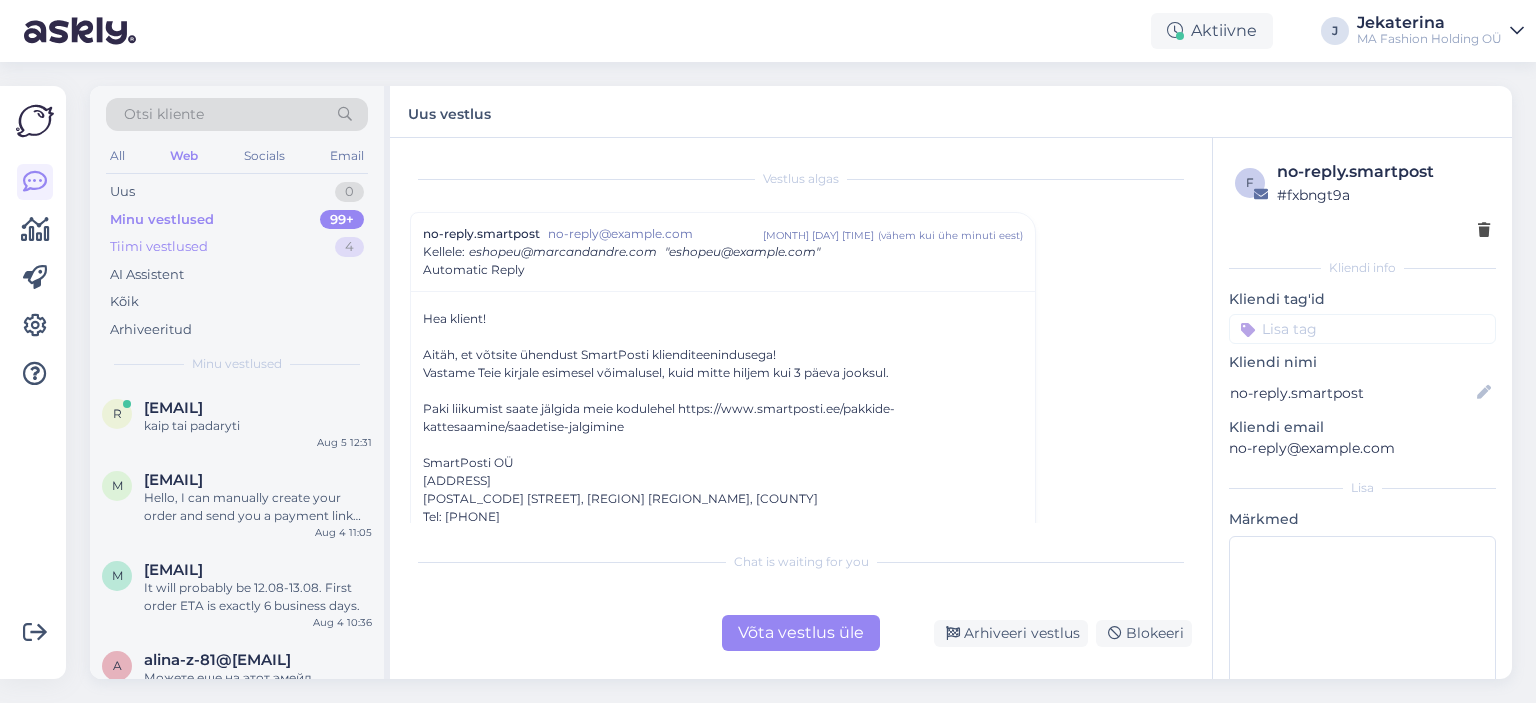 click on "Otsi kliente All Web Socials  Email Uus 0 Minu vestlused 99+ Tiimi vestlused 4 AI AssistentKõik Arhiveeritud Minu vestlused r rasa@servista.lt kaip tai padaryti [MONTH] [DAY] [TIME]  m myownmary@yahoo.com Hello, I can manually create your order and send you a payment link with 10% discount. Could you please provide the following details:
•	The article numbers, sizes, and quantities of the products you’d like to order (a screenshot or photo is perfectly fine!)
•	Your full name
•	Your email address
•	Your delivery address
•	Your phone number
[MONTH] [DAY] [TIME]  m myownmary@yahoo.com It will probably be 12.08-13.08. First order ETA is exactly 6 business days.  [MONTH] [DAY] [TIME]  a alina-z-81@mail.ru Можете еще на этот эмейл написать при дальнейших вопросах  eshopru@marcandandre.com  [MONTH] [DAY] [TIME]  k kristin.ong@mail.ee [MONTH] [DAY] [TIME]  a aptaszkowska77@wp.pl Rozumiem , czekam cierpliwie nad odpowiedz  [MONTH] [DAY] [TIME]  k kaja@peeduaudit.com [MONTH] [DAY] [TIME]  a [MONTH] [DAY] [TIME]  i o l" at bounding box center [801, 382] 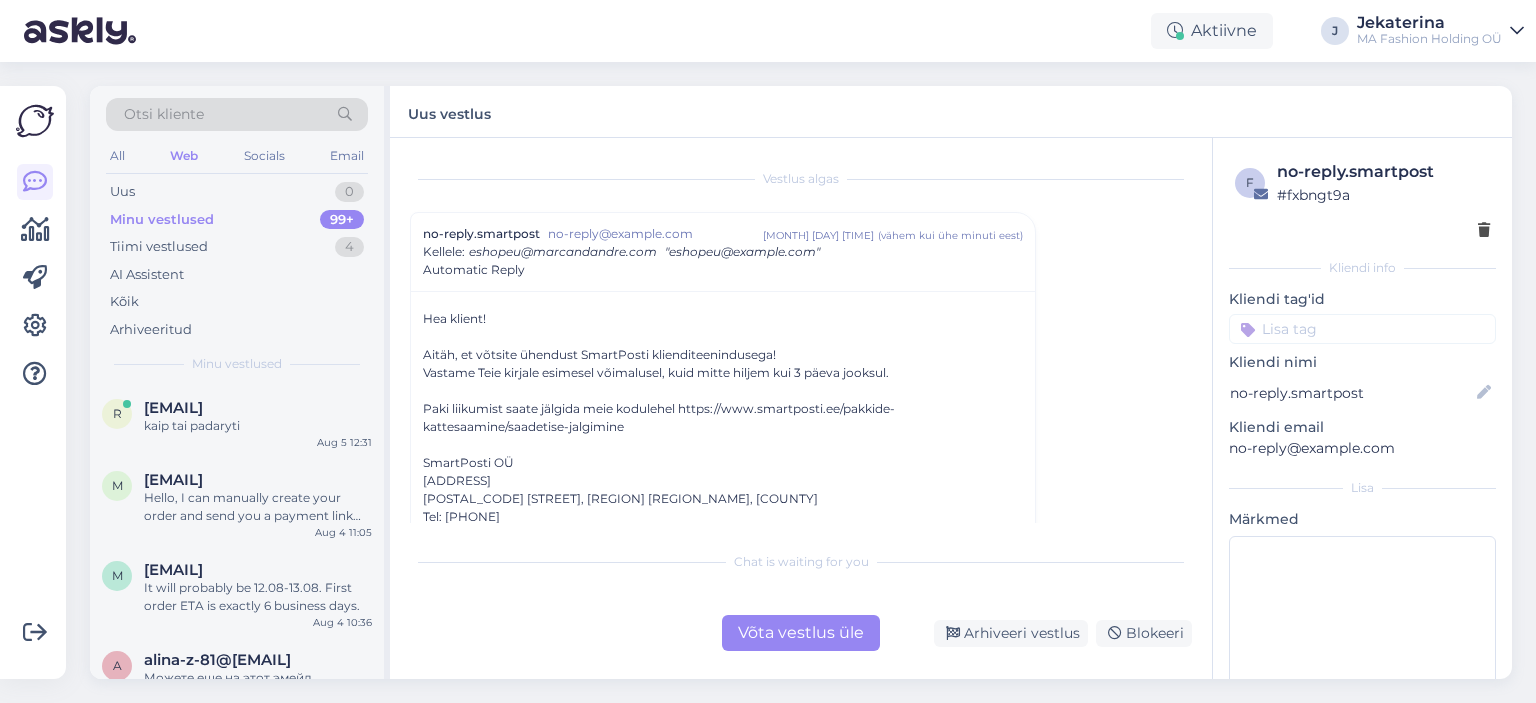 click on "Võta vestlus üle" at bounding box center (801, 633) 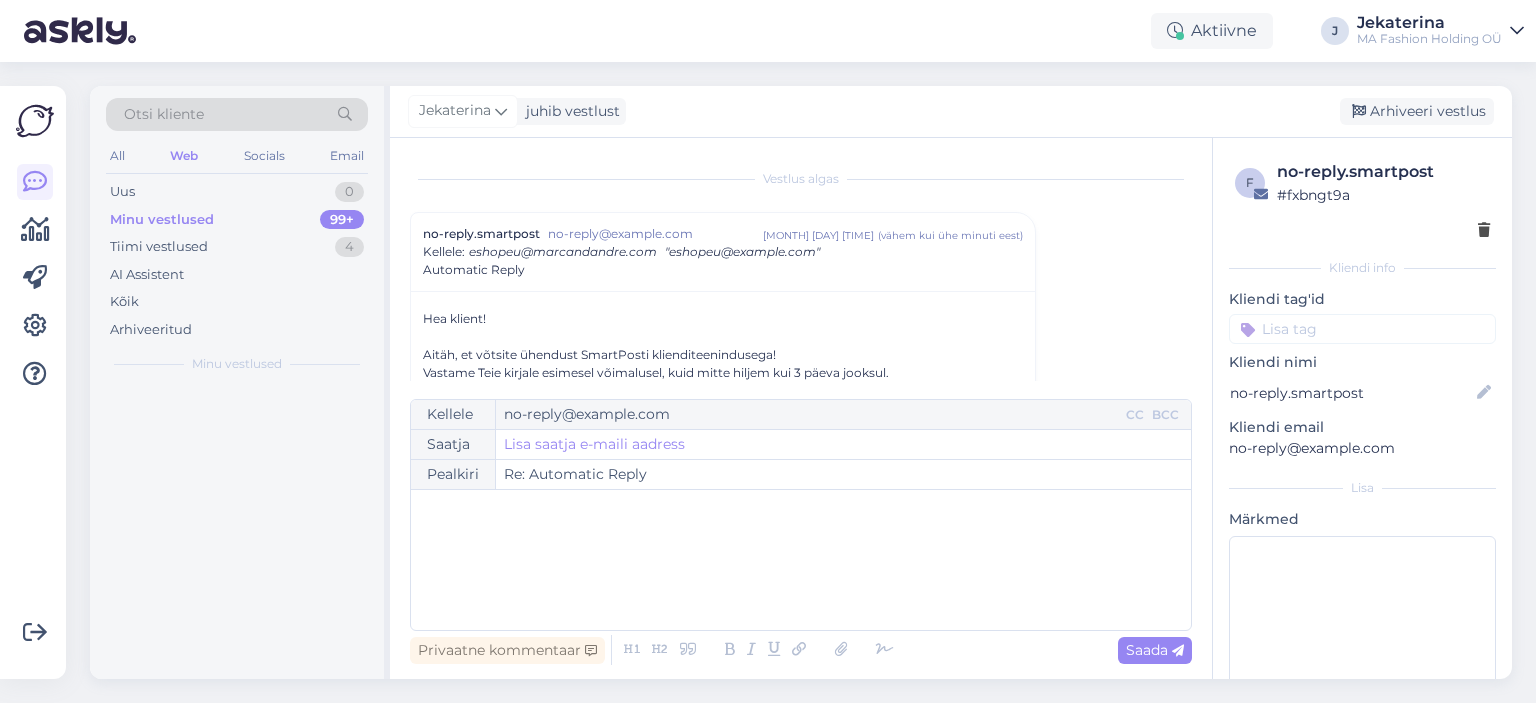 scroll, scrollTop: 54, scrollLeft: 0, axis: vertical 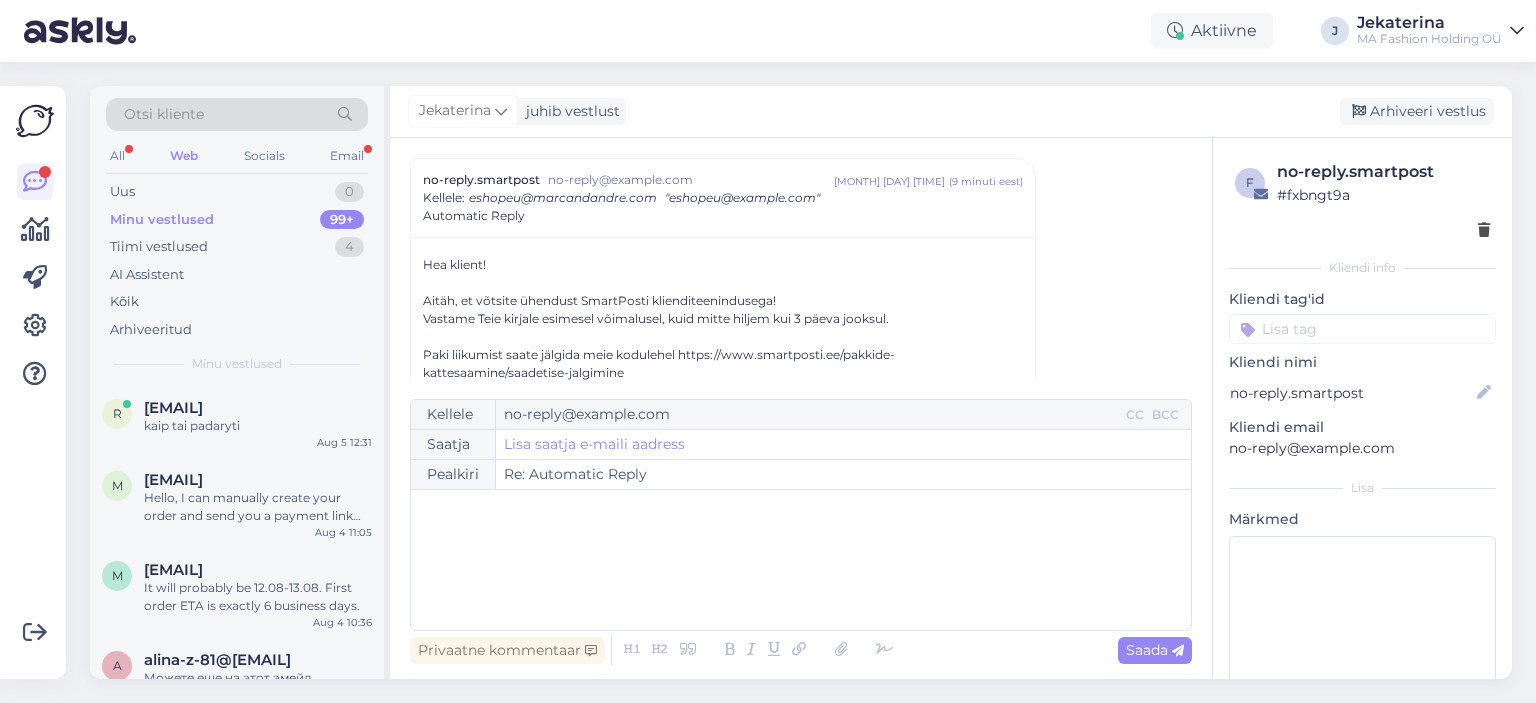 click on "Otsi kliente" at bounding box center [237, 120] 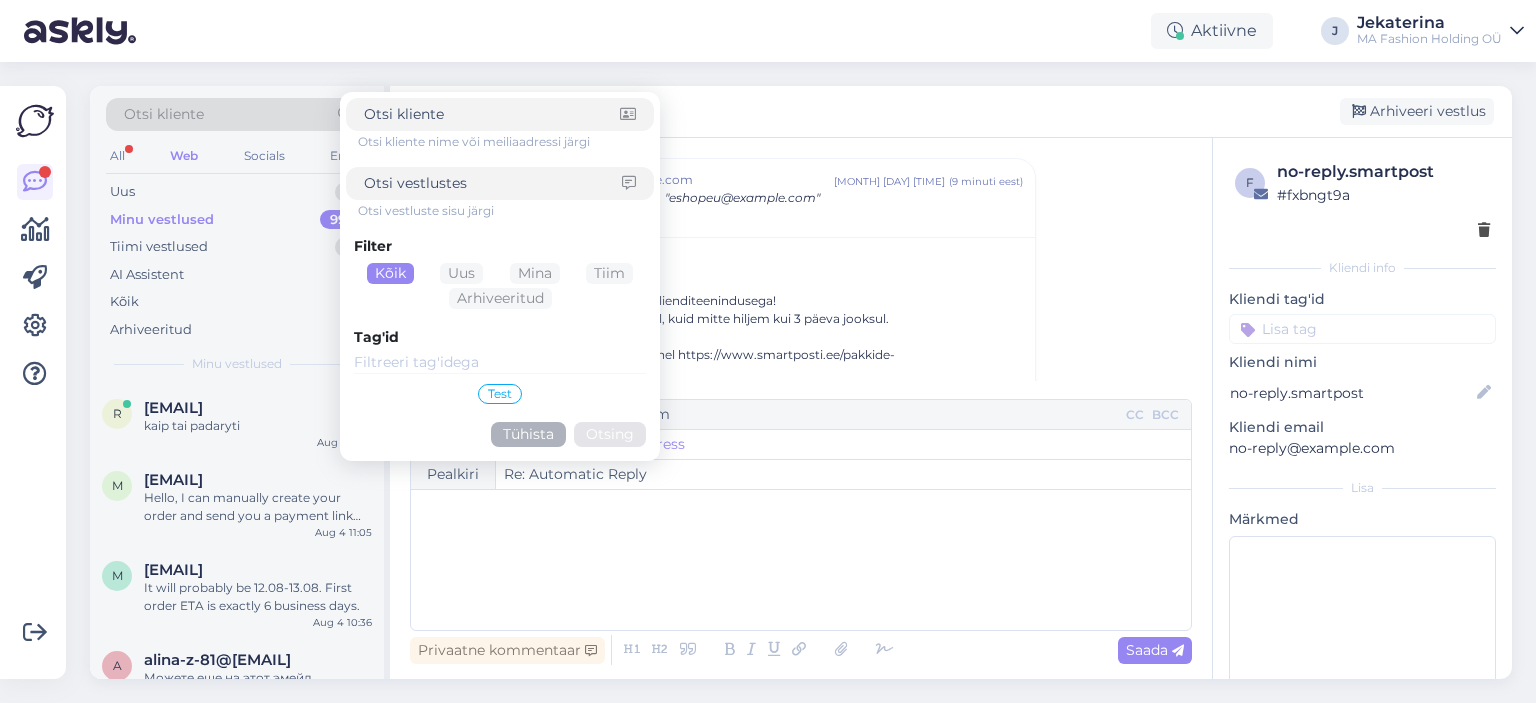 click on "Otsi kliente nime või meiliaadressi järgi" at bounding box center (506, 142) 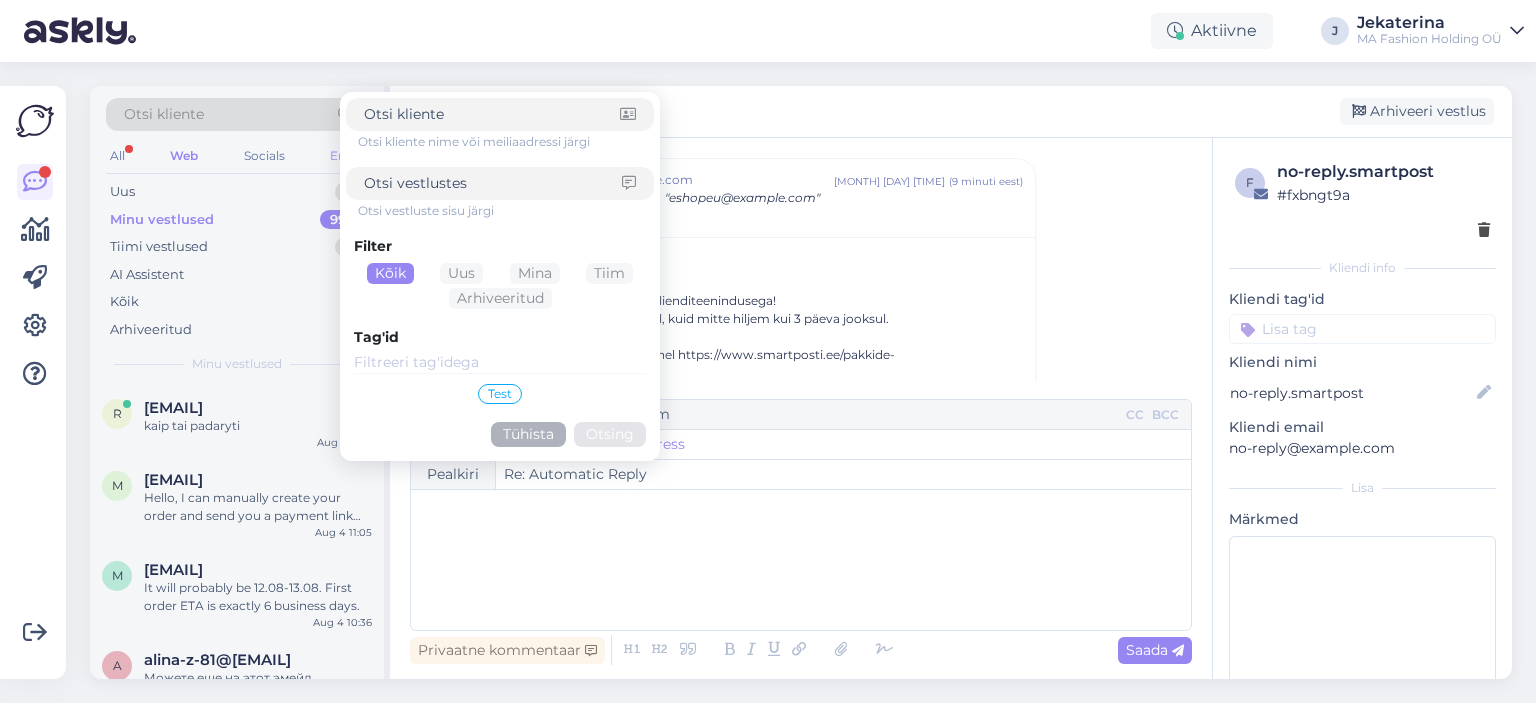 click on "Email" at bounding box center (347, 156) 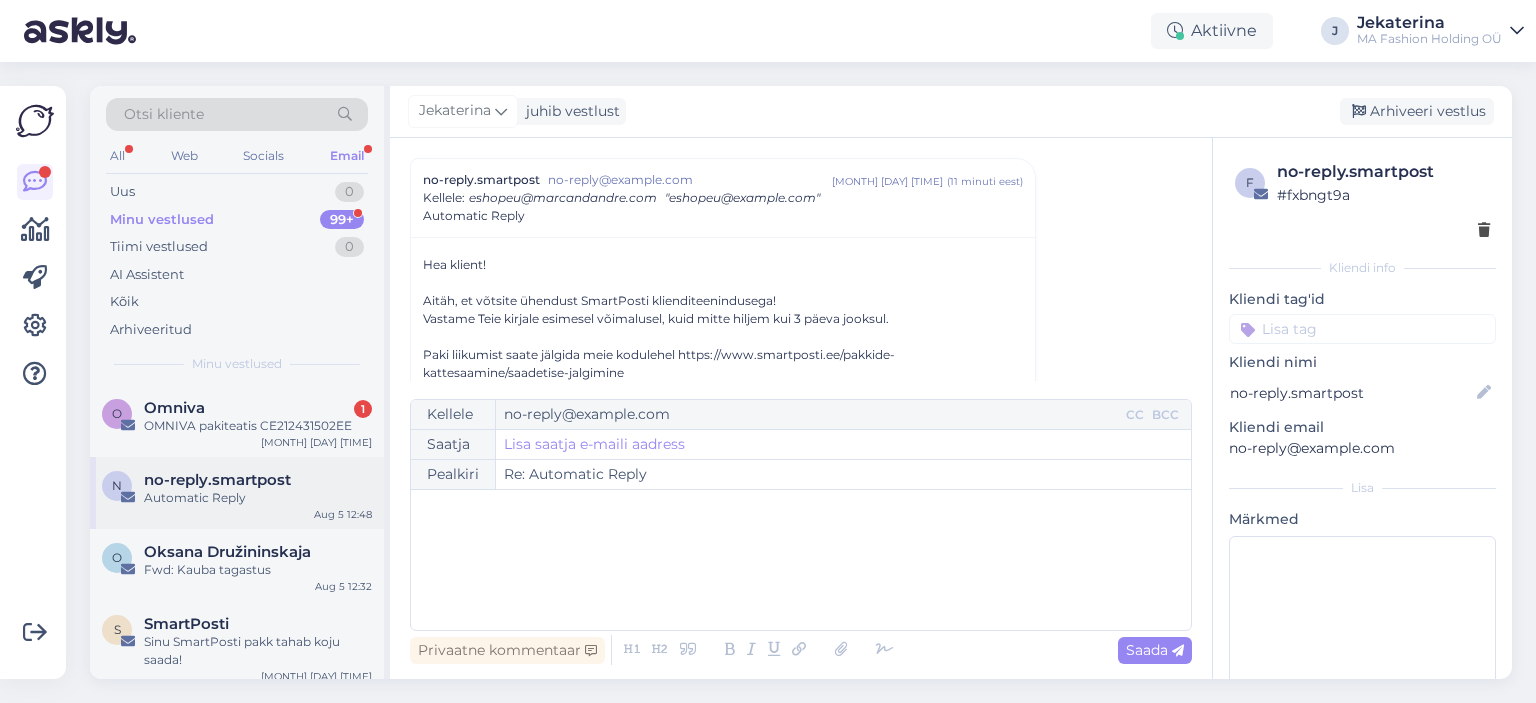 click on "n no-reply.smartpost Automatic Reply [MONTH] [DAY] [TIME]" at bounding box center [237, 493] 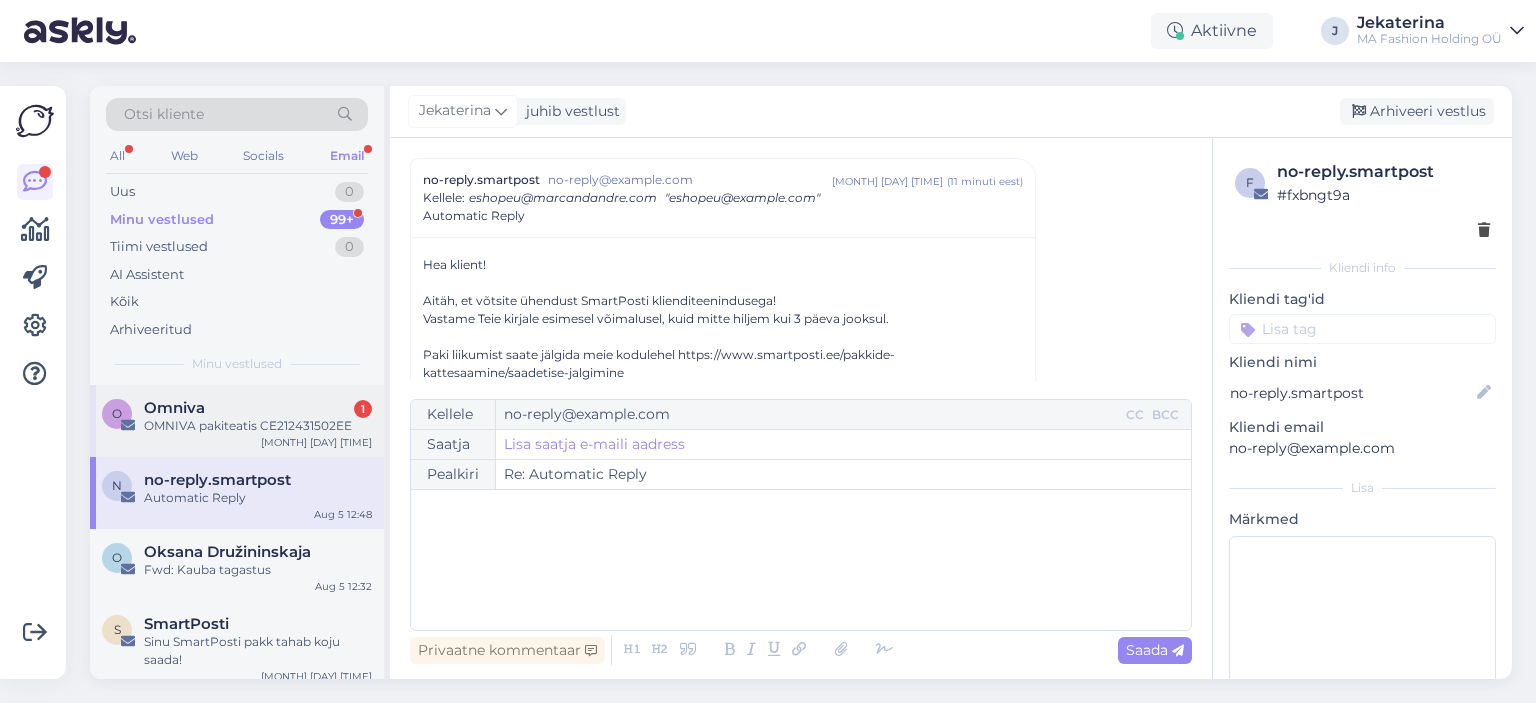 click on "O Omniva 1 OMNIVA pakiteatis CE212431502EE [MONTH] [DAY] [TIME]" at bounding box center (237, 421) 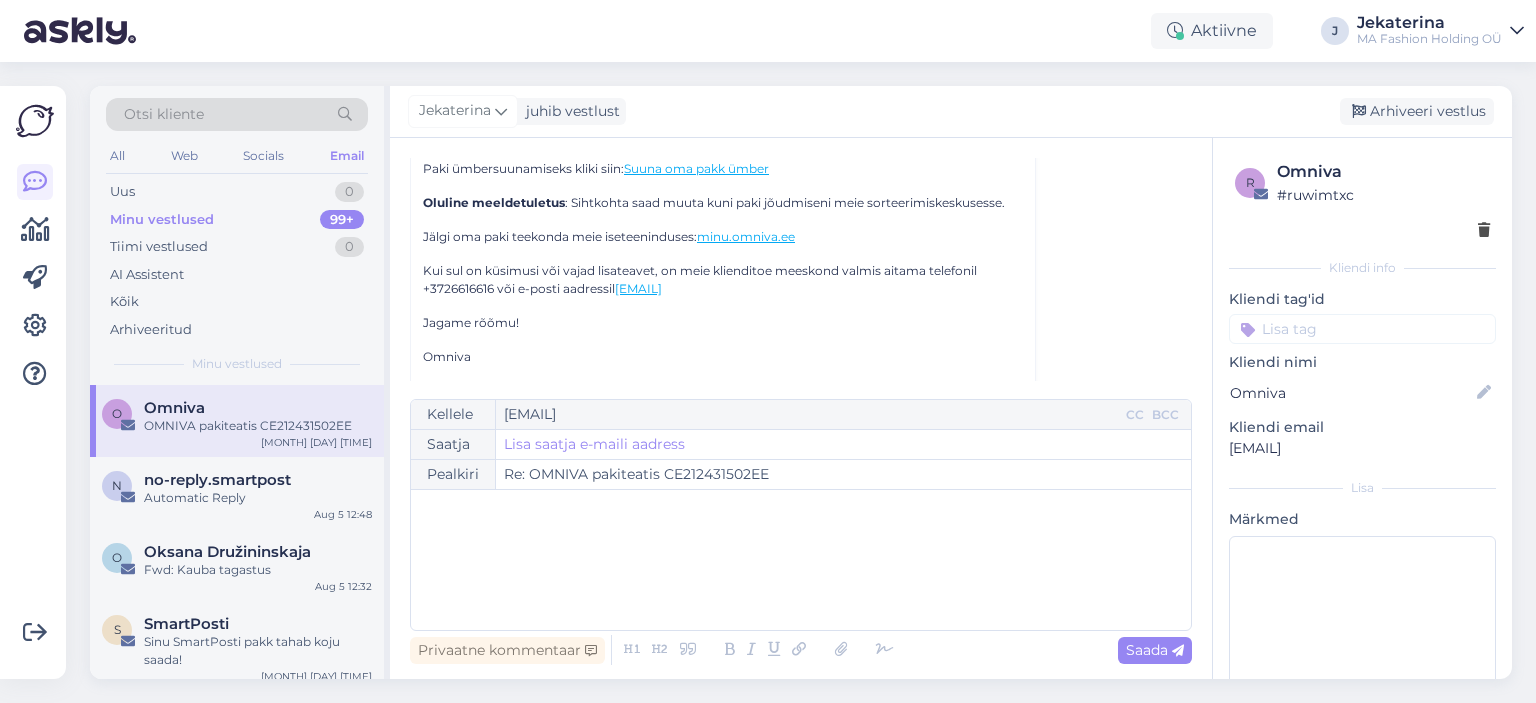 scroll, scrollTop: 8120, scrollLeft: 0, axis: vertical 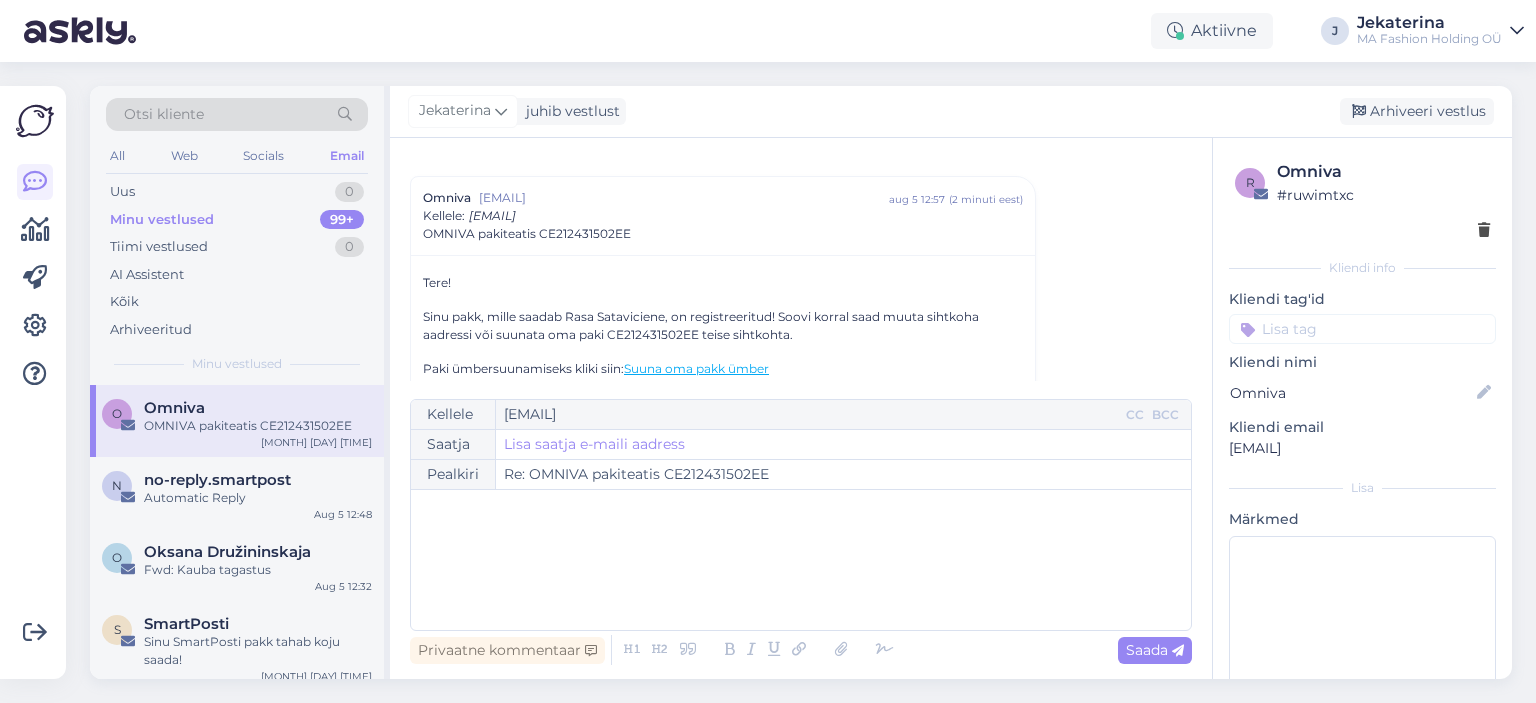 click on "Tere!
Sinu pakk, mille saadab Rasa Sataviciene, on registreeritud! Soovi korral saad muuta sihtkoha aadressi või suunata oma paki CE212431502EE teise sihtkohta.
Paki ümbersuunamiseks kliki siin:  Suuna oma pakk ümber
Oluline meeldetuletus : Sihtkohta saad muuta kuni paki jõudmiseni meie sorteerimiskeskusesse.
Jälgi oma paki teekonda meie iseteeninduses:  minu.omniva.ee
Kui sul on küsimusi või vajad lisateavet, on meie klienditoe meeskond valmis aitama telefonil +3726616616 või e-posti aadressil  info@omniva.ee
Jagame rõõmu!
Omniva
Hi there!
Your parcel from Rasa Sataviciene is registered! If you need to, you can redirect your parcel CE212431502EE to a different destination.
To redirect your parcel, simply click here:  Redirect Your Parcel
Important reminder:  You can change the destination until the parcel reaches our sorting center.
You can track your parcel’s journey on our self-service:  minu.omniva.ee
info@omniva.ee
Delivering happiness!
Omniva" at bounding box center (723, 583) 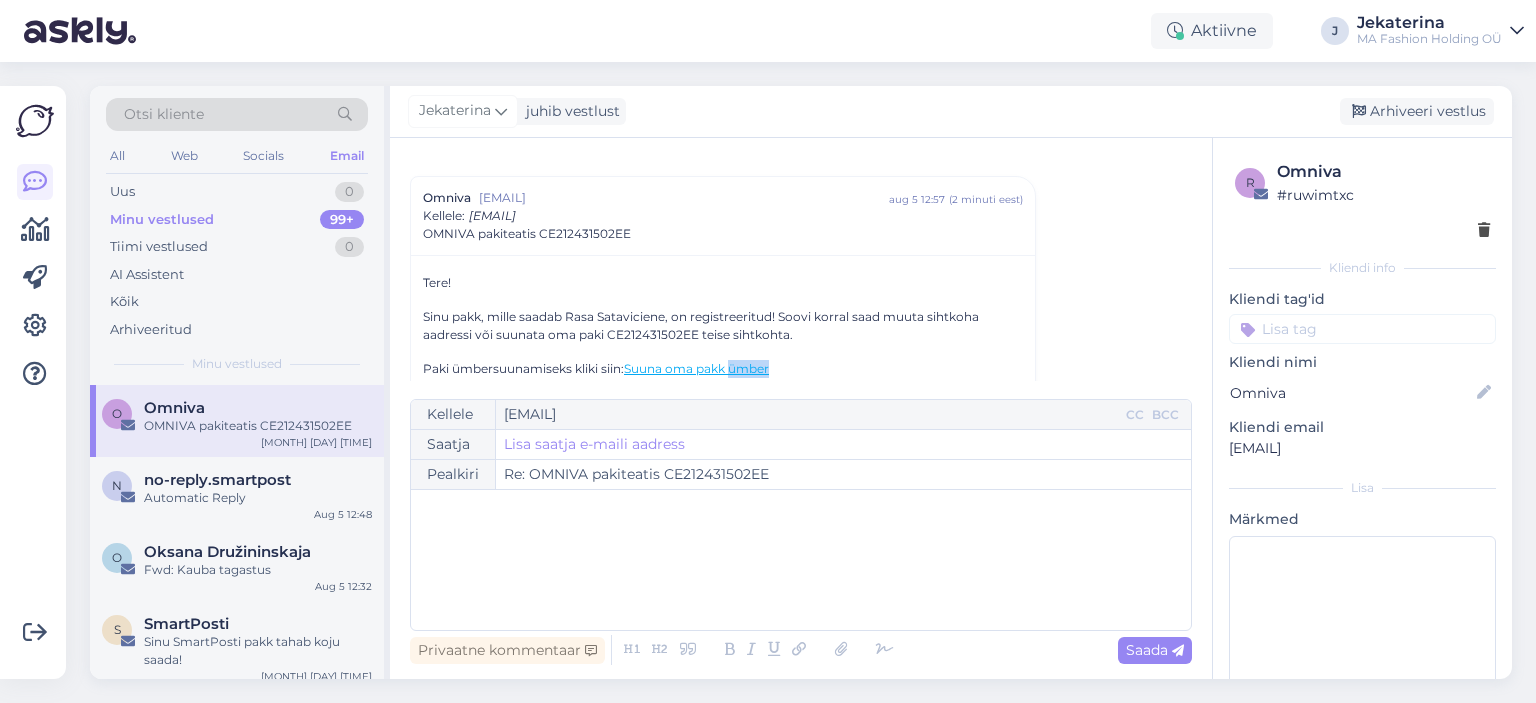click on "Tere!
Sinu pakk, mille saadab Rasa Sataviciene, on registreeritud! Soovi korral saad muuta sihtkoha aadressi või suunata oma paki CE212431502EE teise sihtkohta.
Paki ümbersuunamiseks kliki siin:  Suuna oma pakk ümber
Oluline meeldetuletus : Sihtkohta saad muuta kuni paki jõudmiseni meie sorteerimiskeskusesse.
Jälgi oma paki teekonda meie iseteeninduses:  minu.omniva.ee
Kui sul on küsimusi või vajad lisateavet, on meie klienditoe meeskond valmis aitama telefonil +3726616616 või e-posti aadressil  info@omniva.ee
Jagame rõõmu!
Omniva
Hi there!
Your parcel from Rasa Sataviciene is registered! If you need to, you can redirect your parcel CE212431502EE to a different destination.
To redirect your parcel, simply click here:  Redirect Your Parcel
Important reminder:  You can change the destination until the parcel reaches our sorting center.
You can track your parcel’s journey on our self-service:  minu.omniva.ee
info@omniva.ee
Delivering happiness!
Omniva" at bounding box center [723, 583] 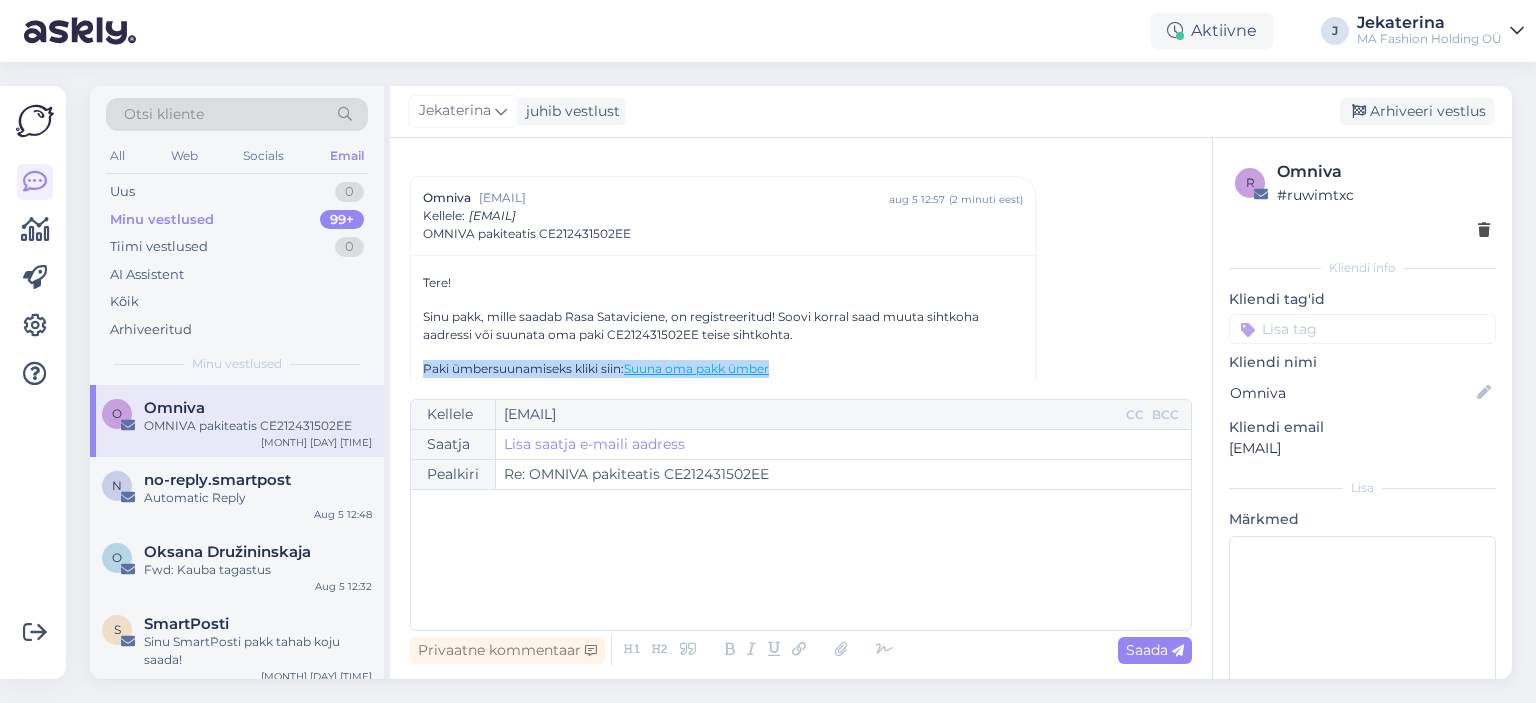 click on "Tere!
Sinu pakk, mille saadab Rasa Sataviciene, on registreeritud! Soovi korral saad muuta sihtkoha aadressi või suunata oma paki CE212431502EE teise sihtkohta.
Paki ümbersuunamiseks kliki siin:  Suuna oma pakk ümber
Oluline meeldetuletus : Sihtkohta saad muuta kuni paki jõudmiseni meie sorteerimiskeskusesse.
Jälgi oma paki teekonda meie iseteeninduses:  minu.omniva.ee
Kui sul on küsimusi või vajad lisateavet, on meie klienditoe meeskond valmis aitama telefonil +3726616616 või e-posti aadressil  info@omniva.ee
Jagame rõõmu!
Omniva
Hi there!
Your parcel from Rasa Sataviciene is registered! If you need to, you can redirect your parcel CE212431502EE to a different destination.
To redirect your parcel, simply click here:  Redirect Your Parcel
Important reminder:  You can change the destination until the parcel reaches our sorting center.
You can track your parcel’s journey on our self-service:  minu.omniva.ee
info@omniva.ee
Delivering happiness!
Omniva" at bounding box center [723, 583] 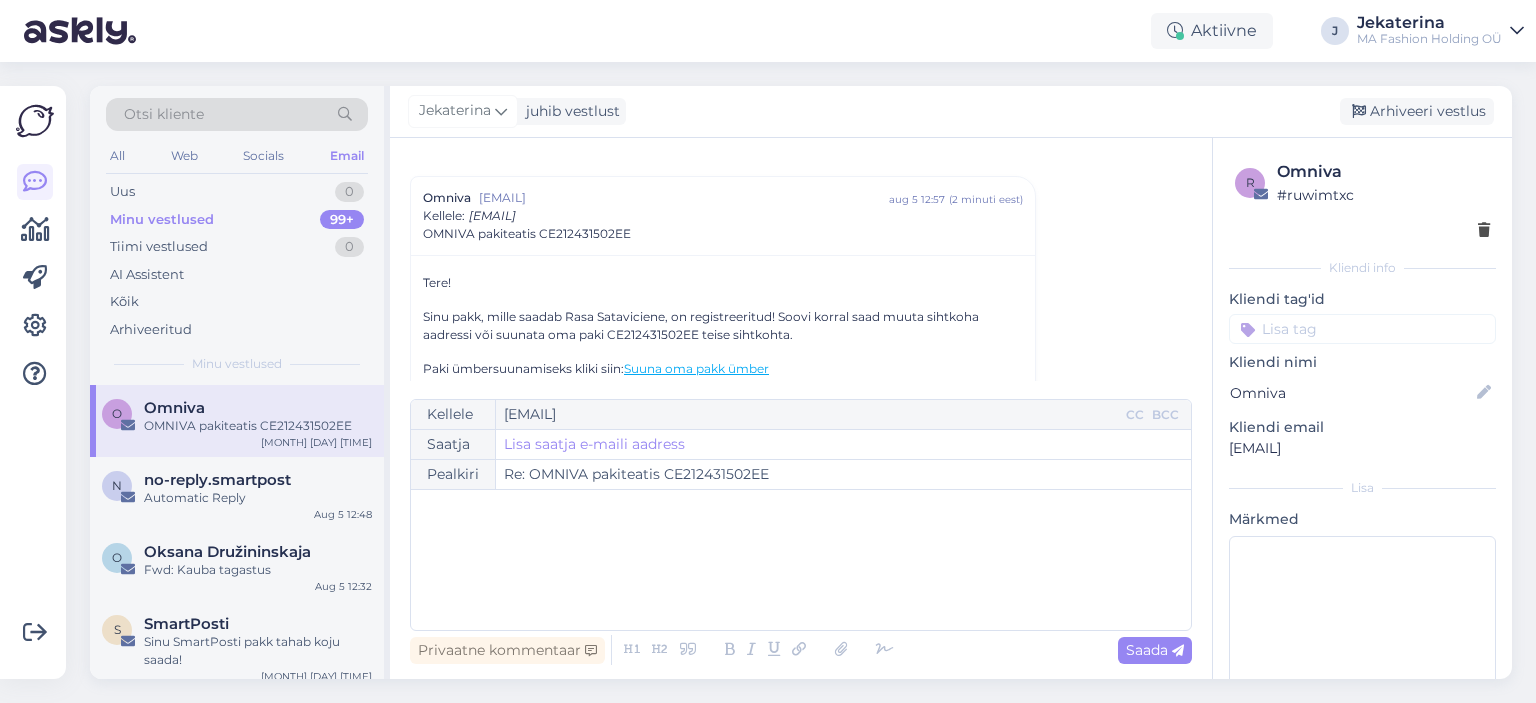 click on "Sinu pakk, mille saadab Rasa Sataviciene, on registreeritud! Soovi korral saad muuta sihtkoha aadressi või suunata oma paki CE212431502EE teise sihtkohta." at bounding box center [723, 326] 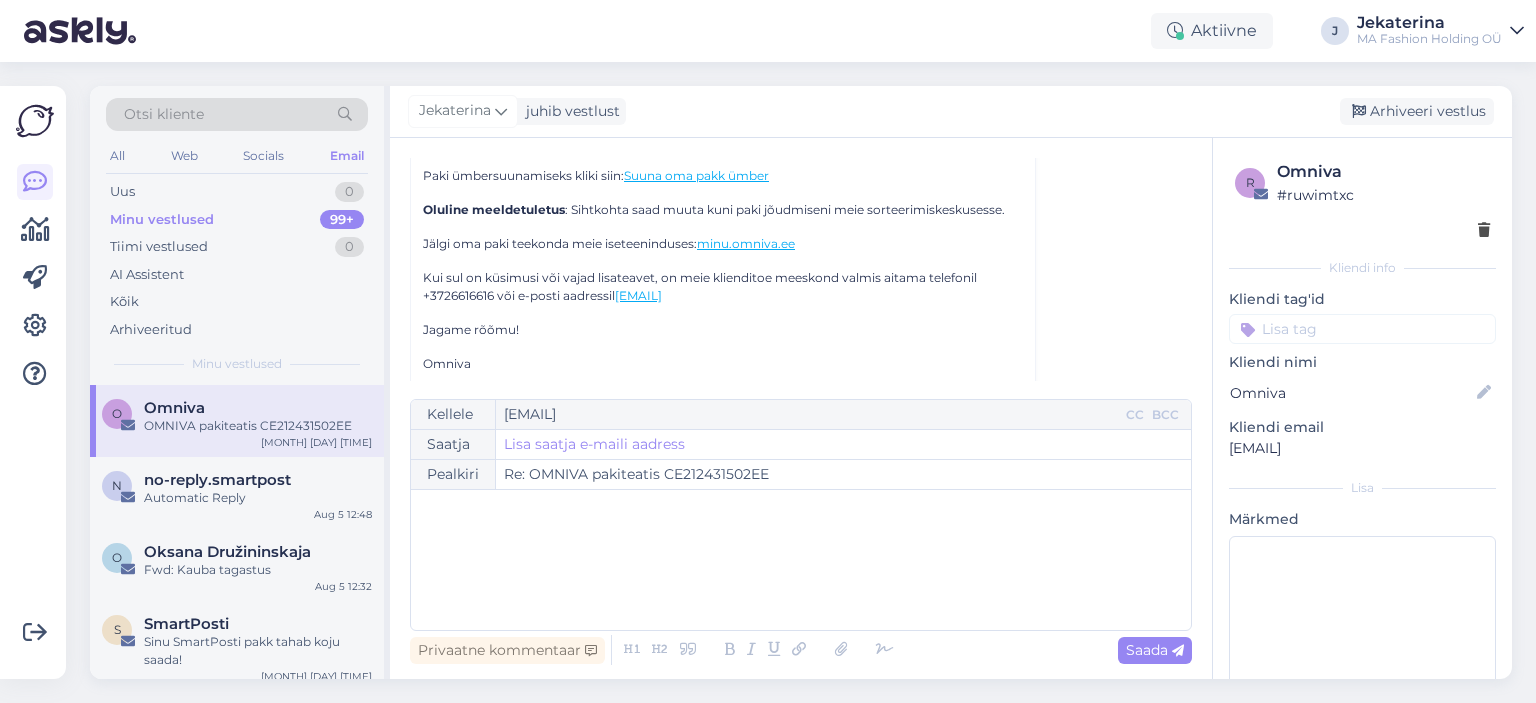 scroll, scrollTop: 8320, scrollLeft: 0, axis: vertical 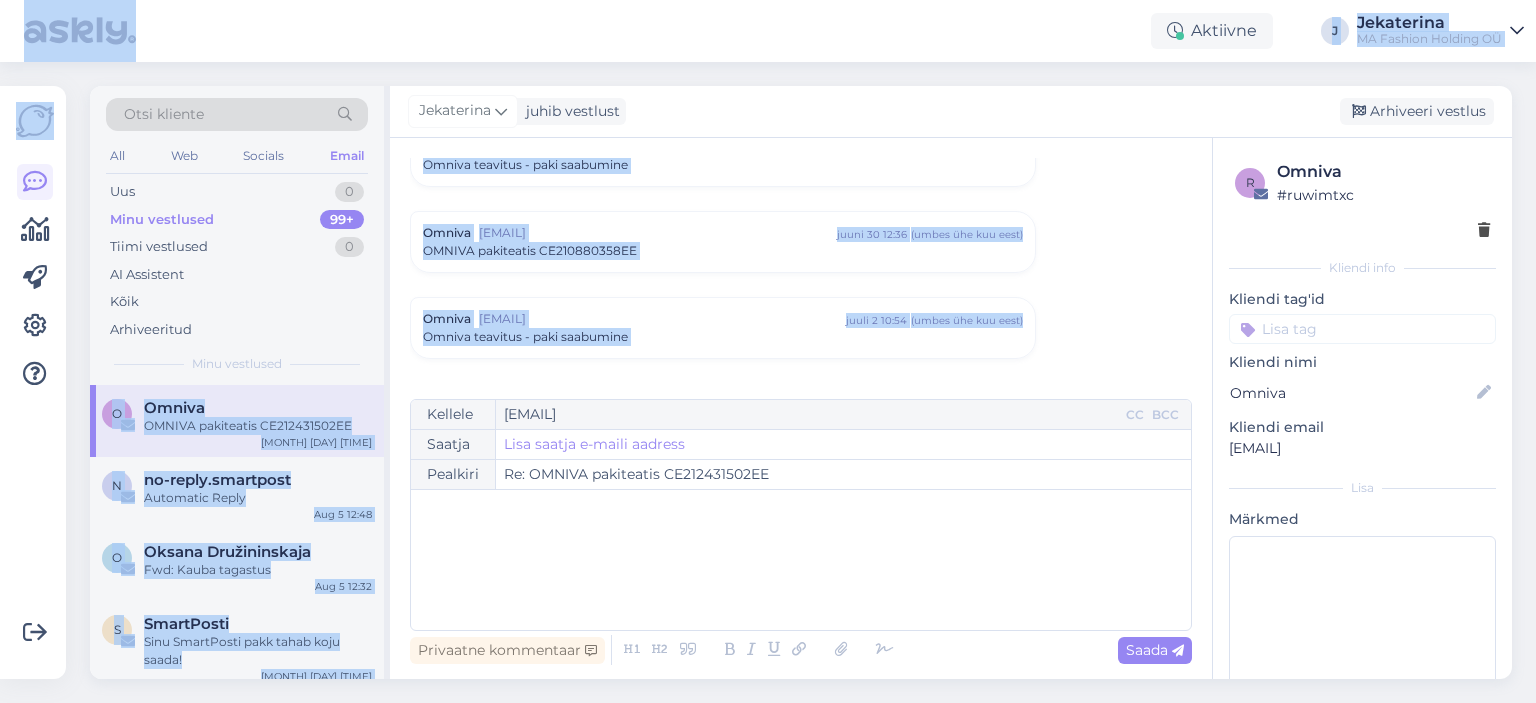 drag, startPoint x: 677, startPoint y: 286, endPoint x: 213, endPoint y: 41, distance: 524.7104 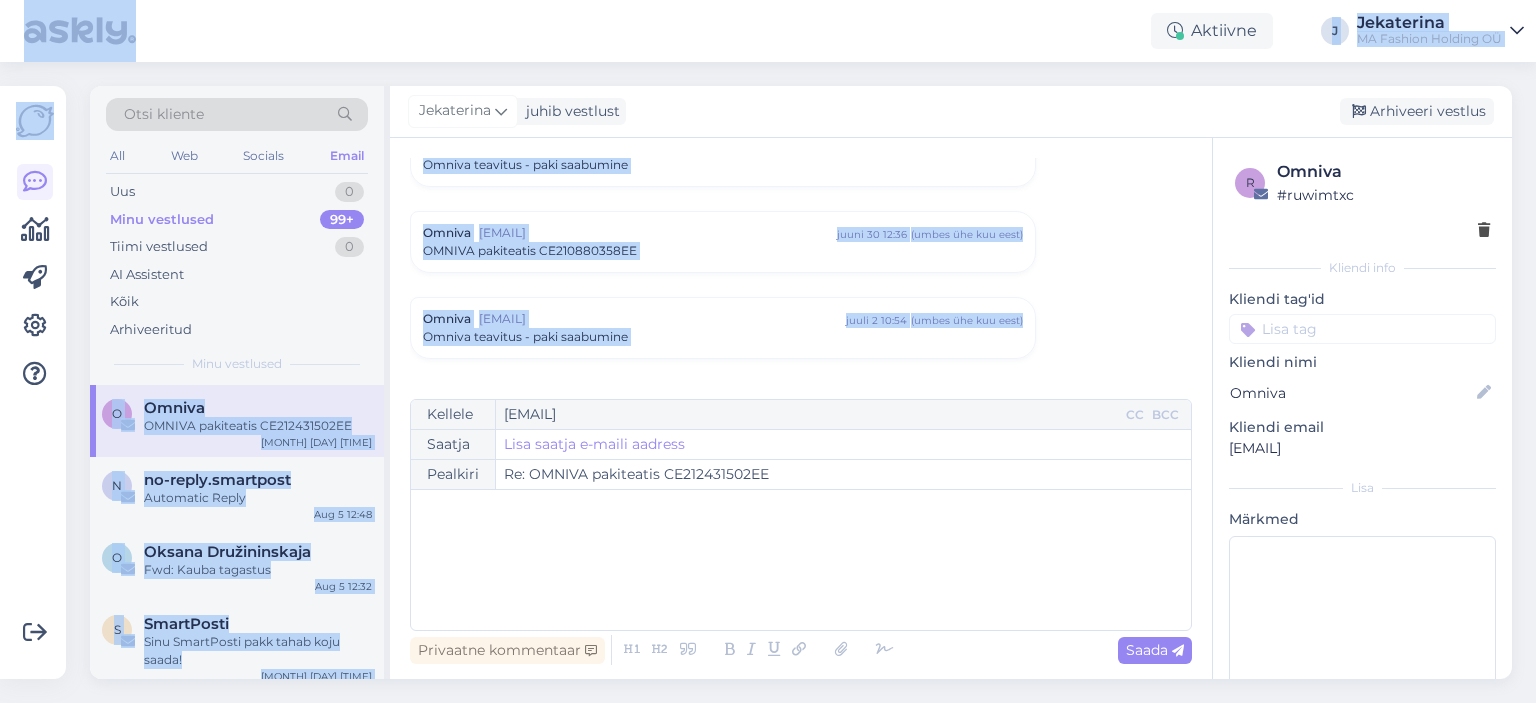click on "Aktiivne J Jekaterina MA Fashion Holding OÜ Võimalused Veendu, et Askly loob sulle väärtust. Sulge     Ühenda FB ja IG sõnumid     Lisa keeled, mida valdad.     Lisa tööajad. Vastamiseks oma nutiseadmest lae alla Askly iOS-i vi Android’i rakendus. Otsi kliente All Web Socials  Email Uus 0 Minu vestlused 99+ Tiimi vestlused 0 AI Assistent Kõik Arhiveeritud Minu vestlused O Omniva OMNIVA pakiteatis CE212431502EE Aug 5 12:57  n no-reply.smartpost Automatic Reply Aug 5 12:48  O Oksana Druzininskaja Fwd: Kauba tagastus Aug 5 12:32  S SmartPosti Sinu SmartPosti pakk tahab koju saada! Aug 5 12:18  K Knot Fashion Consultancy Paris Fashion Week showroom : September 29 - October 7, 2025 Aug 5 12:18  T Tatjana Põldis Re: Order 202507/eu/415 Aug 5 11:47  M Merle Merila Re: Tagastus Aug 5 11:46  A Anu-Hannele Puskar Viibin puhkusel Aug 5 9:33  L Liisa T?nson Tagastus Aug 5 0:41  O Omniva@inbox.kenkomail.com **Vajame teie tellimuse saatmiseks kinnitust** EE Aug 4 20:18  M MetaAdsTeam Aug 4 14:31  Z Re: order L" at bounding box center (768, 351) 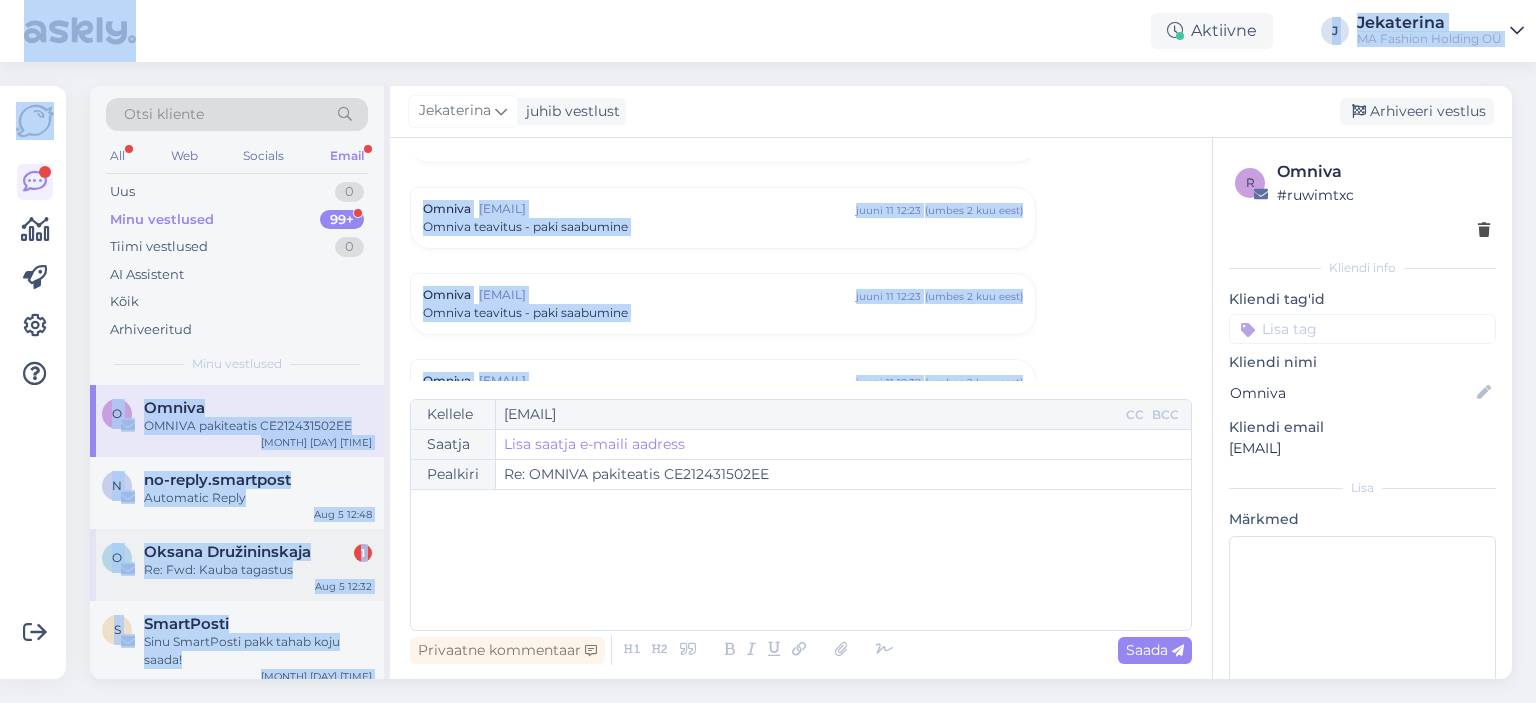 click on "O [LAST] [LAST] 1 Re: Fwd: Kauba tagastus [MONTH] [DAY] [TIME]" at bounding box center (237, 565) 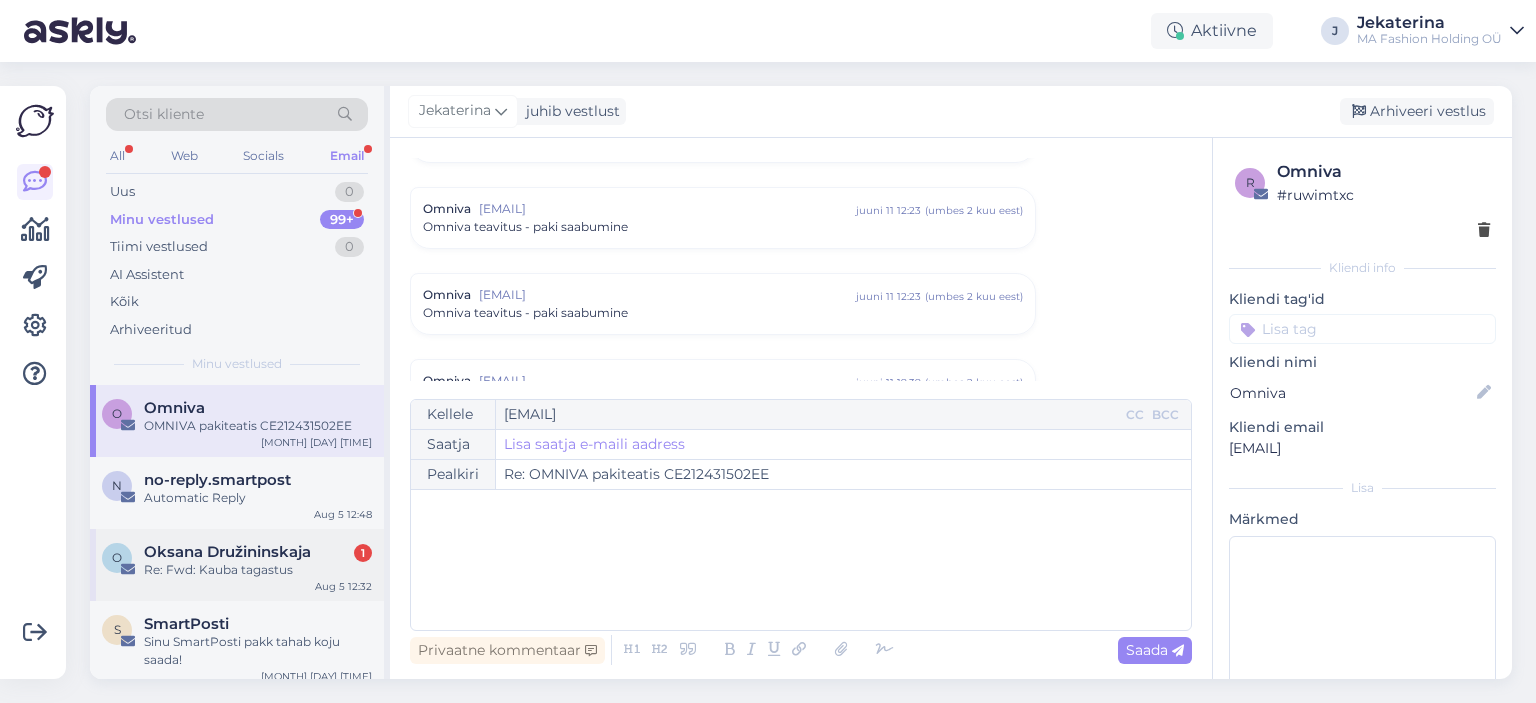 scroll, scrollTop: 277, scrollLeft: 0, axis: vertical 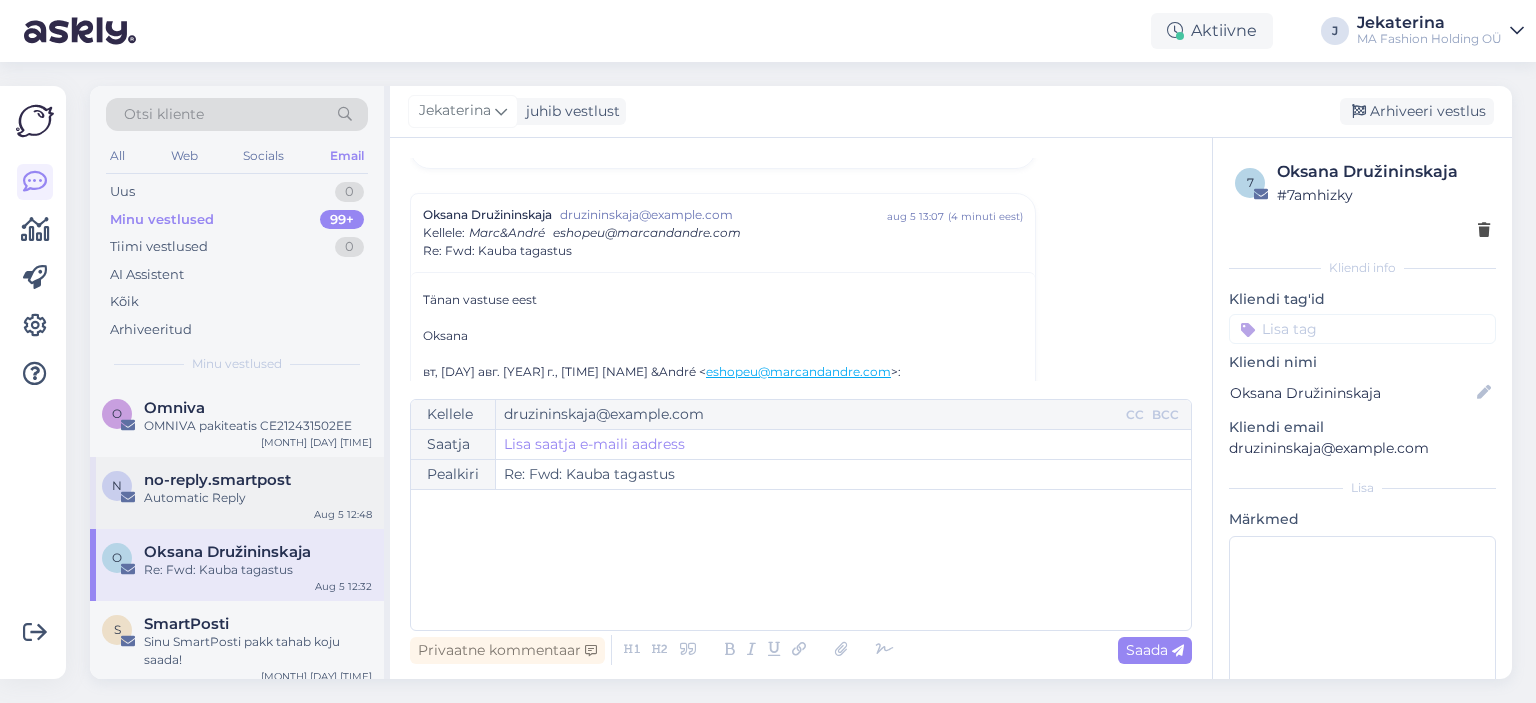 click on "n no-reply.smartpost Automatic Reply [MONTH] [DAY] [TIME]" at bounding box center (237, 493) 